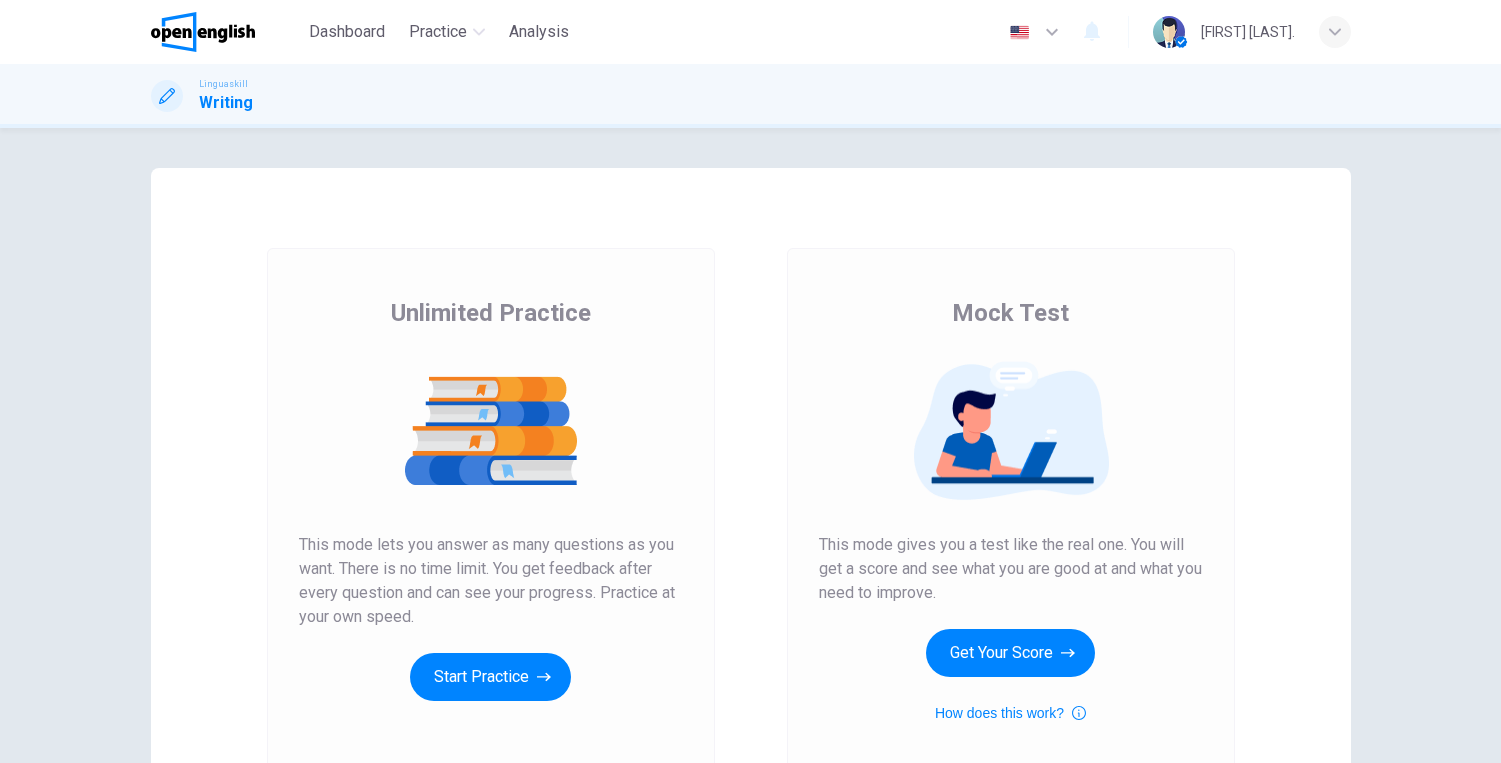 scroll, scrollTop: 0, scrollLeft: 0, axis: both 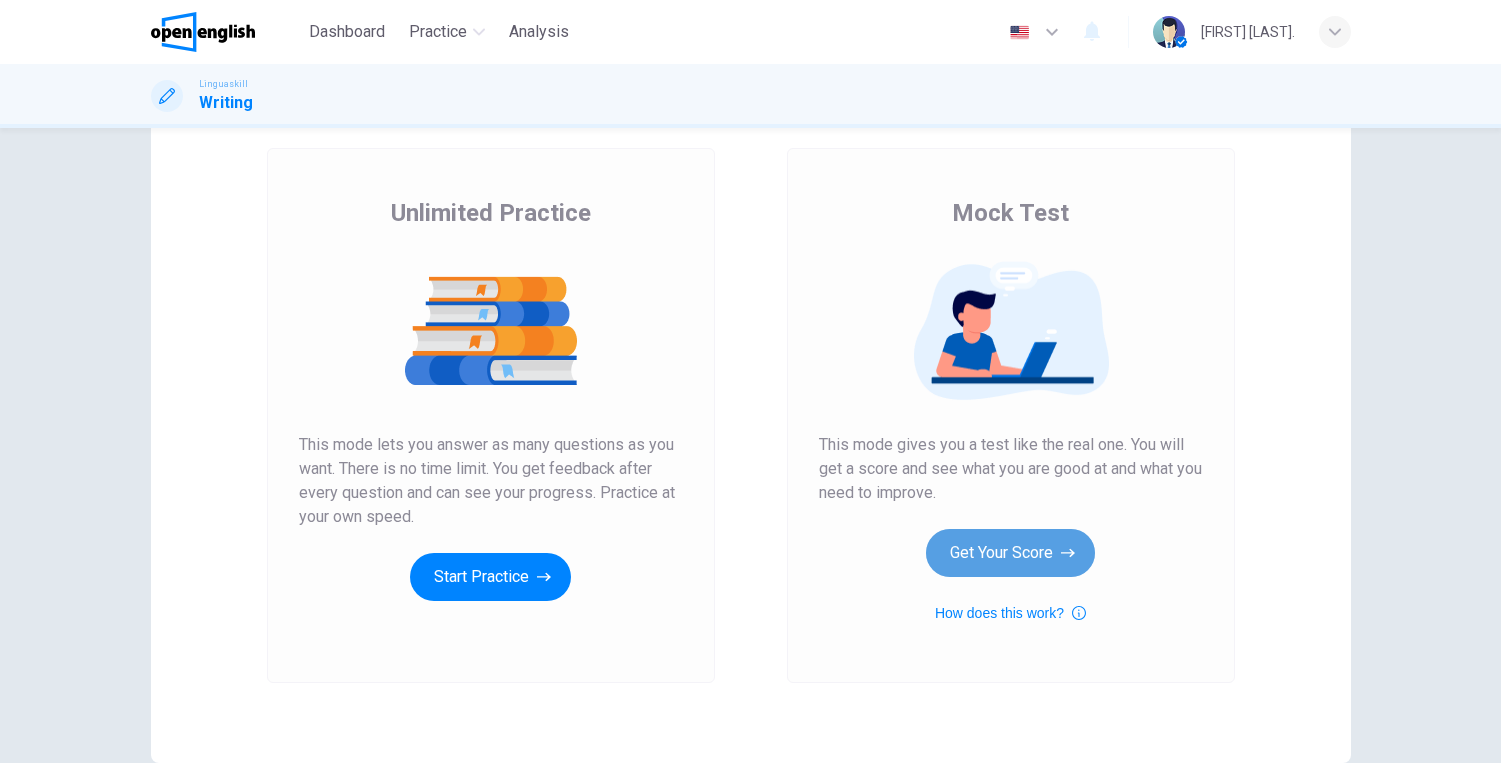 click on "Get Your Score" at bounding box center [1010, 553] 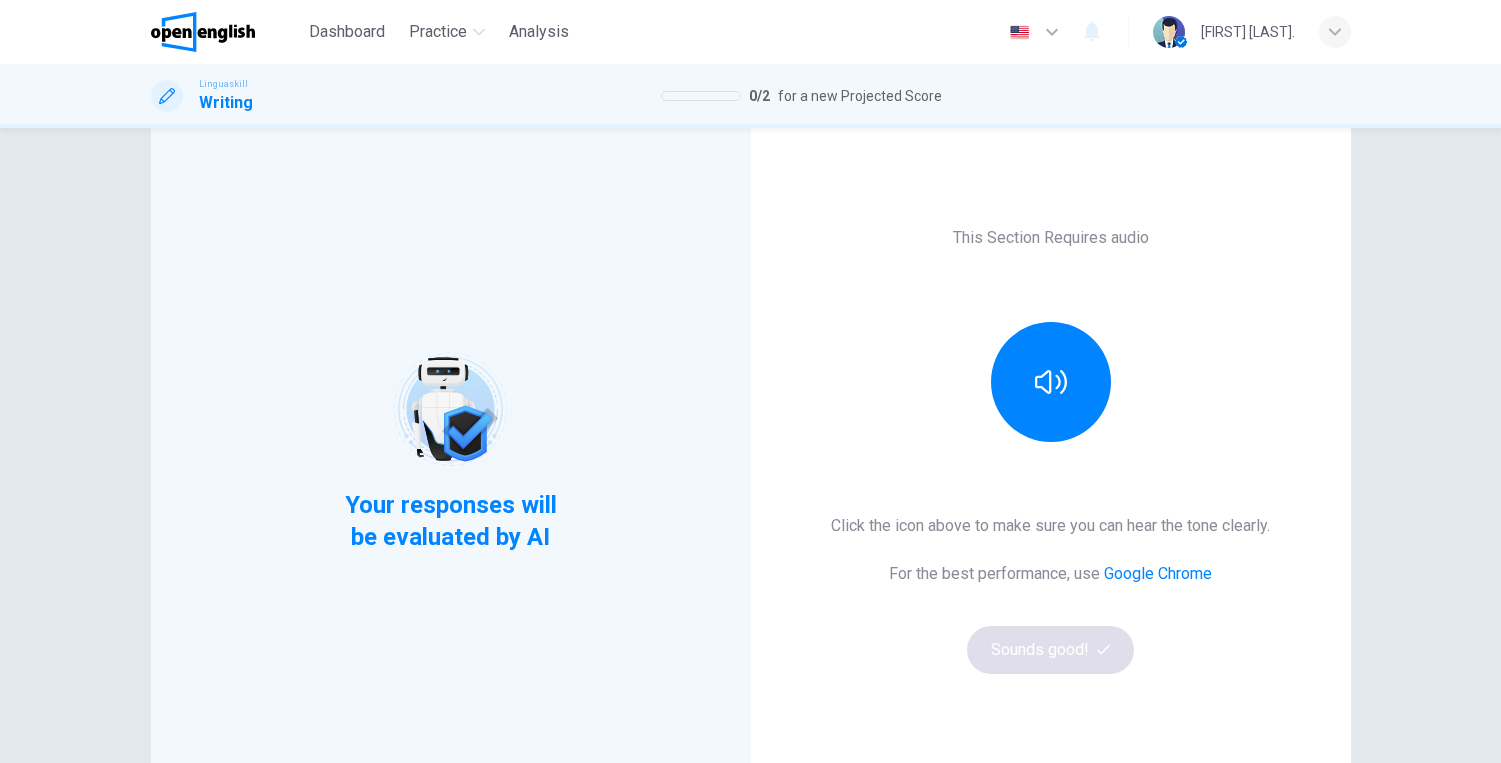 scroll, scrollTop: 100, scrollLeft: 0, axis: vertical 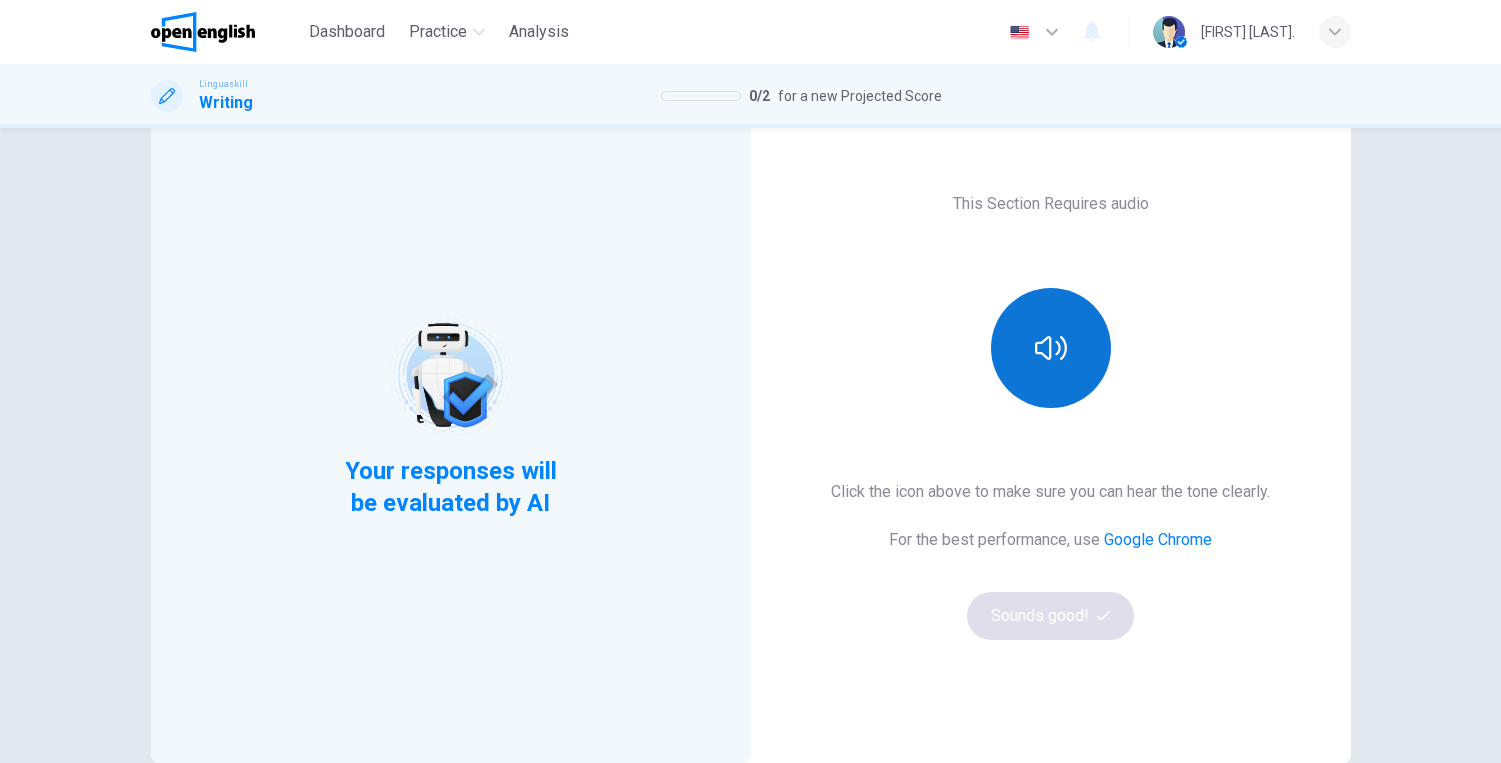 click 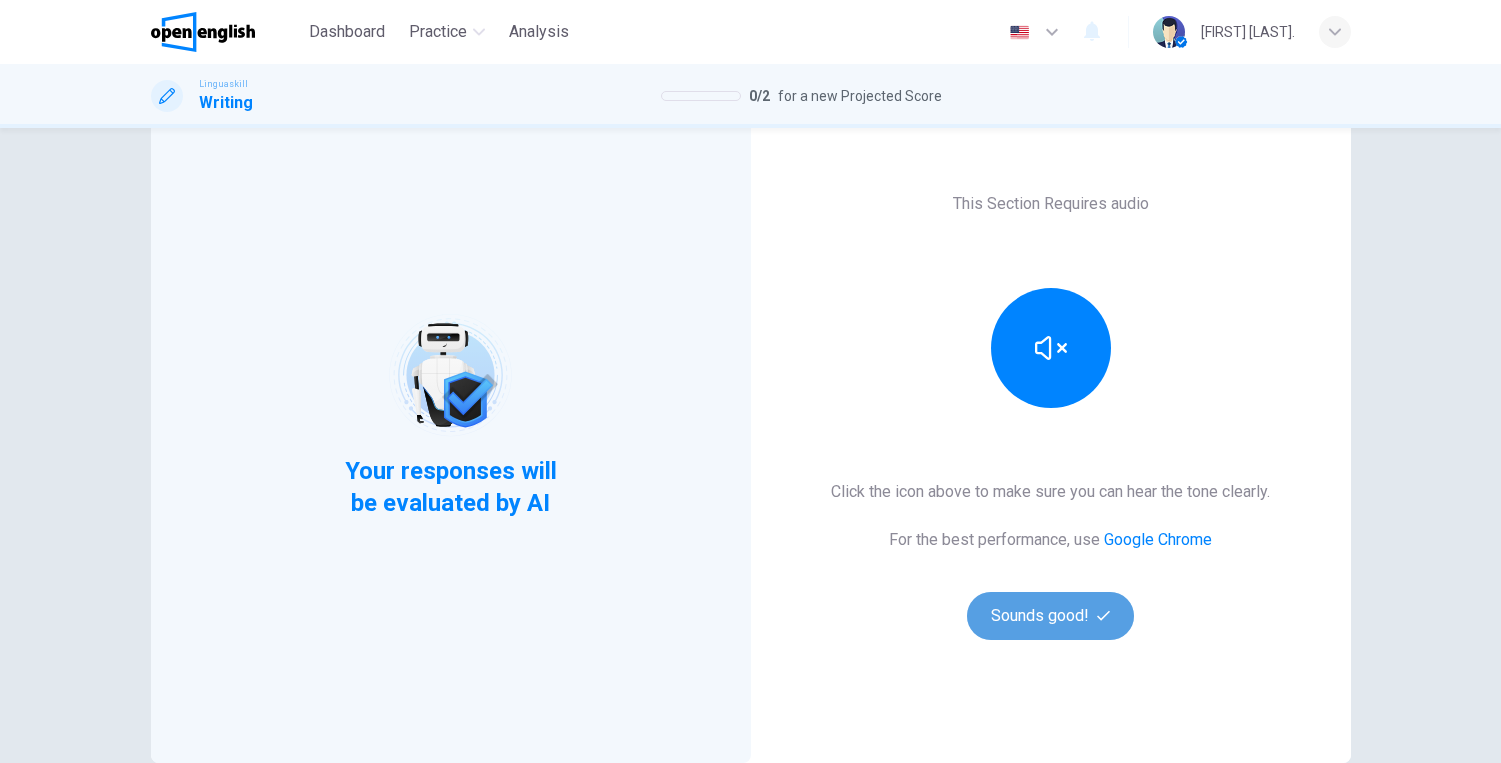 click on "Sounds good!" at bounding box center (1051, 616) 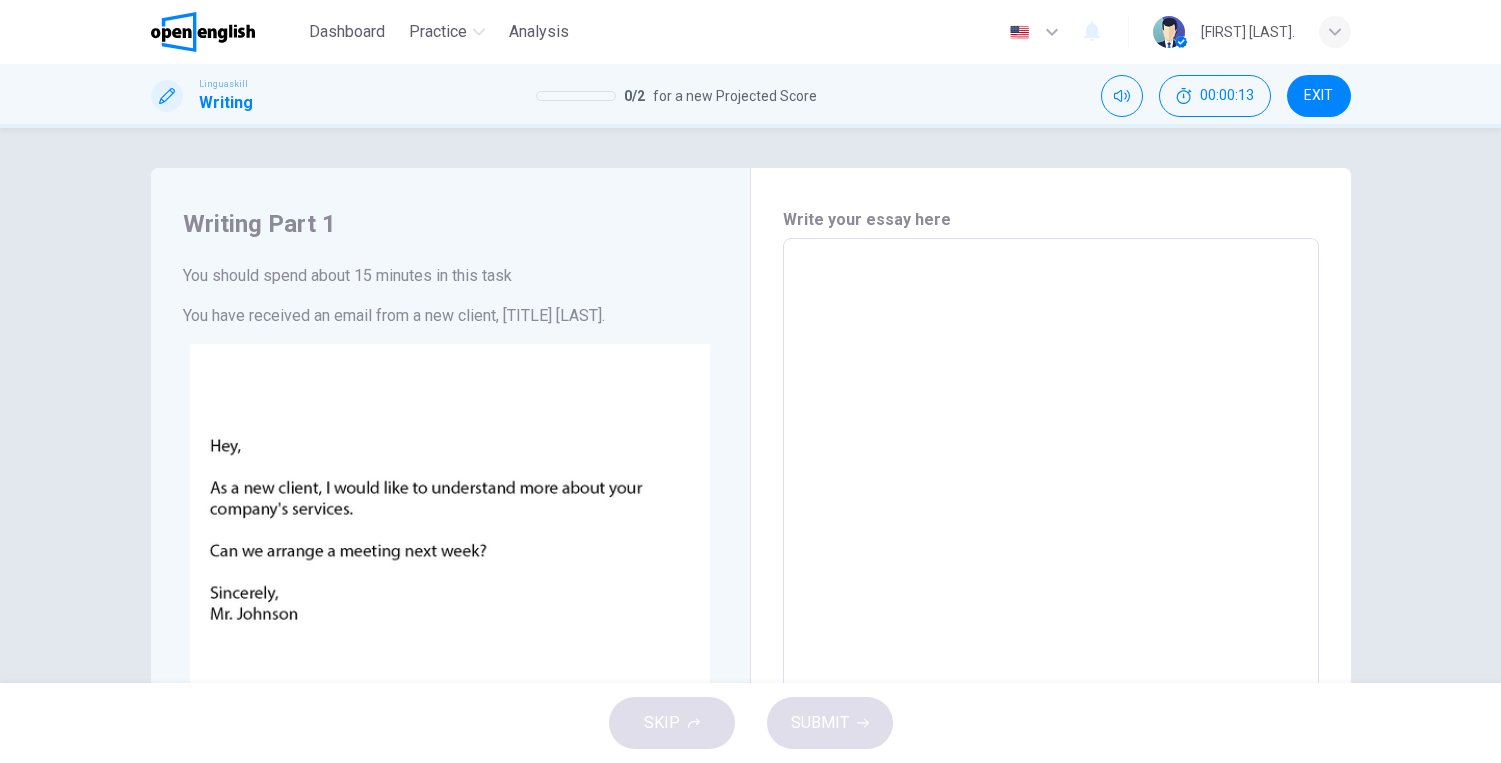 scroll, scrollTop: 100, scrollLeft: 0, axis: vertical 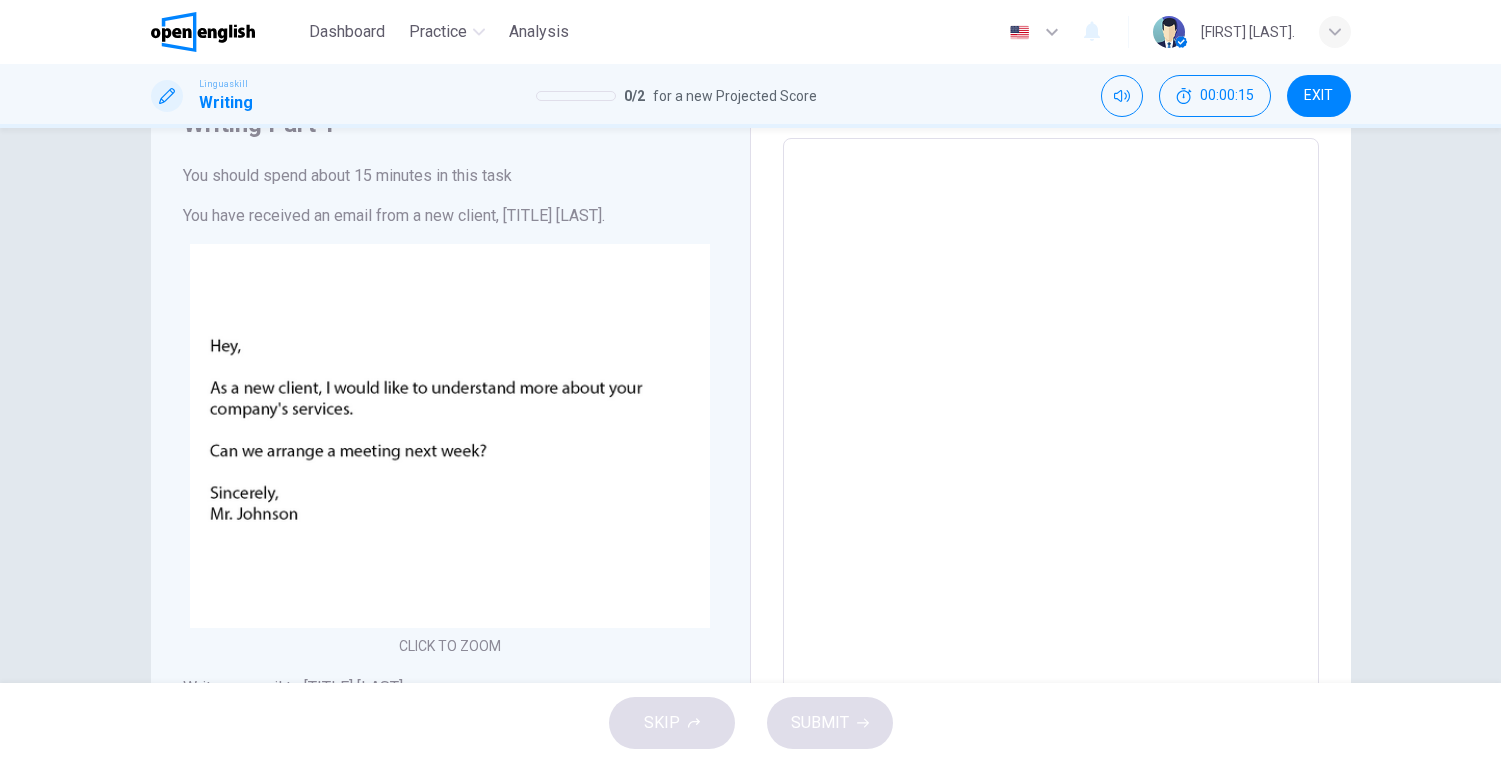 click at bounding box center [1051, 511] 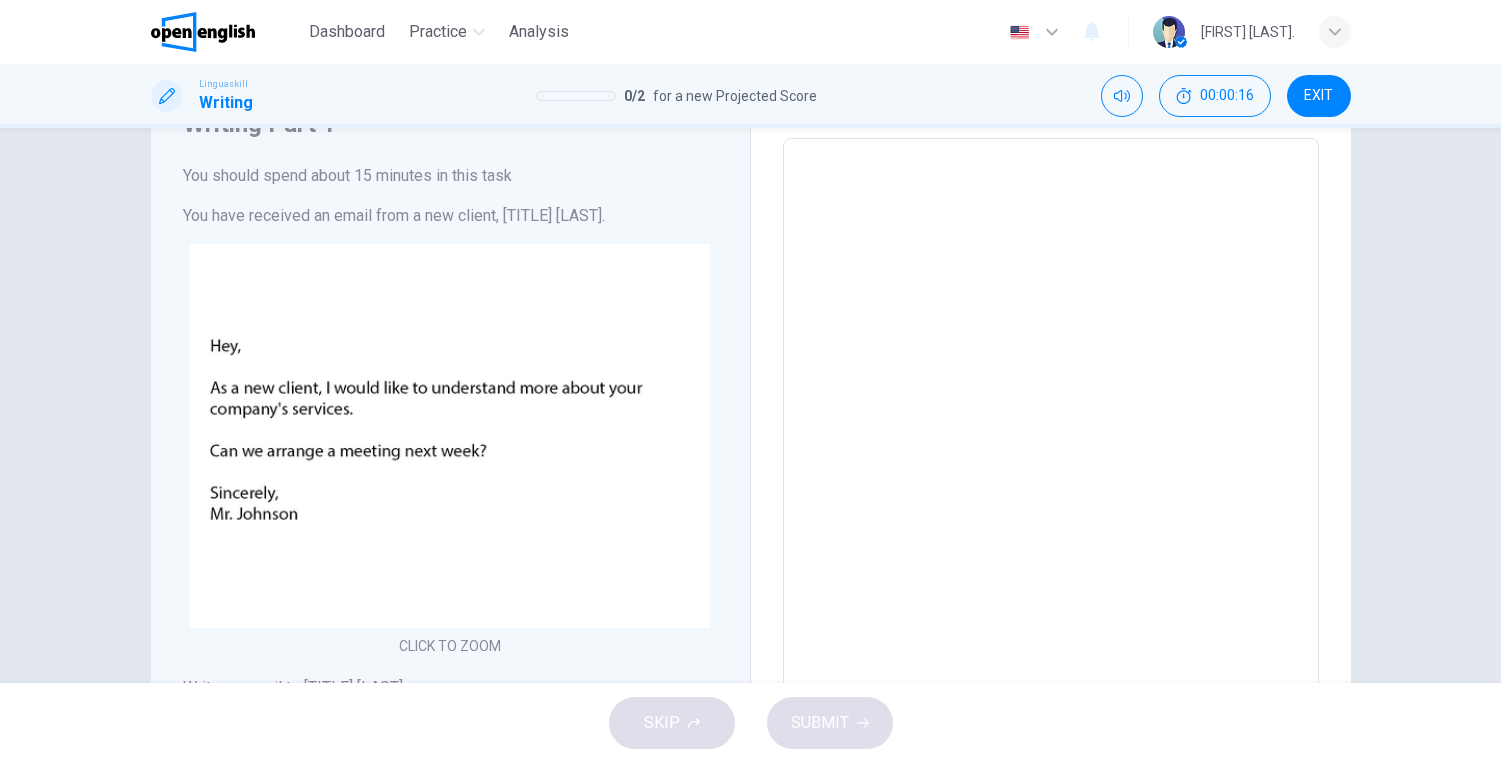 scroll, scrollTop: 0, scrollLeft: 0, axis: both 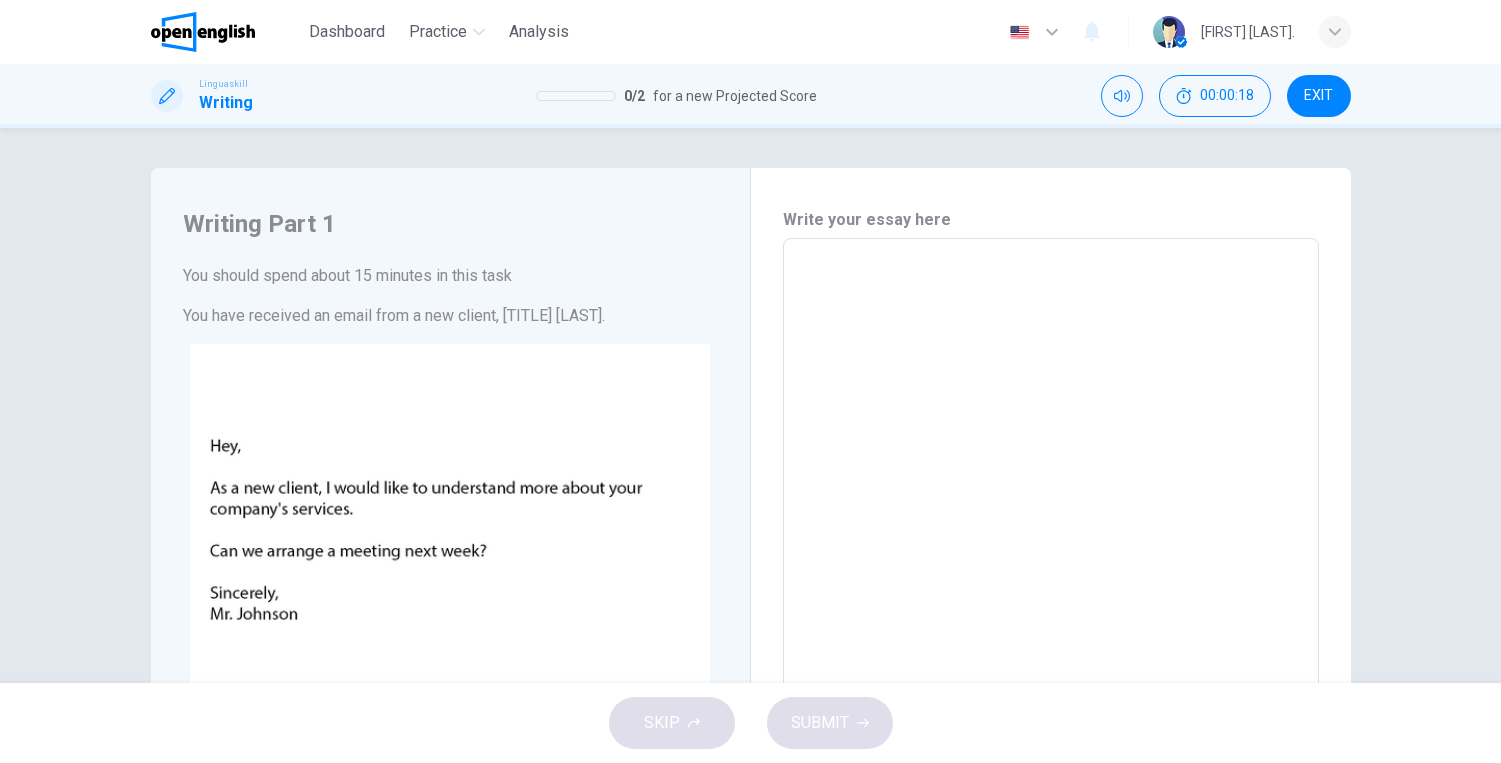 type on "*" 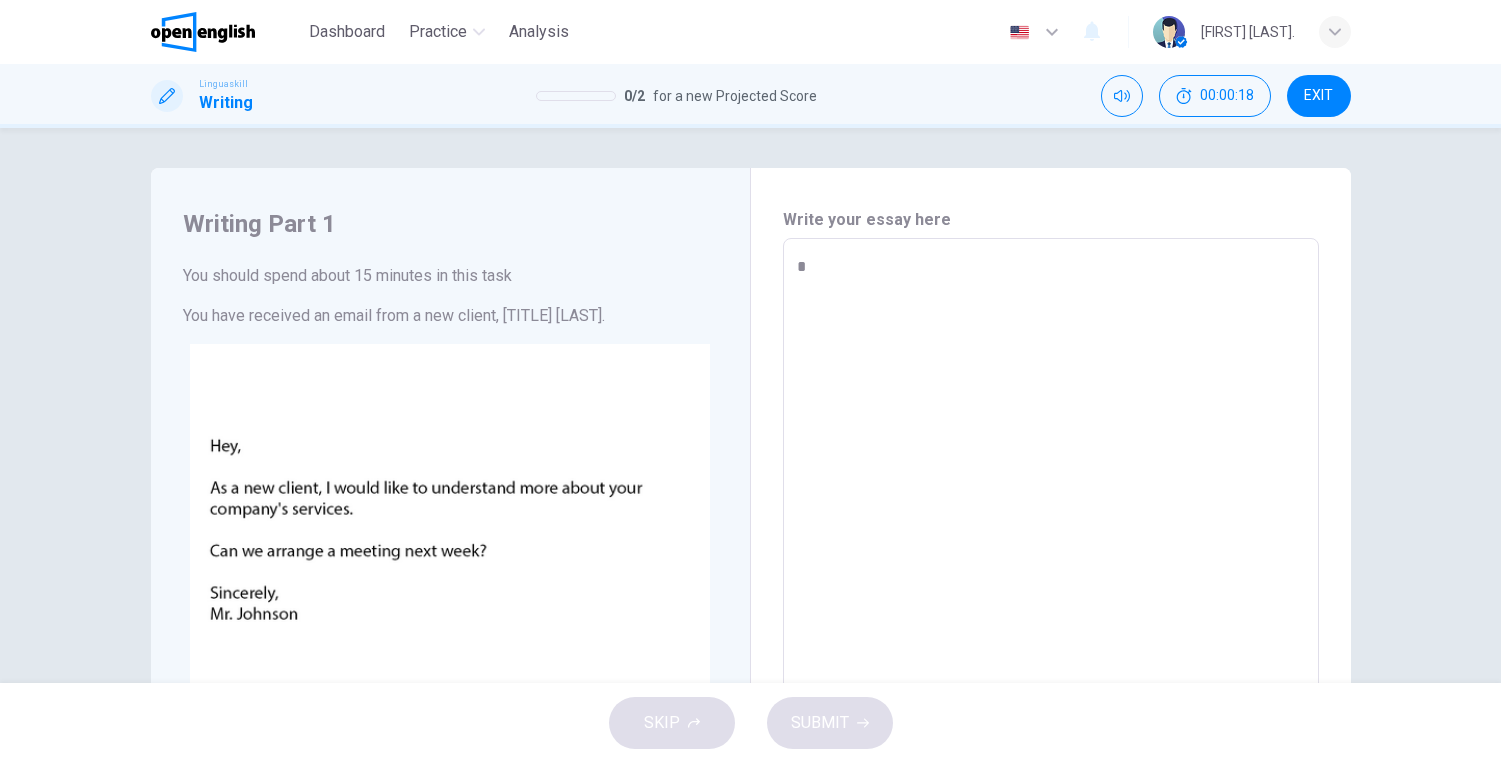 type on "*" 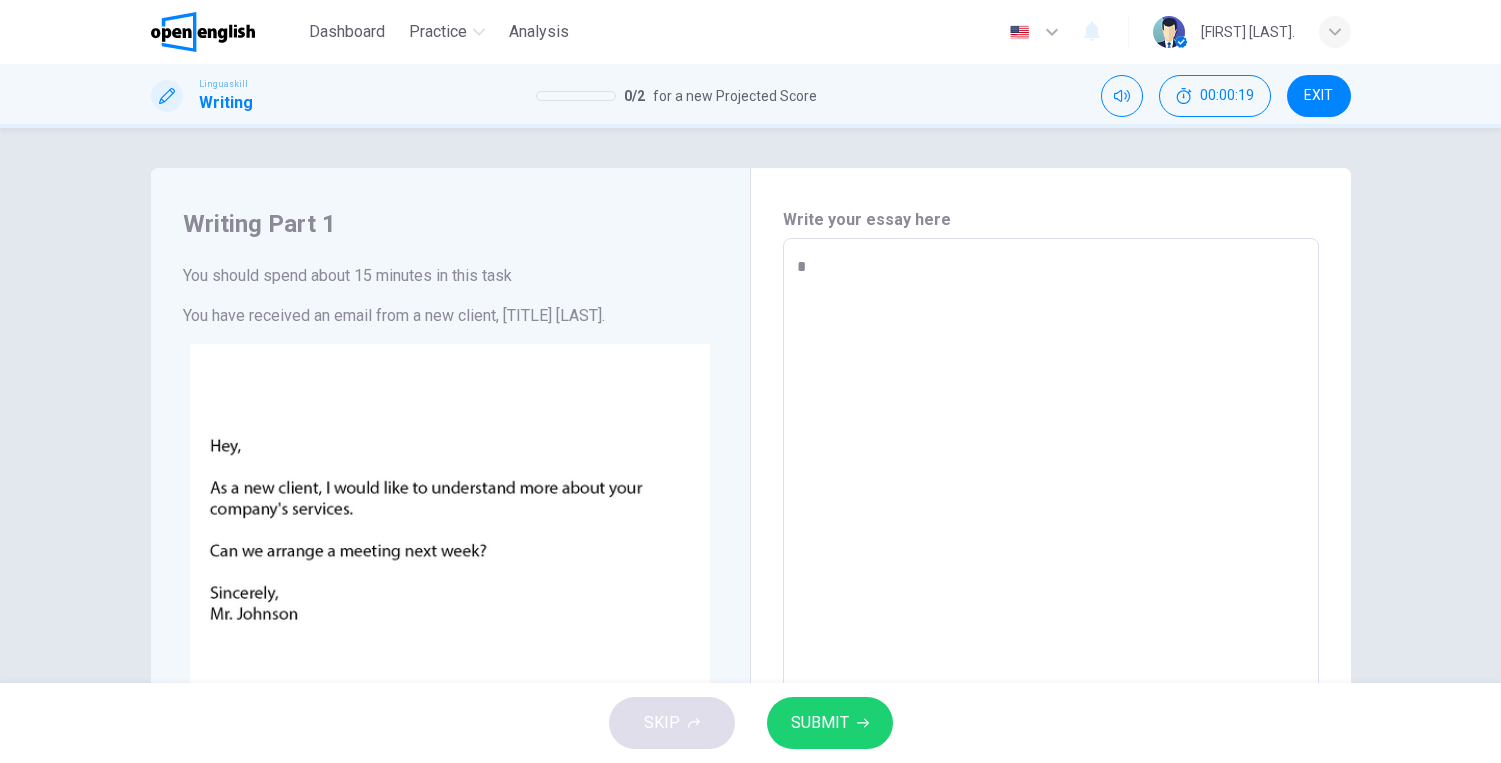 type on "**" 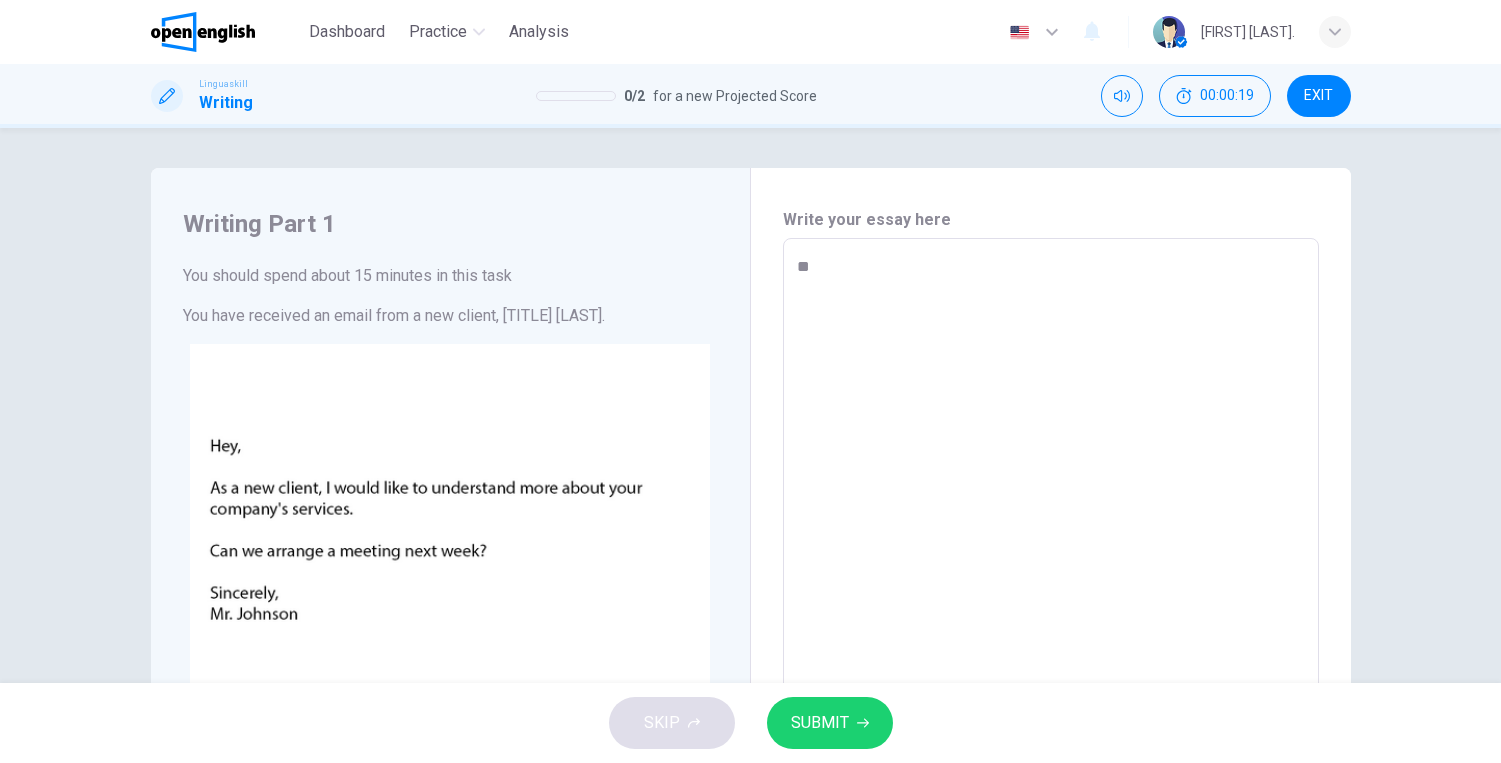 type on "*" 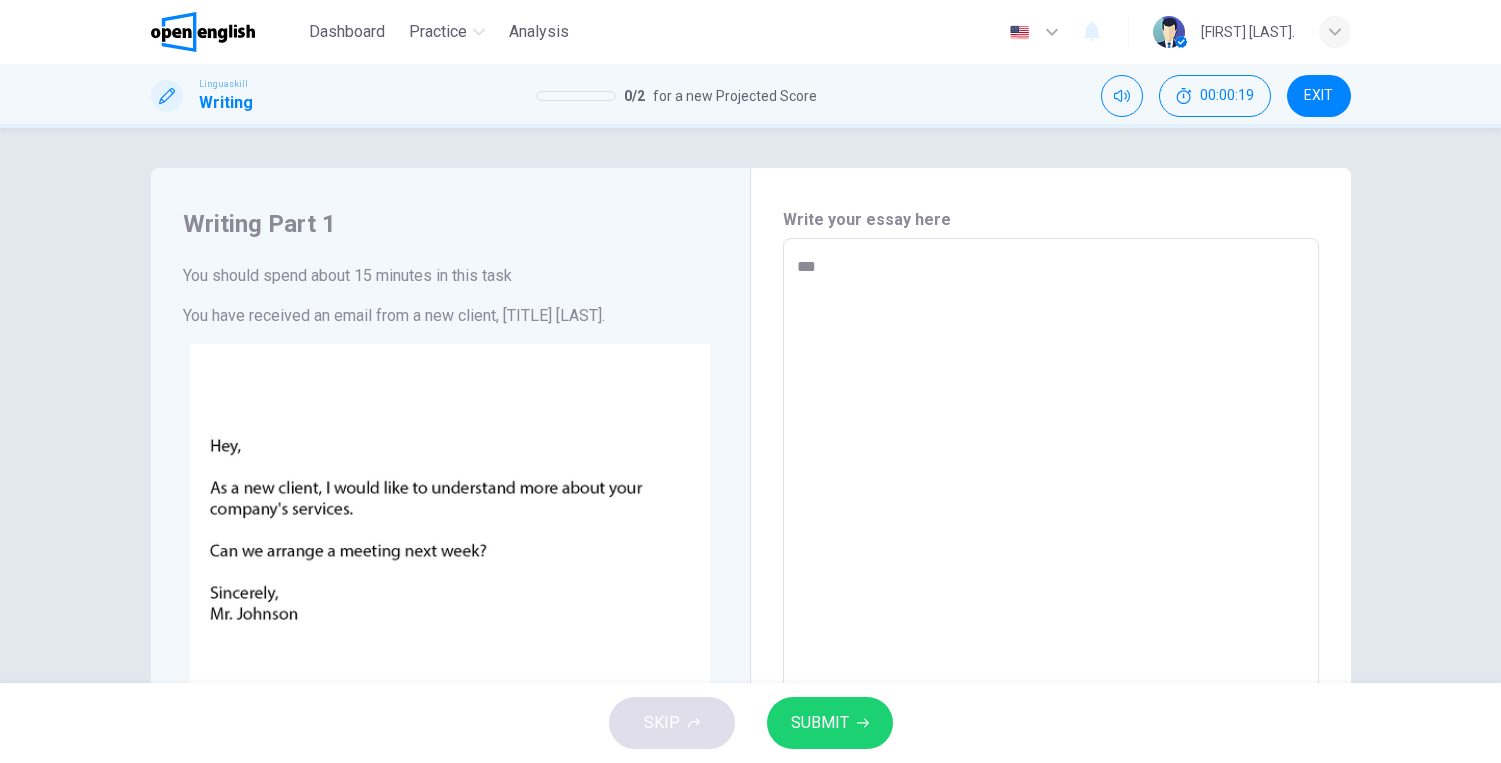 type on "*" 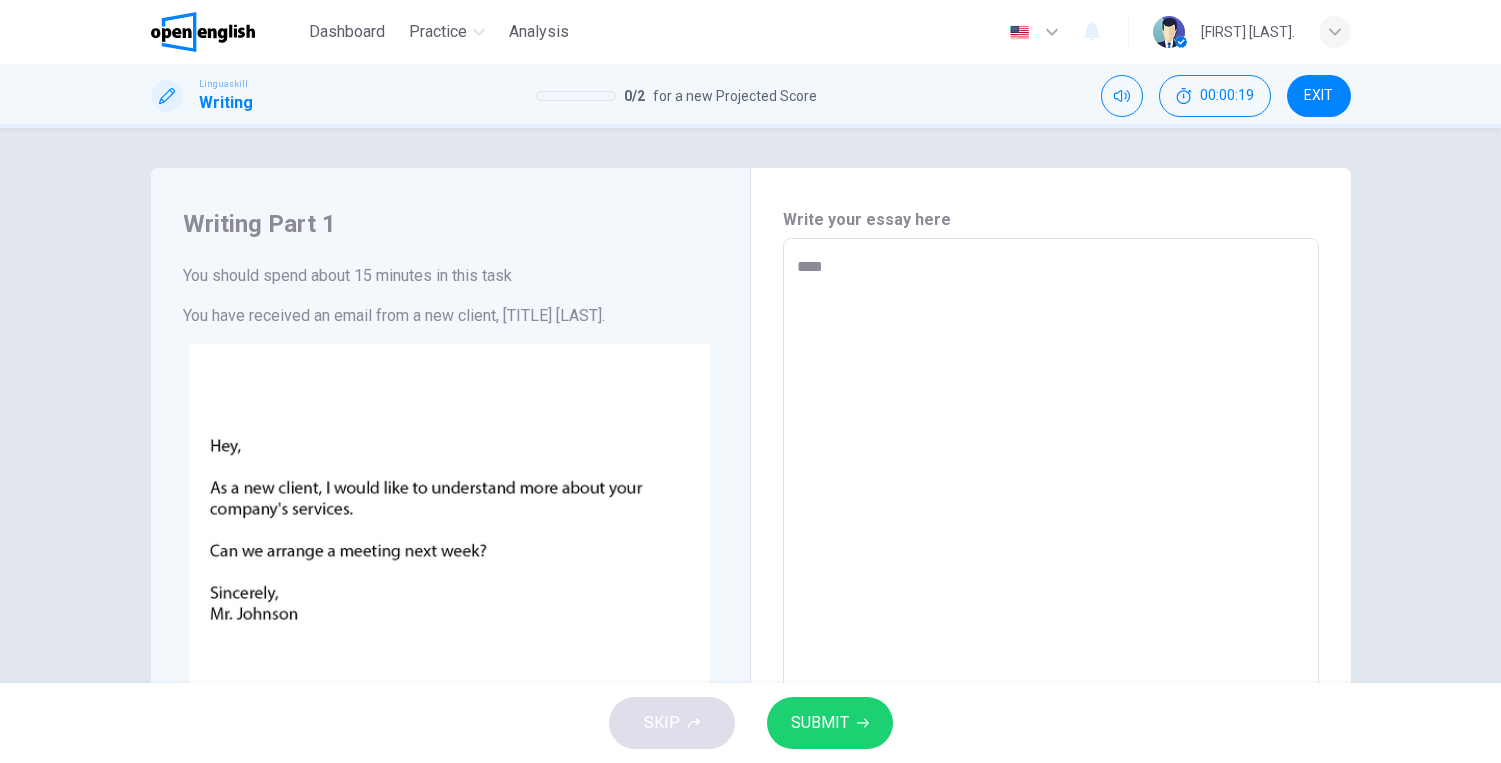 type on "*" 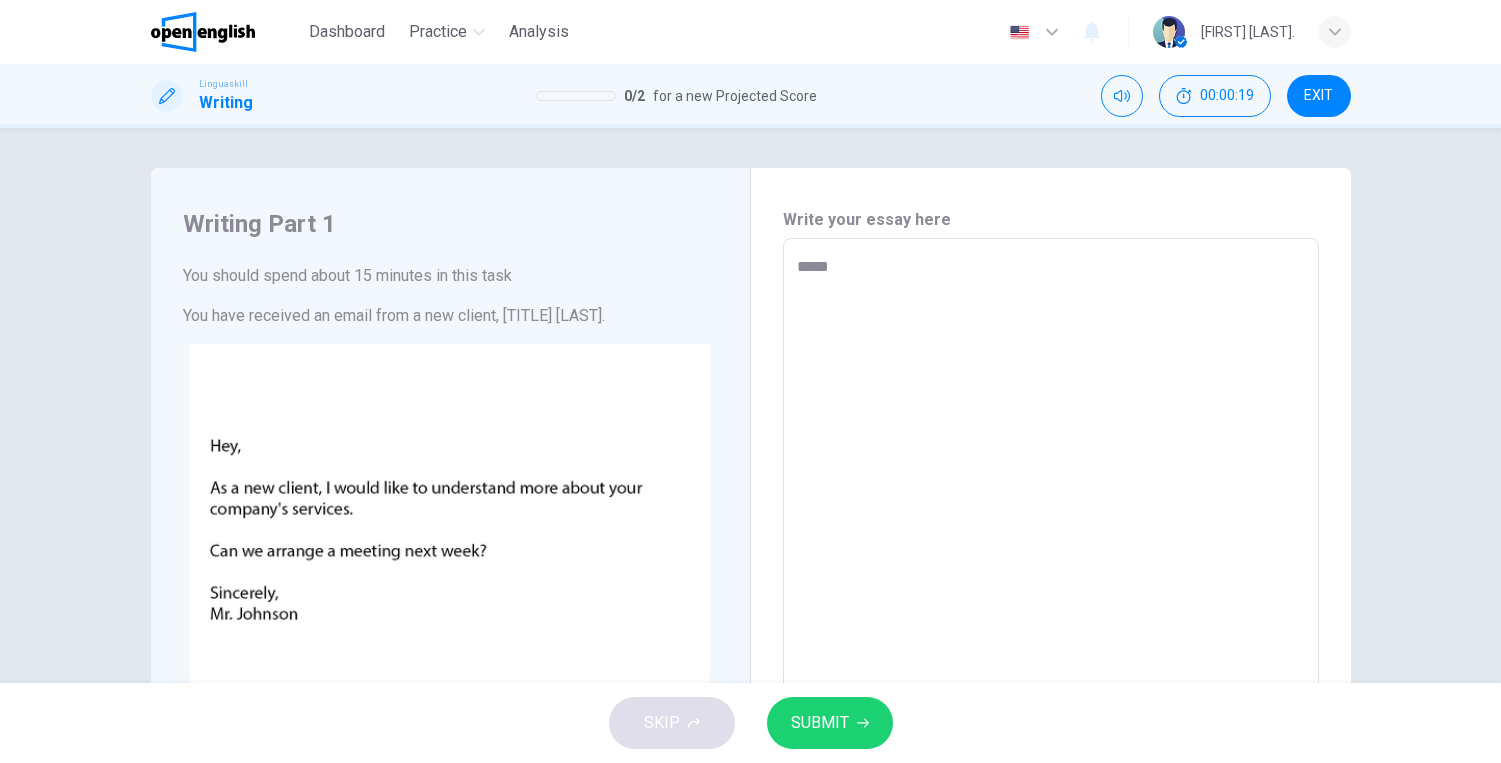 type on "*" 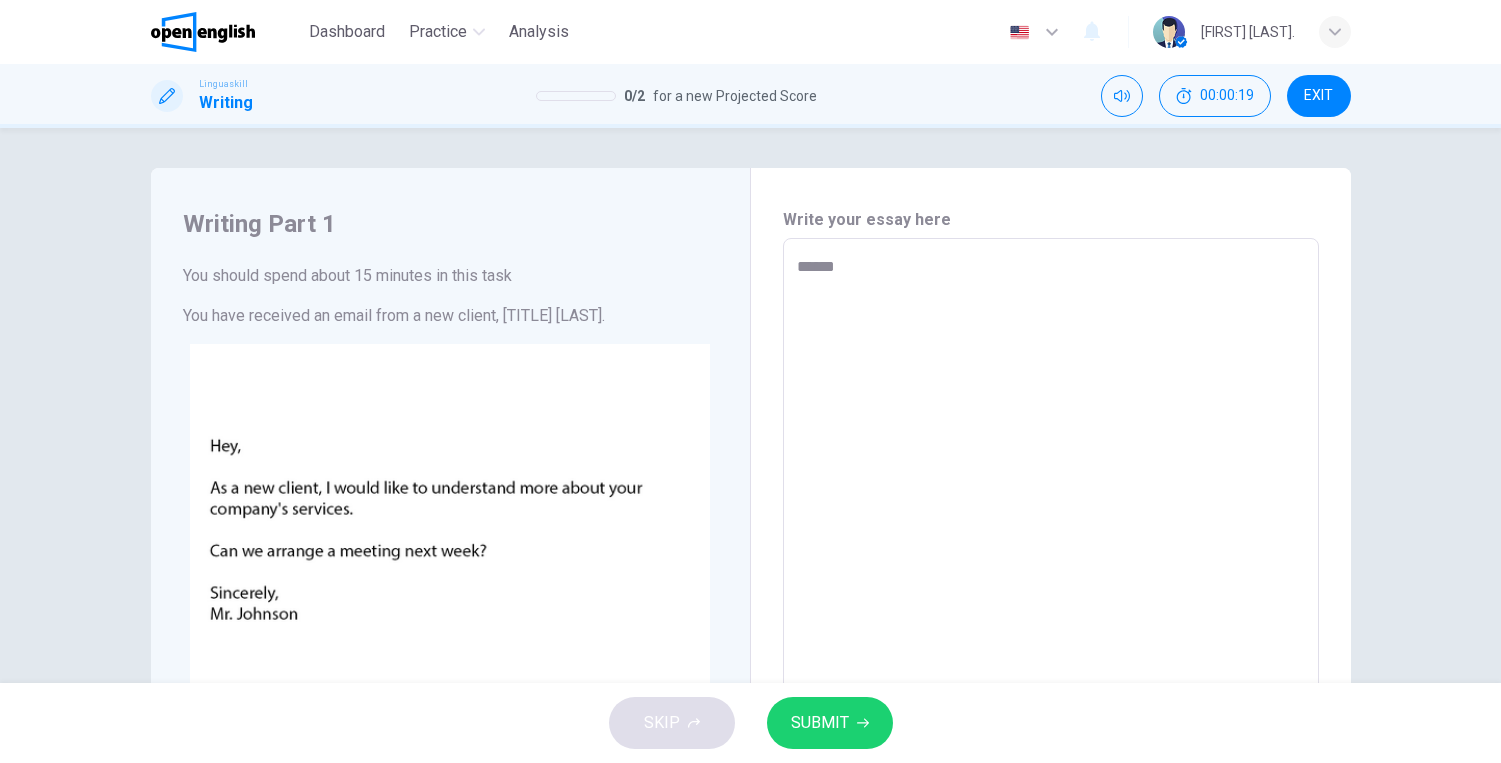type on "*" 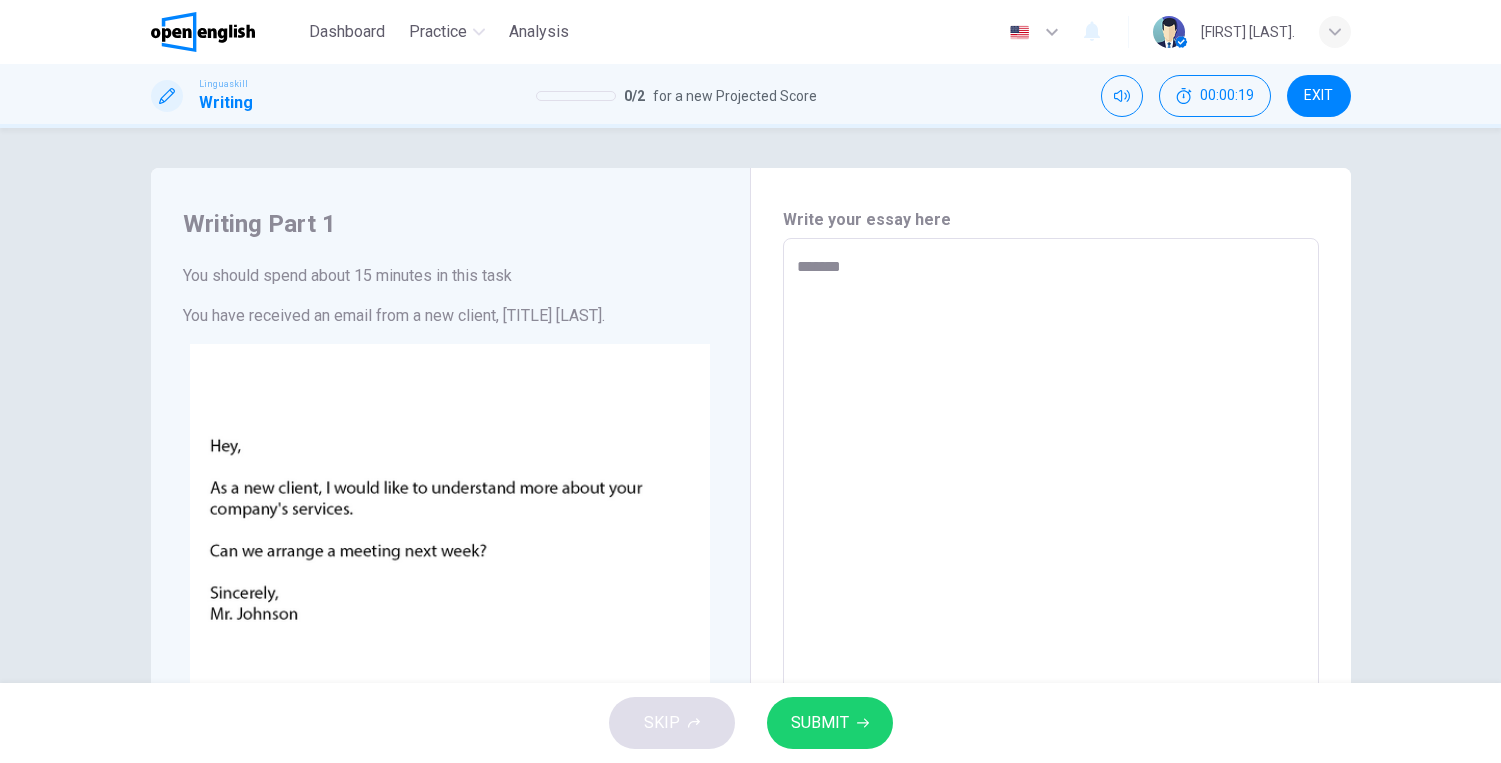 type on "*" 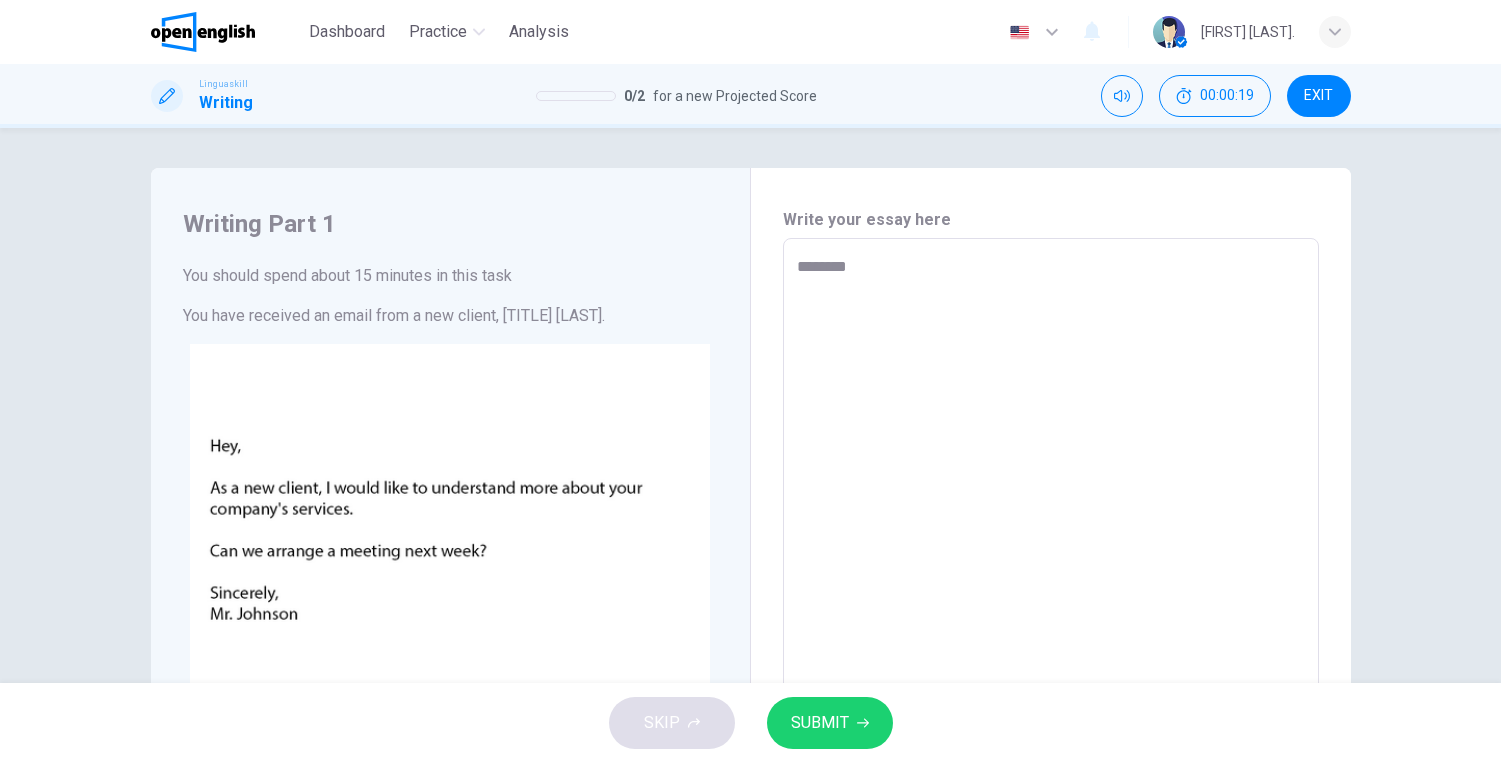type on "*" 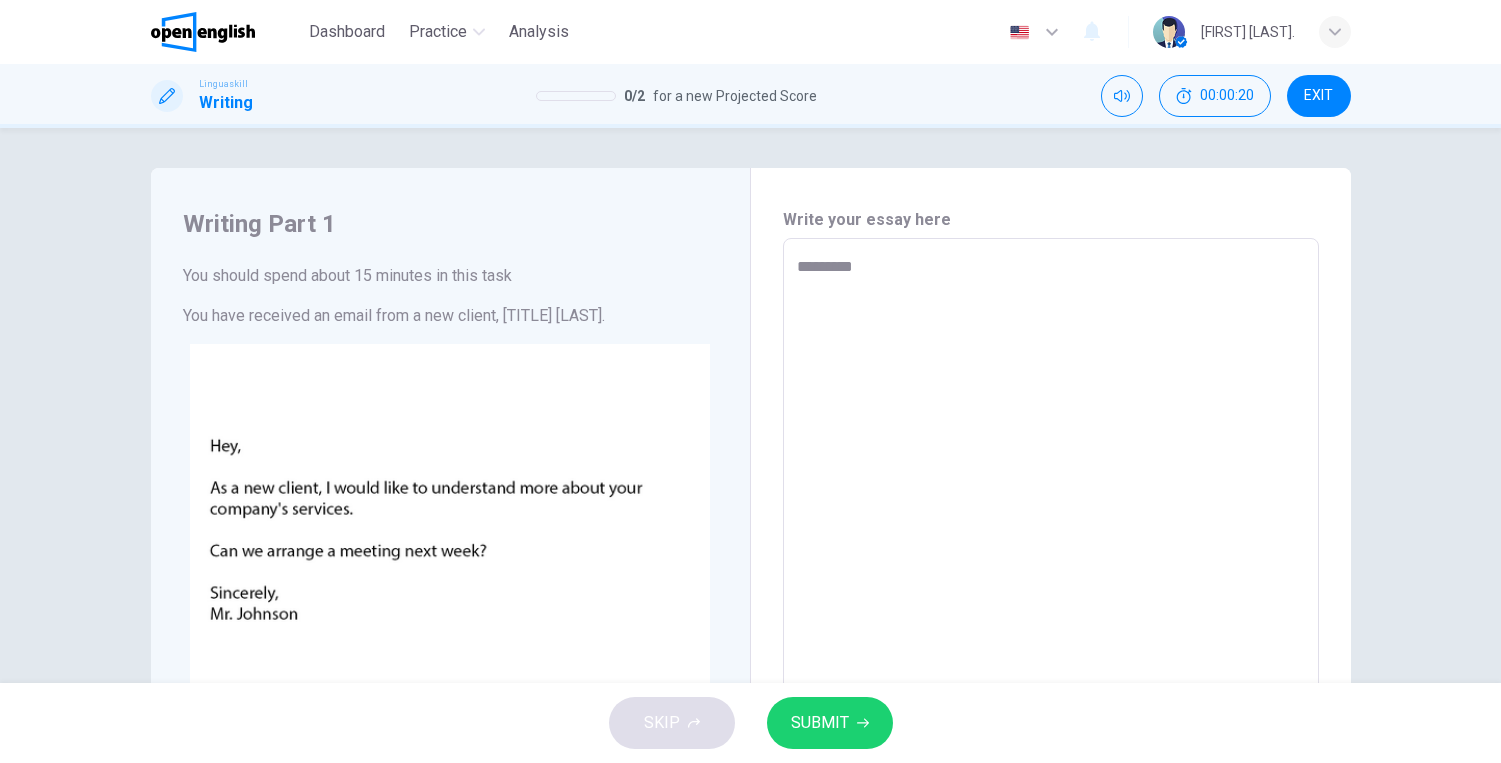 type on "*" 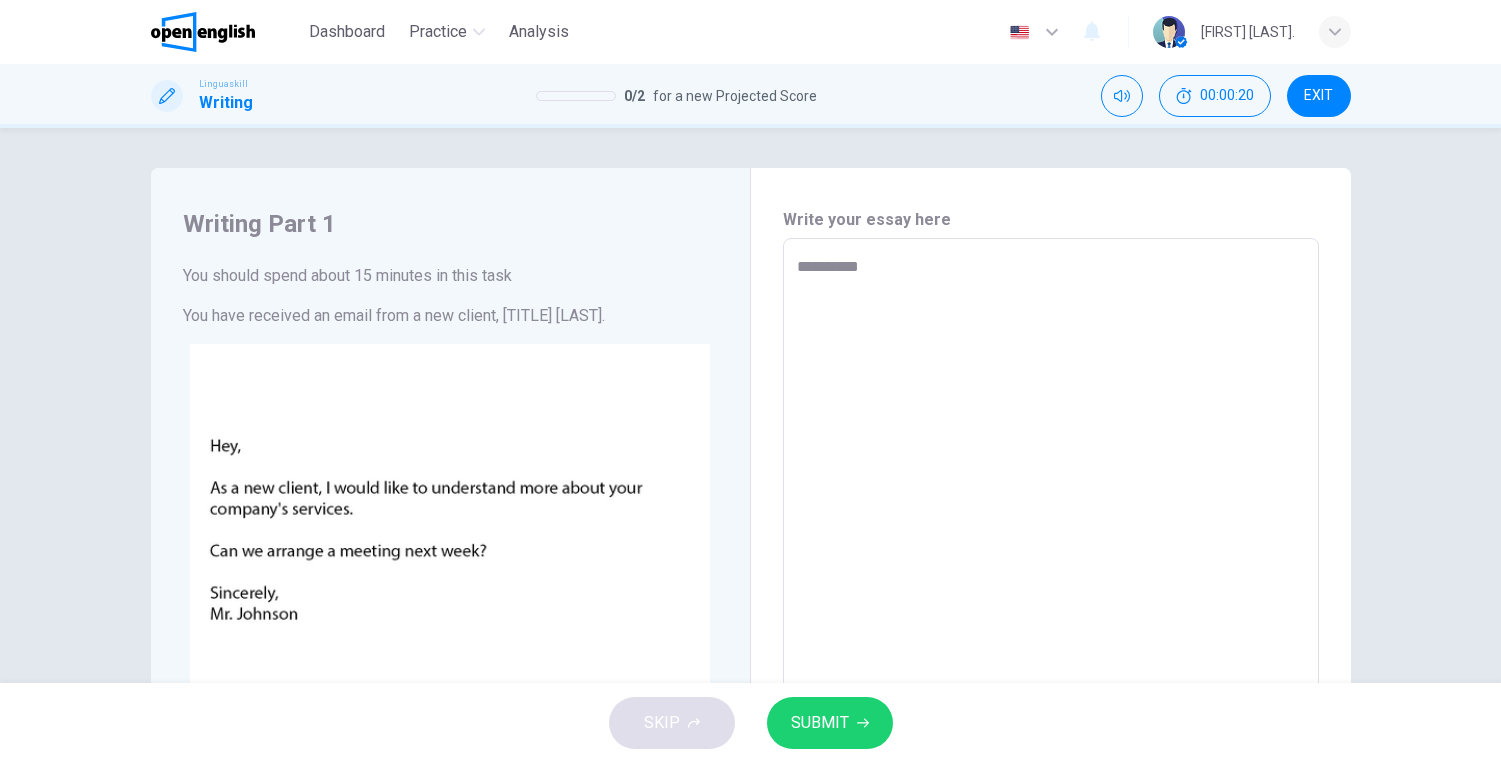 type on "*" 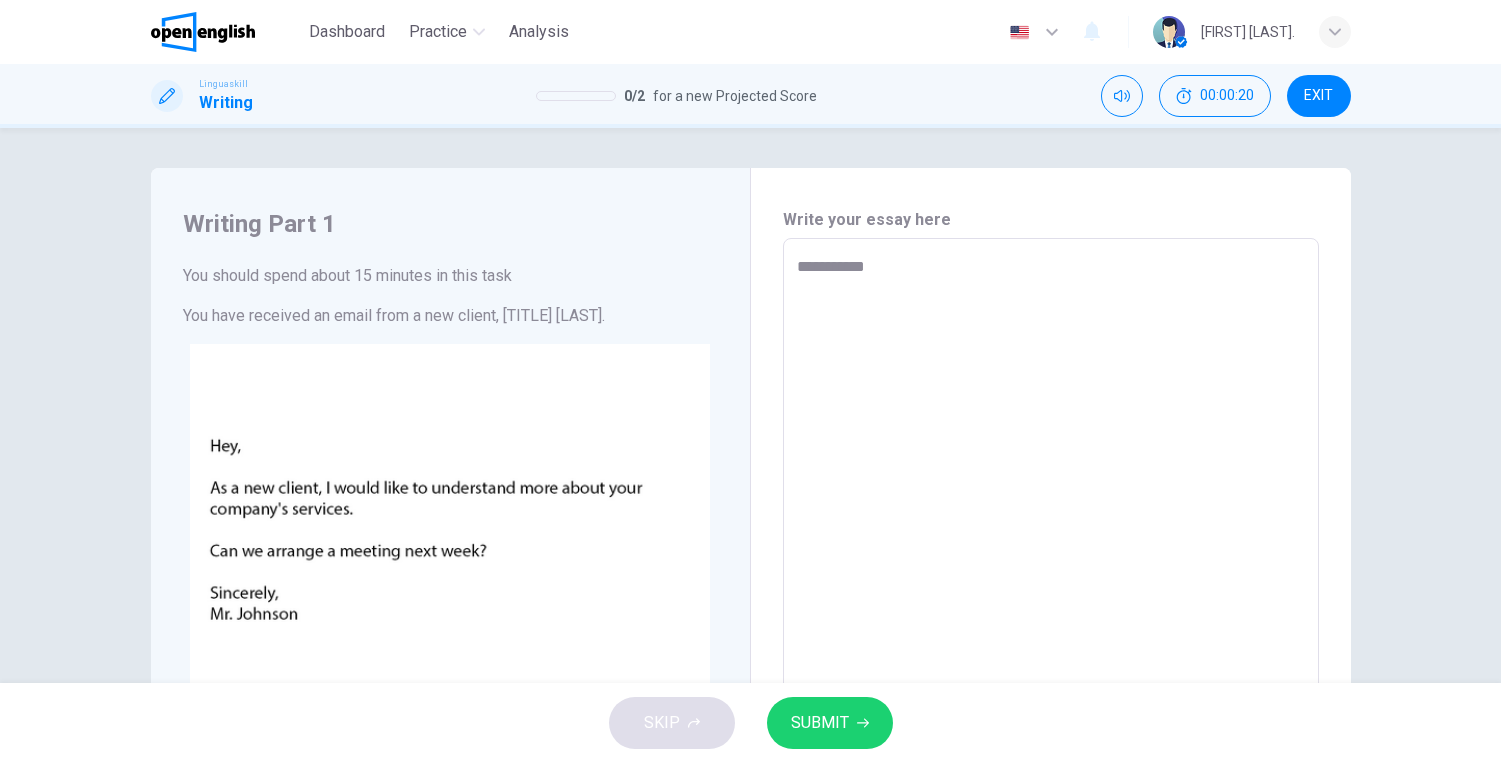 type on "*" 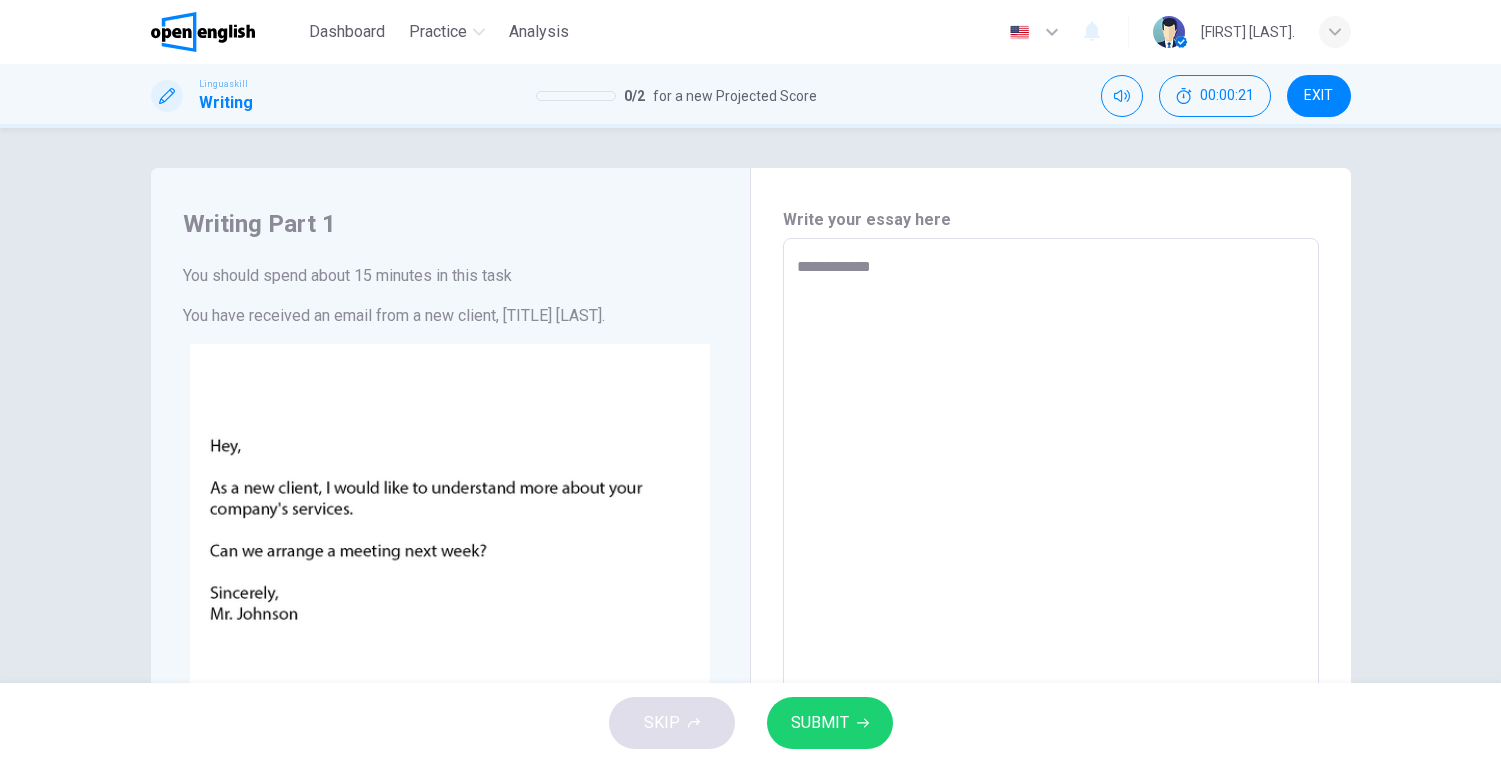 type on "**********" 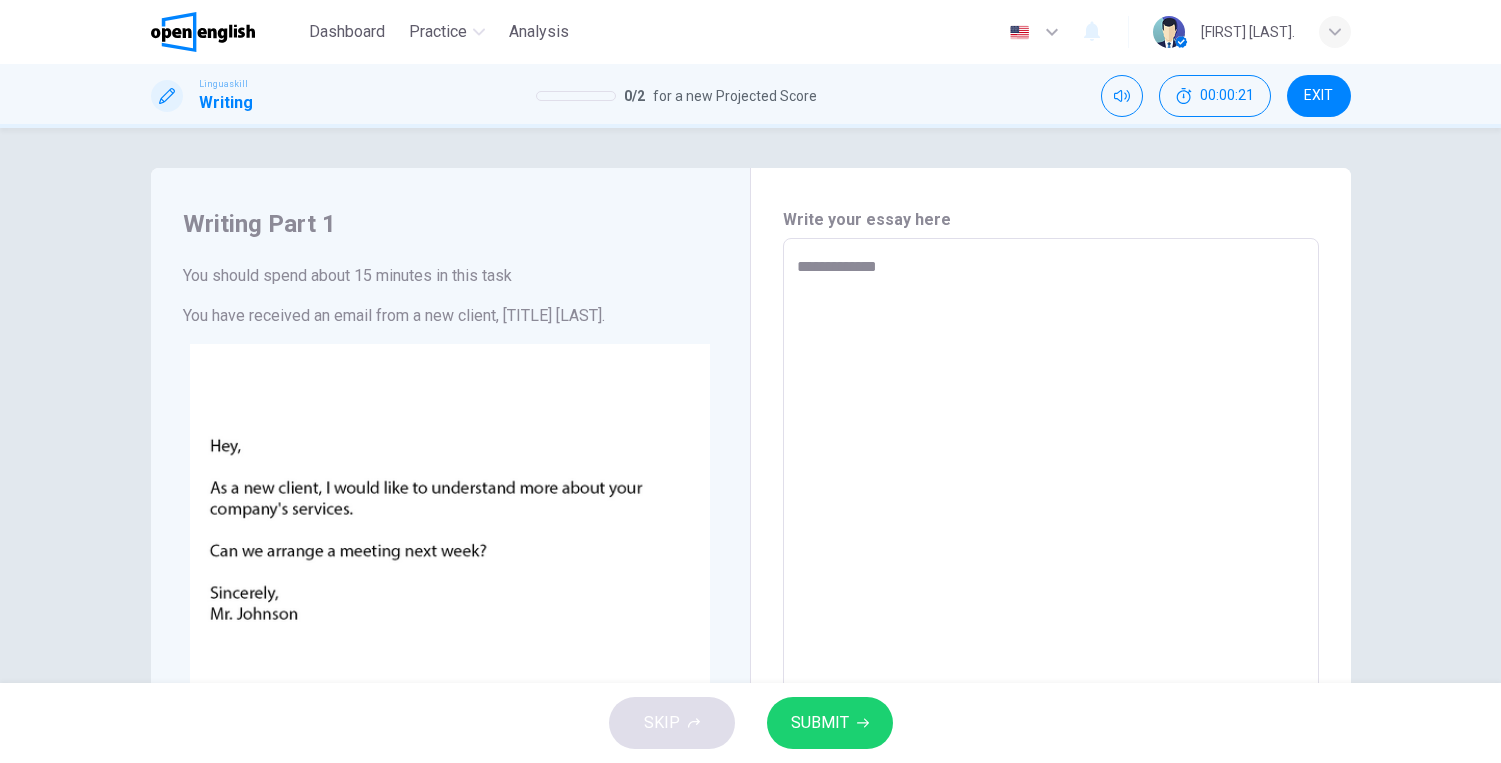 type on "*" 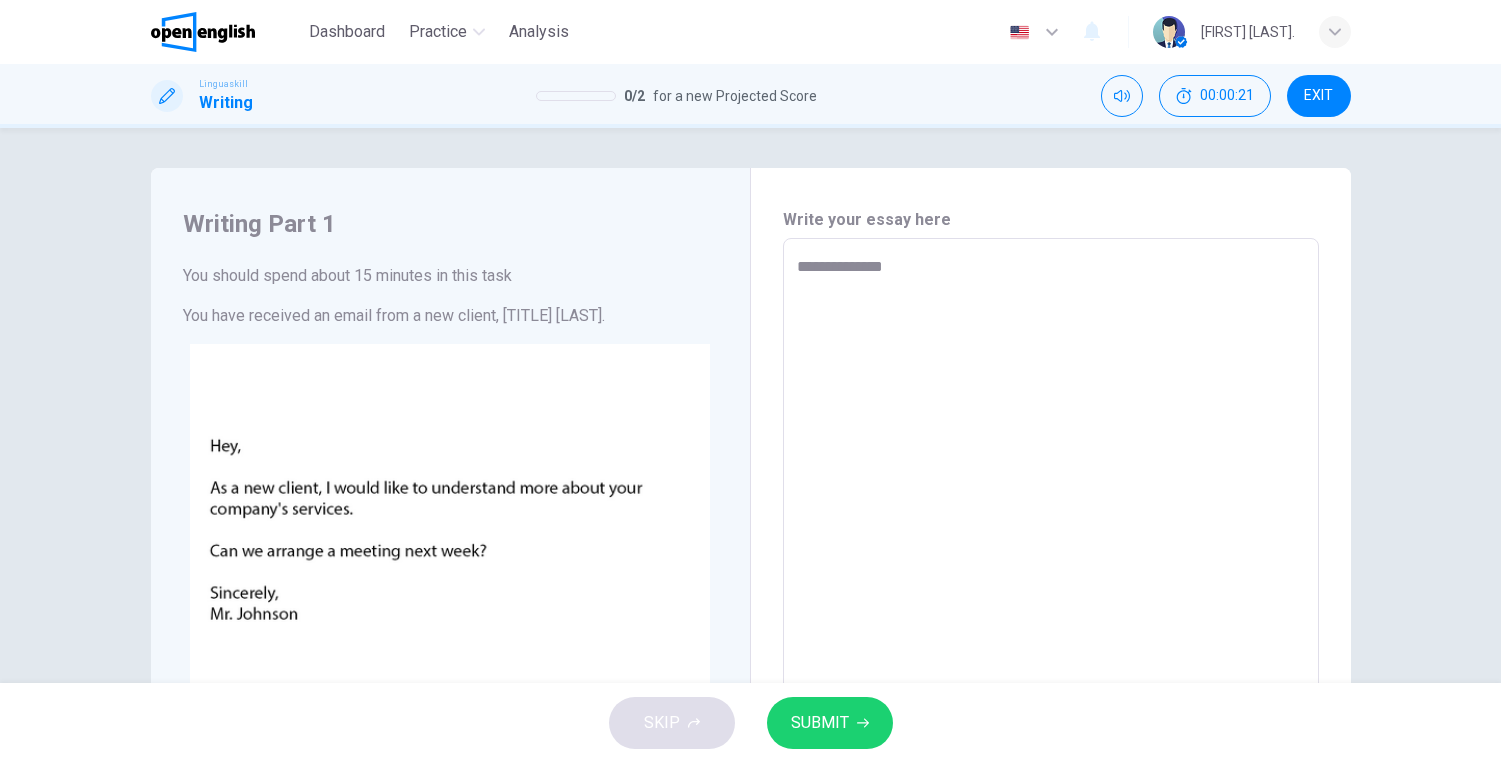 type on "*" 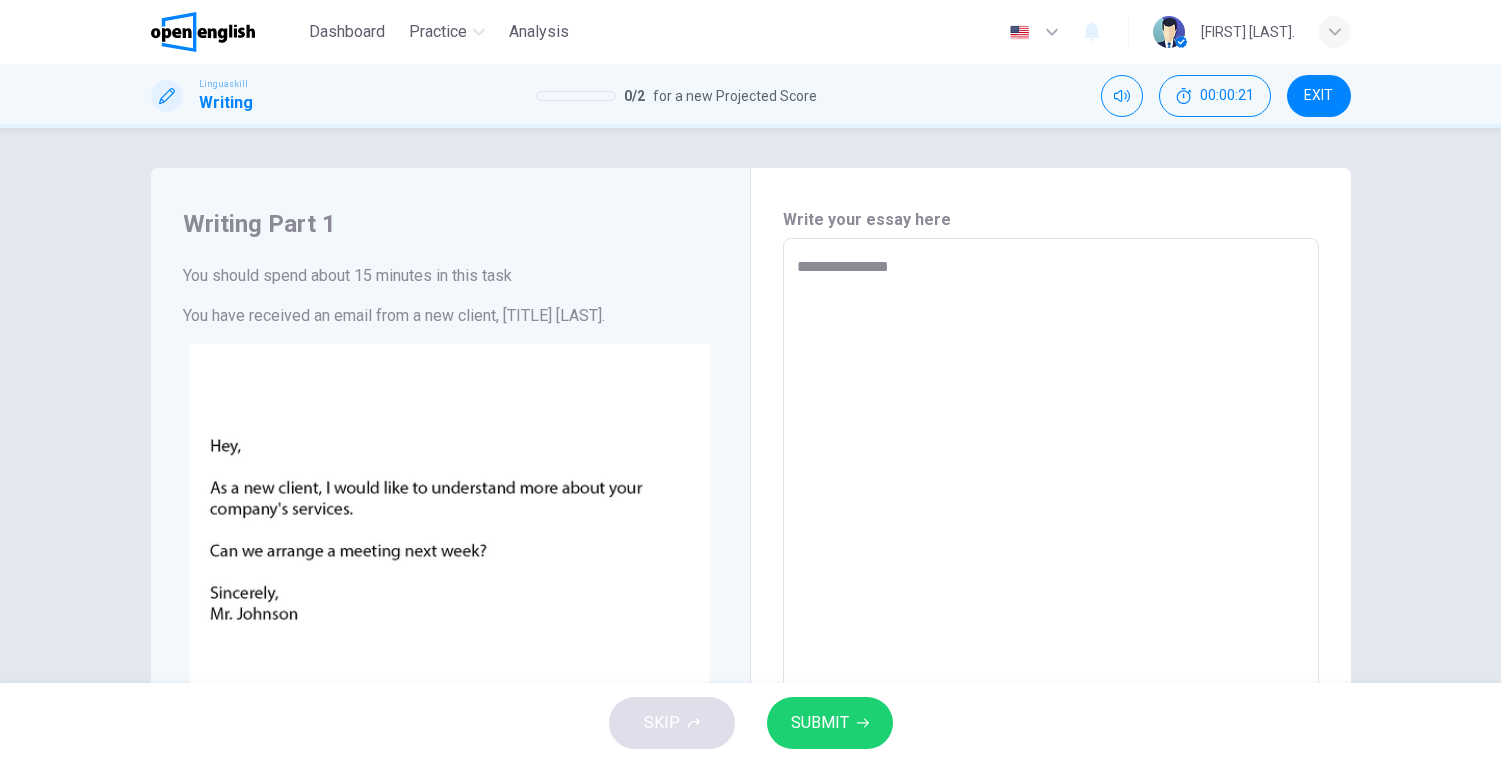 type on "**********" 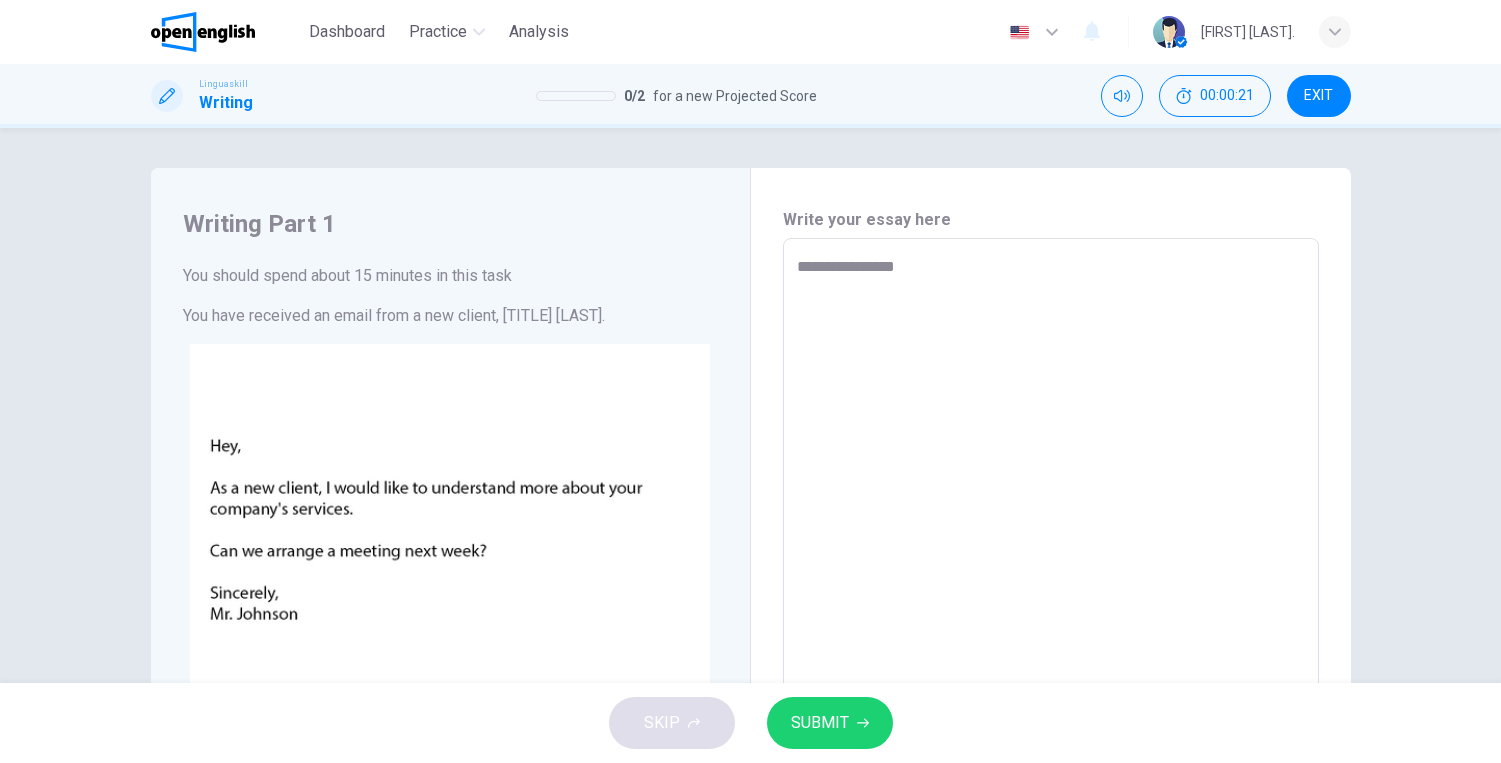 type on "*" 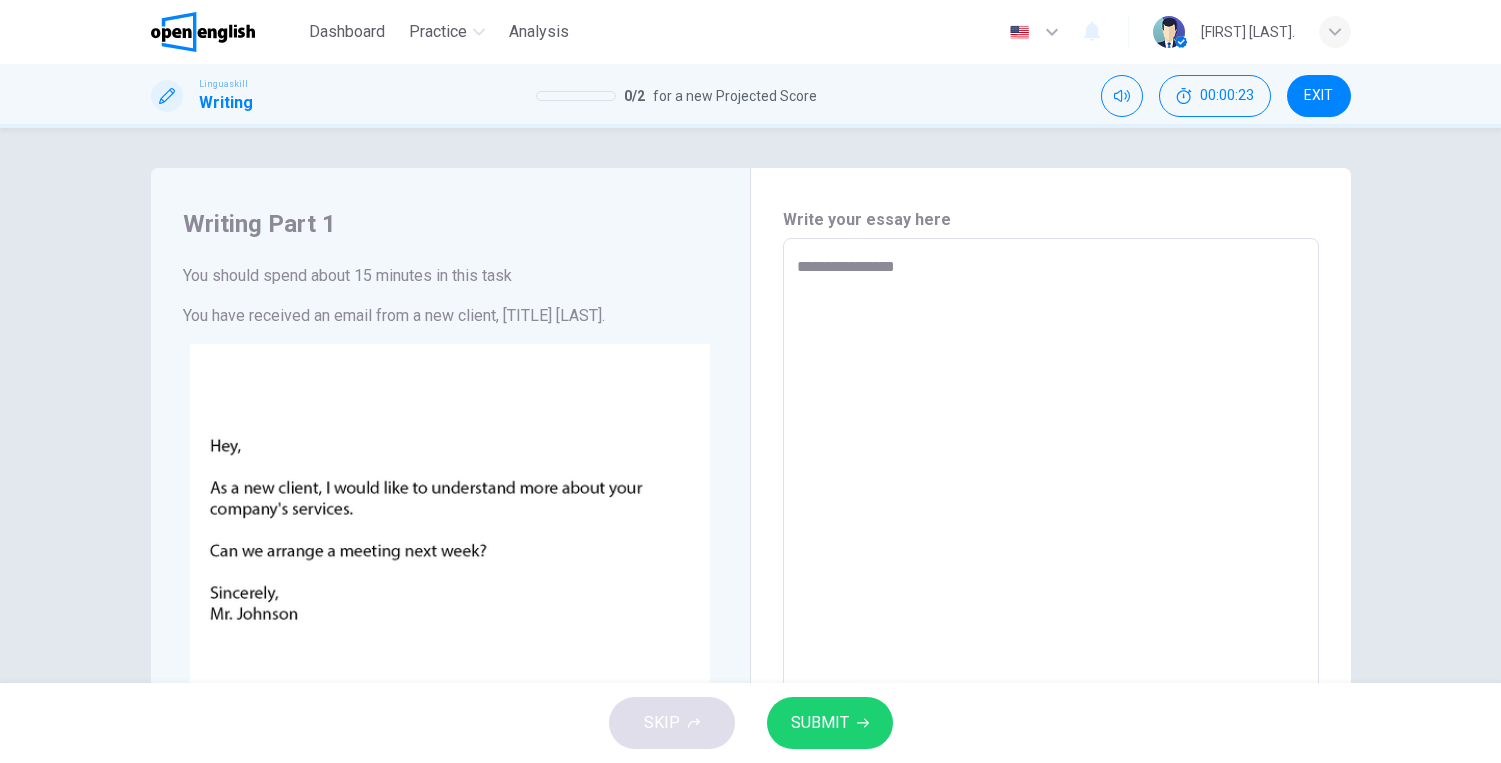 type on "**********" 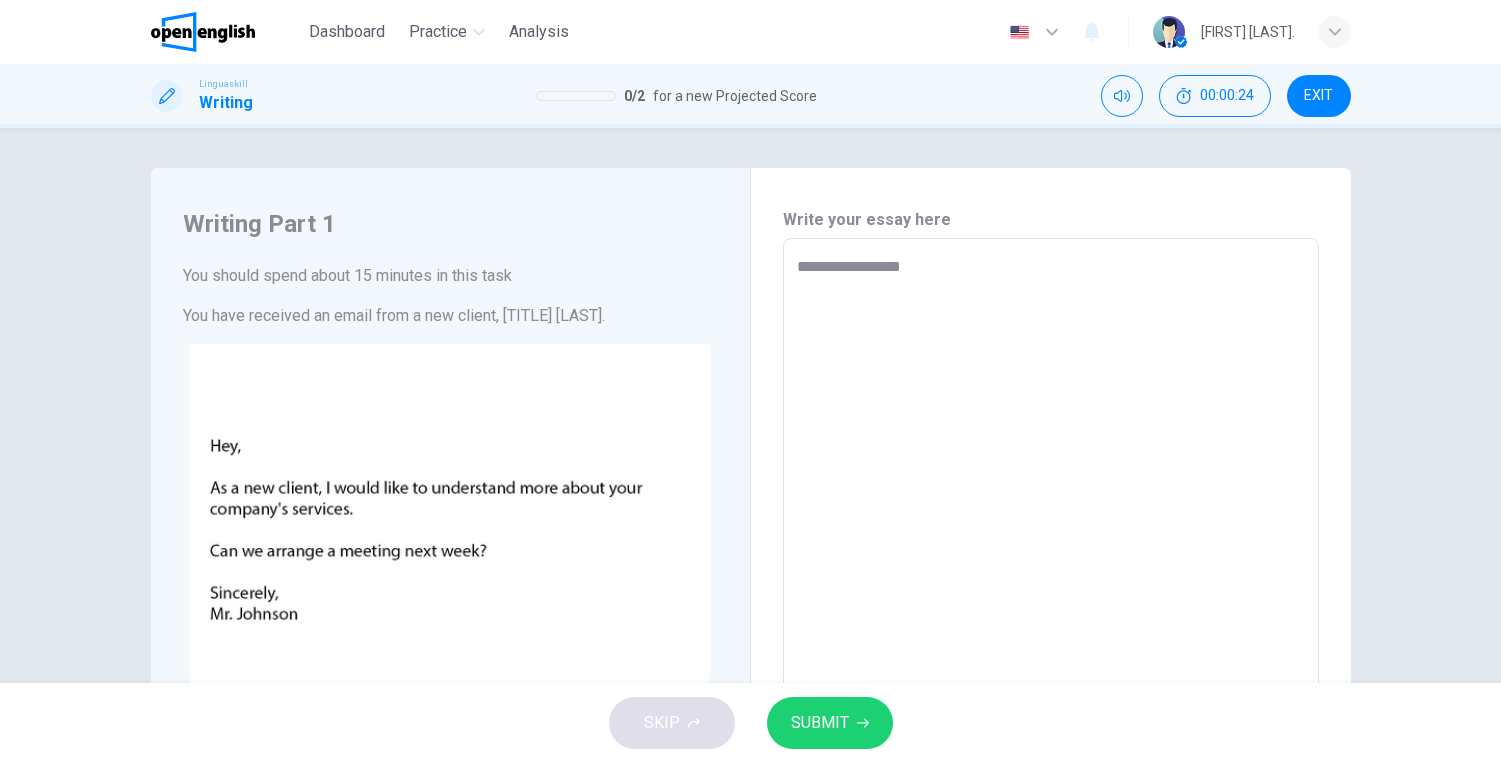 type on "**********" 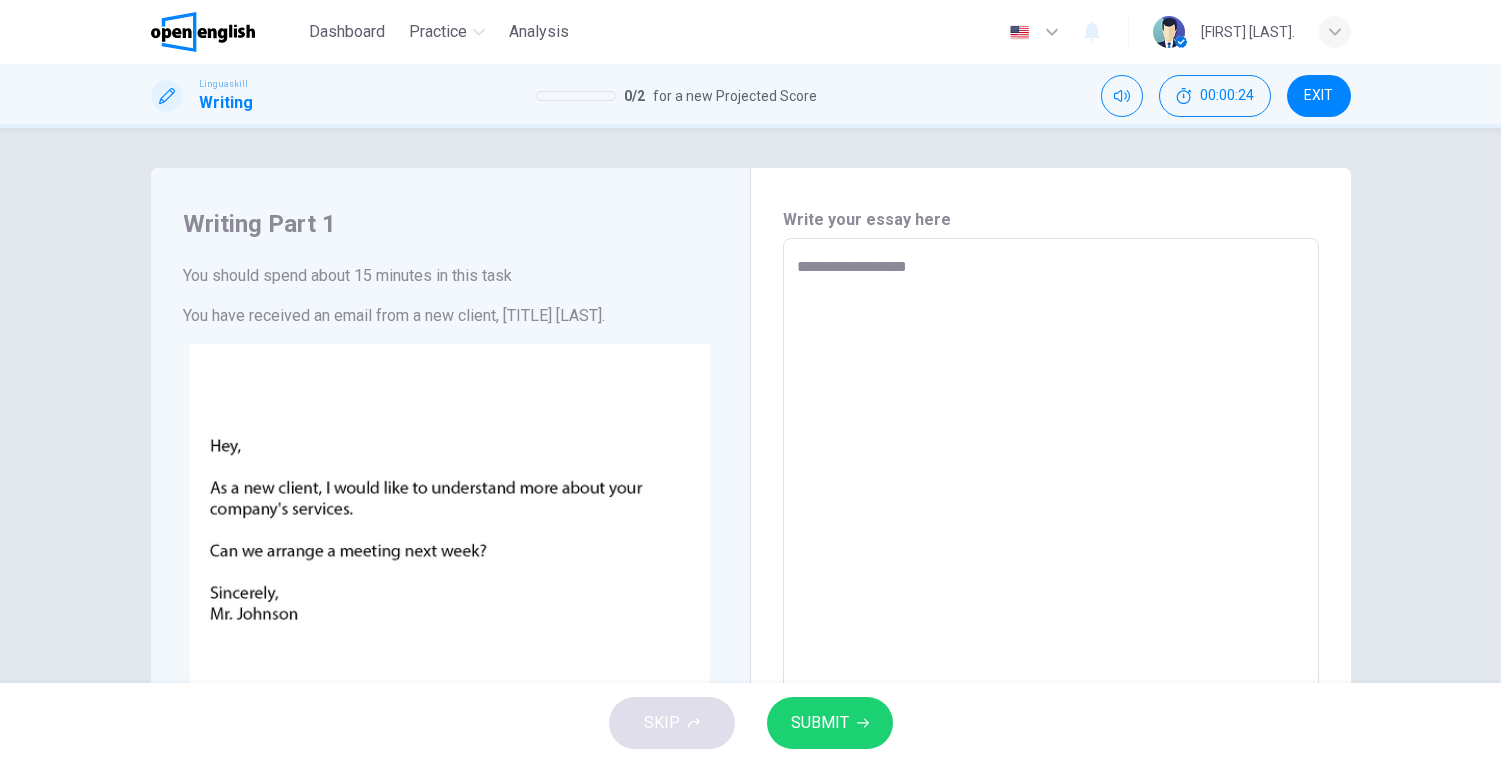 type on "*" 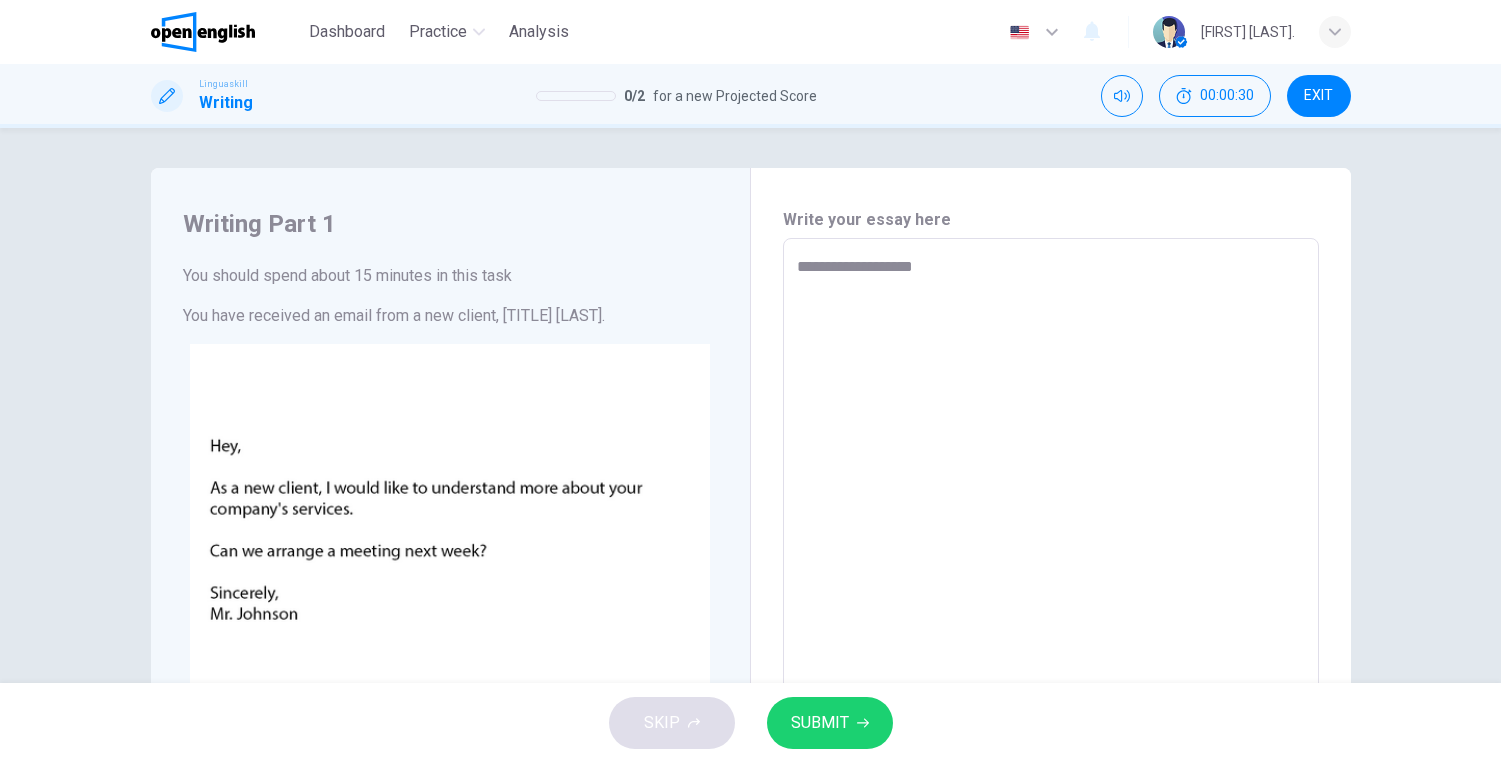 type on "**********" 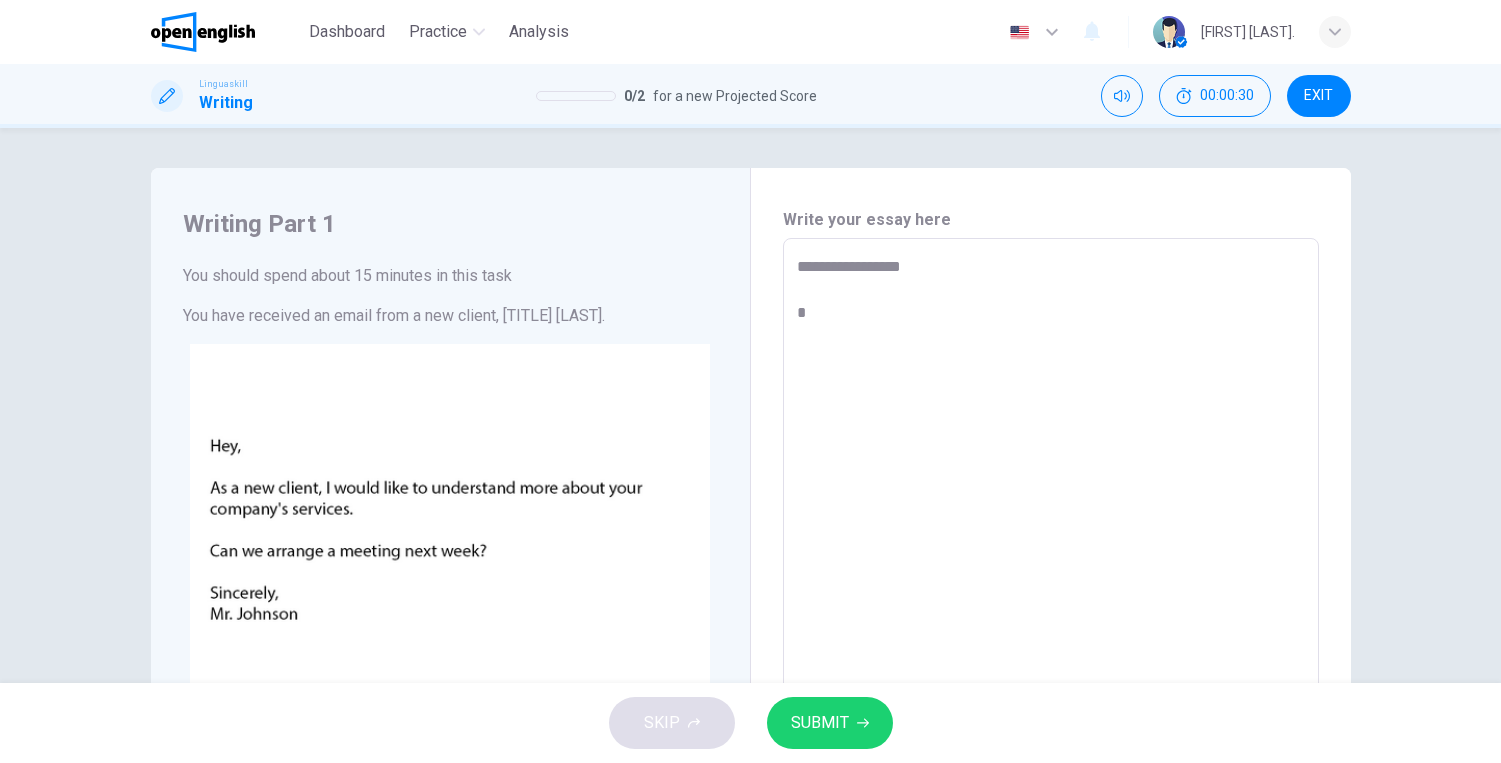 type on "*" 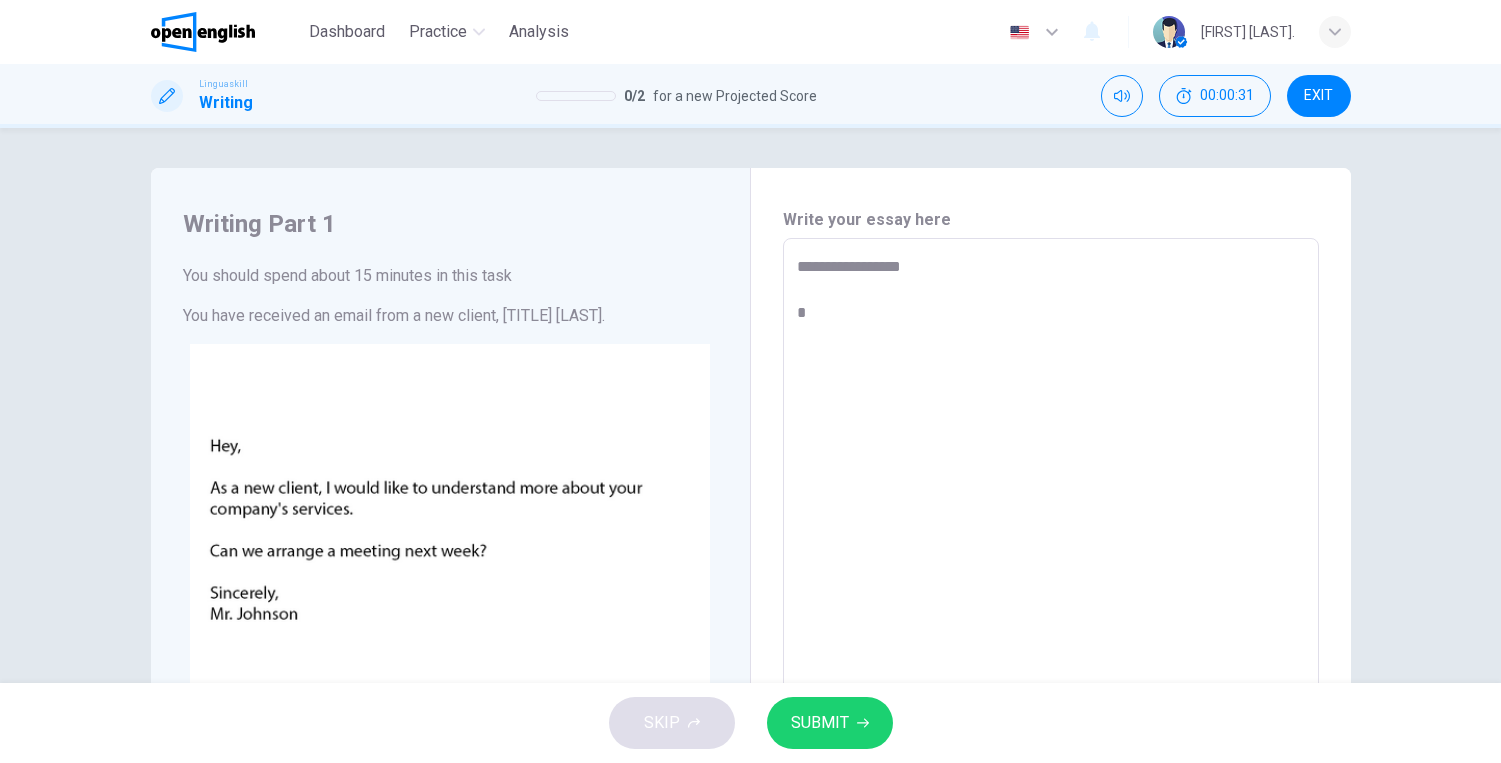type on "**********" 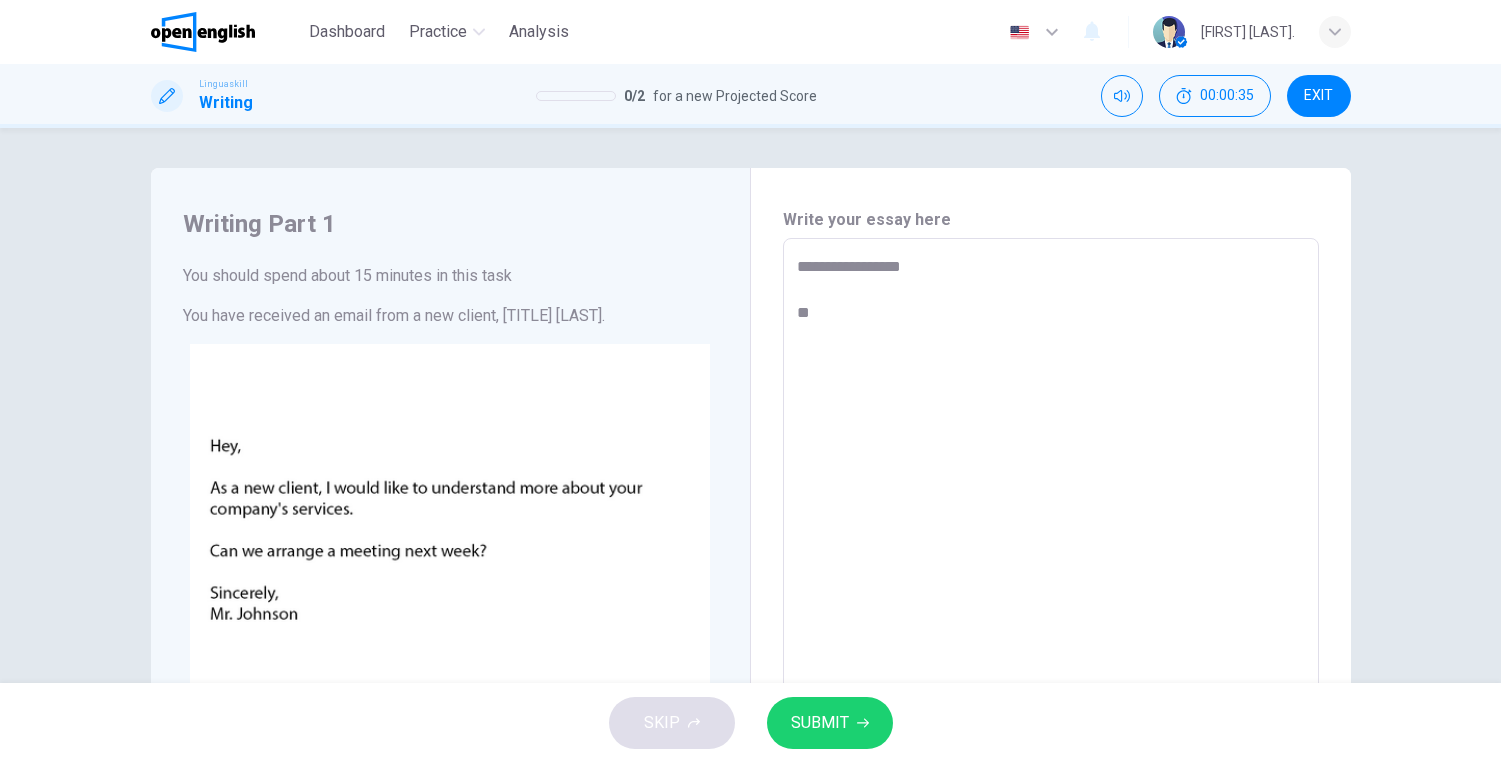 type on "**********" 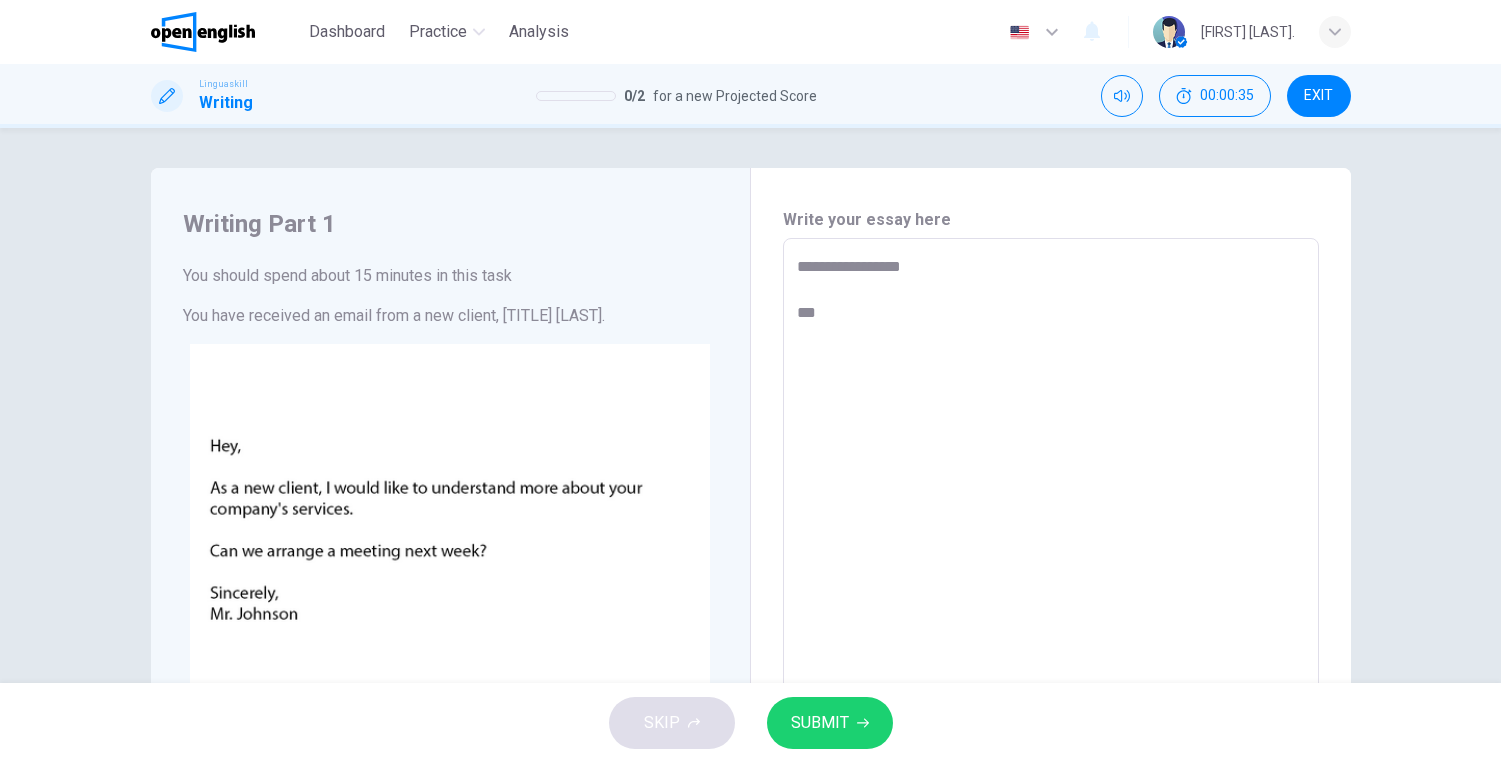type on "**********" 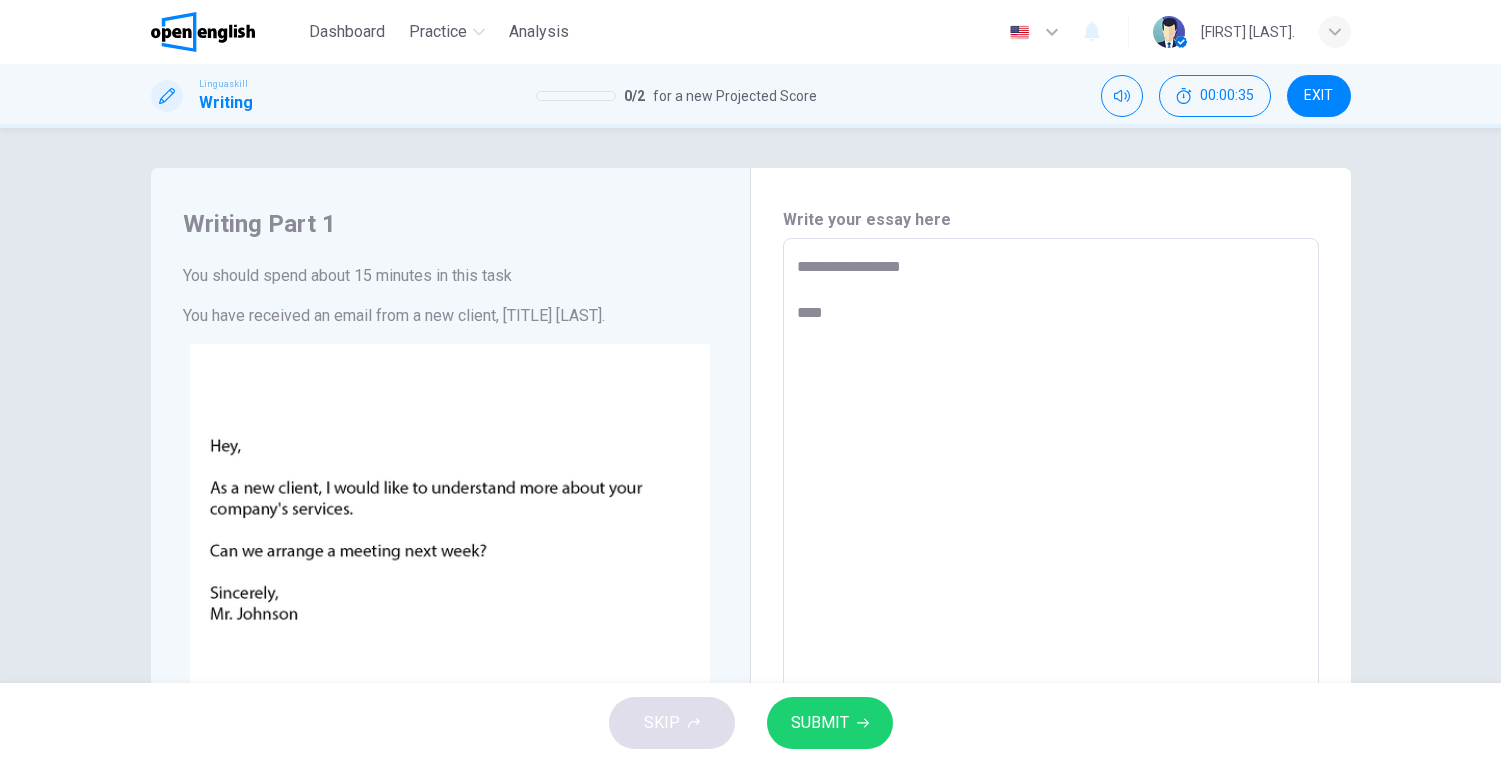 type on "**********" 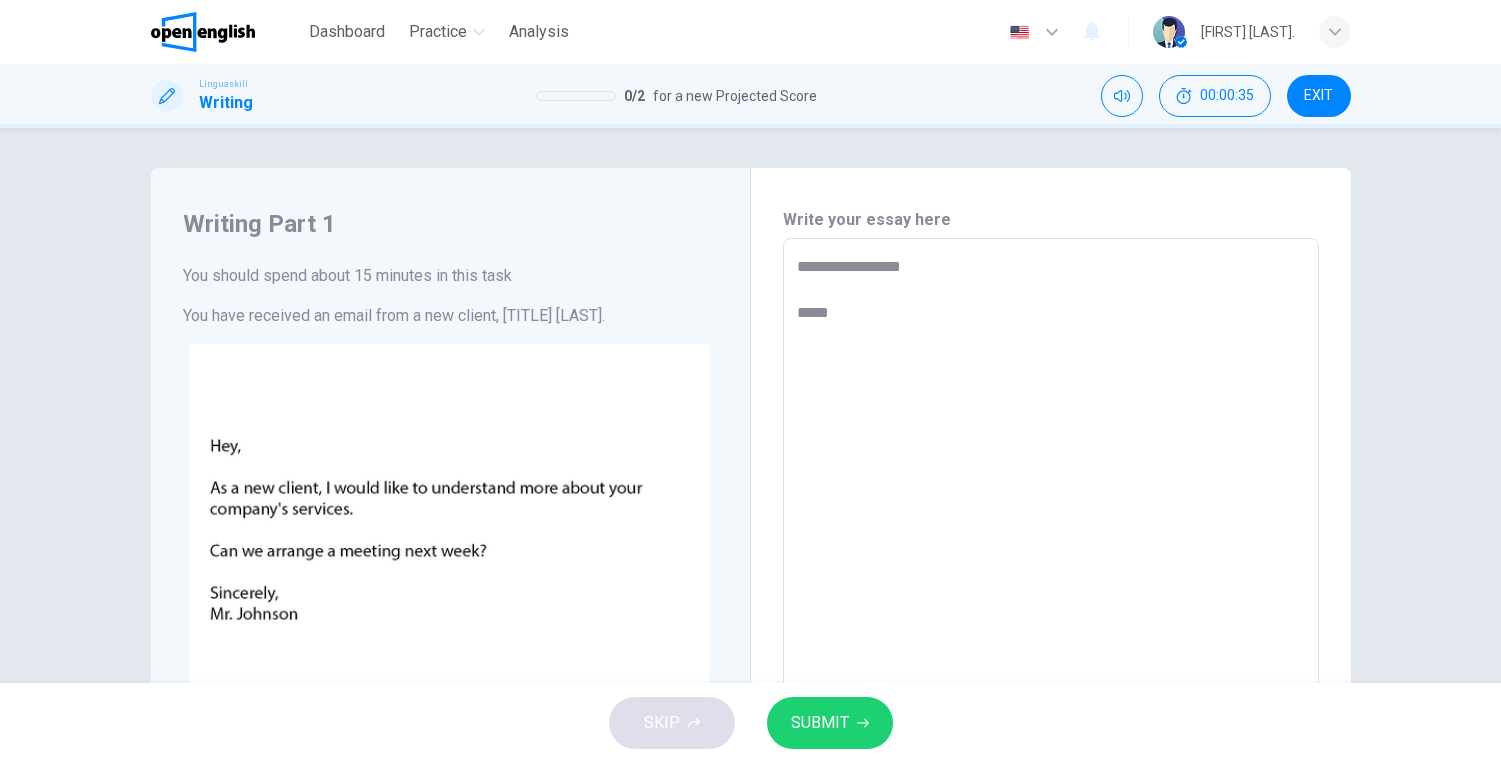 type on "*" 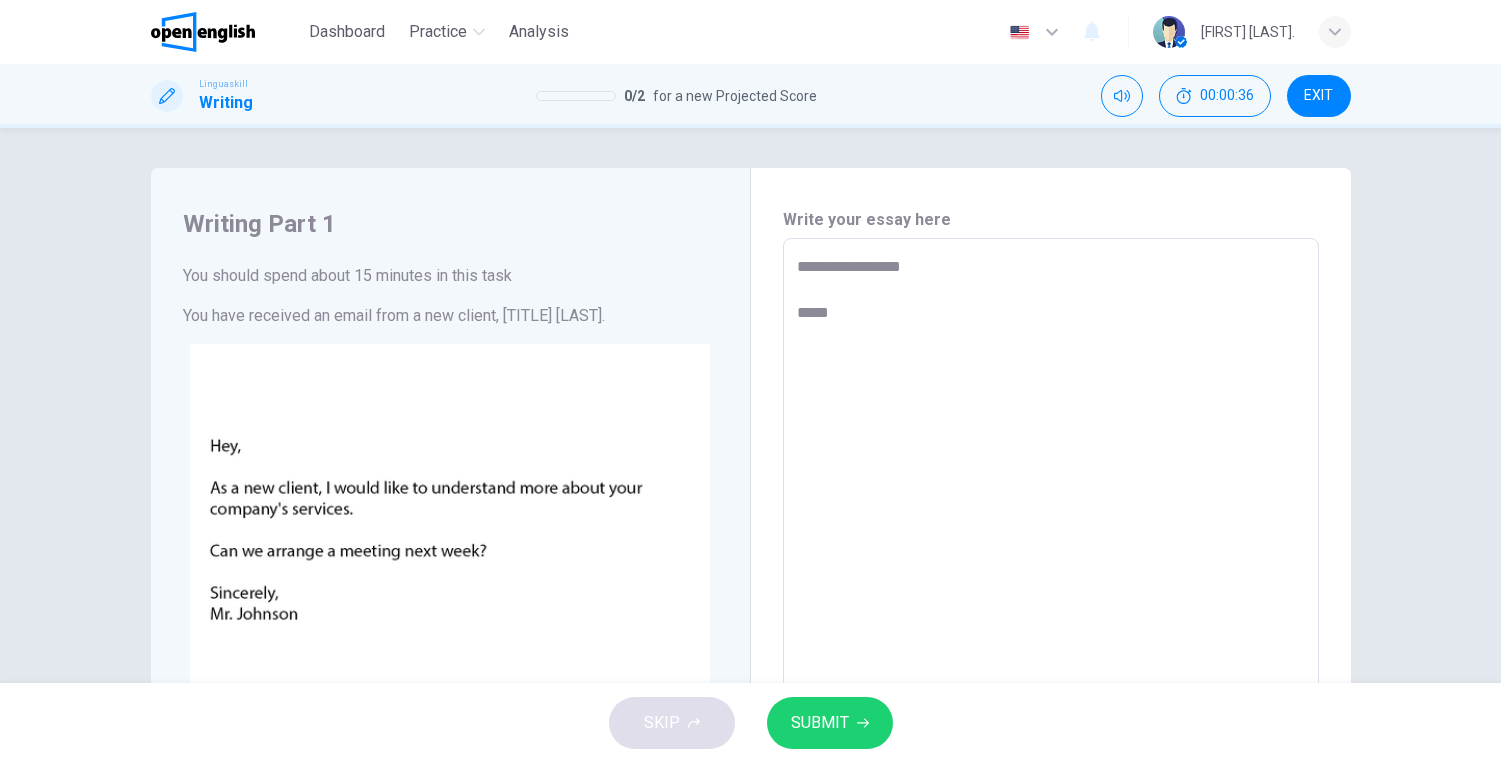 type on "**********" 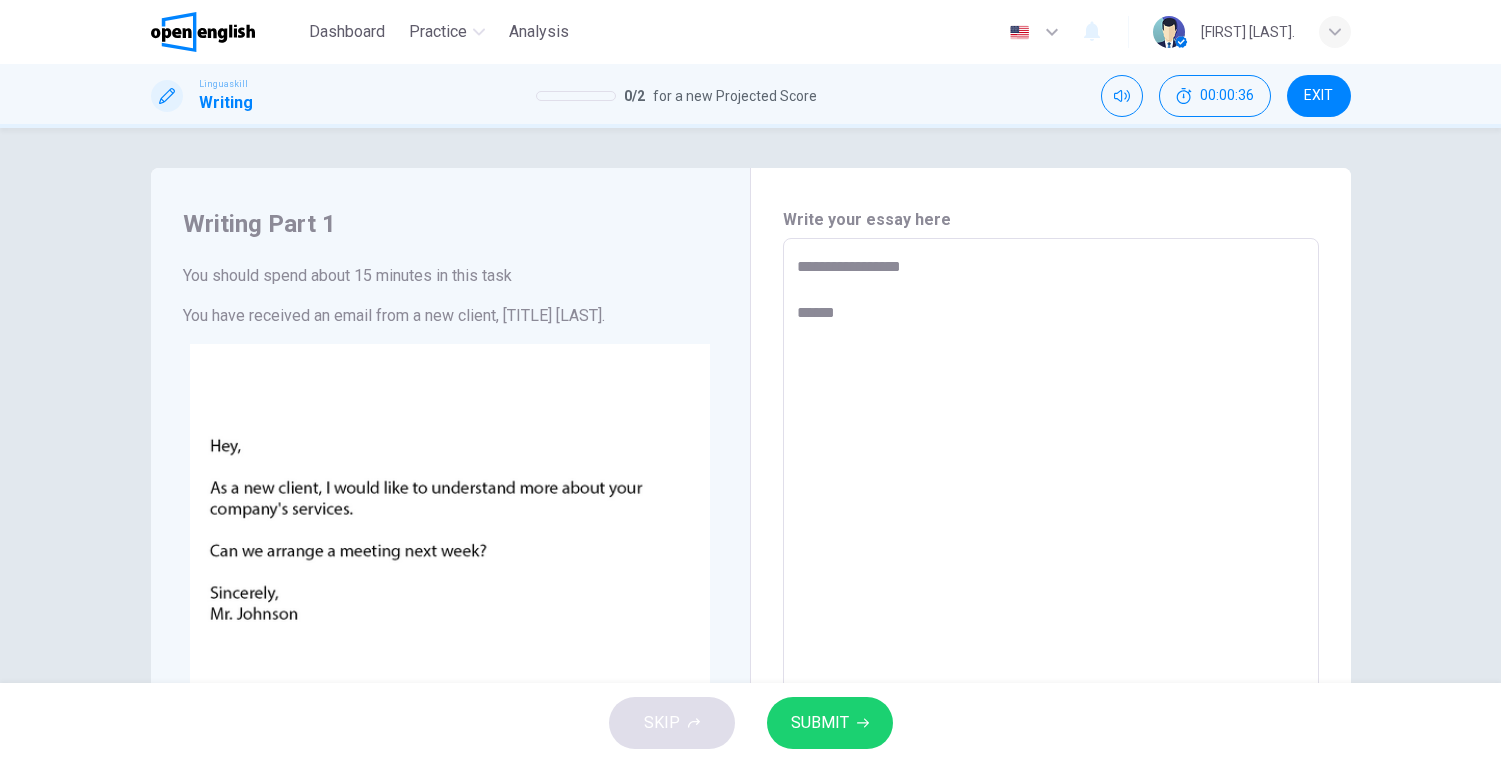 type on "*" 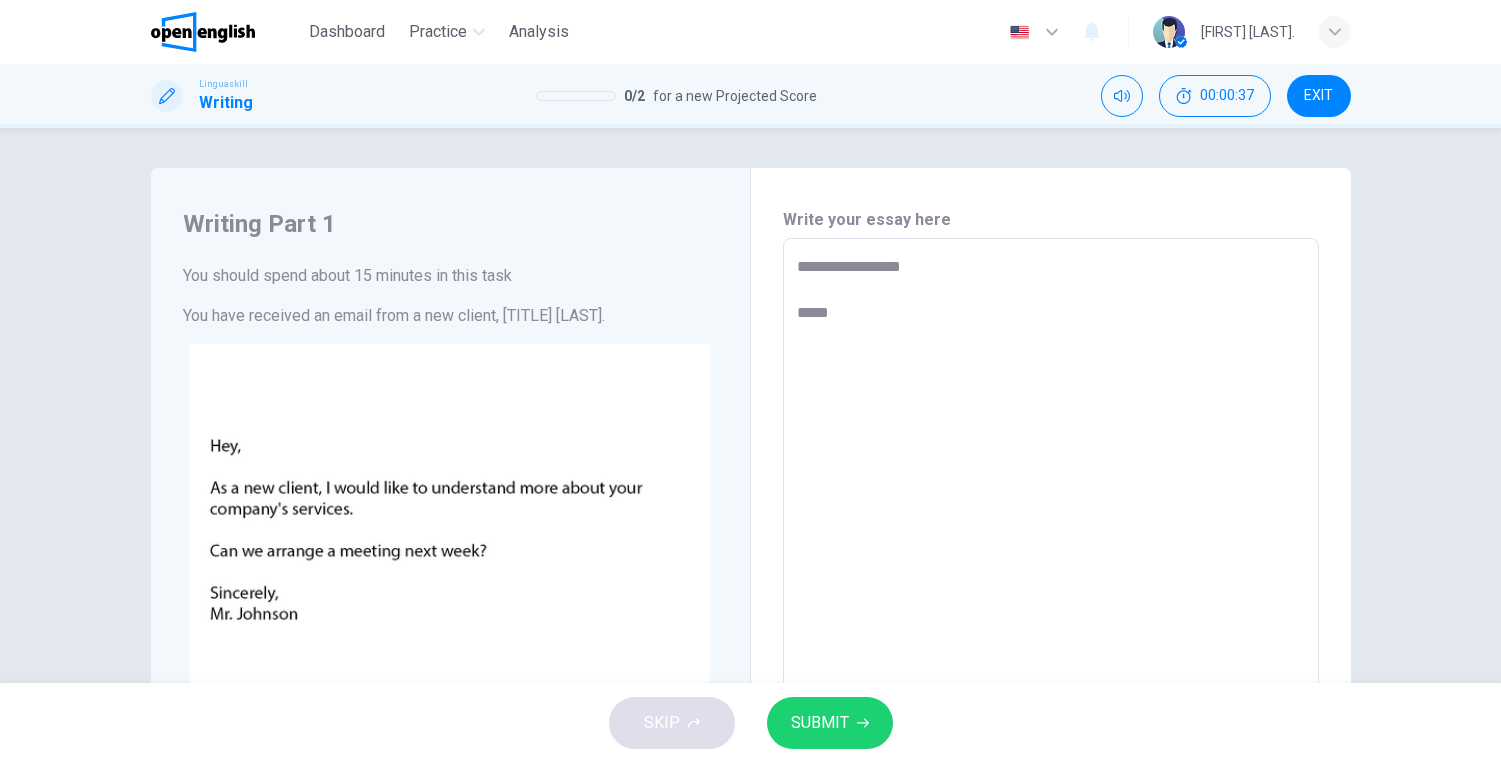 type on "**********" 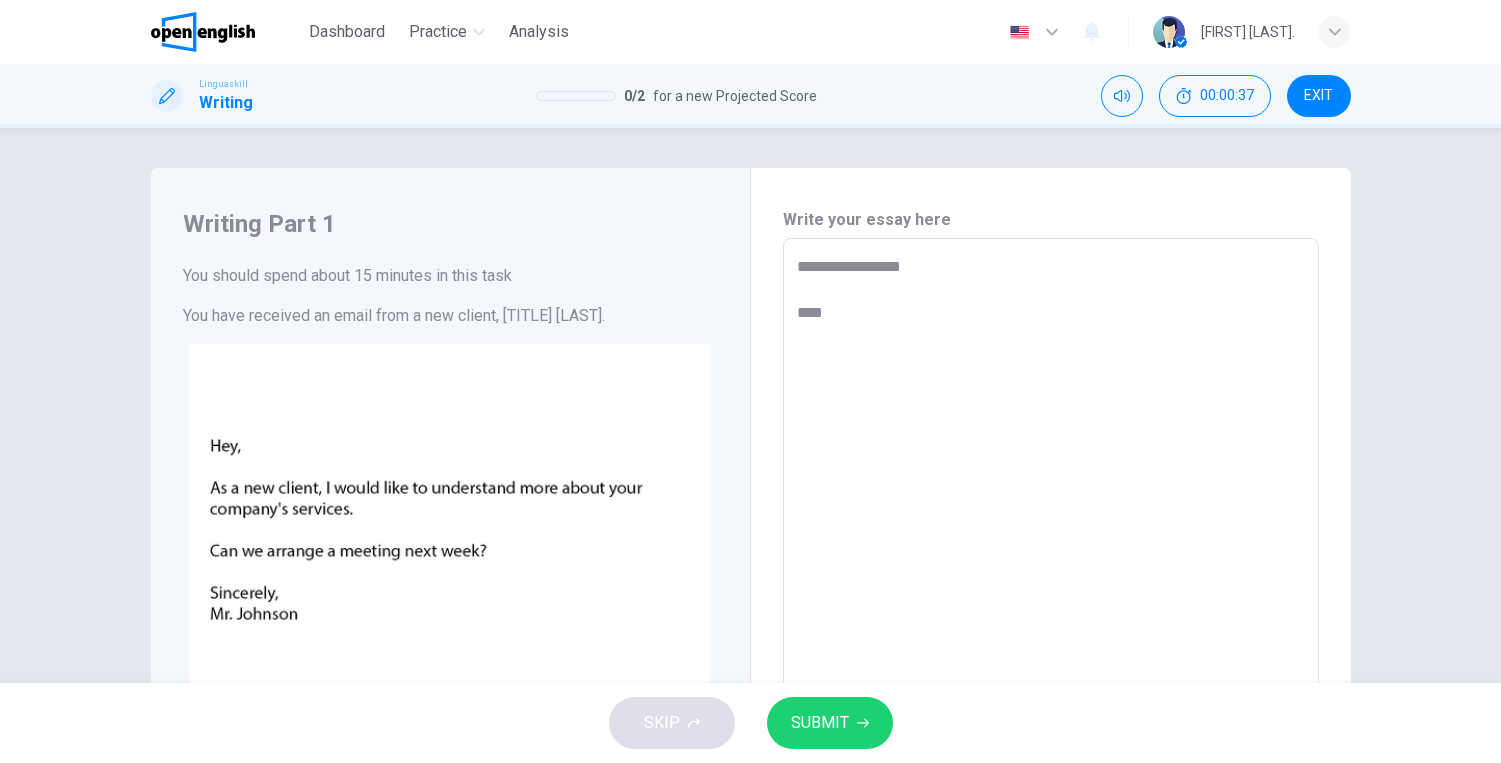 type on "*" 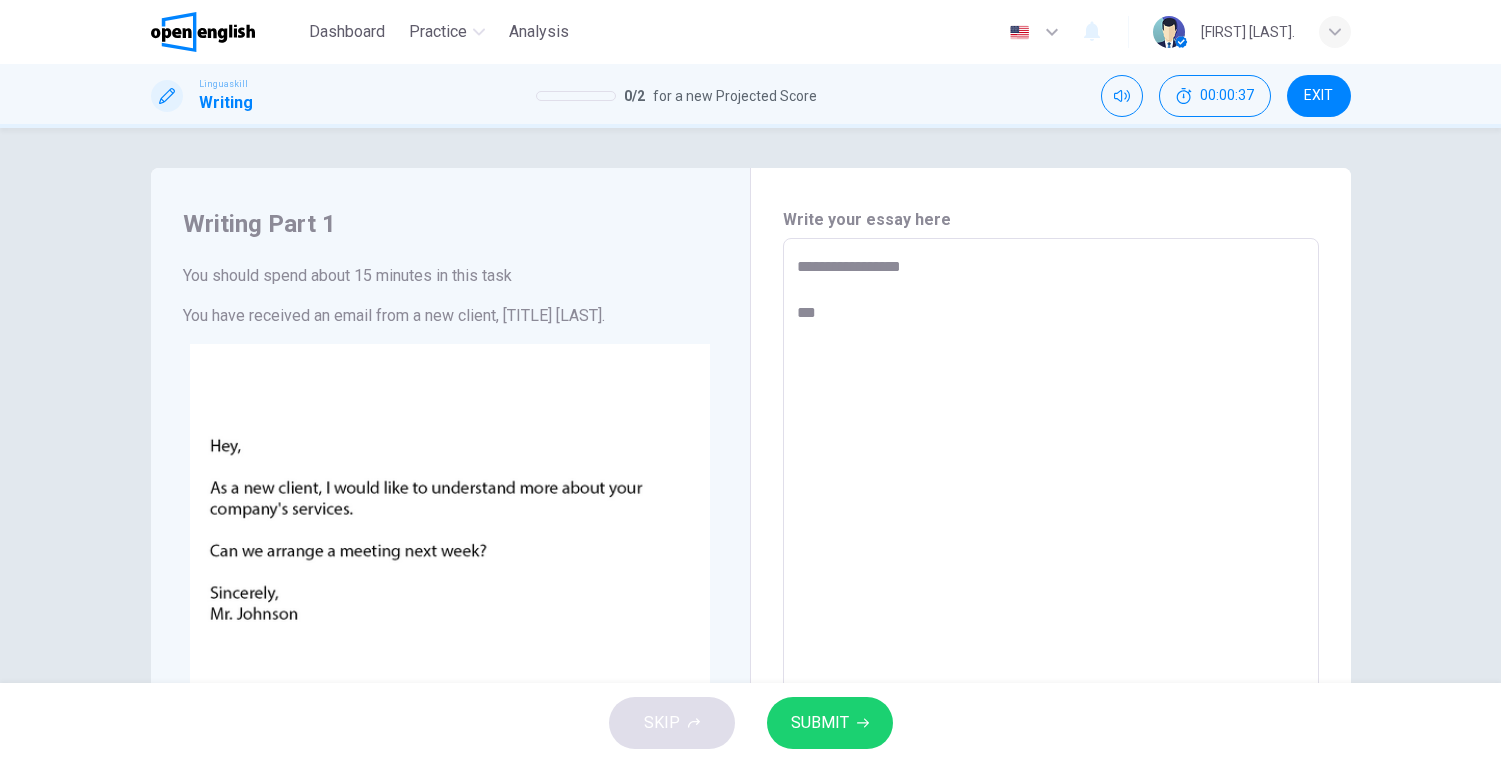 type on "**********" 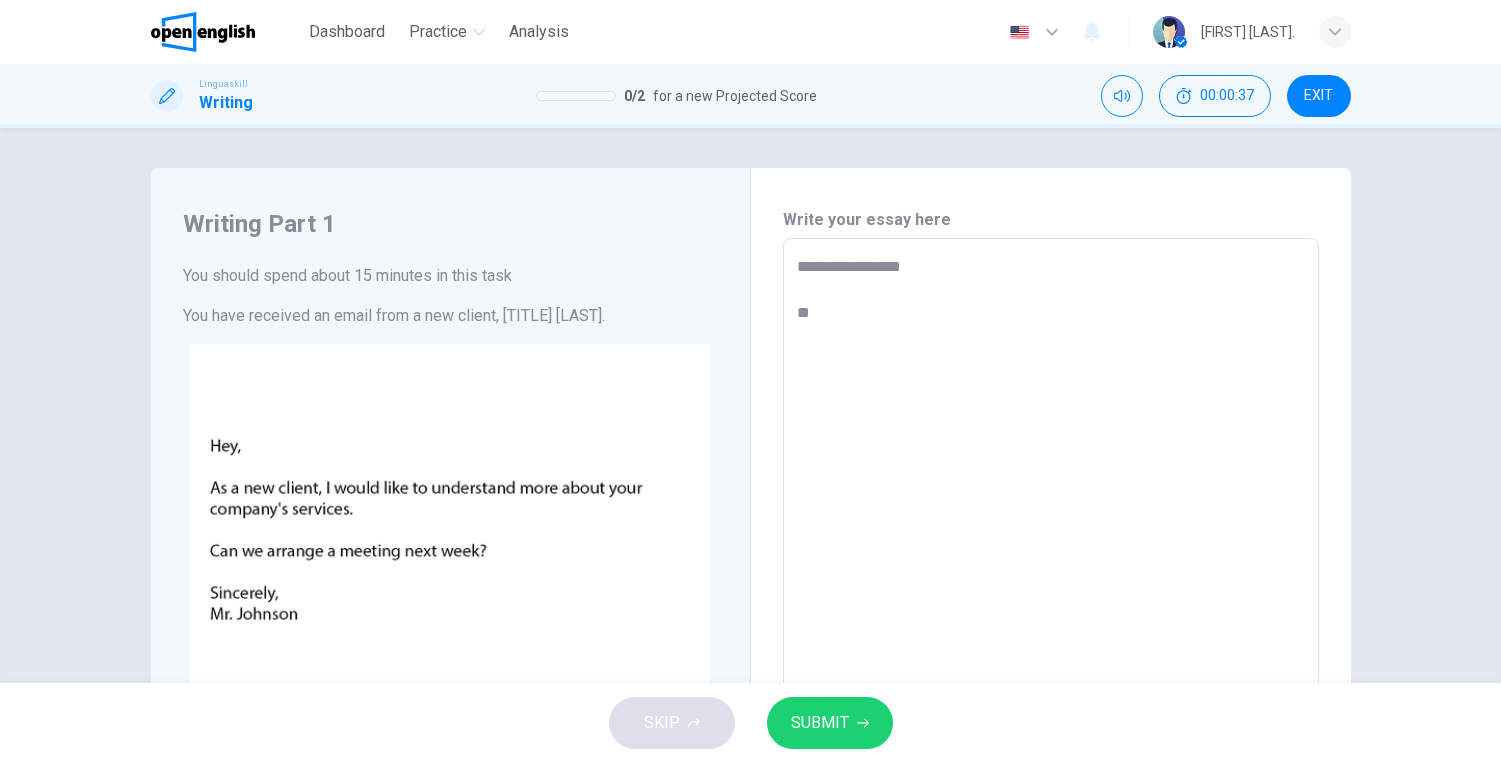 type on "*" 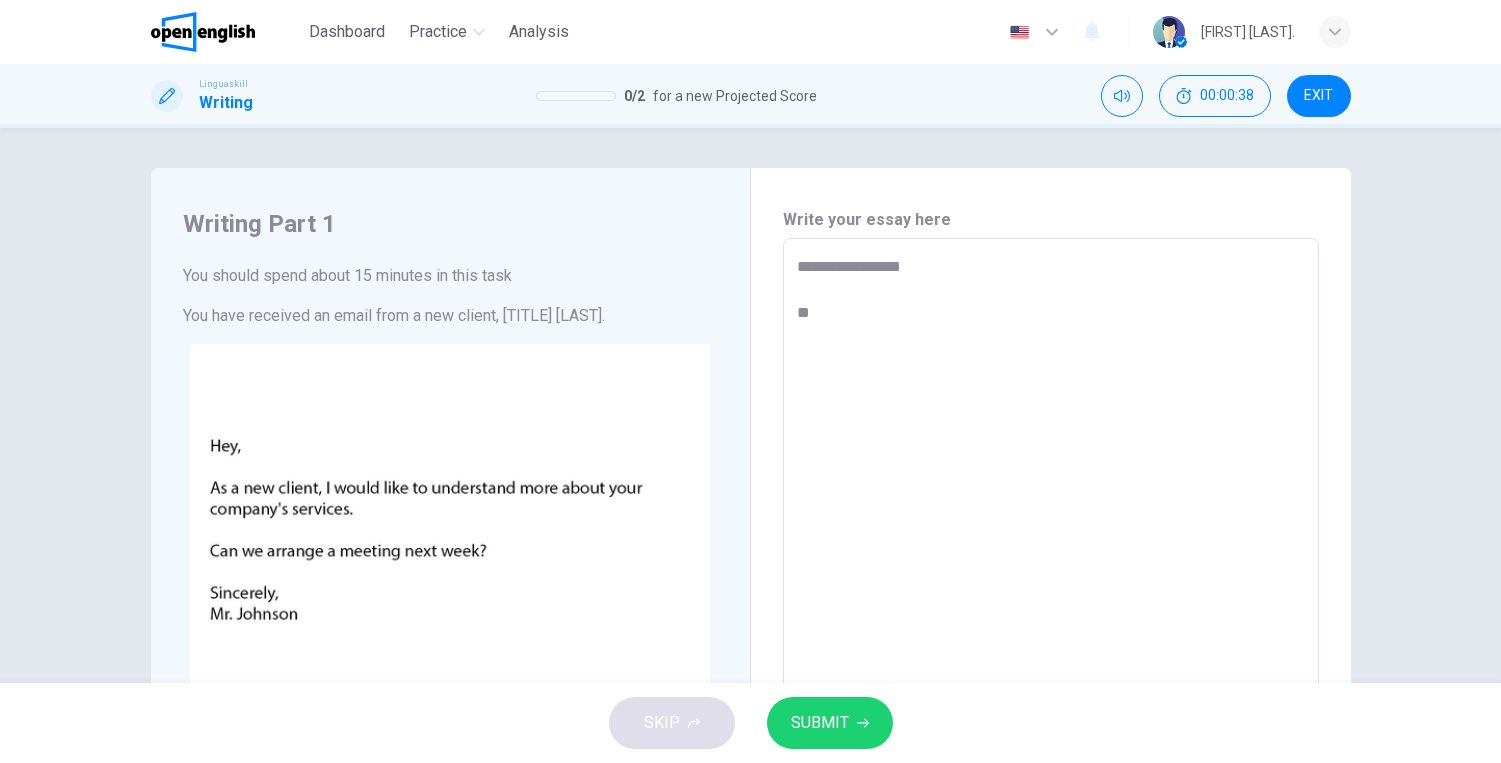 type on "**********" 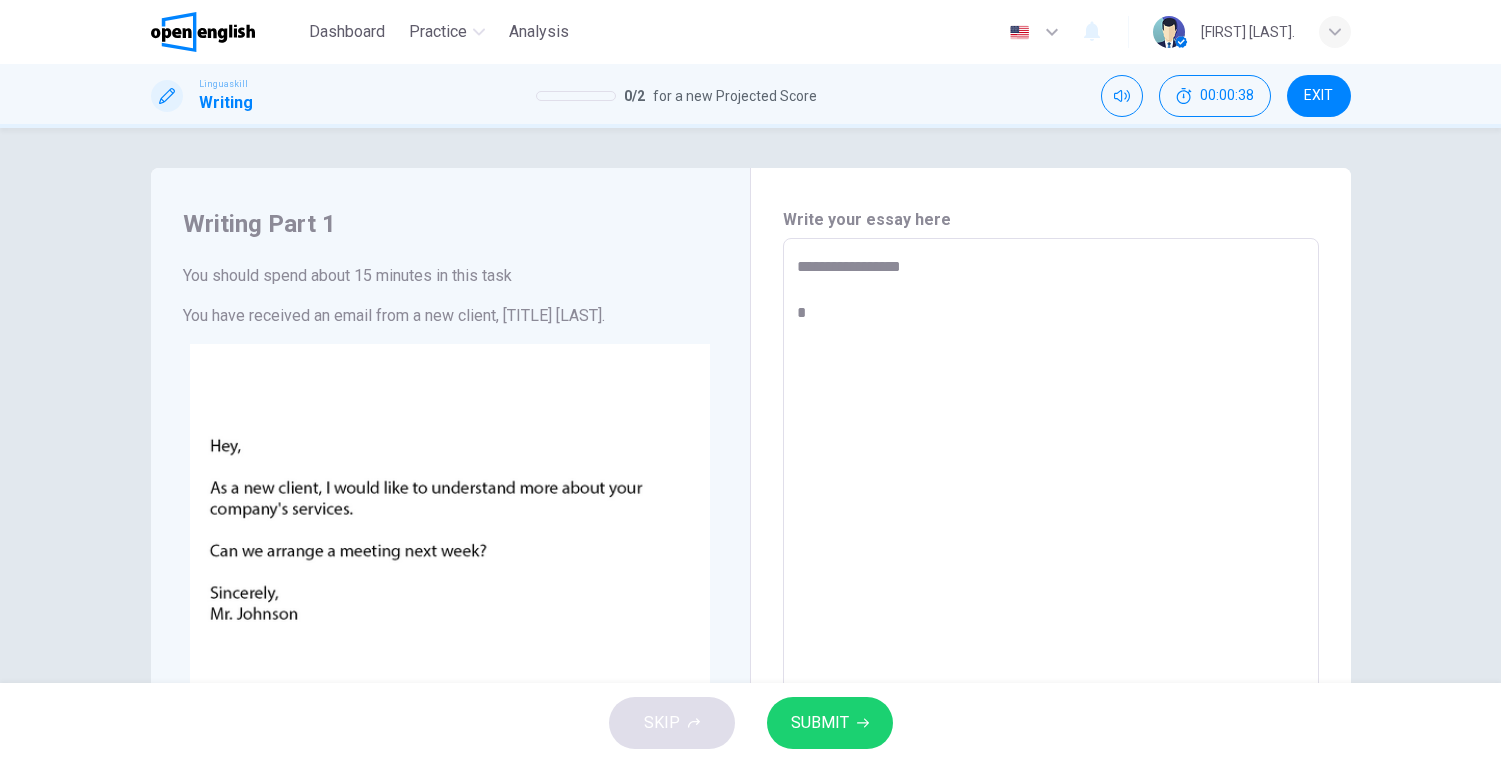 type on "*" 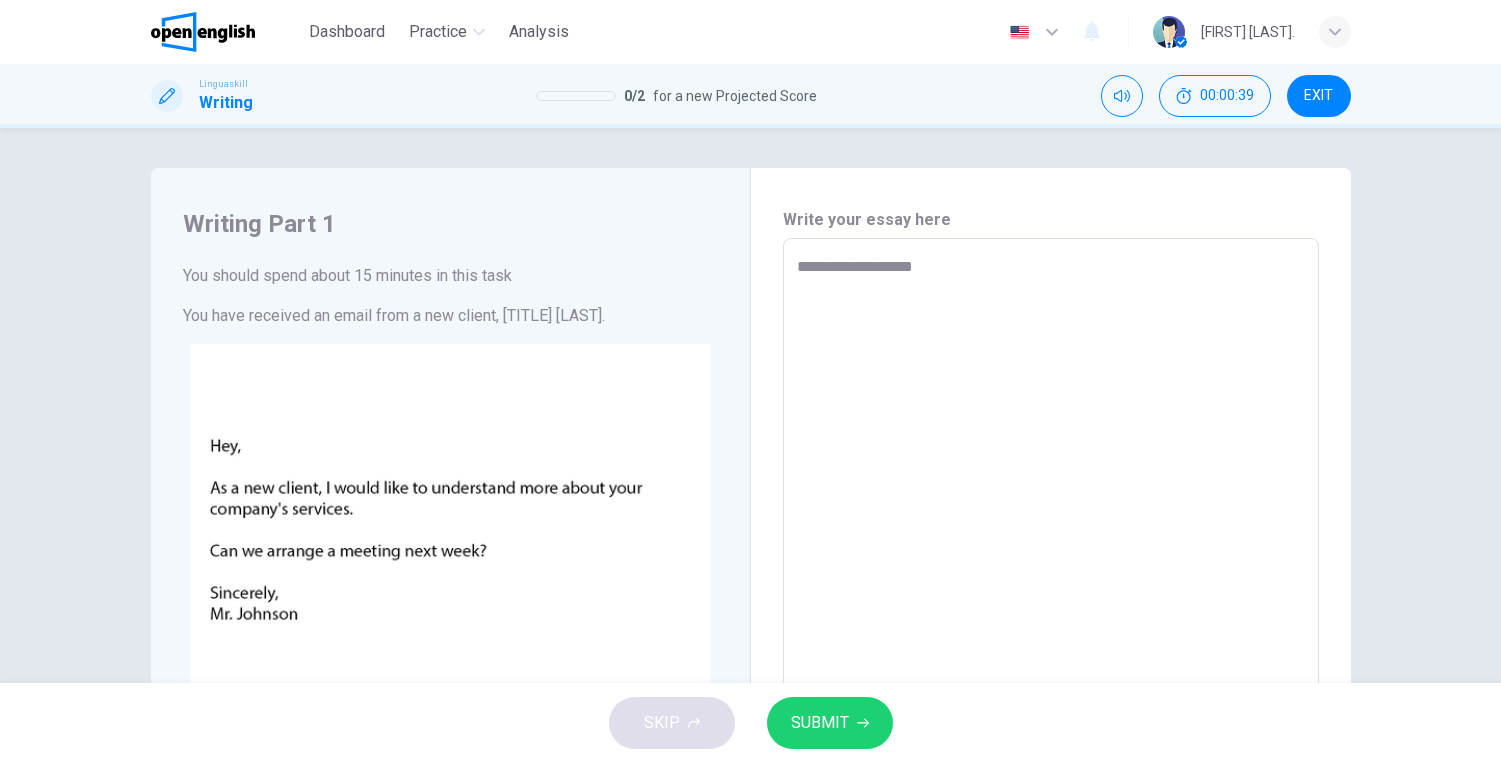 type on "**********" 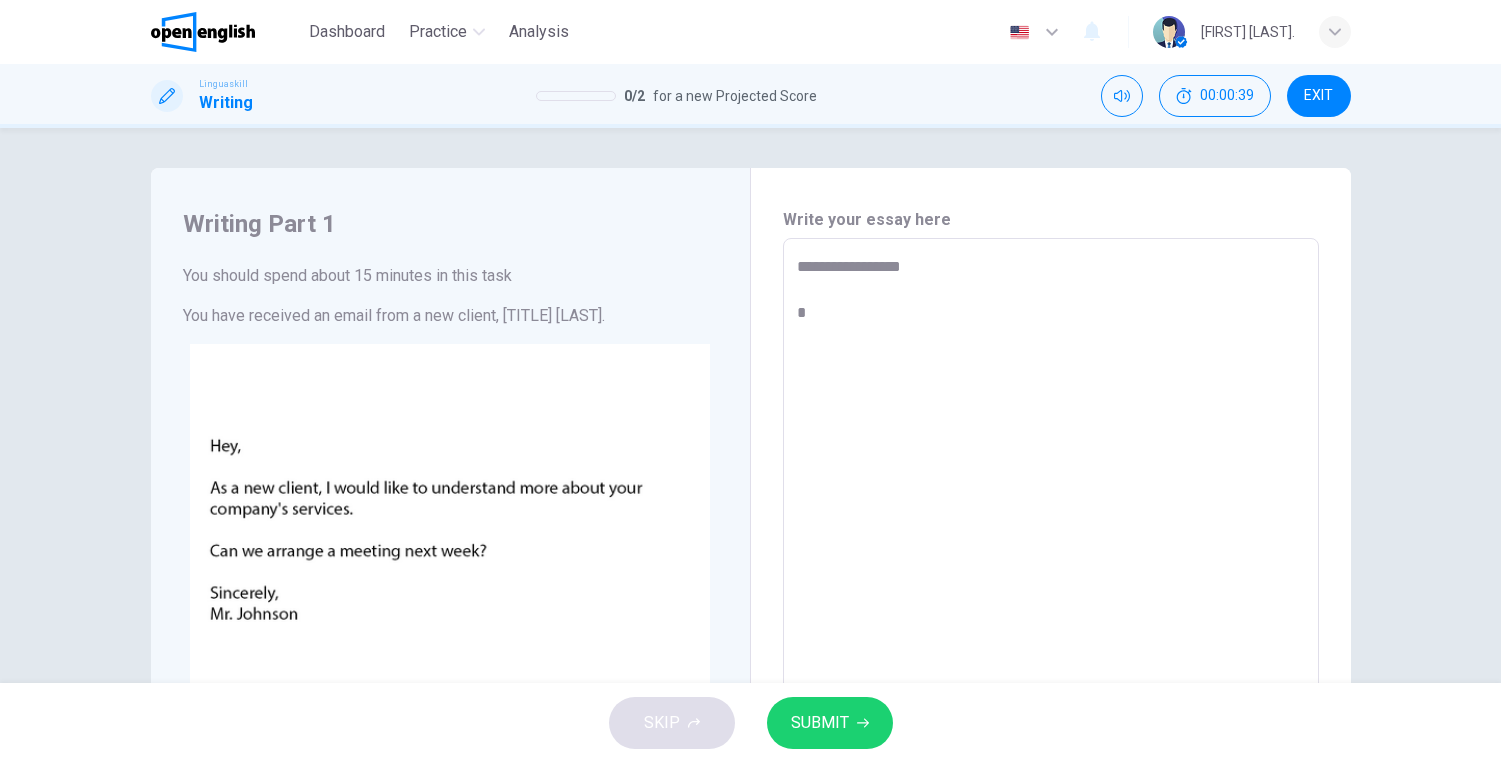 type on "*" 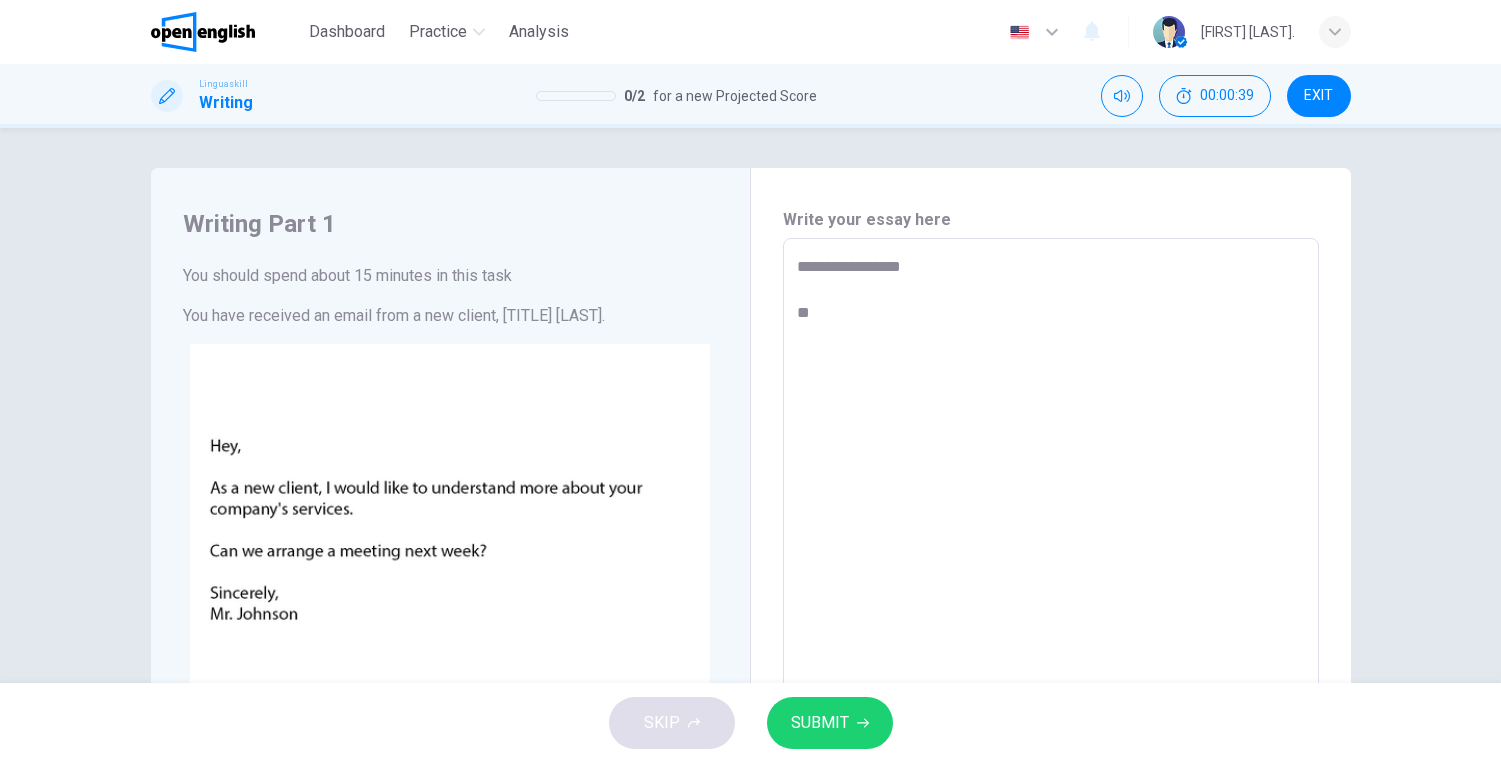 type on "**********" 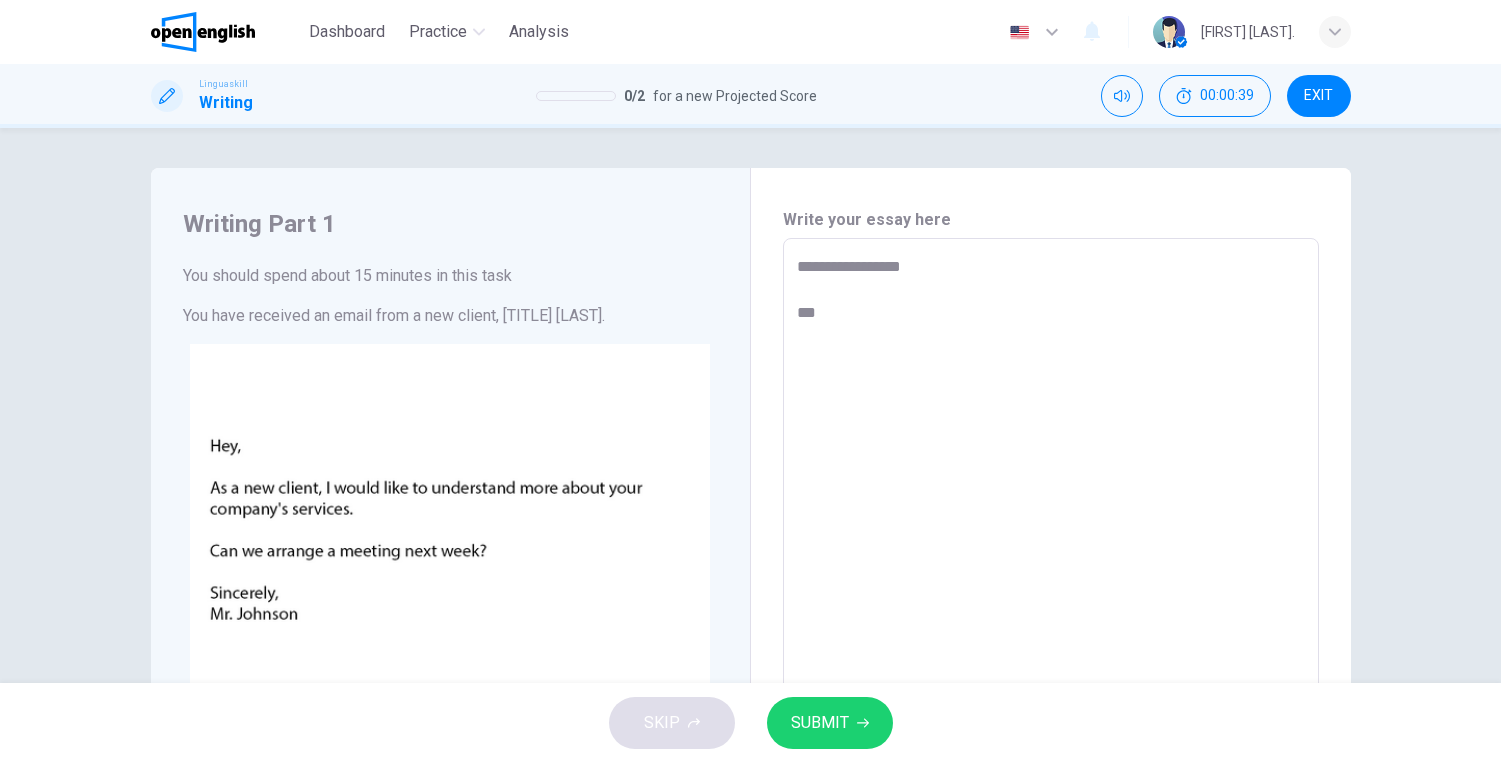 type on "*" 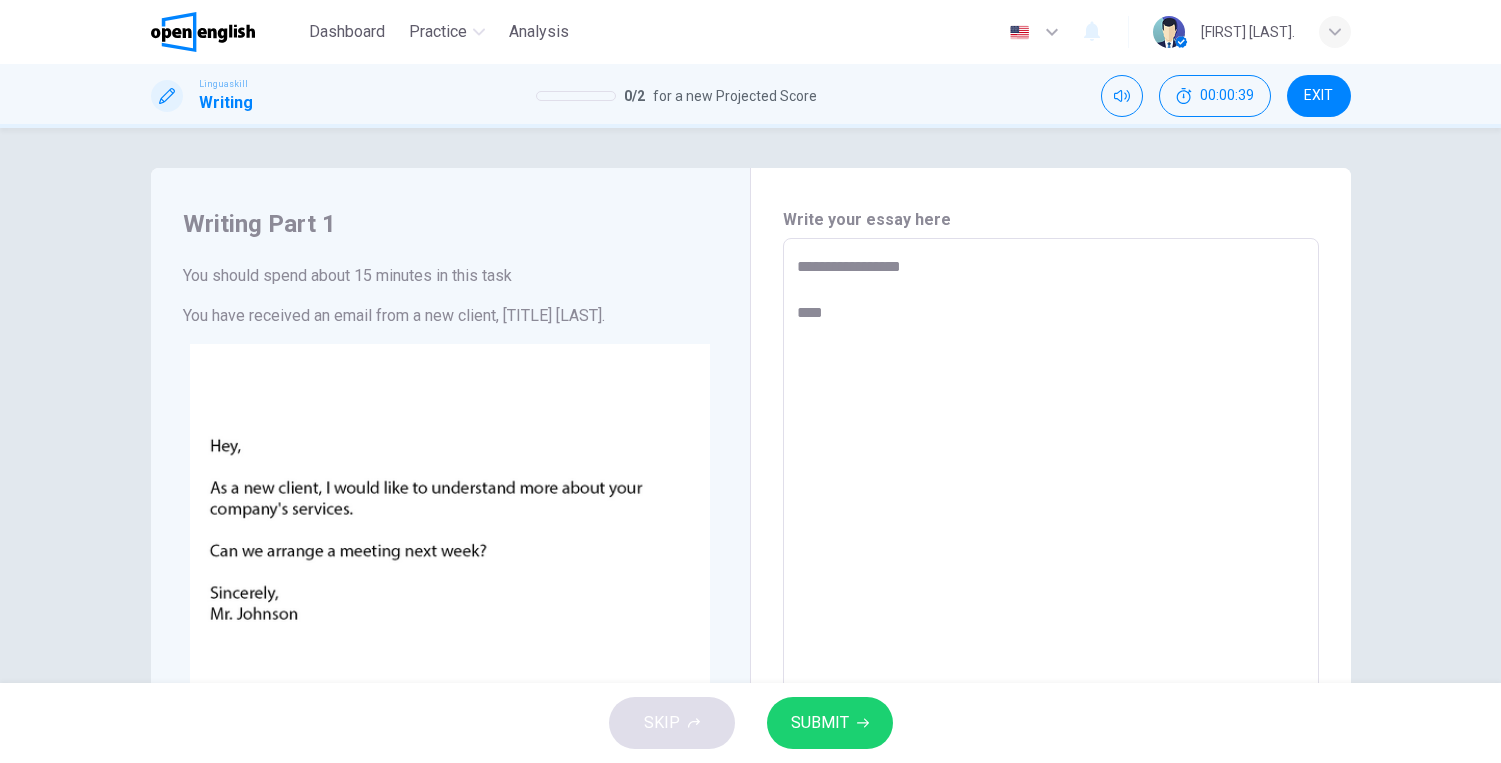 type on "*" 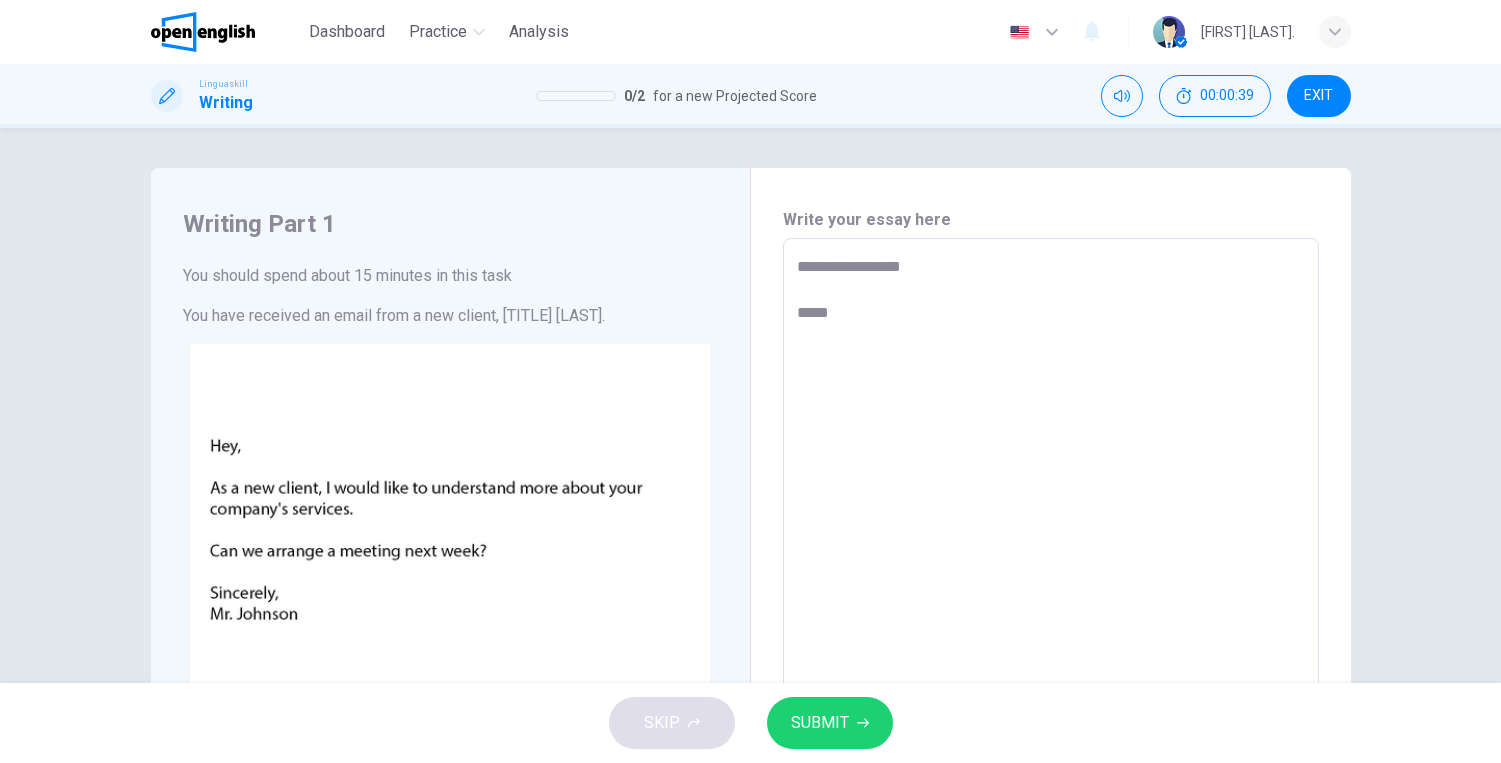 type on "*" 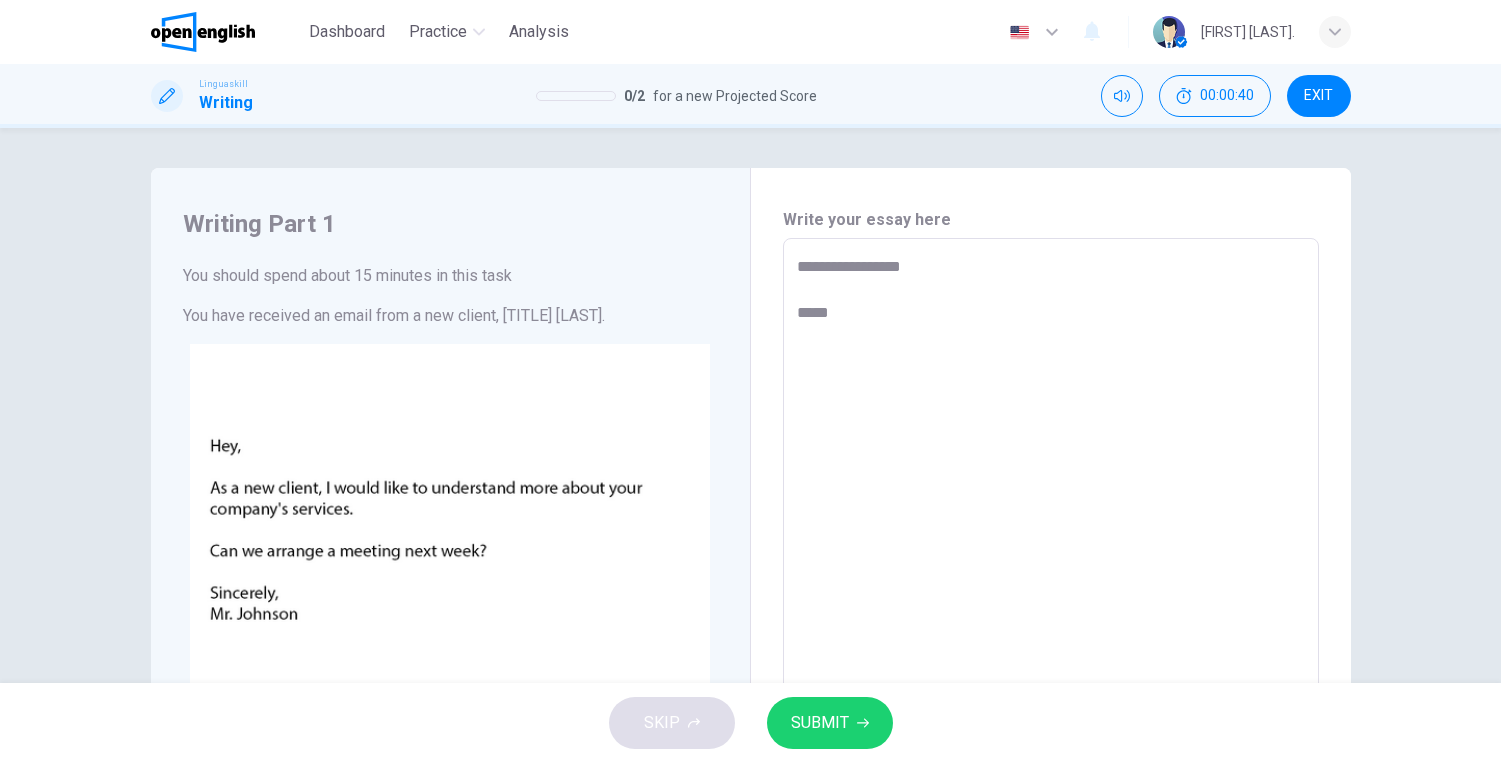 type on "**********" 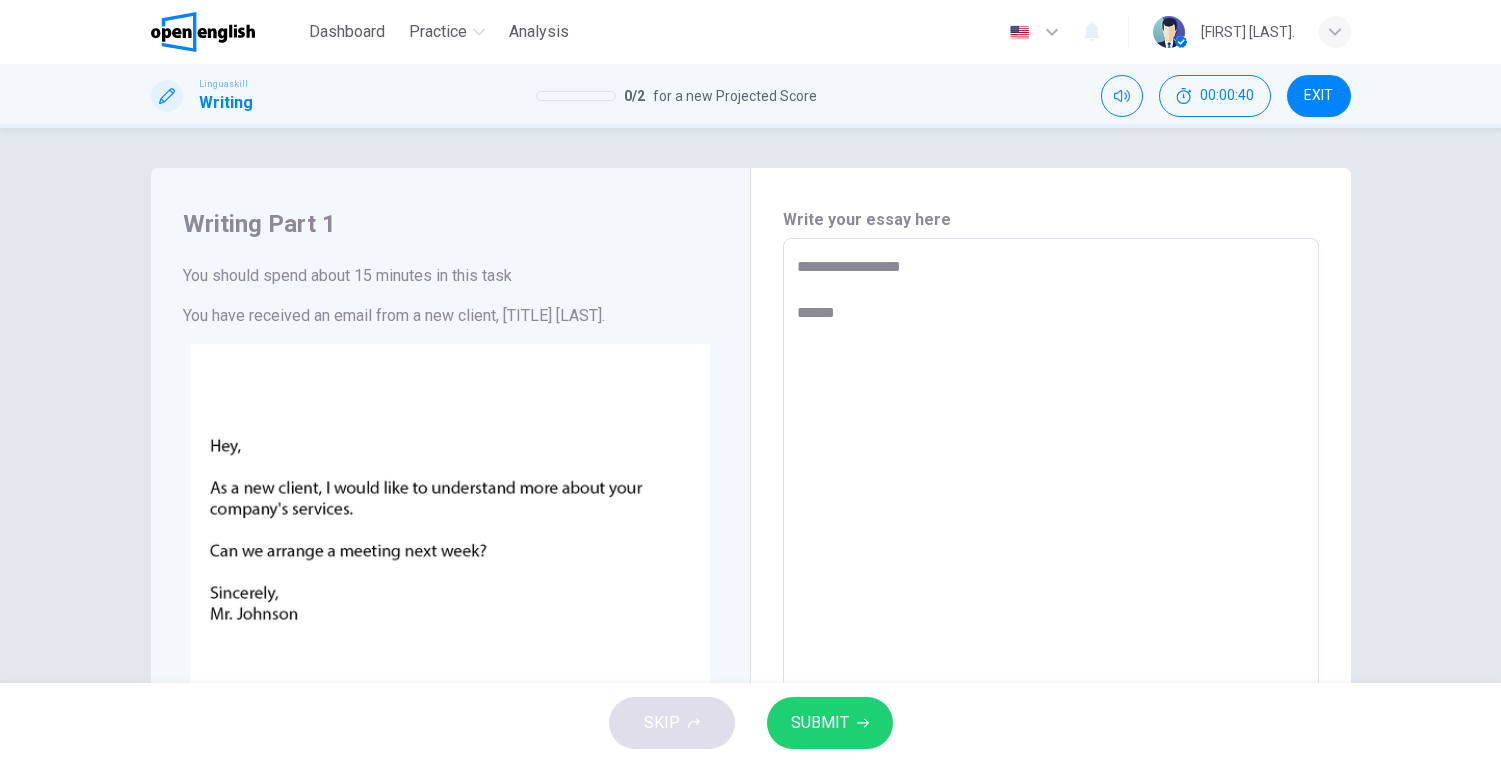 type on "*" 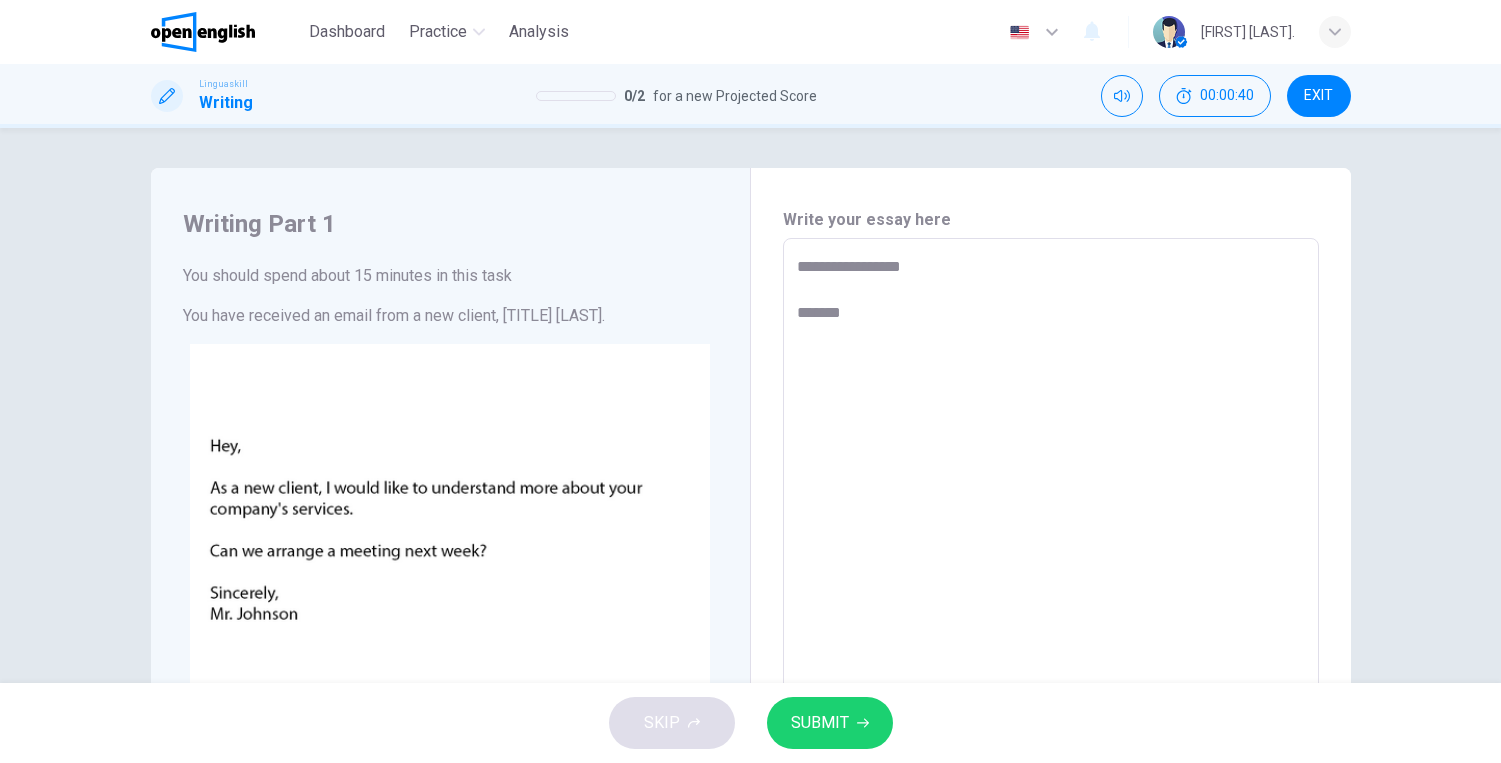 type on "**********" 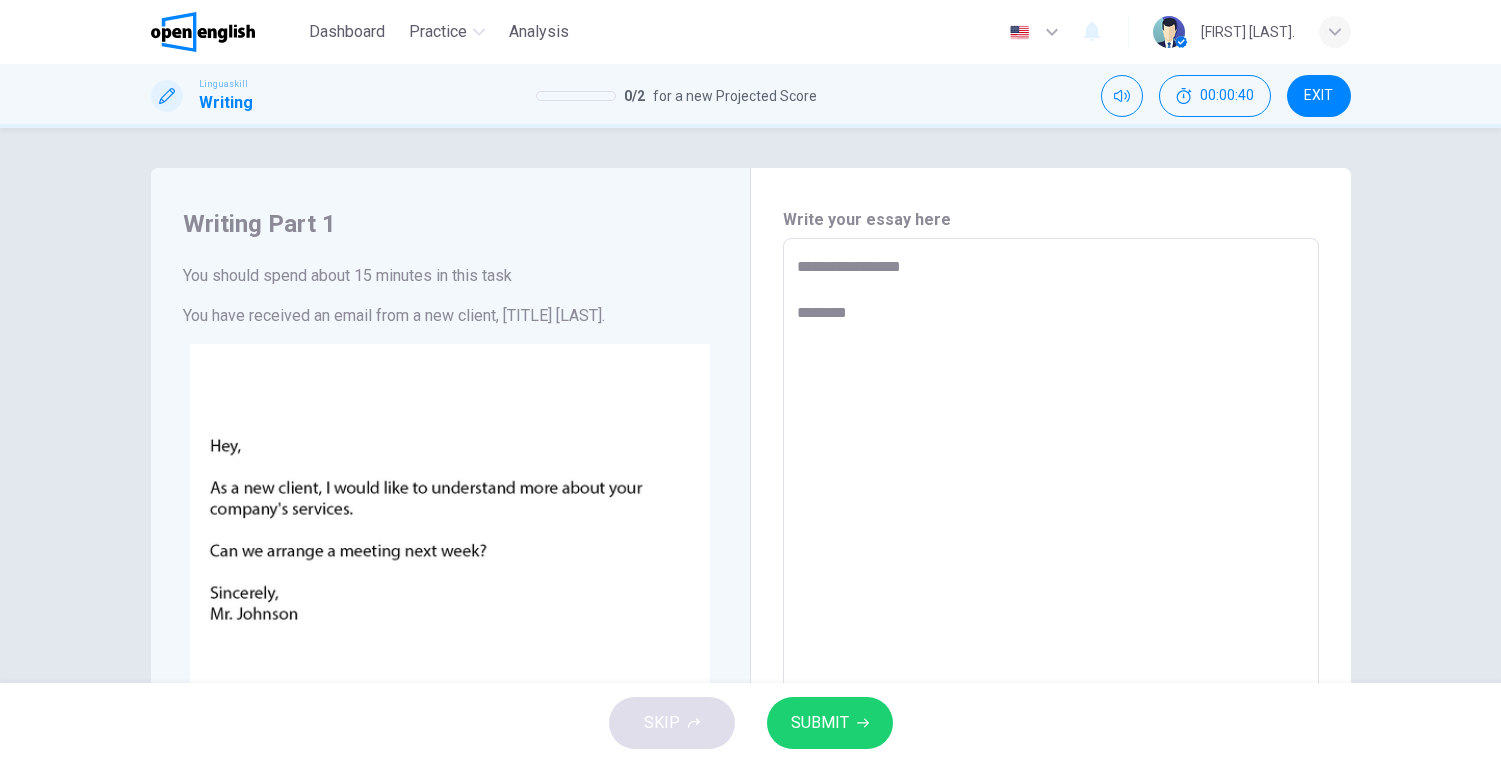 type on "*" 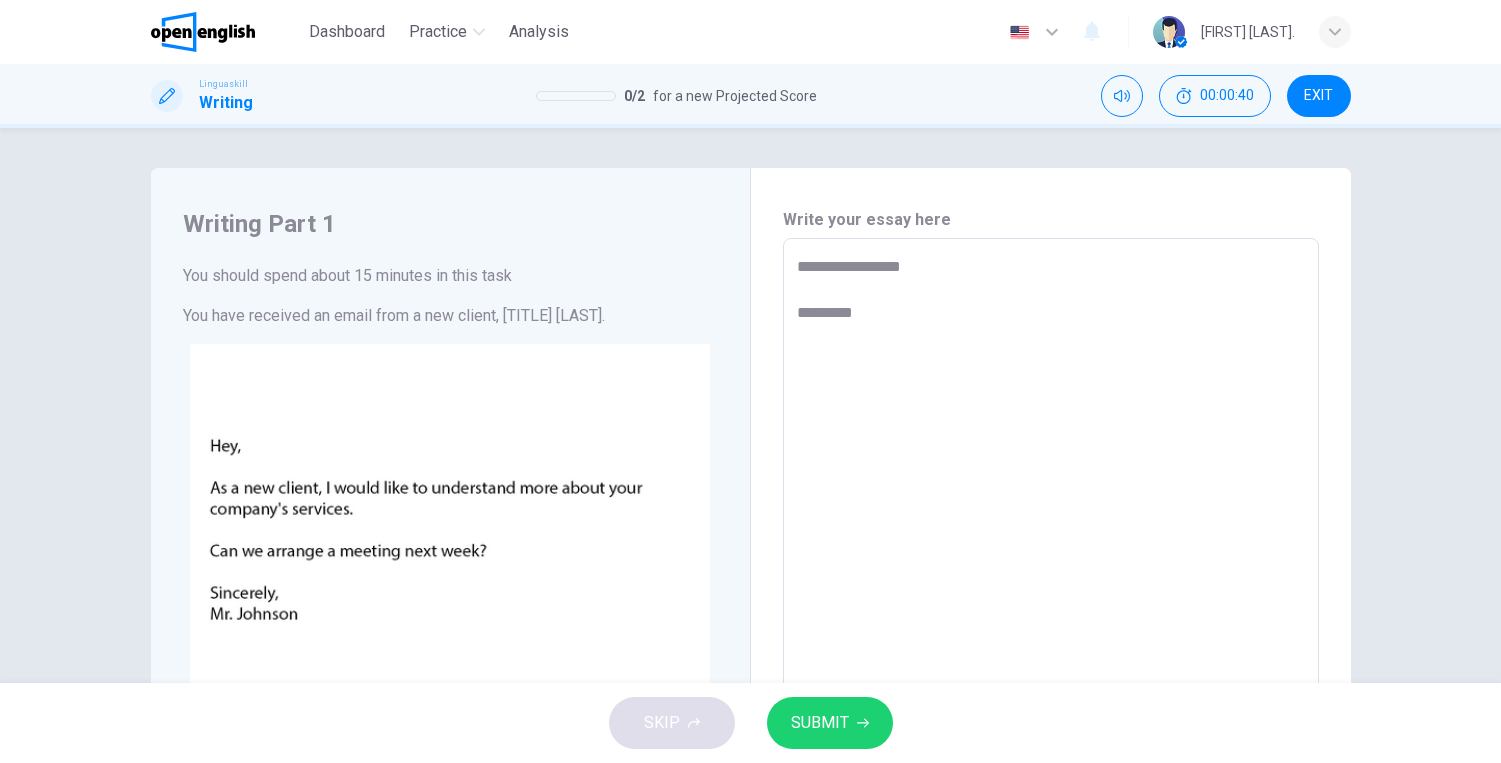 type on "*" 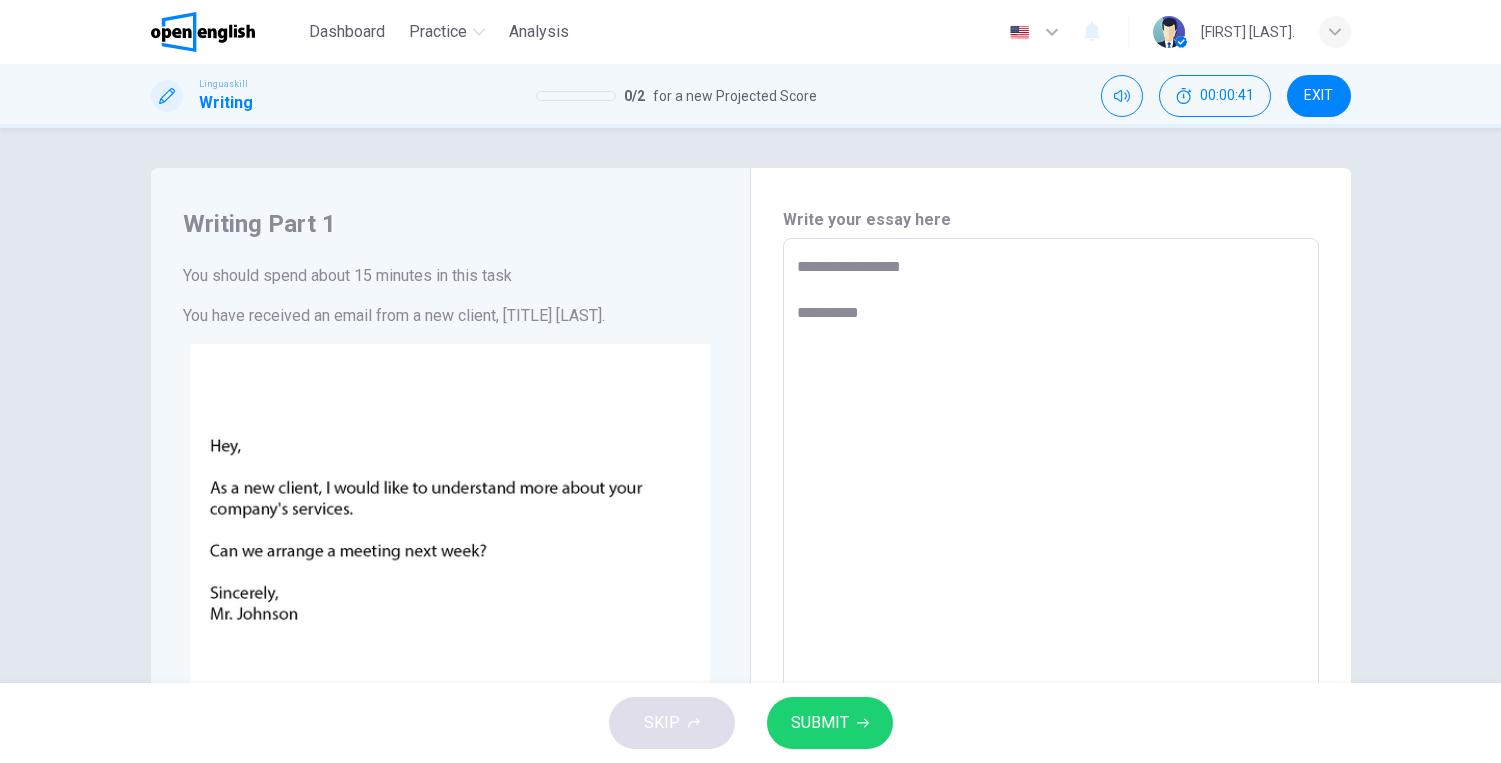 type on "*" 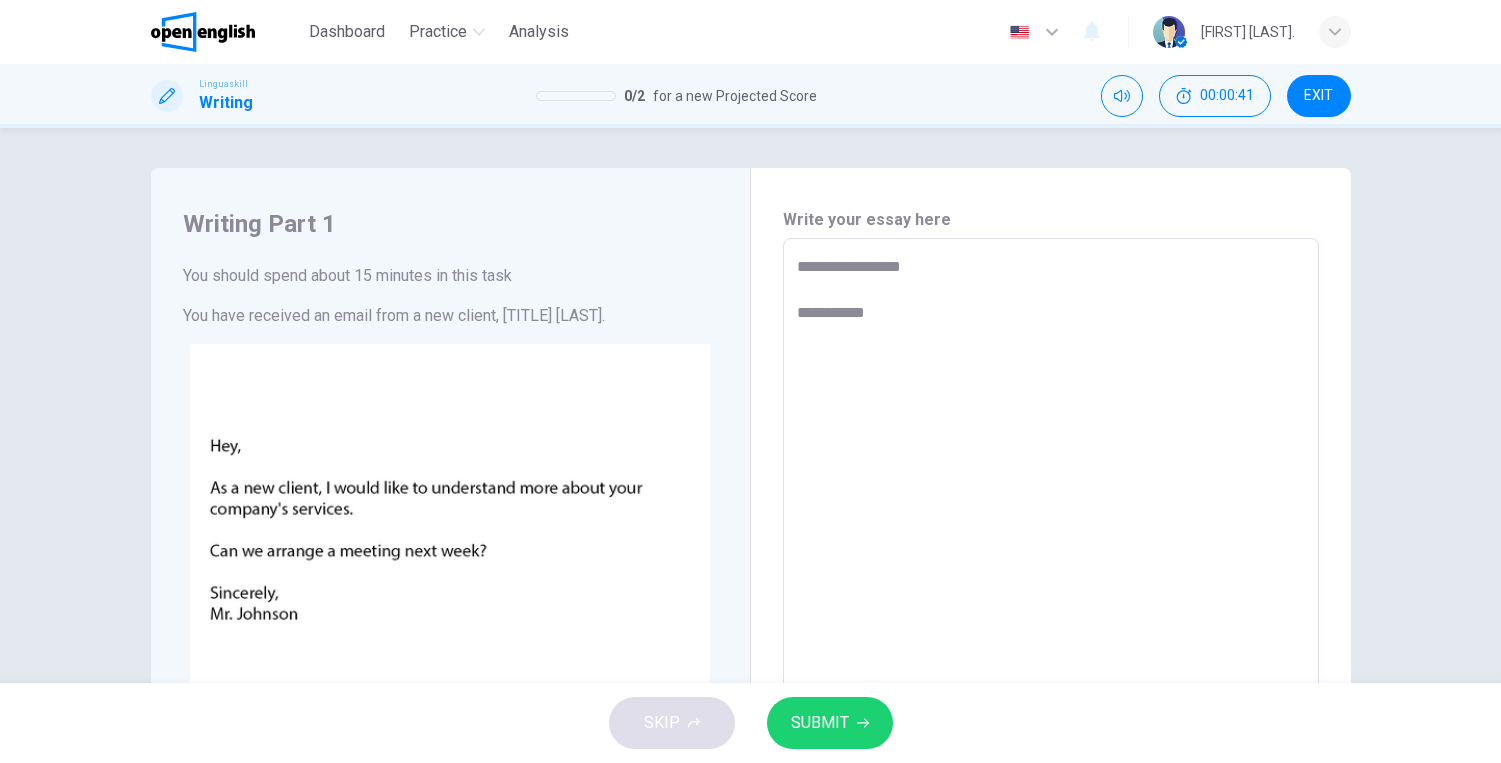type on "*" 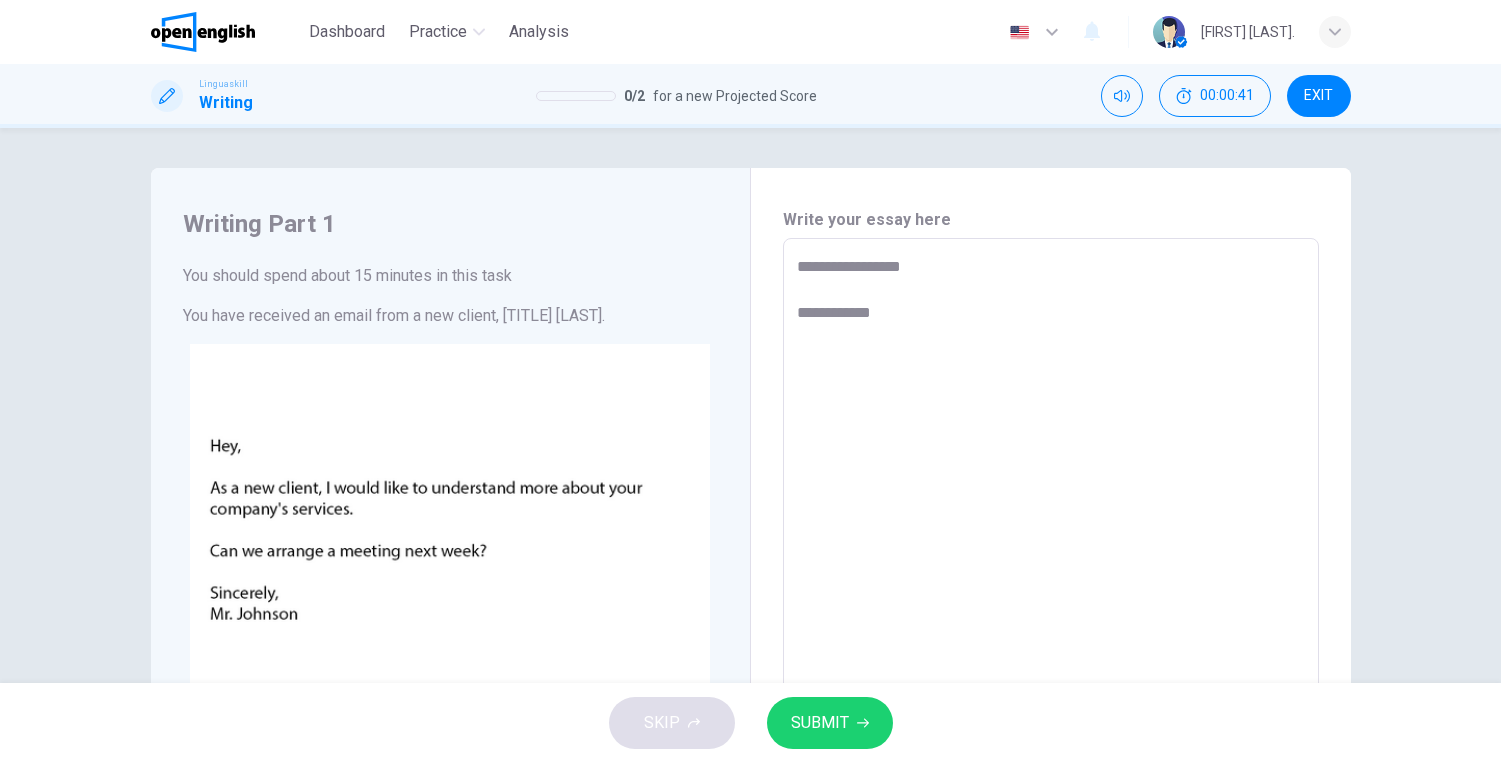 type on "*" 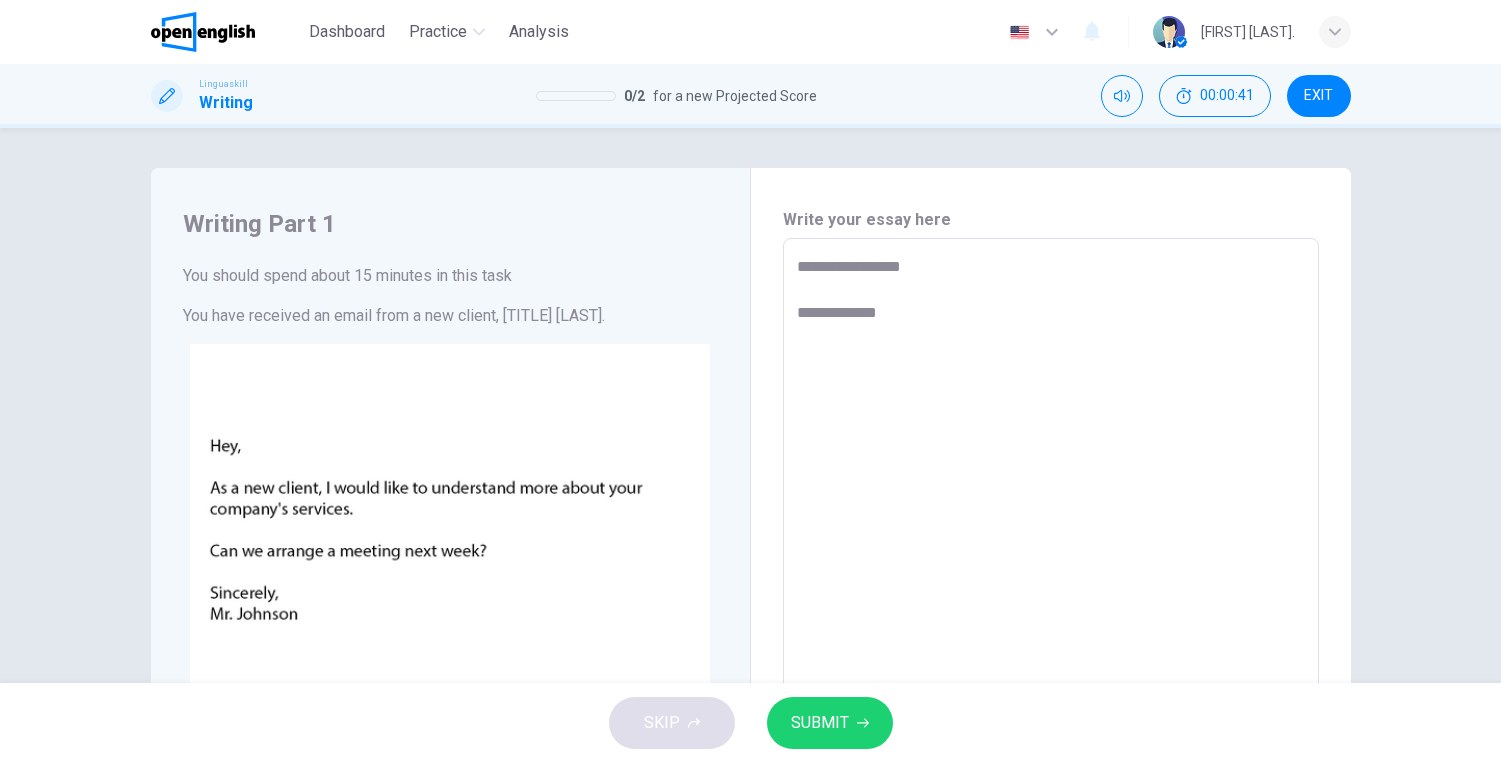 type on "*" 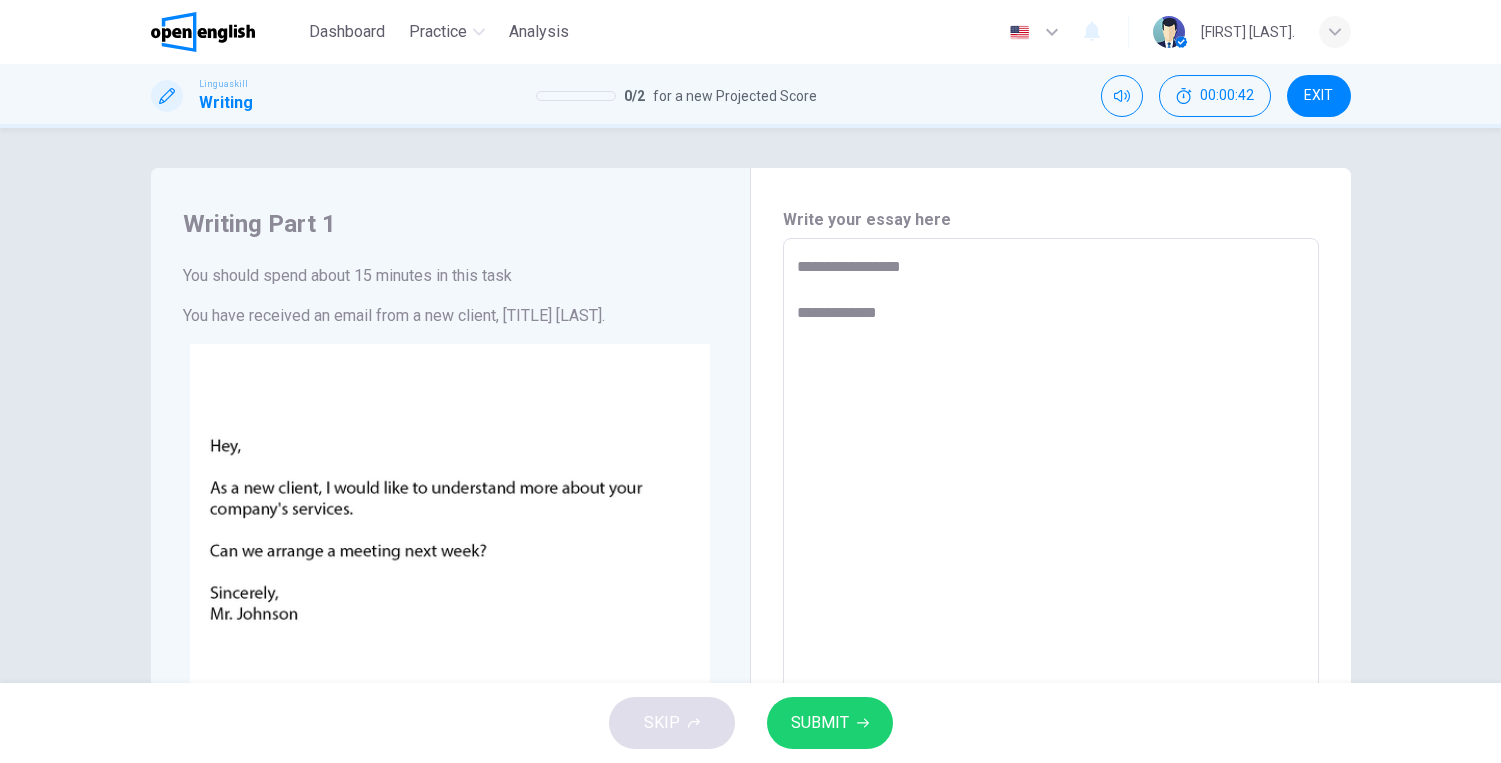 type on "**********" 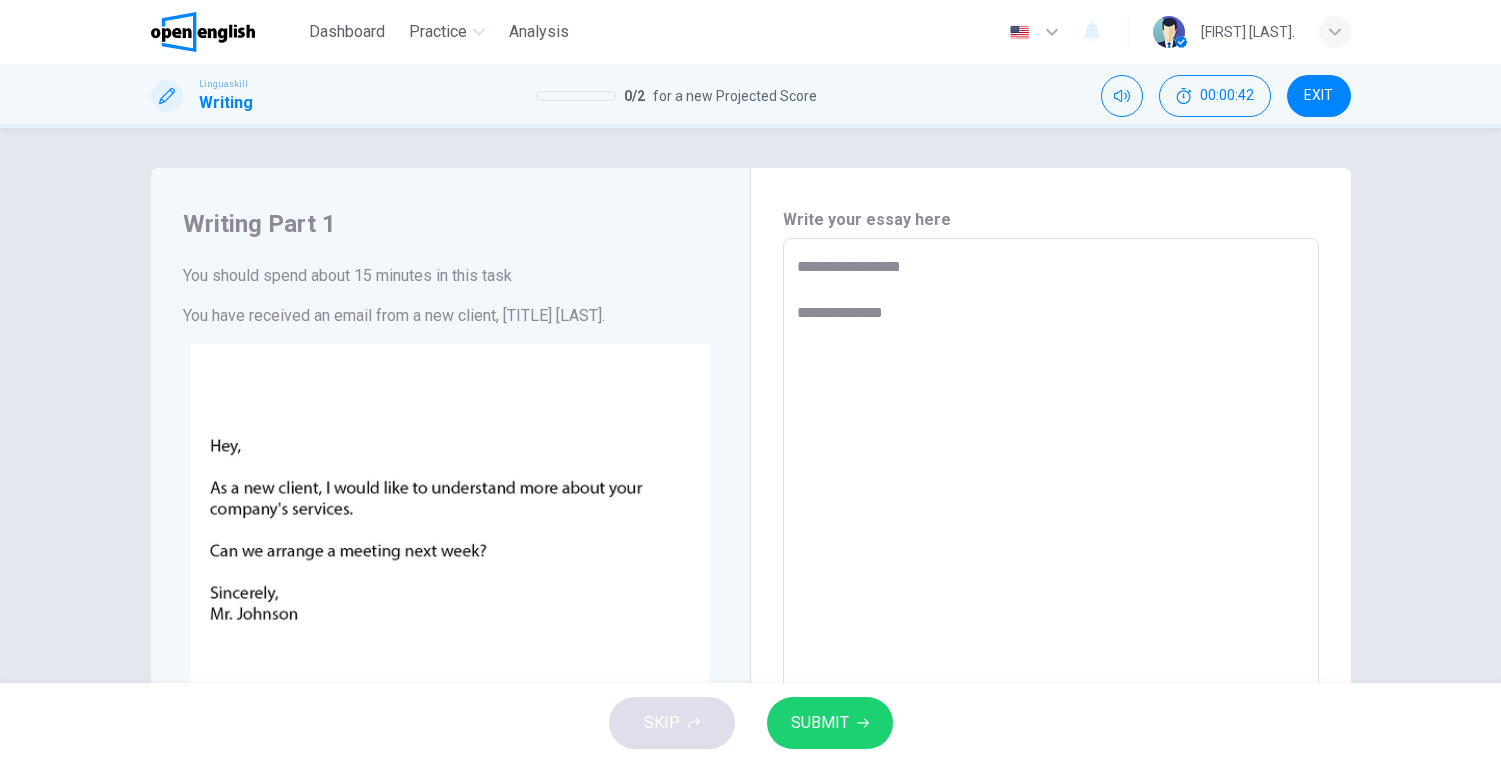 type on "*" 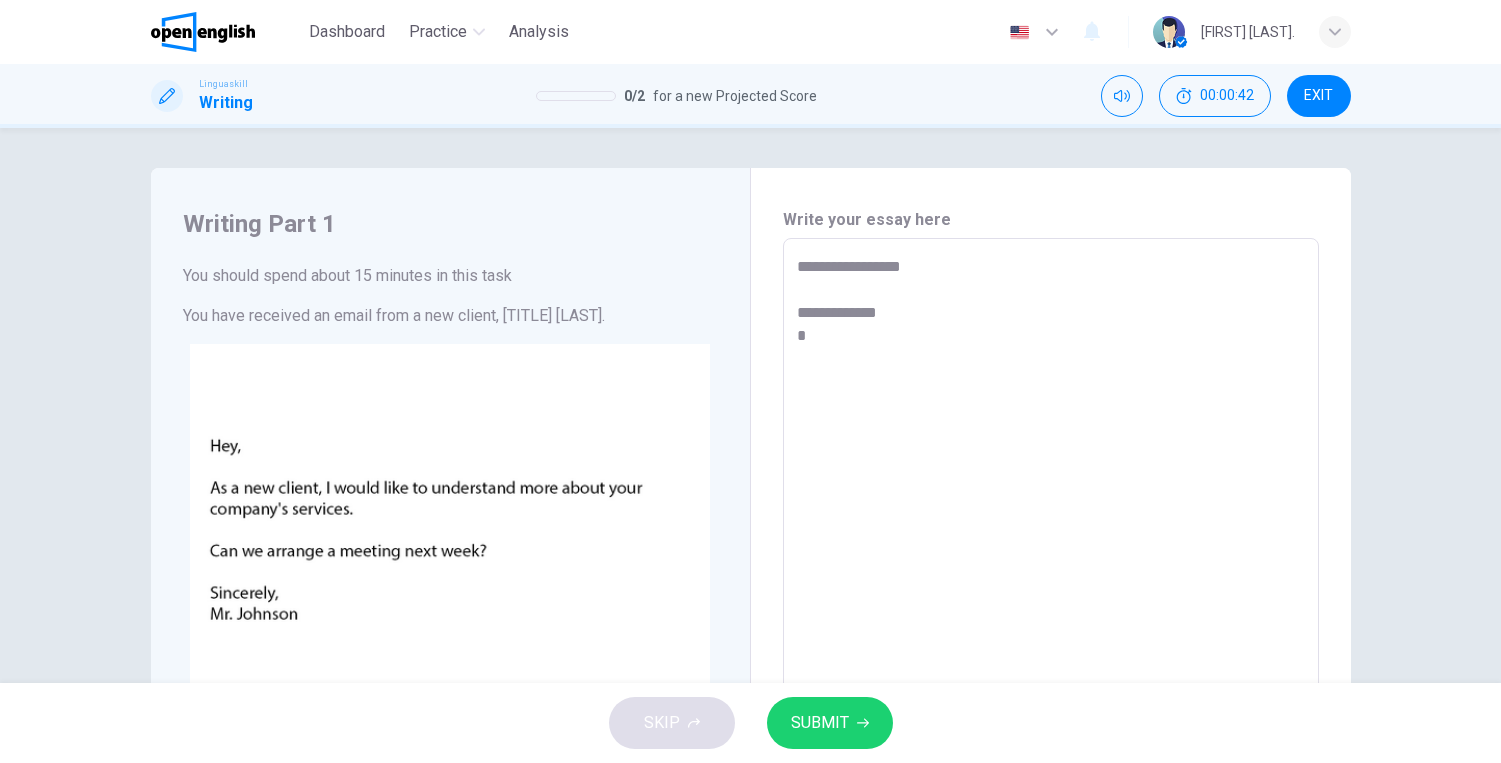 type on "*" 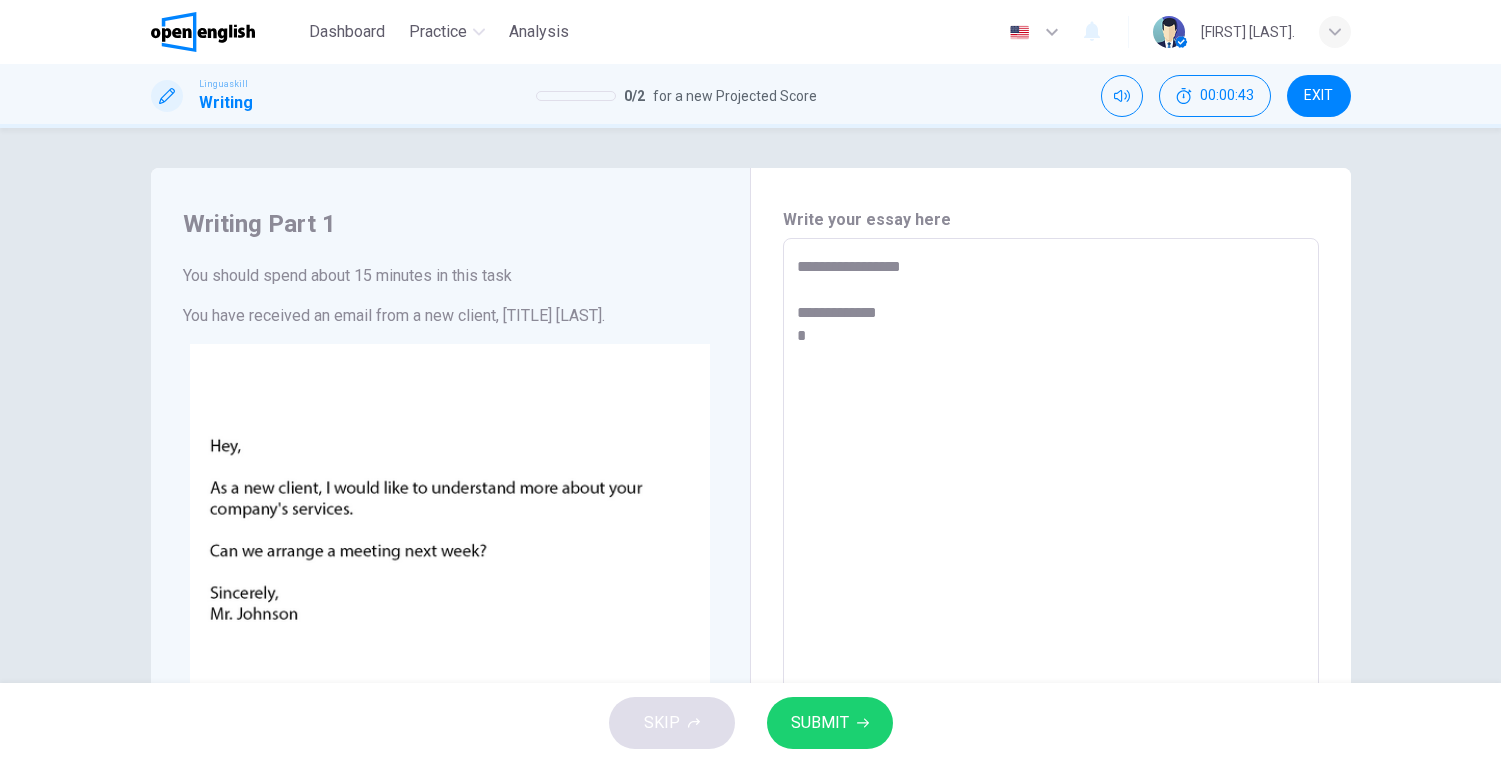 type on "**********" 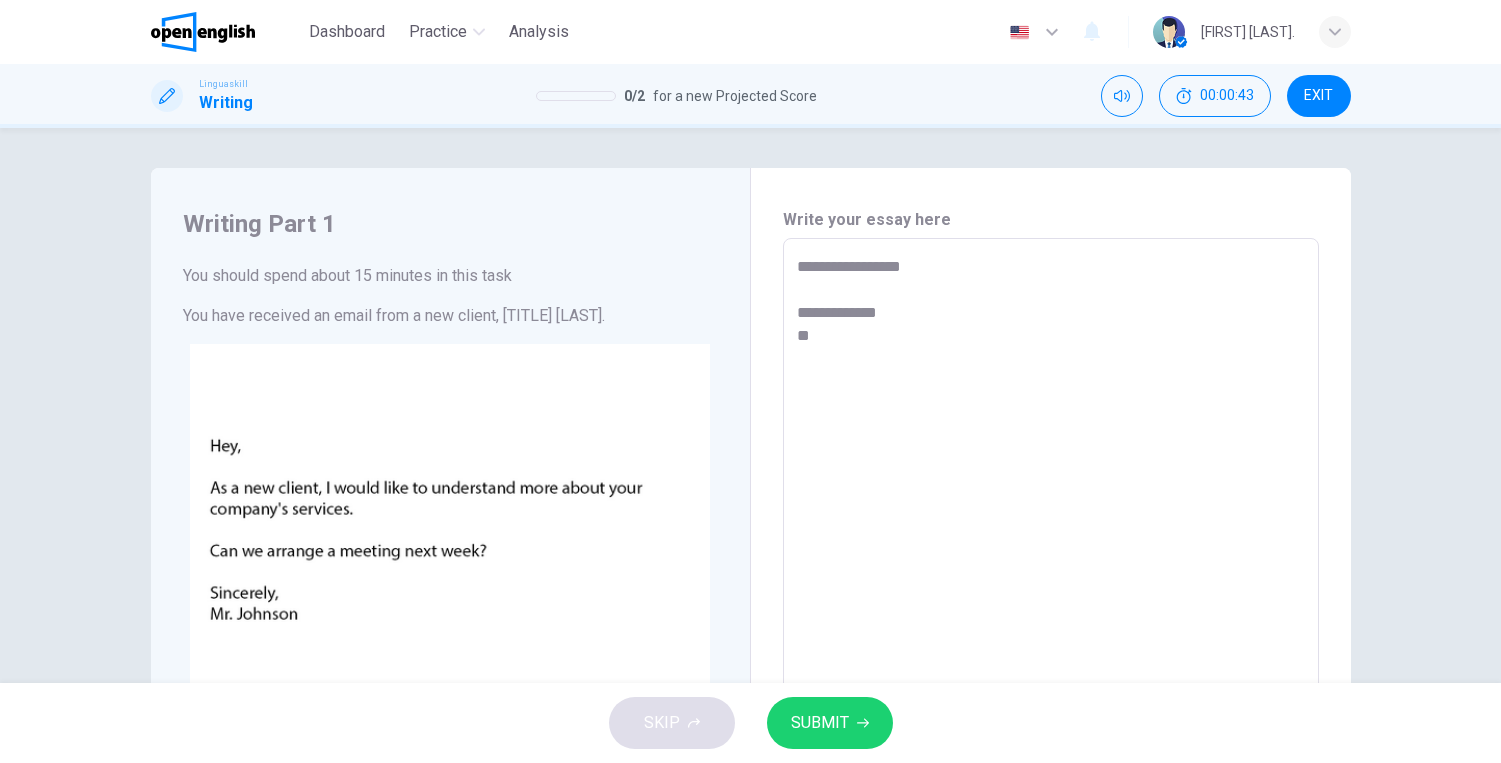 type on "*" 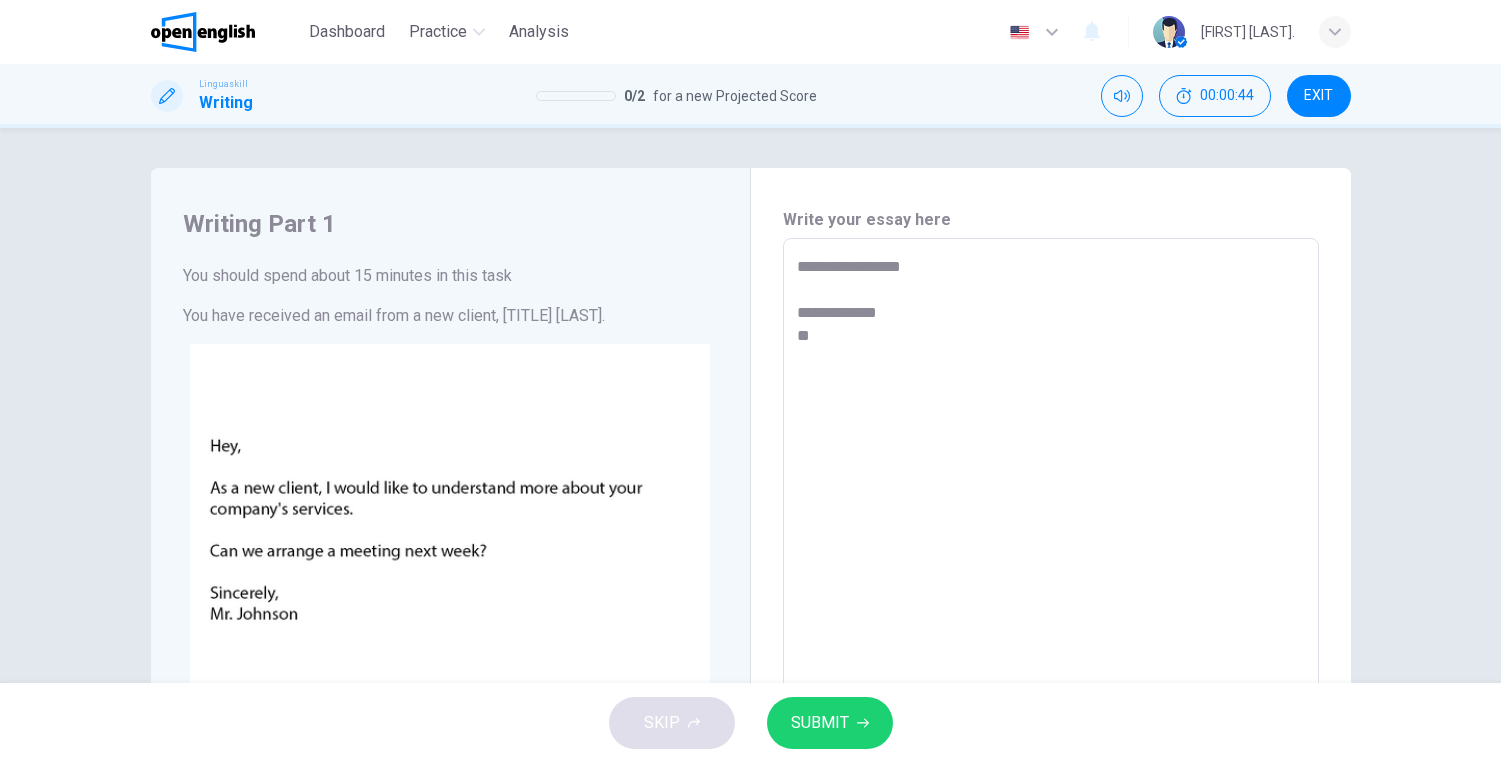 type on "**********" 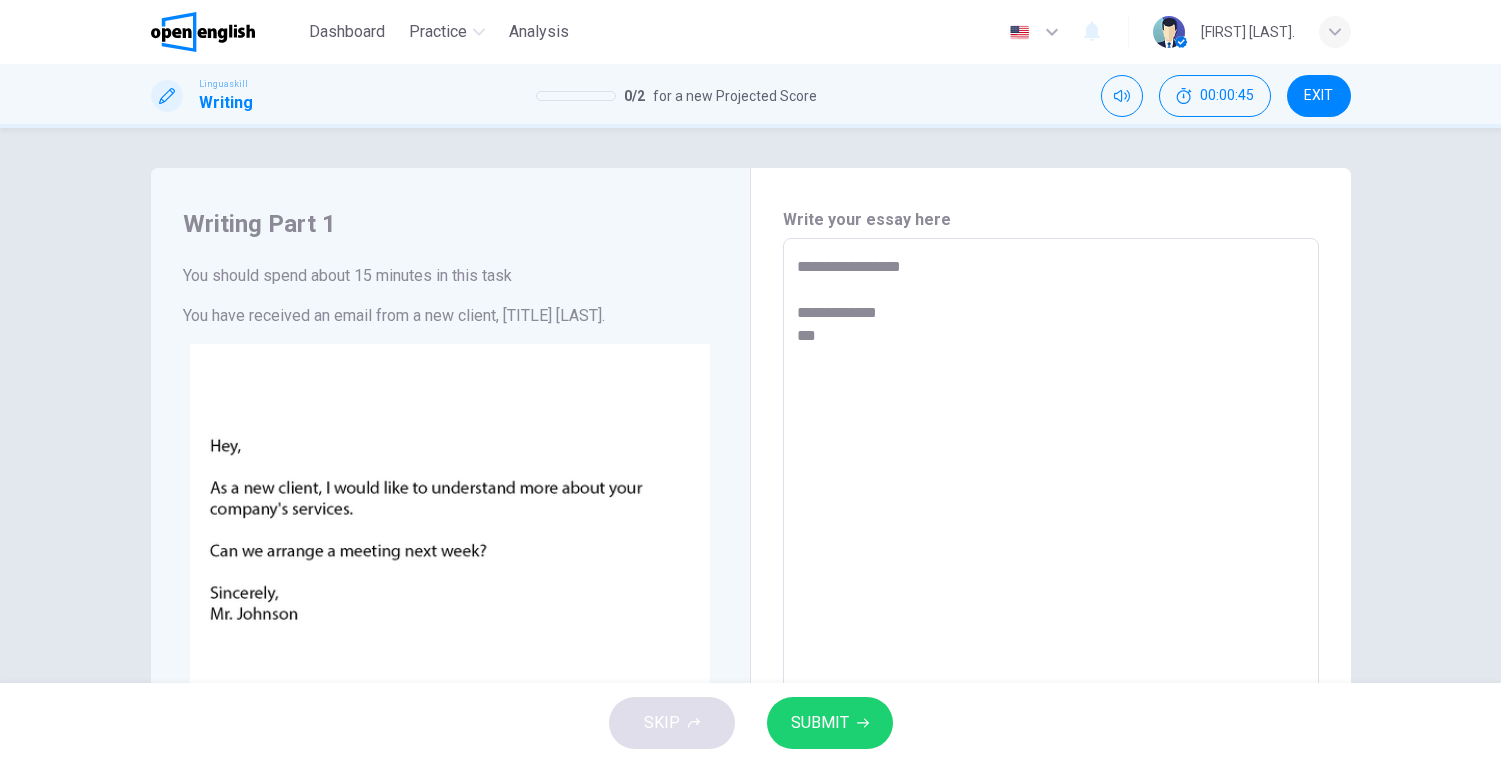 type on "**********" 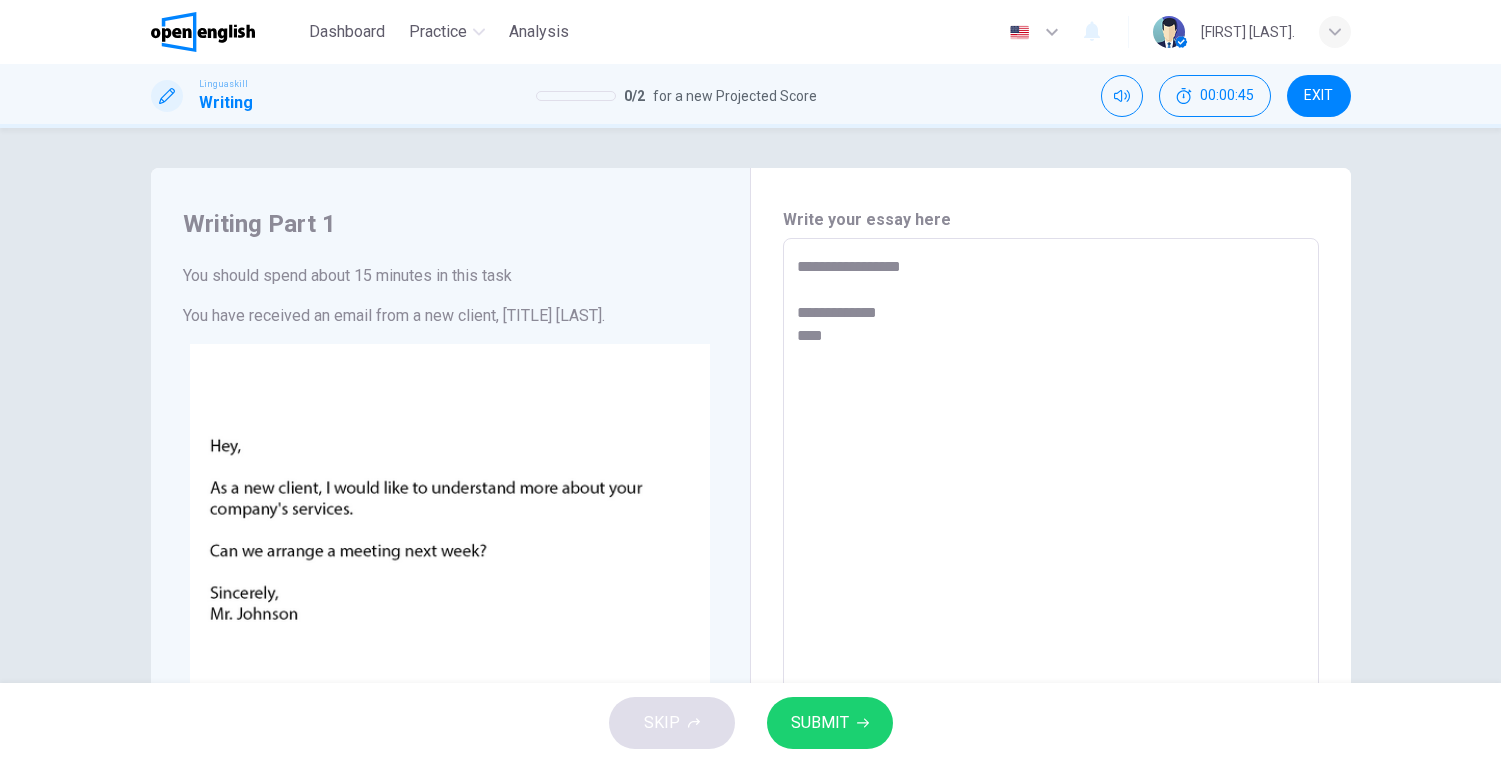 type on "*" 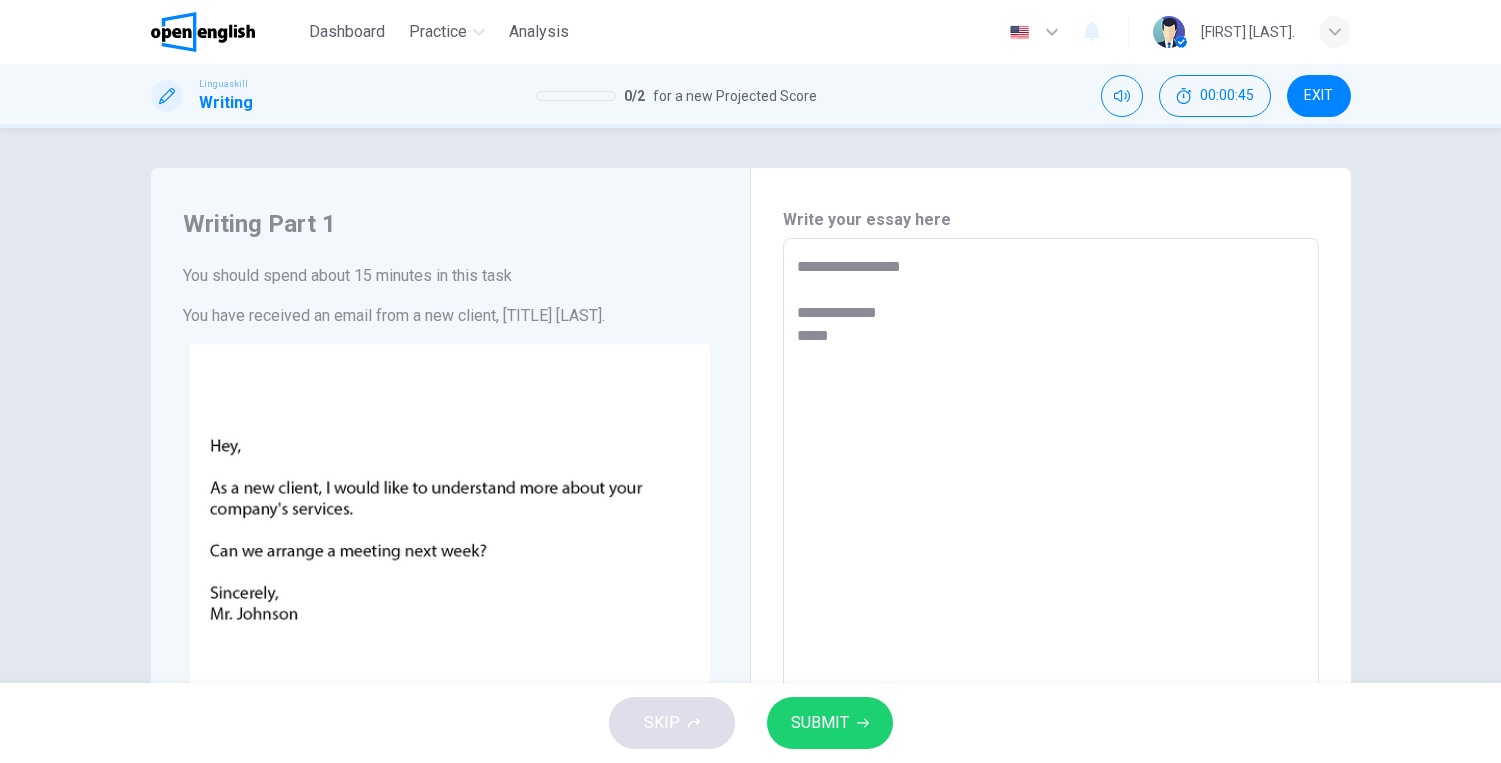 type on "*" 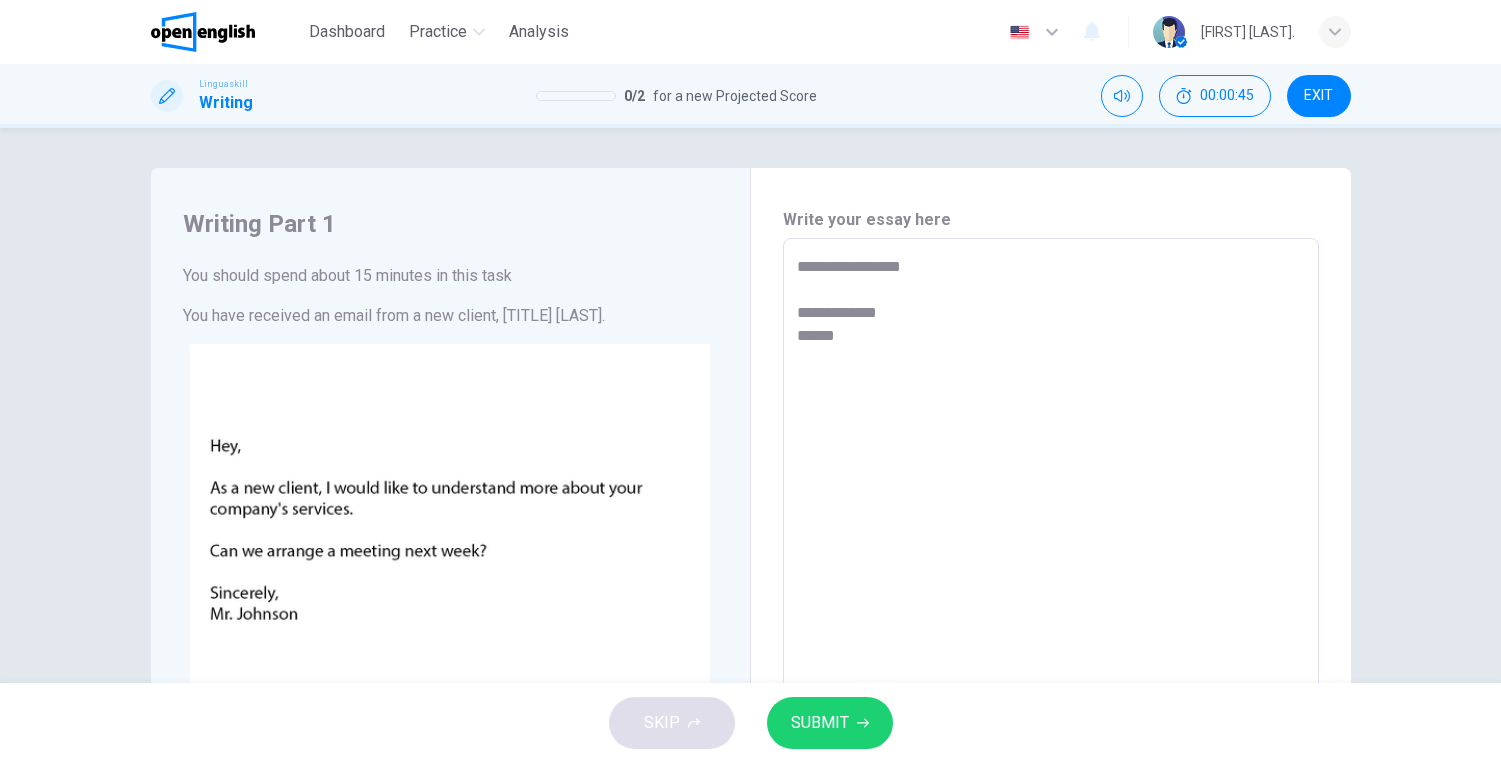 type on "*" 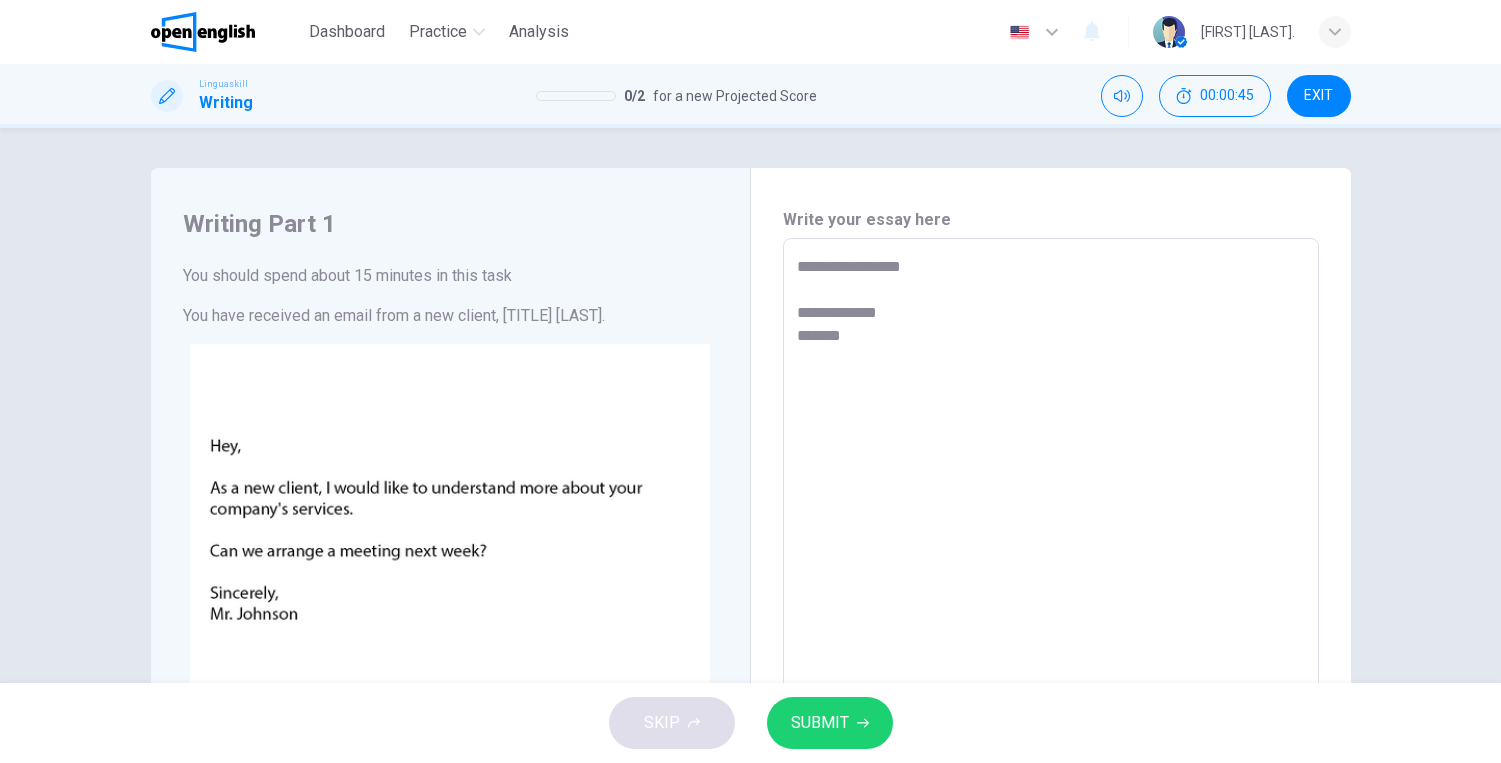 type on "*" 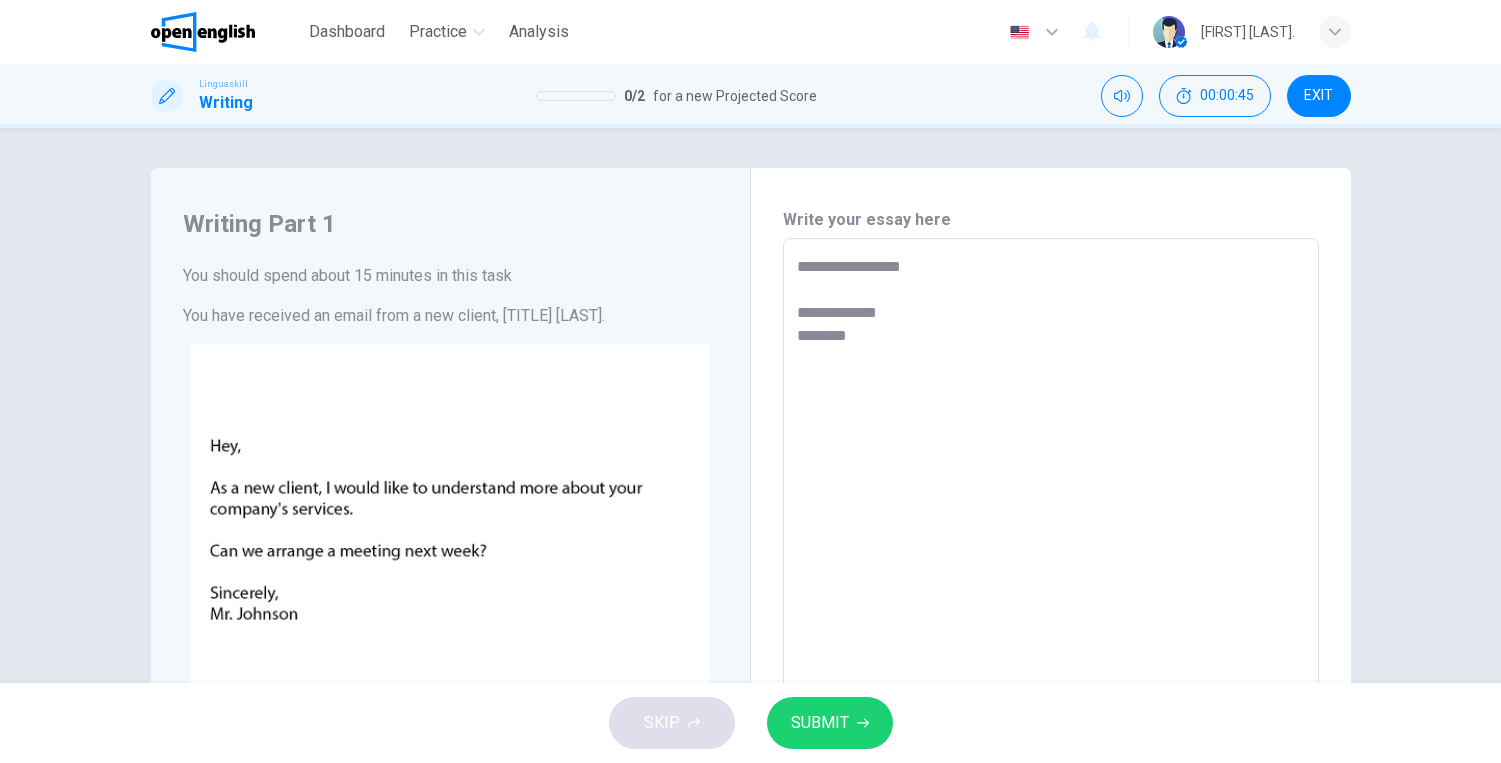 type on "*" 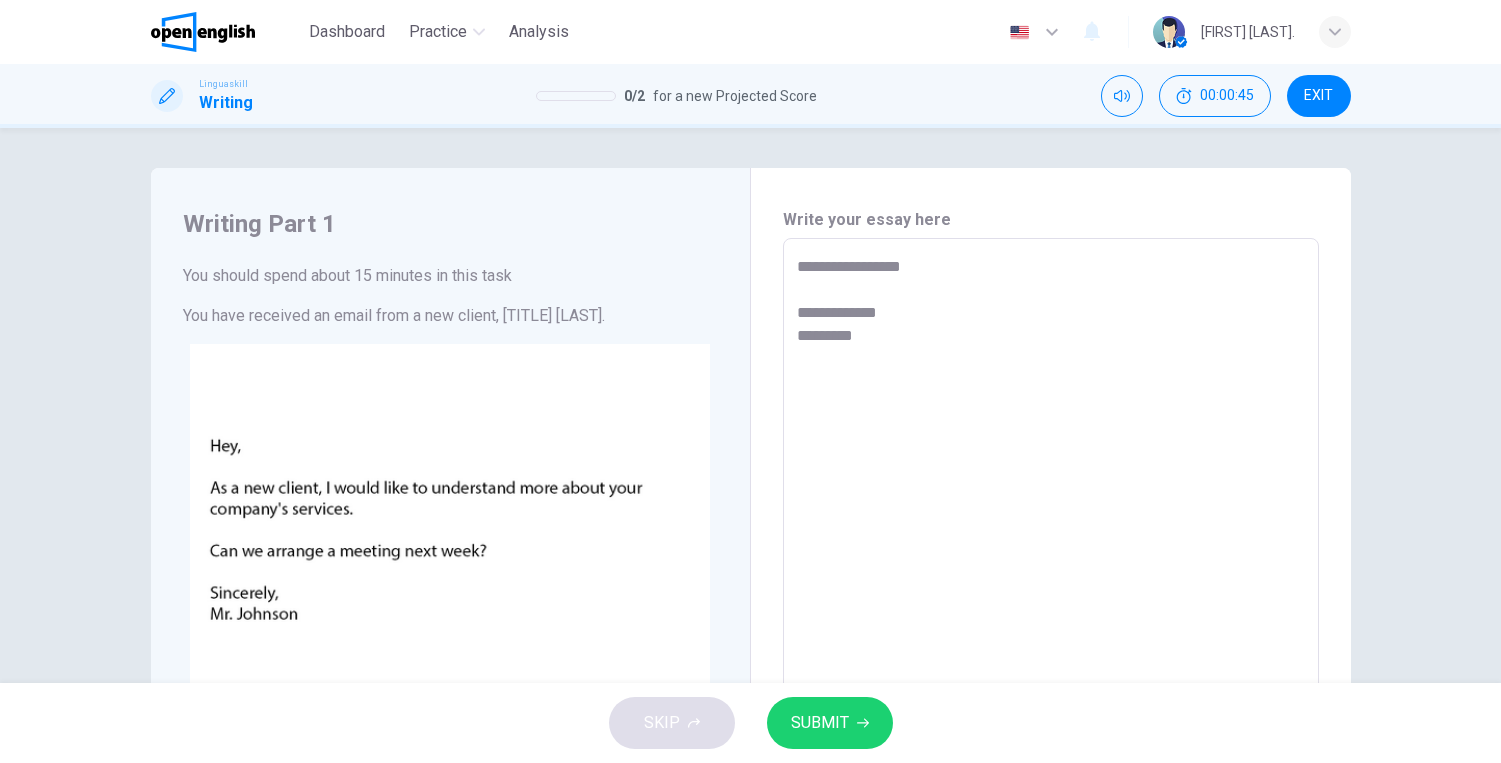 type on "*" 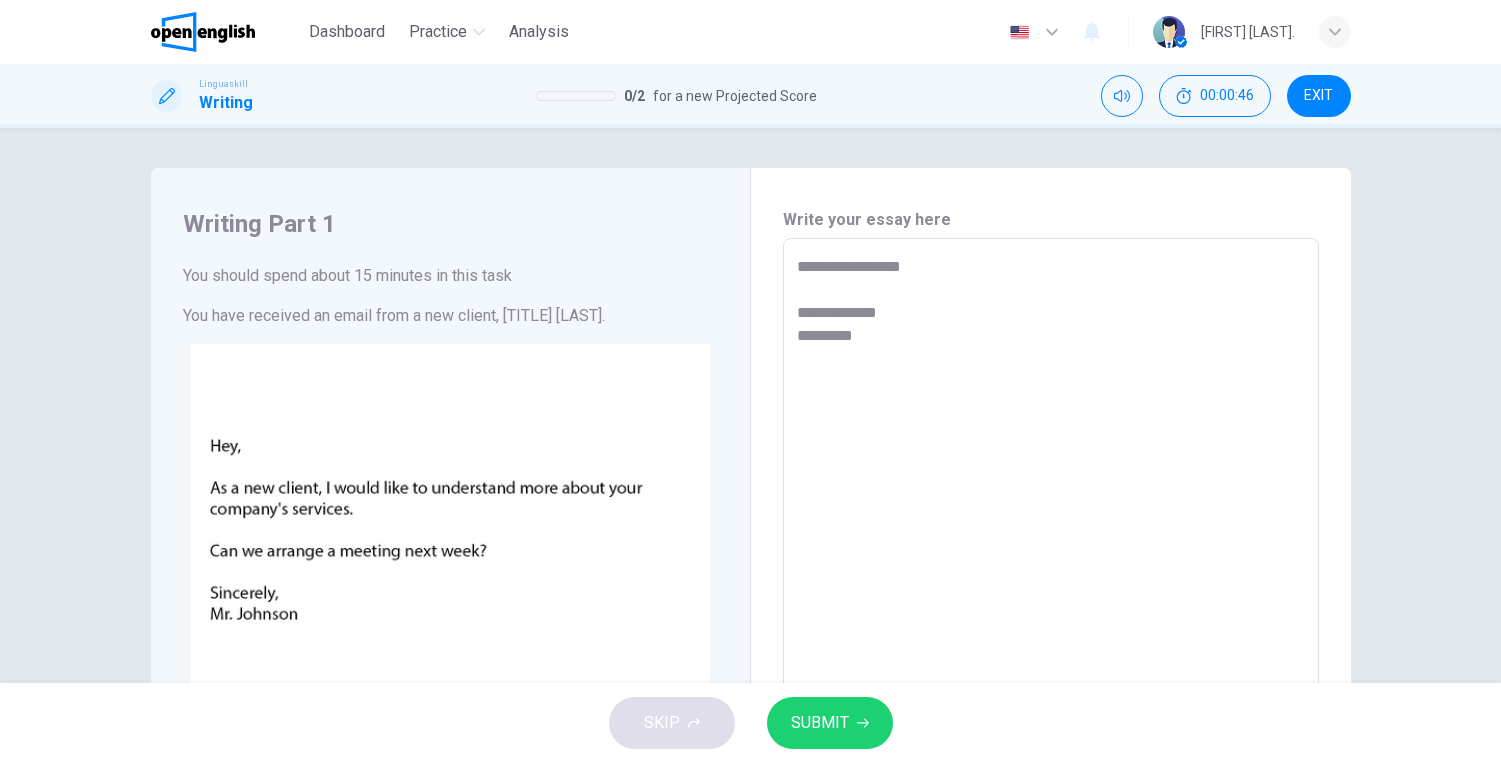 type on "**********" 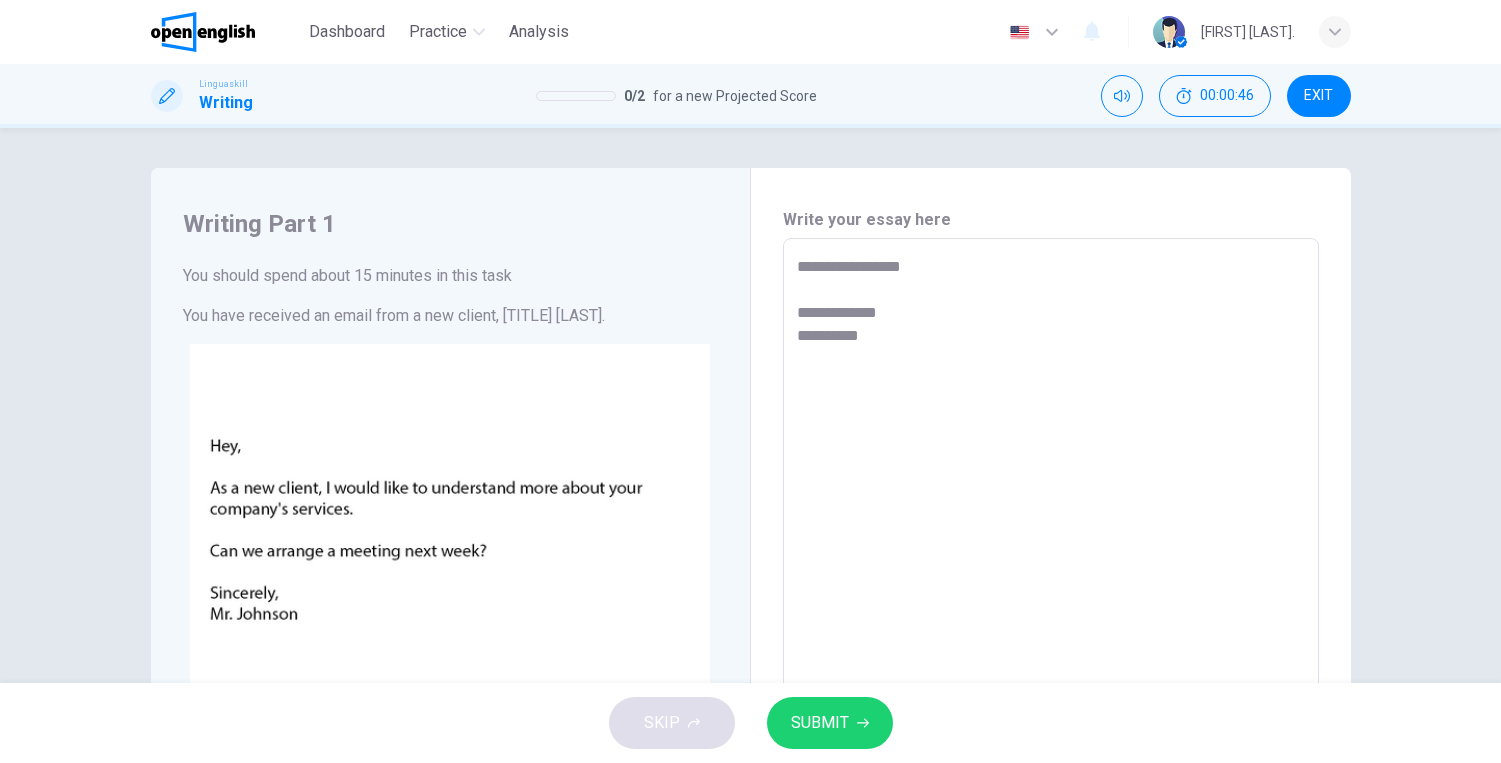type on "*" 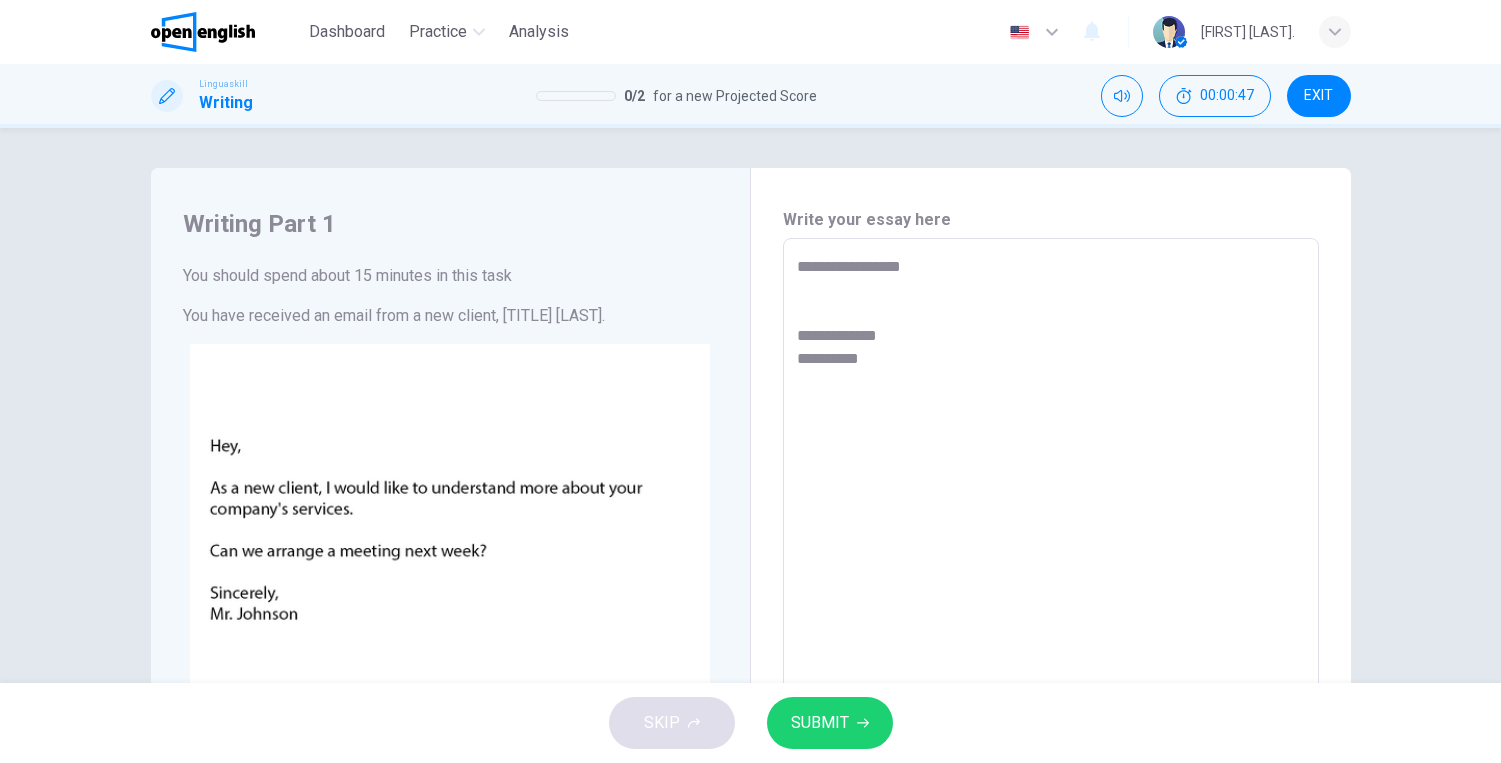 type on "**********" 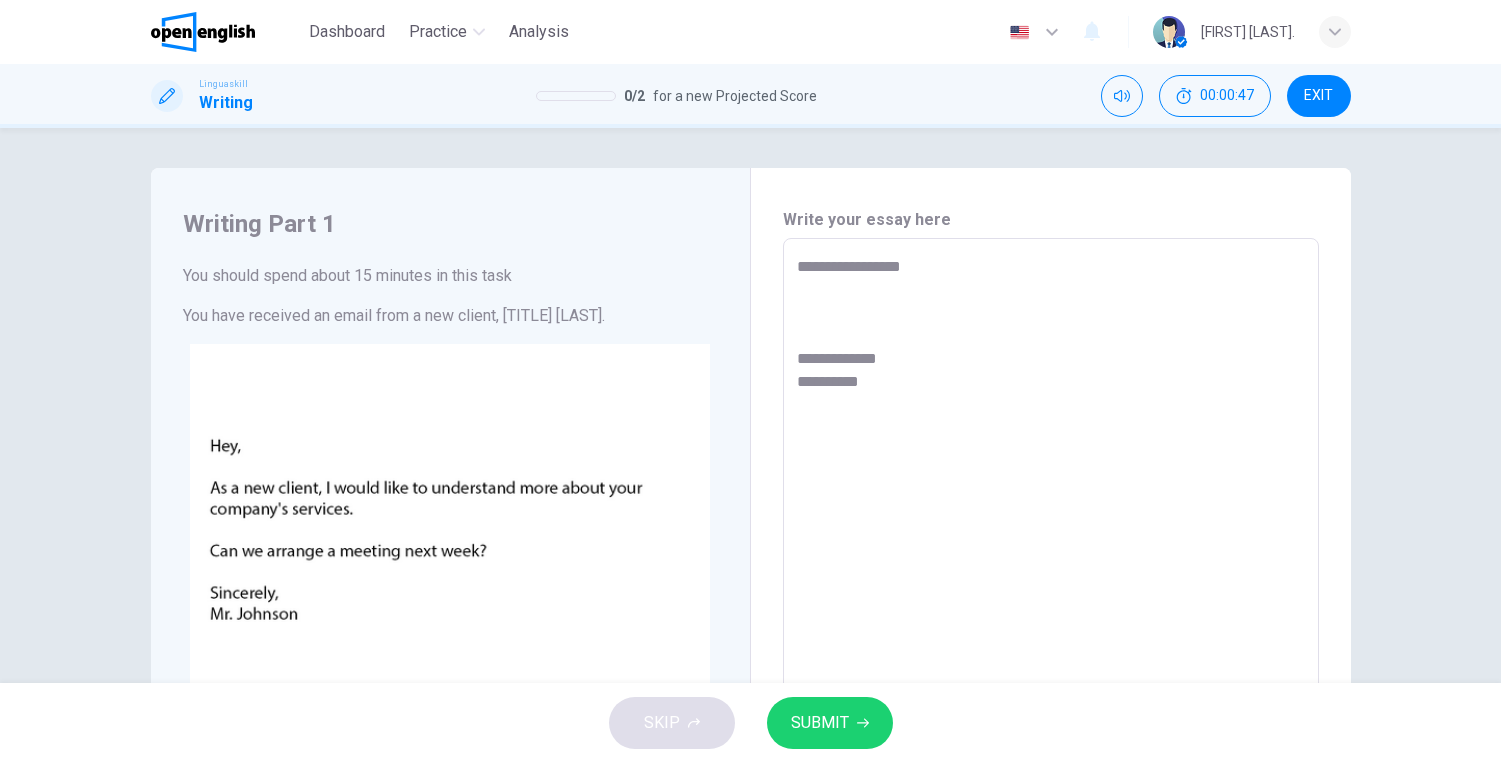 type on "*" 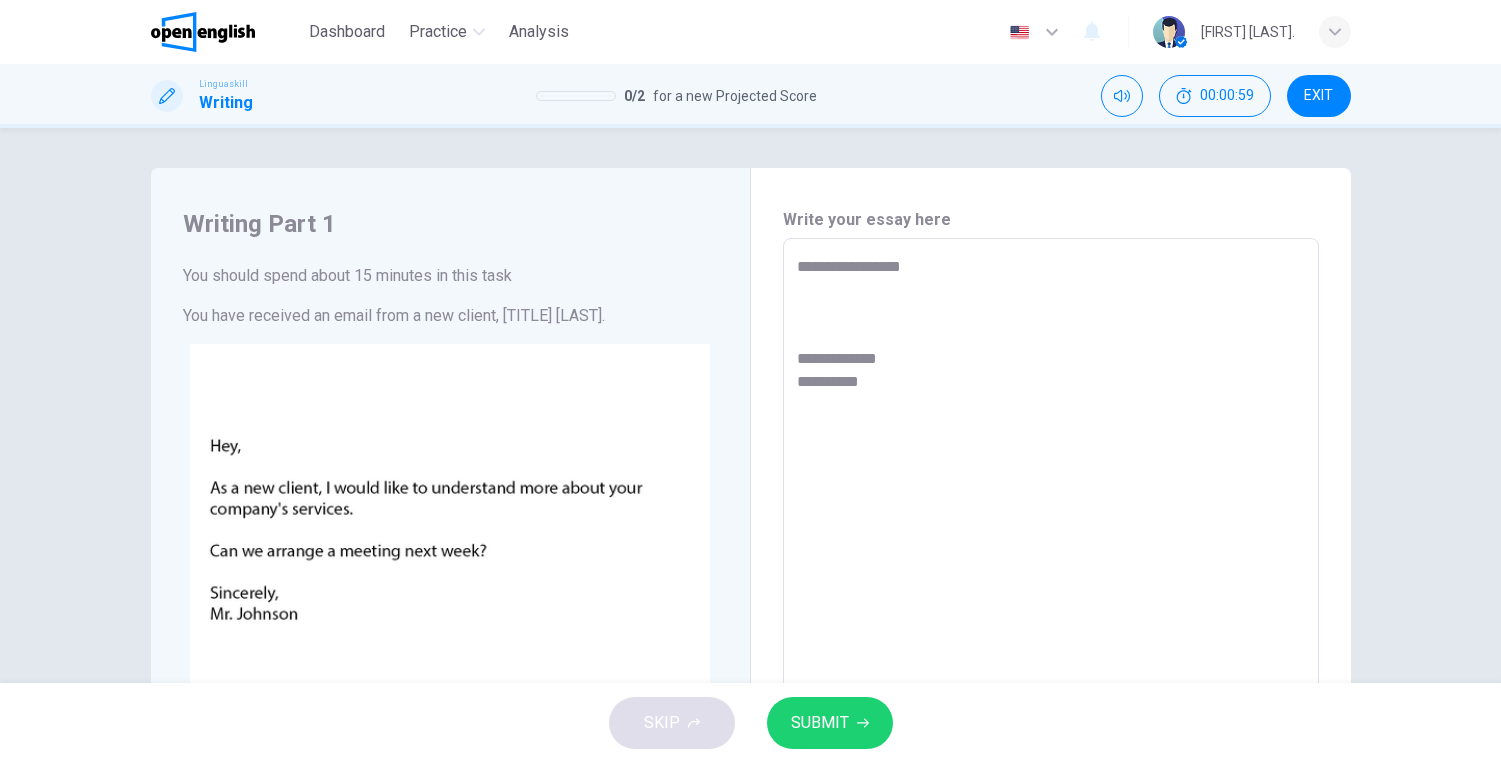 type on "**********" 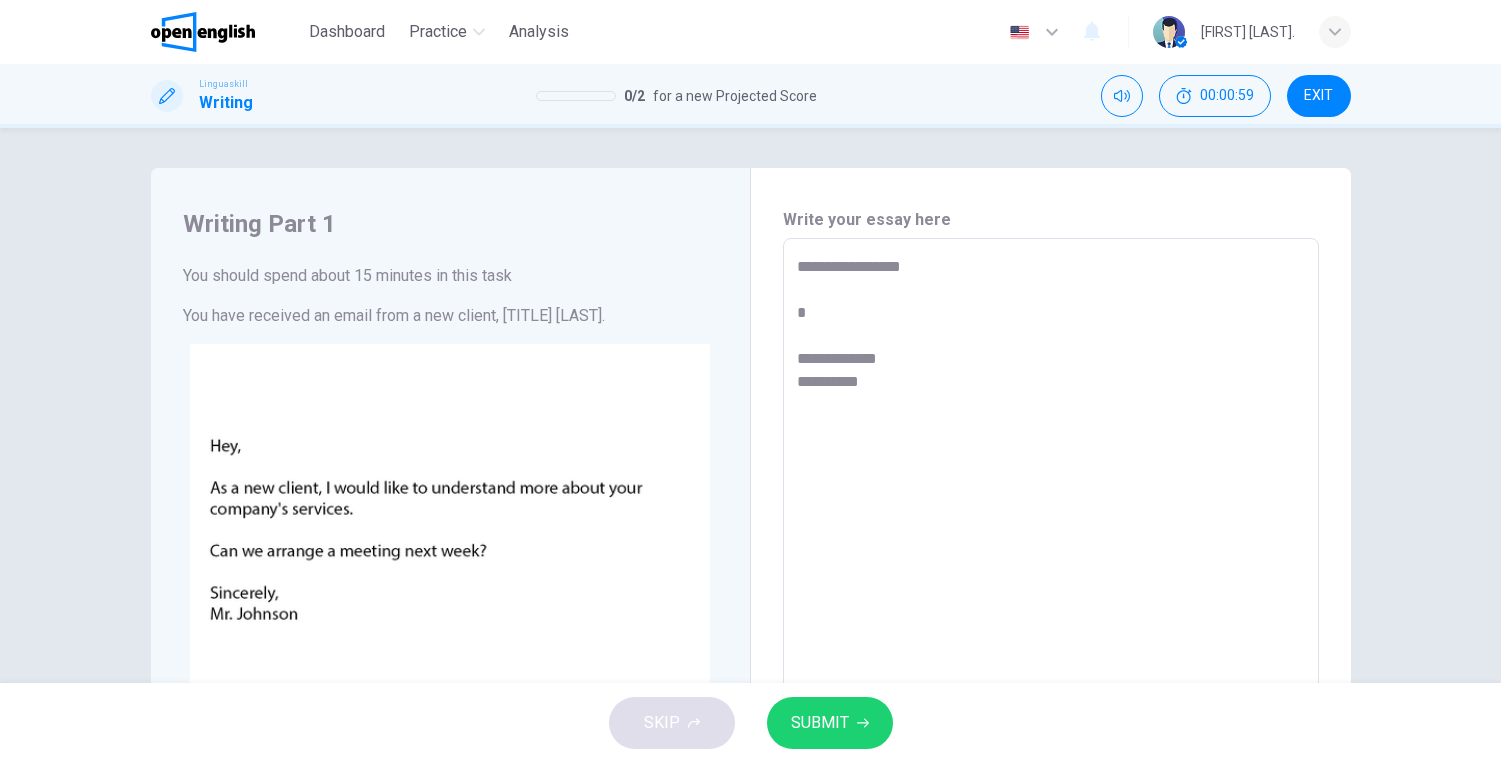 type on "*" 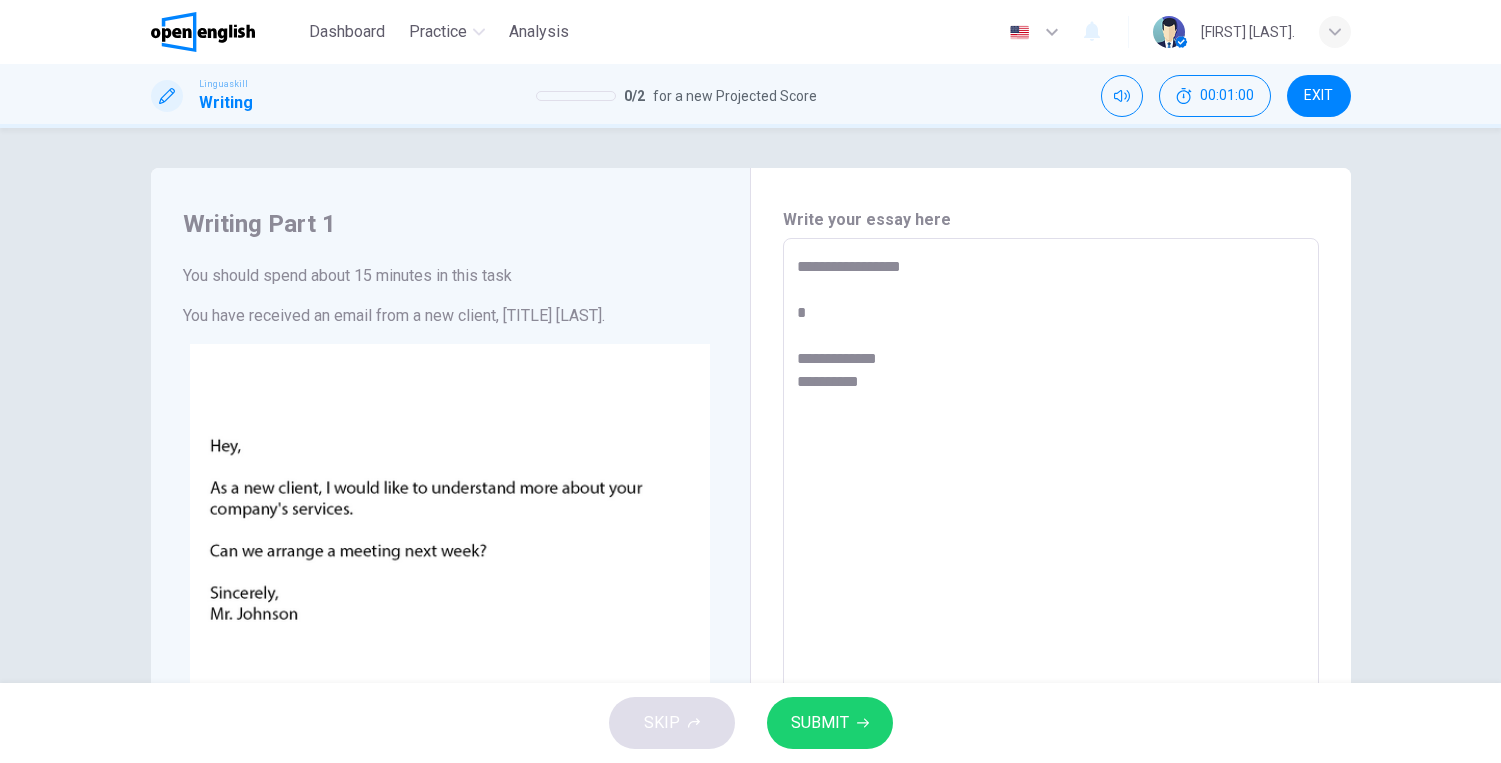 type on "**********" 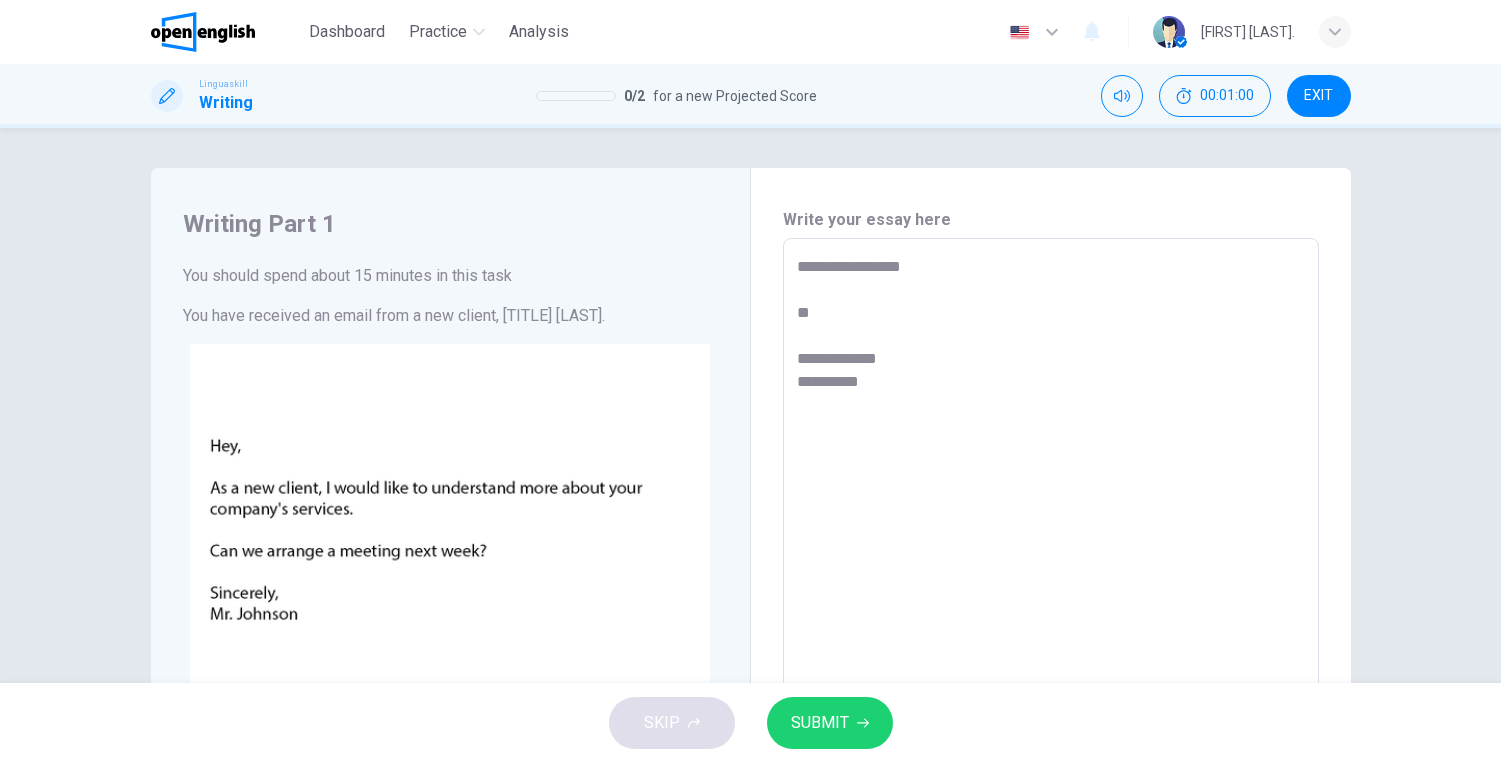 type on "*" 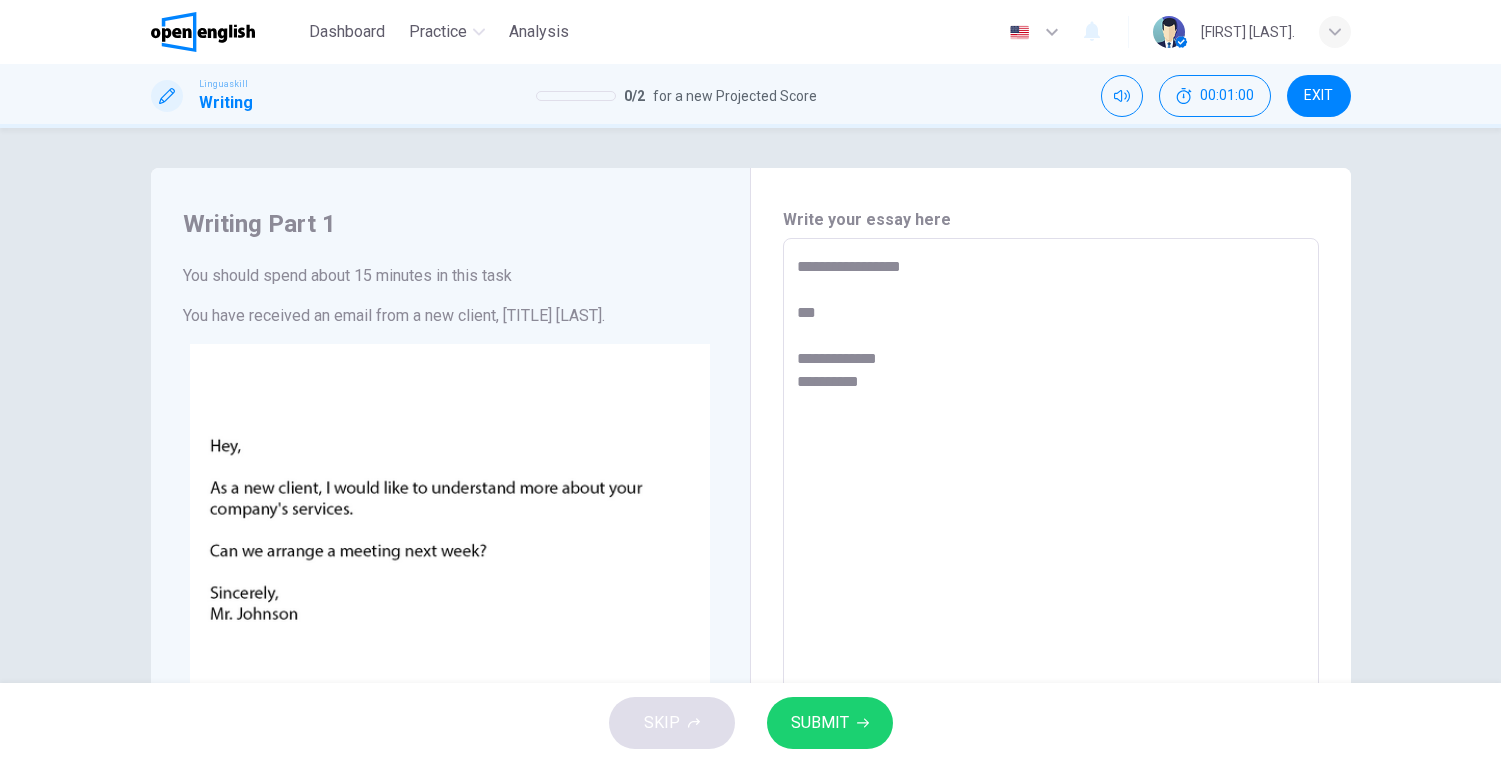 type on "*" 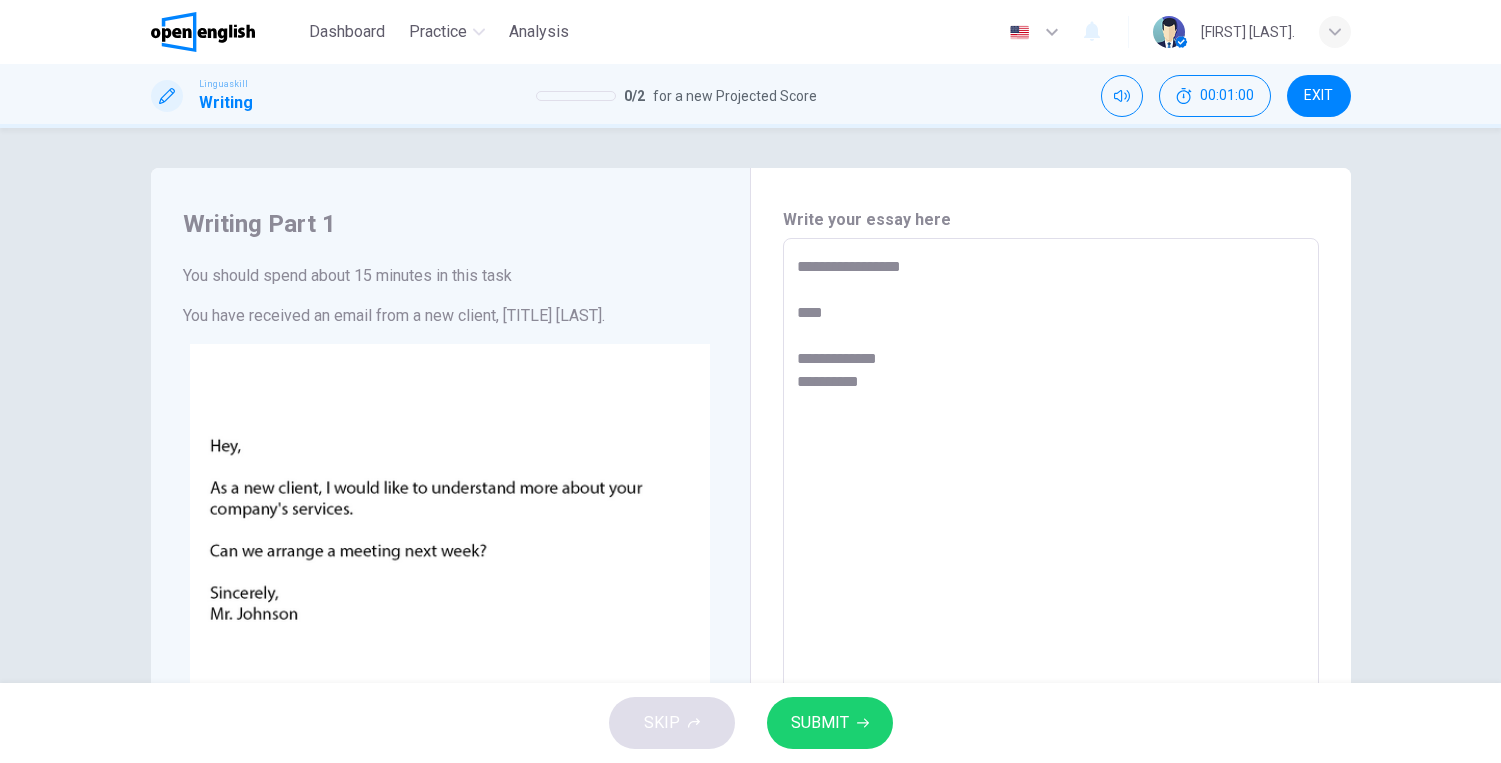 type on "*" 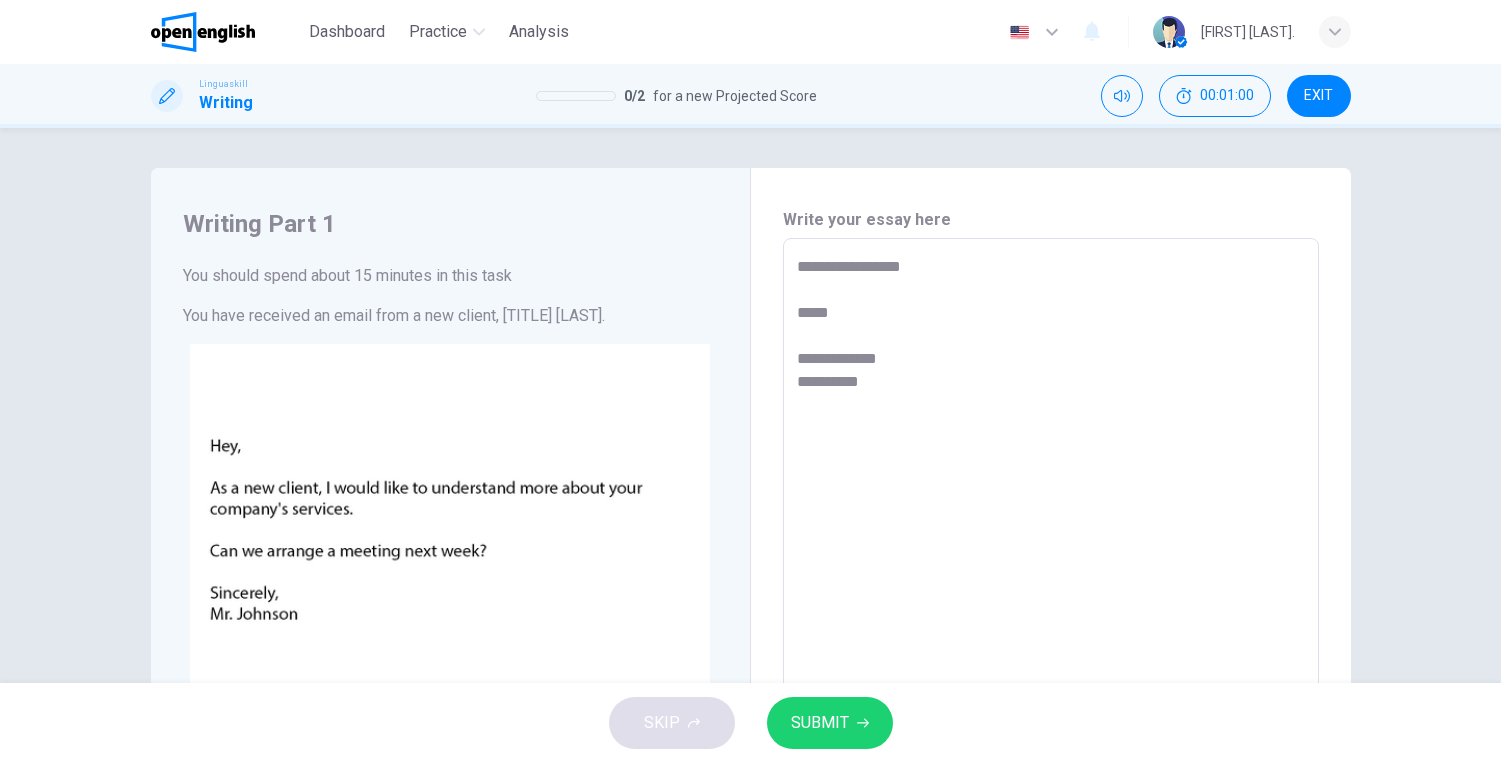 type on "*" 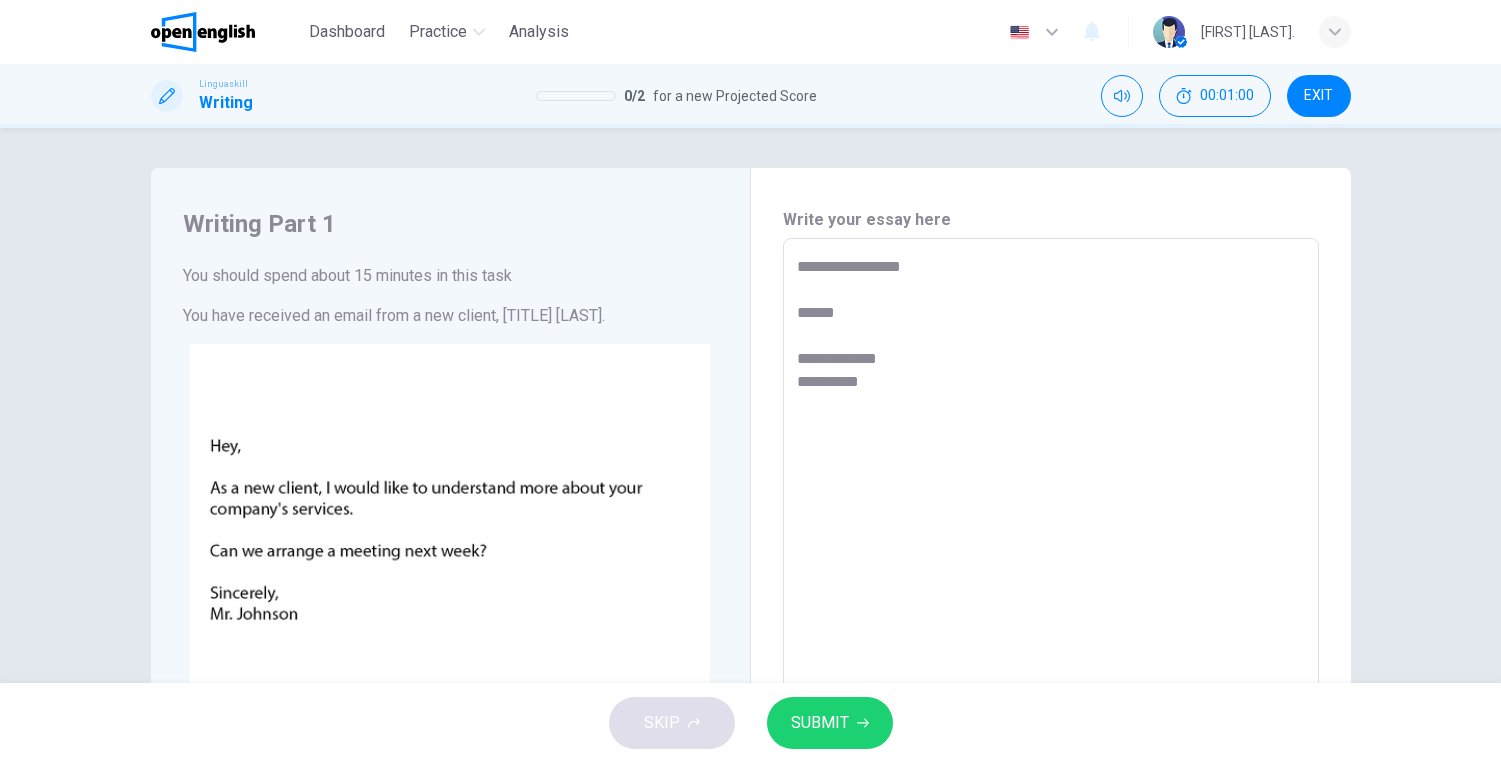 type on "*" 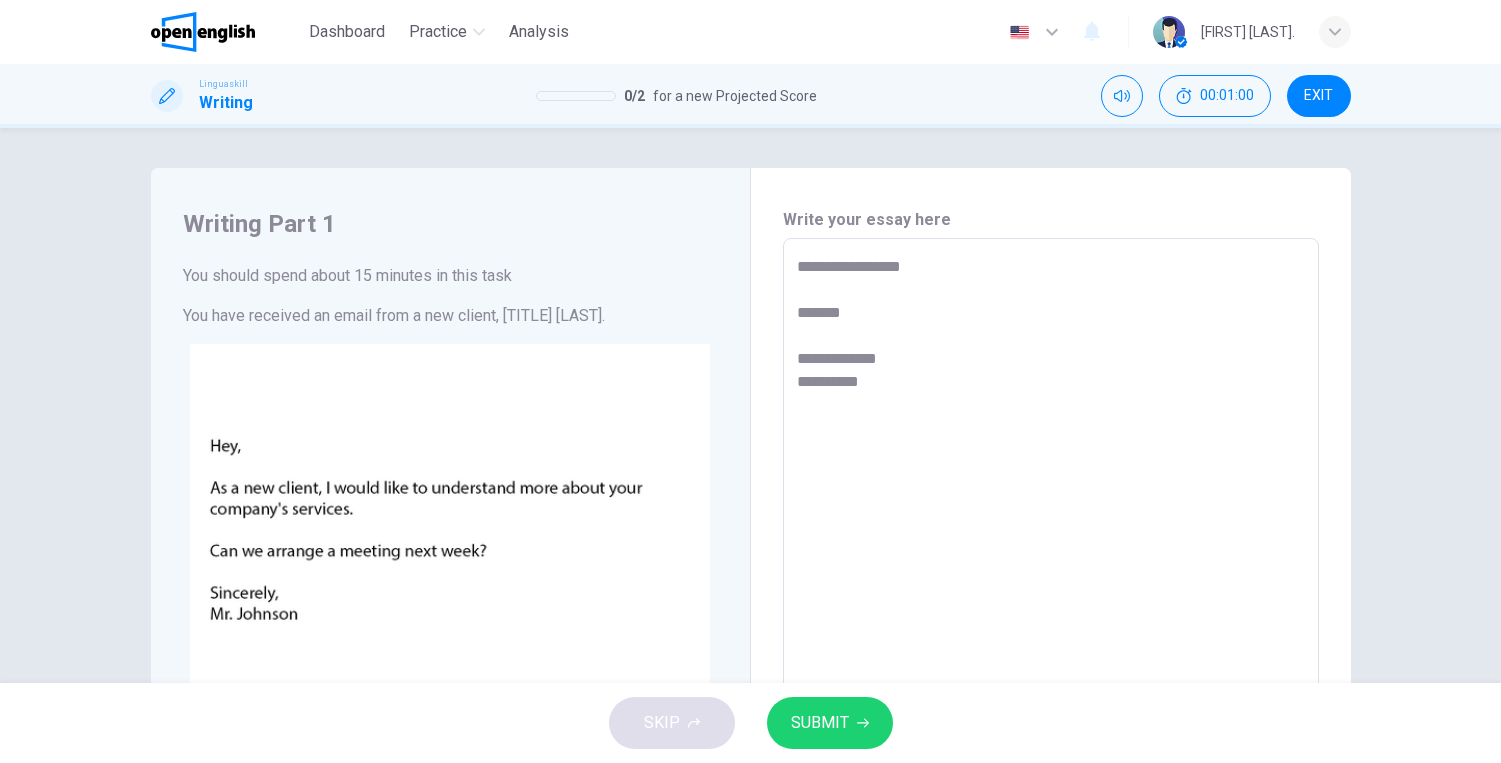type on "*" 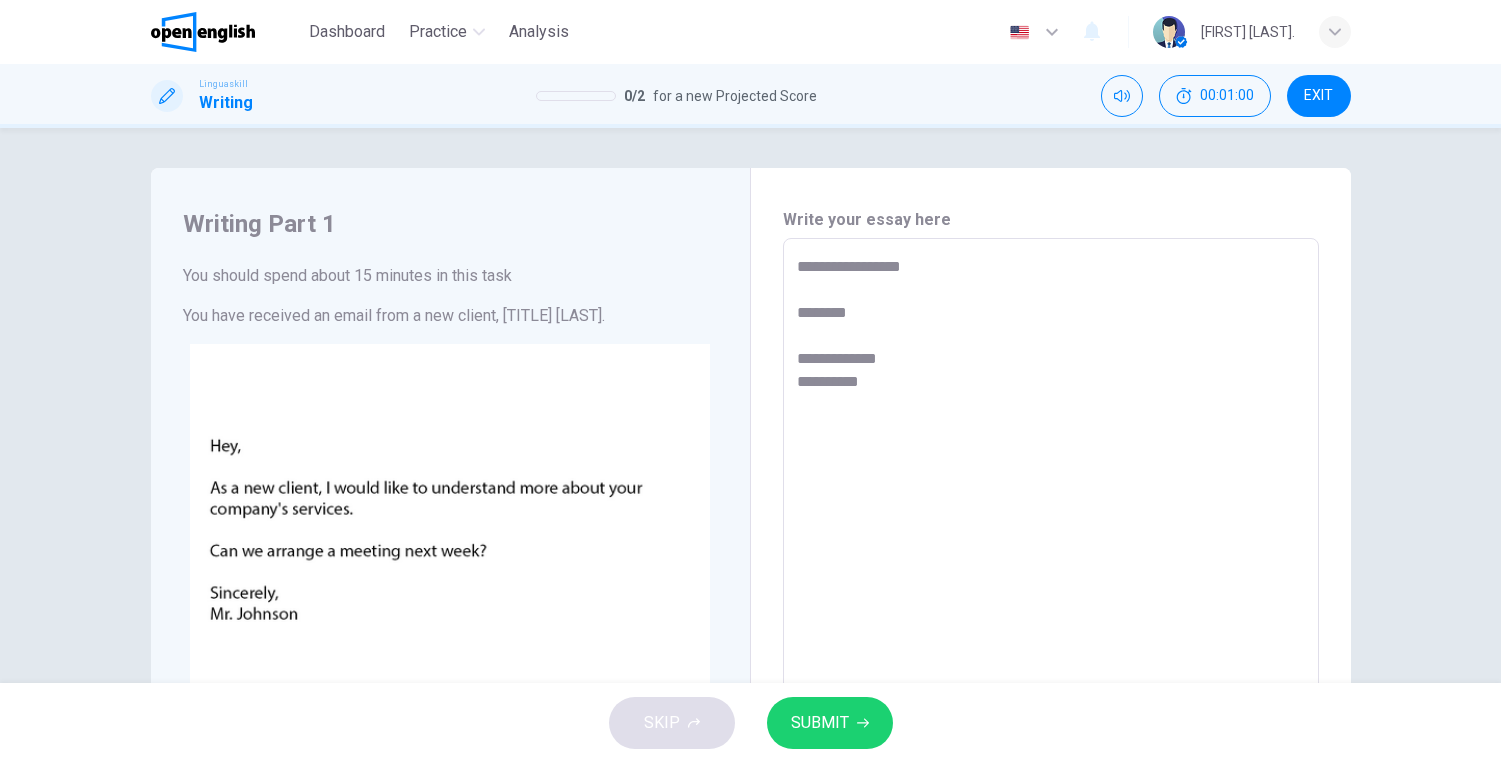 type on "*" 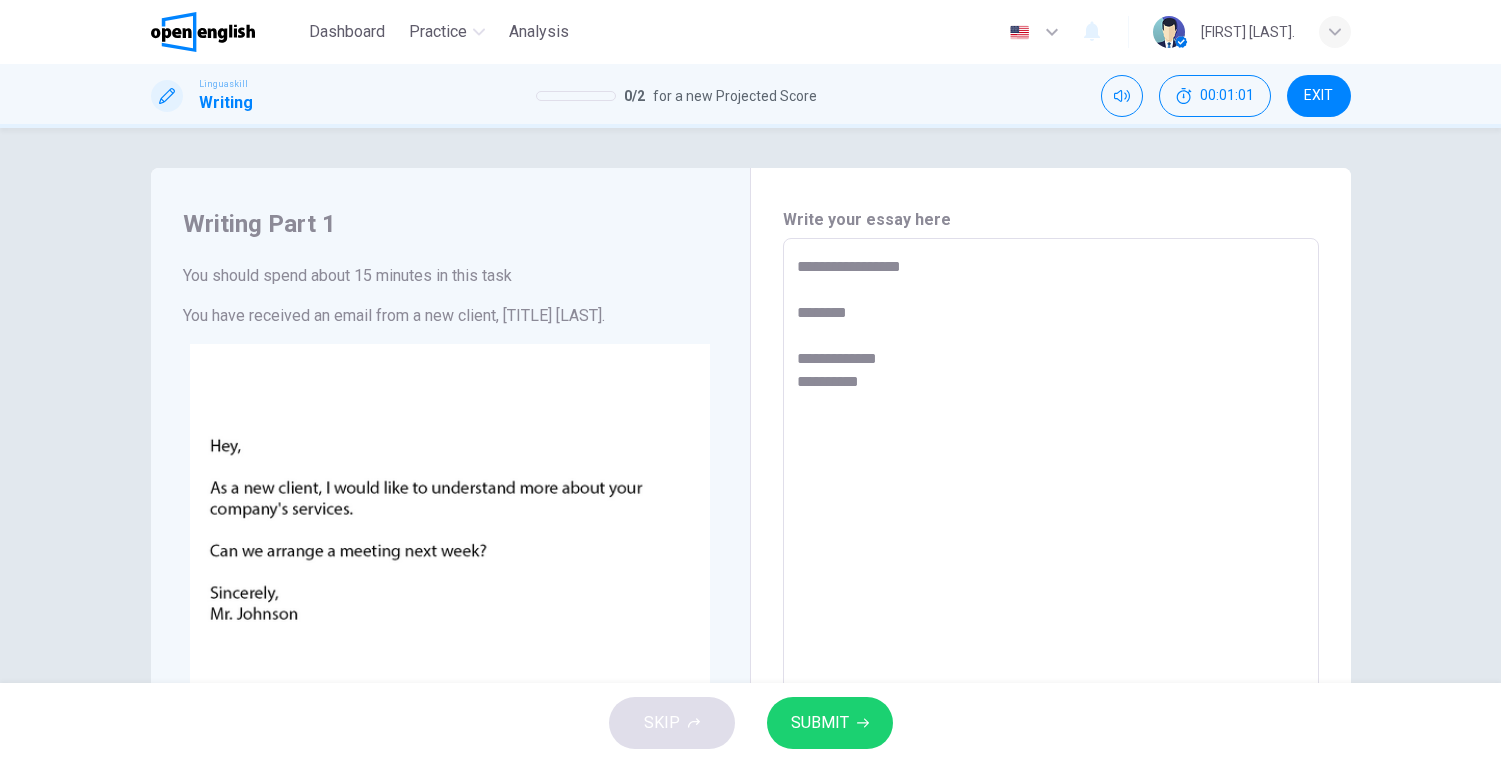 type on "**********" 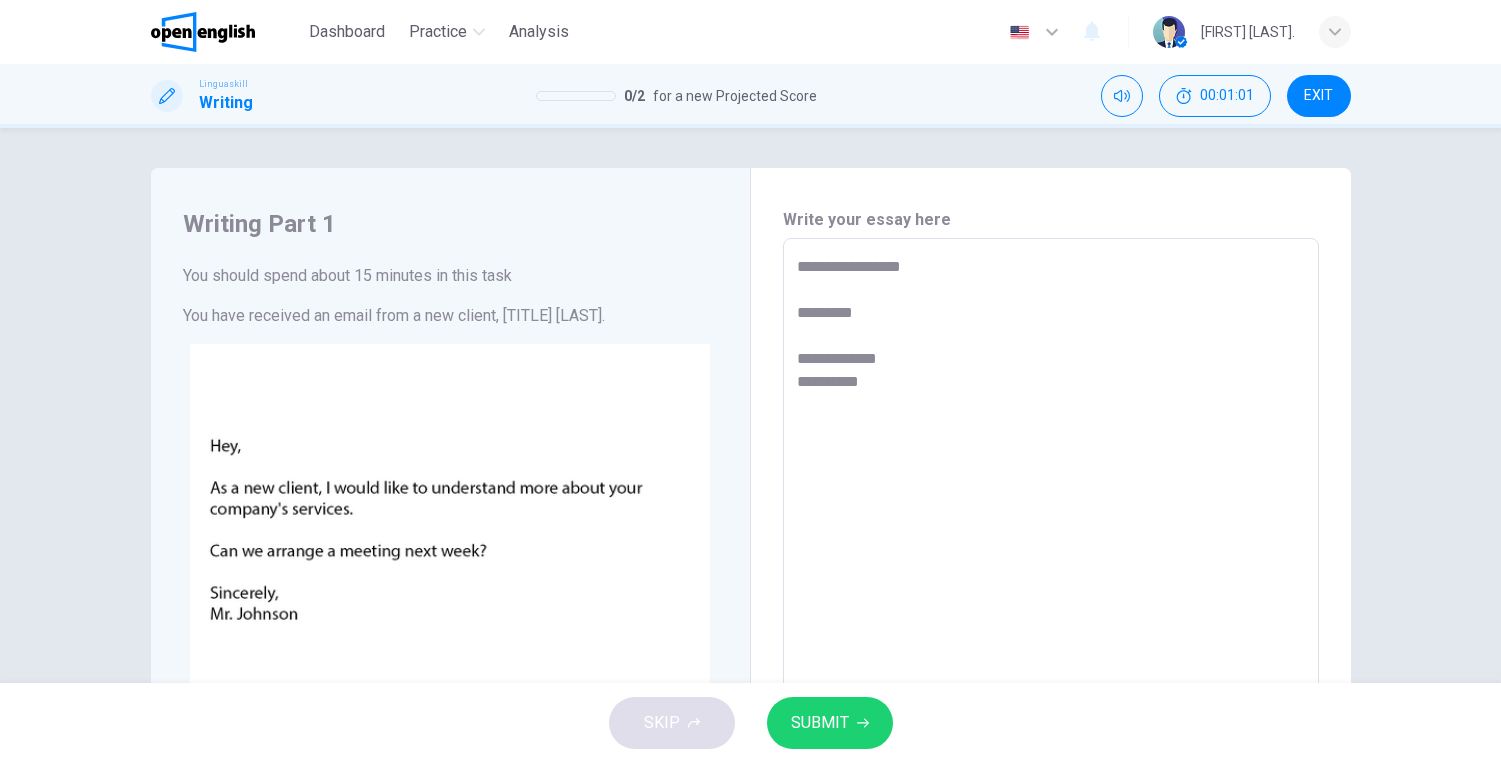 type on "*" 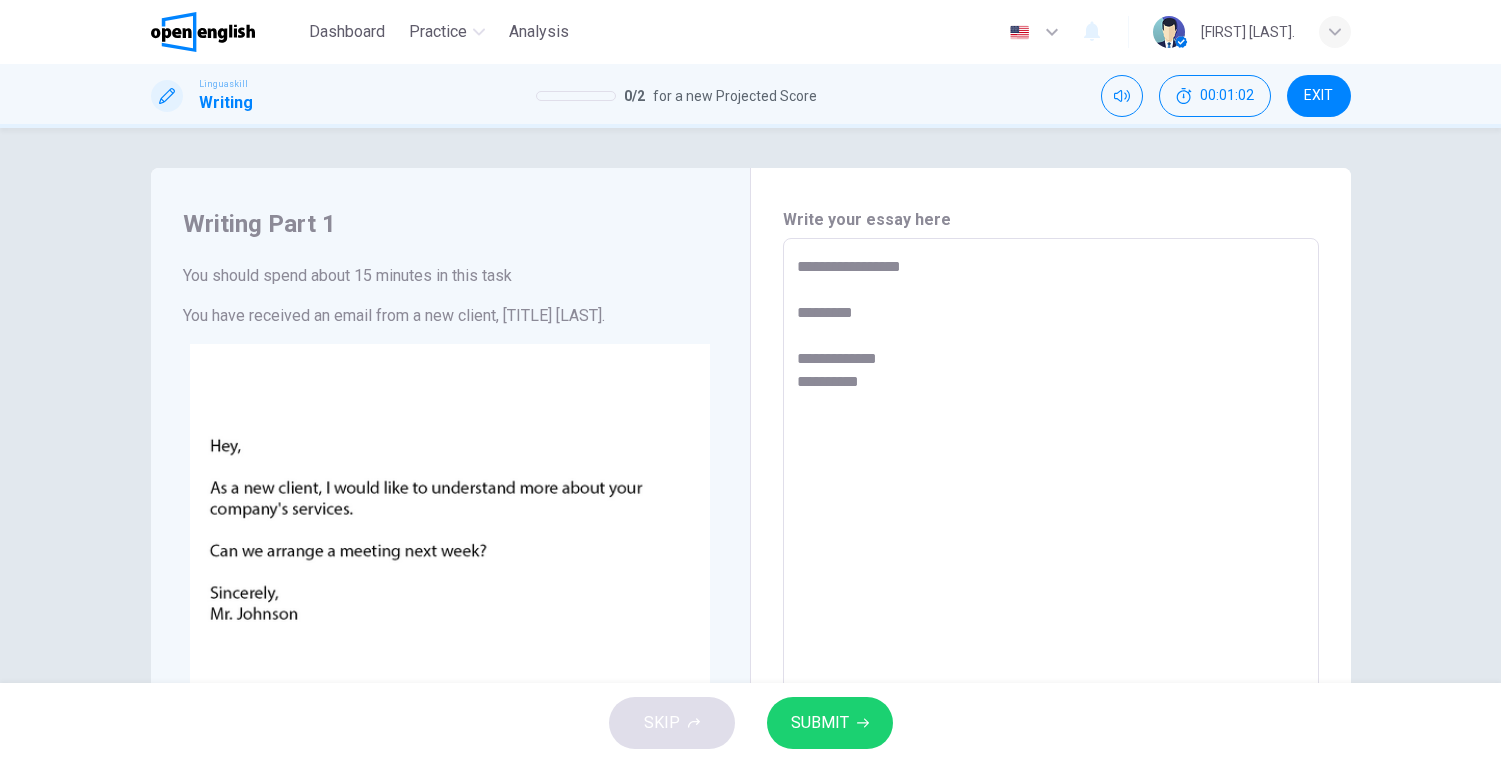 type on "**********" 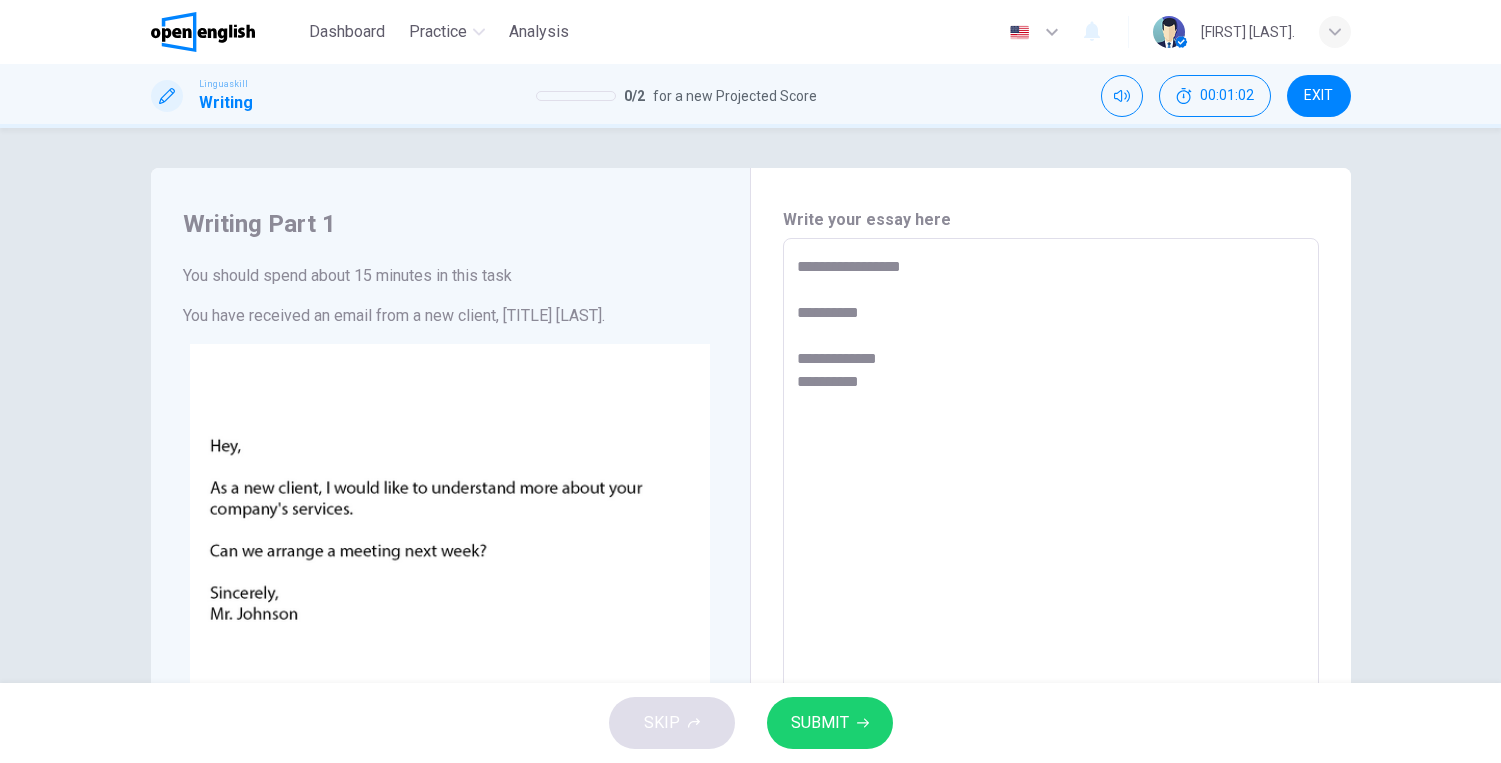 type on "**********" 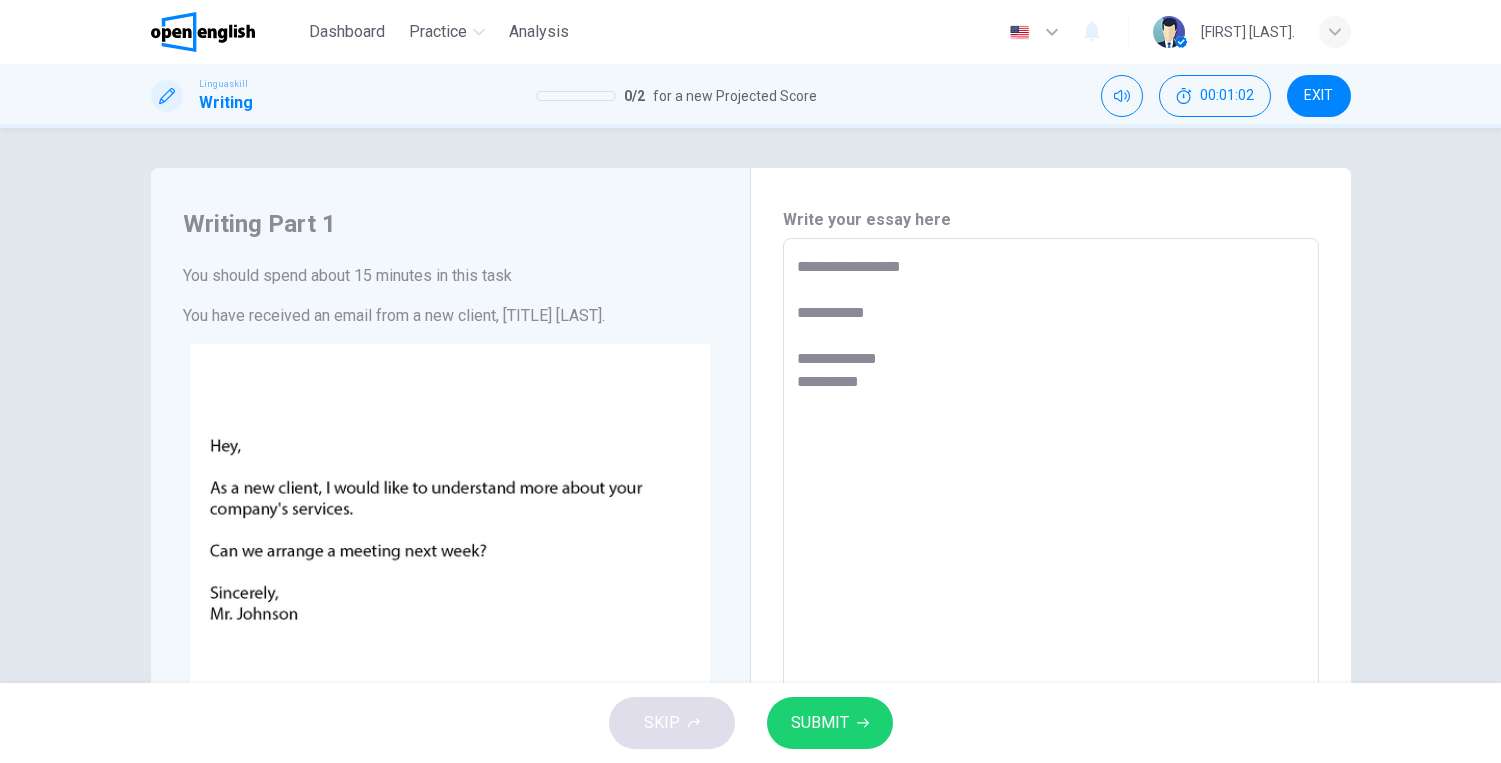 type on "*" 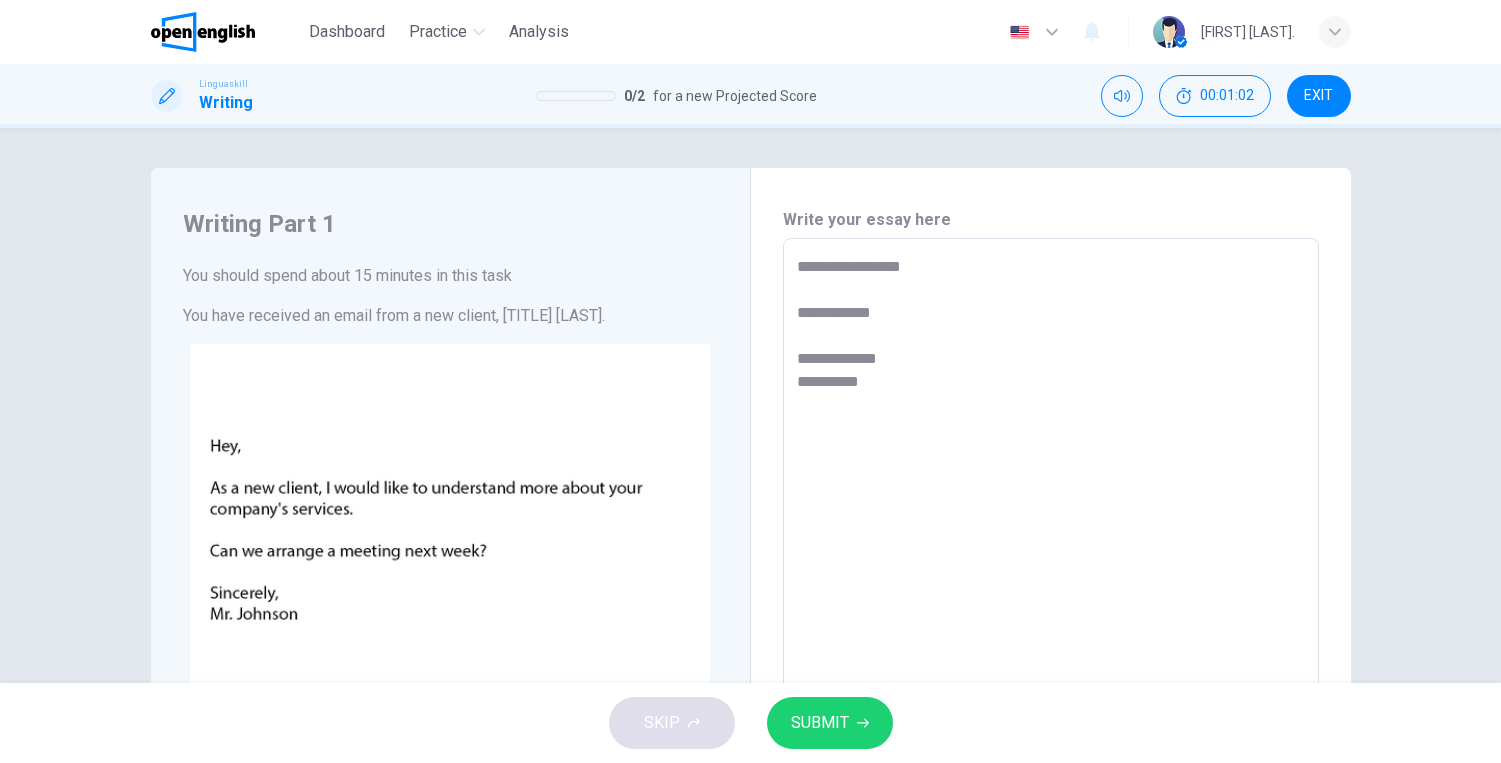 type on "**********" 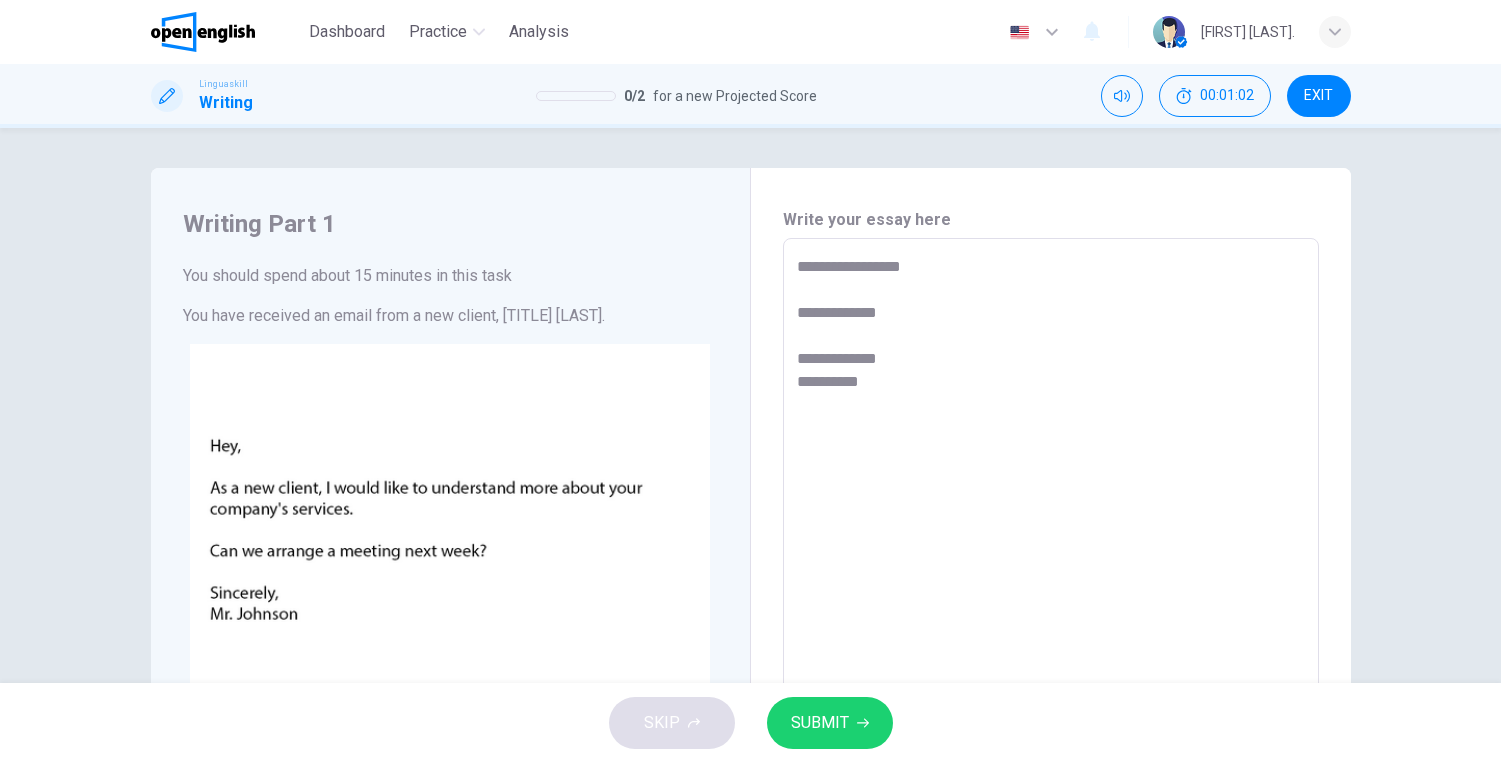 type on "*" 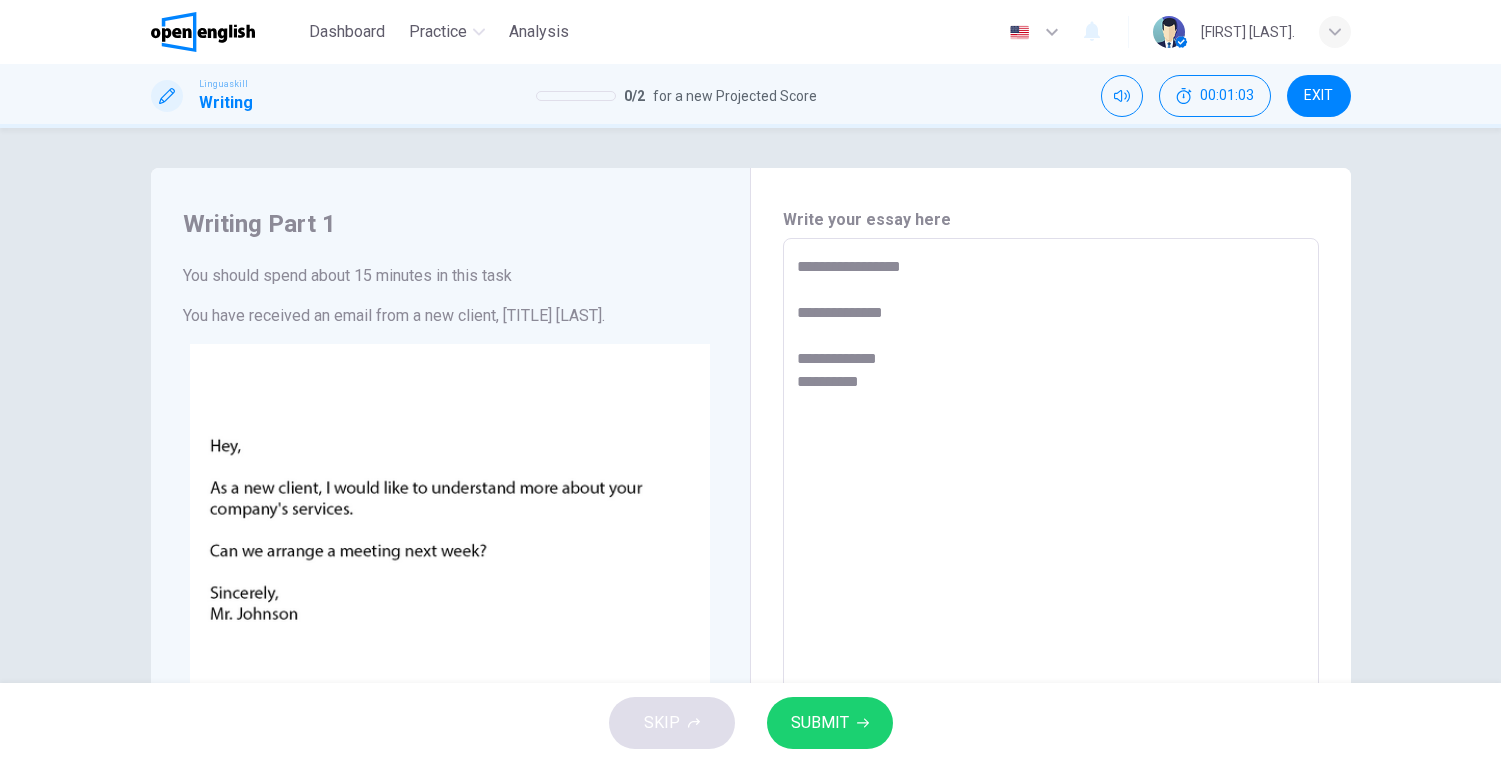 type on "**********" 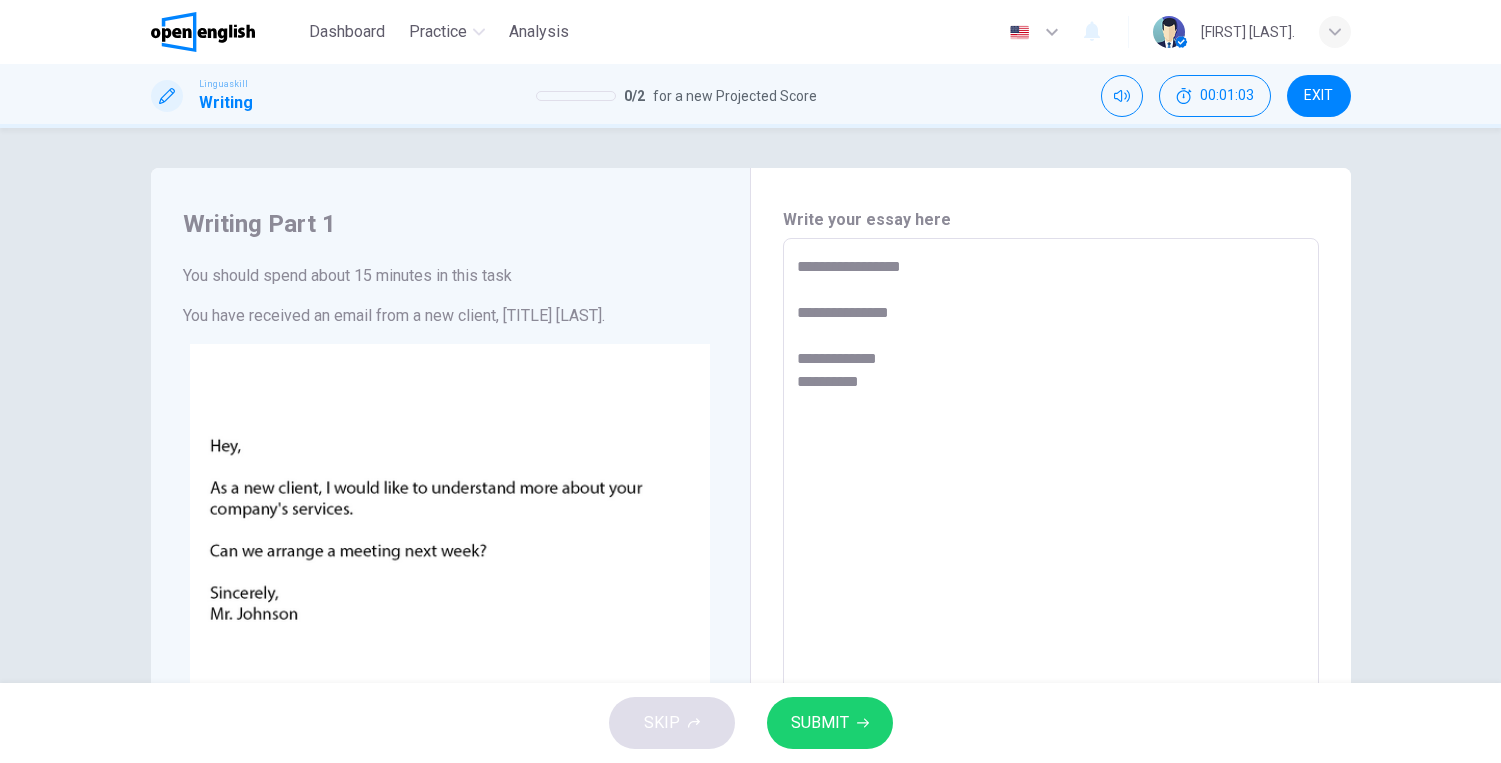 type on "*" 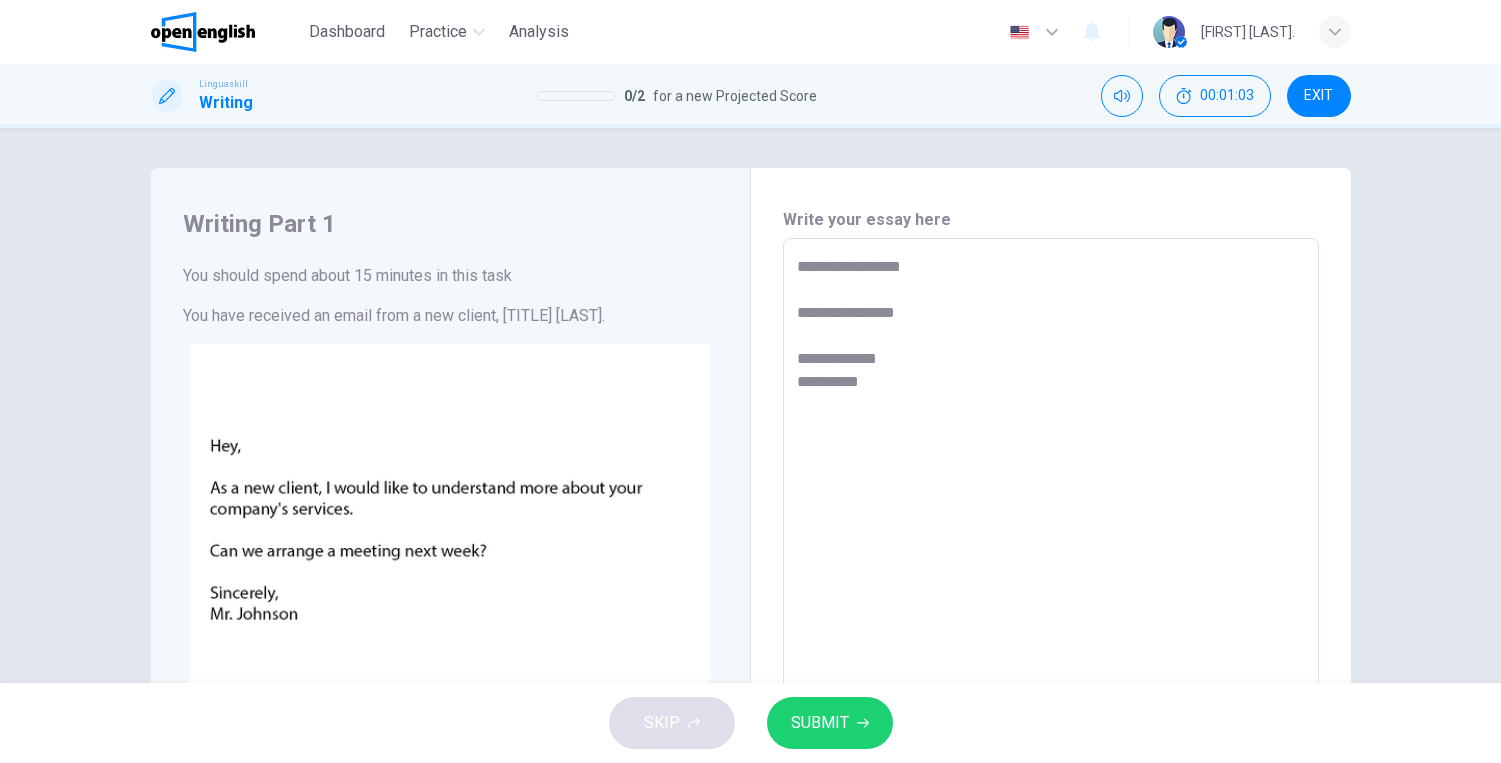 type on "*" 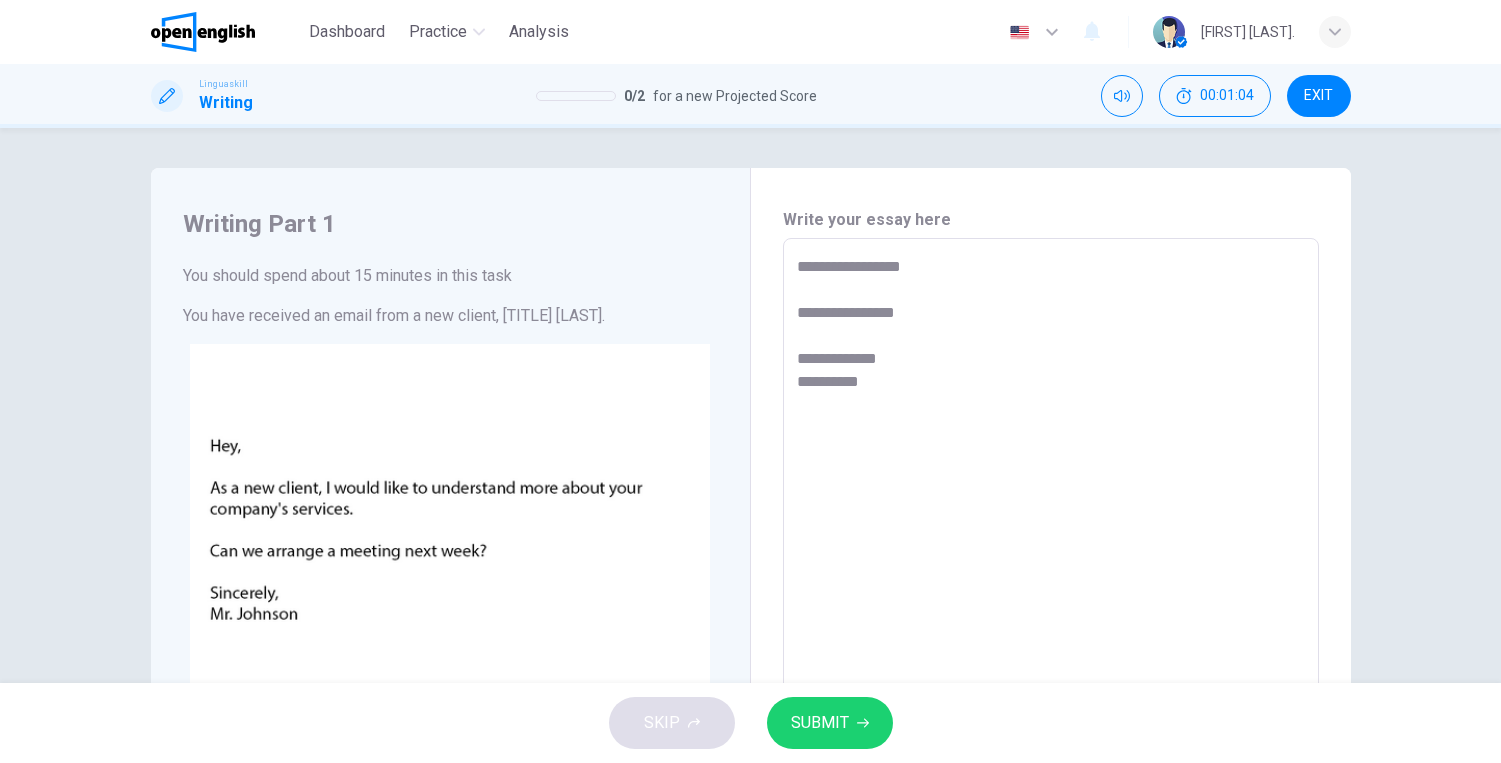 type on "**********" 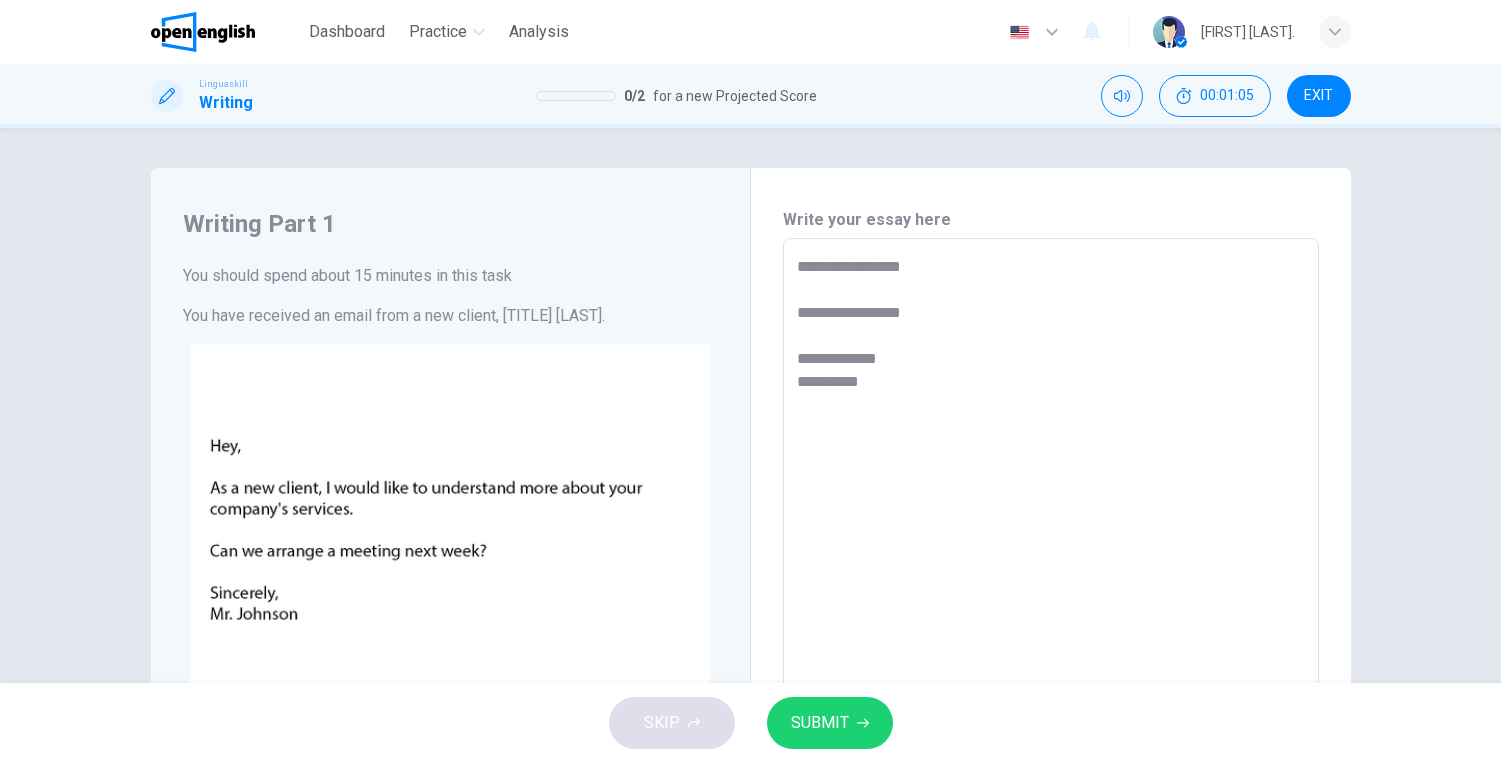 type on "**********" 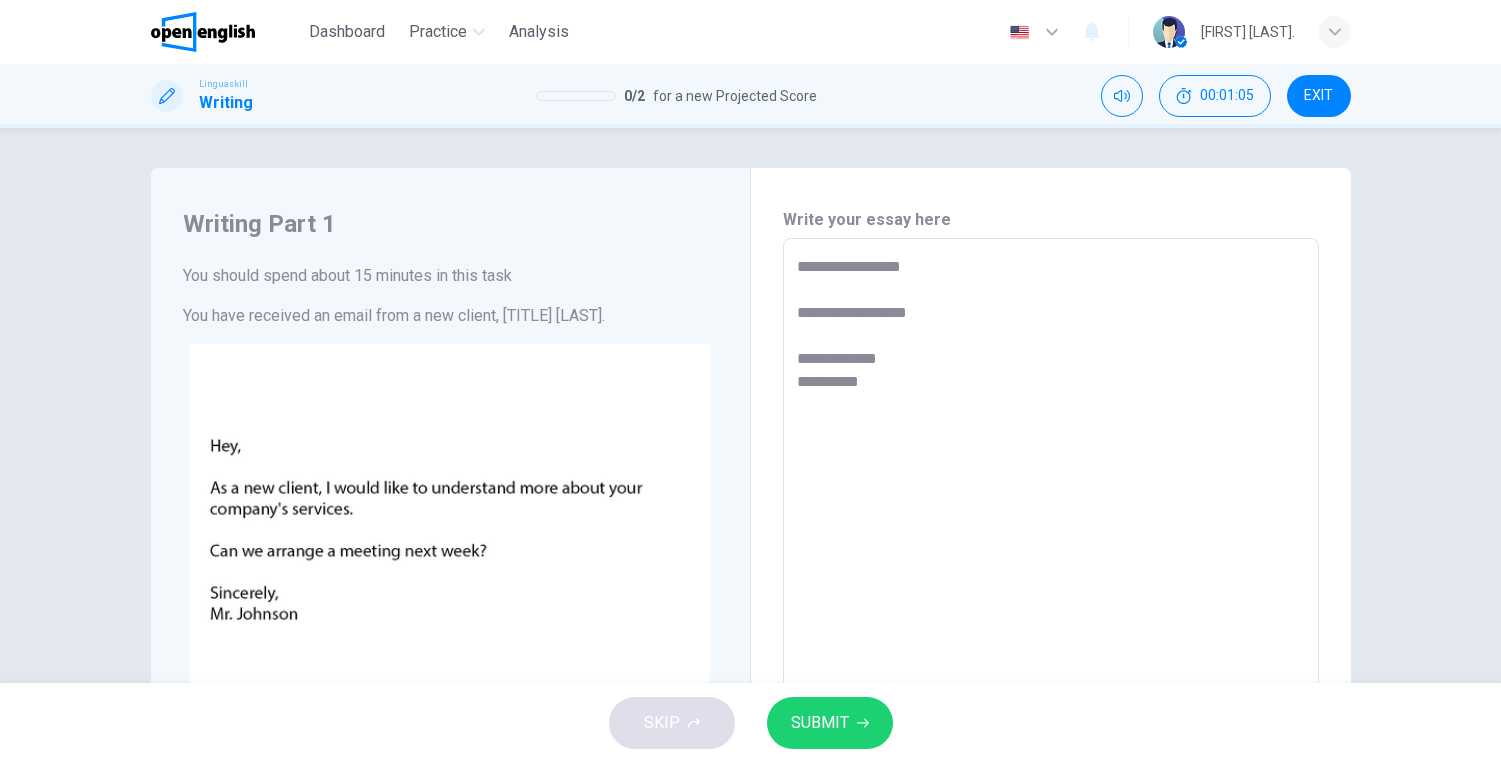type on "*" 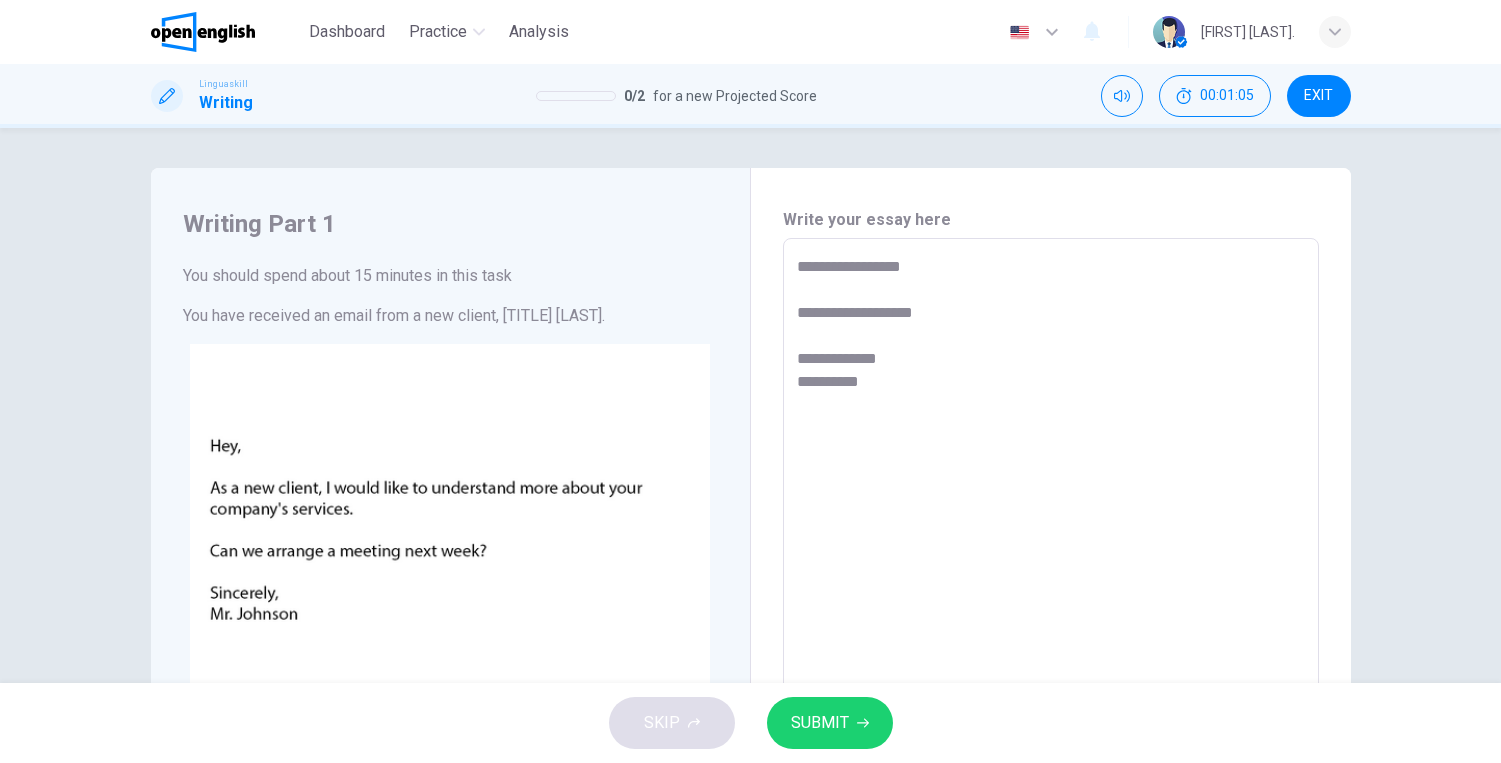 type on "*" 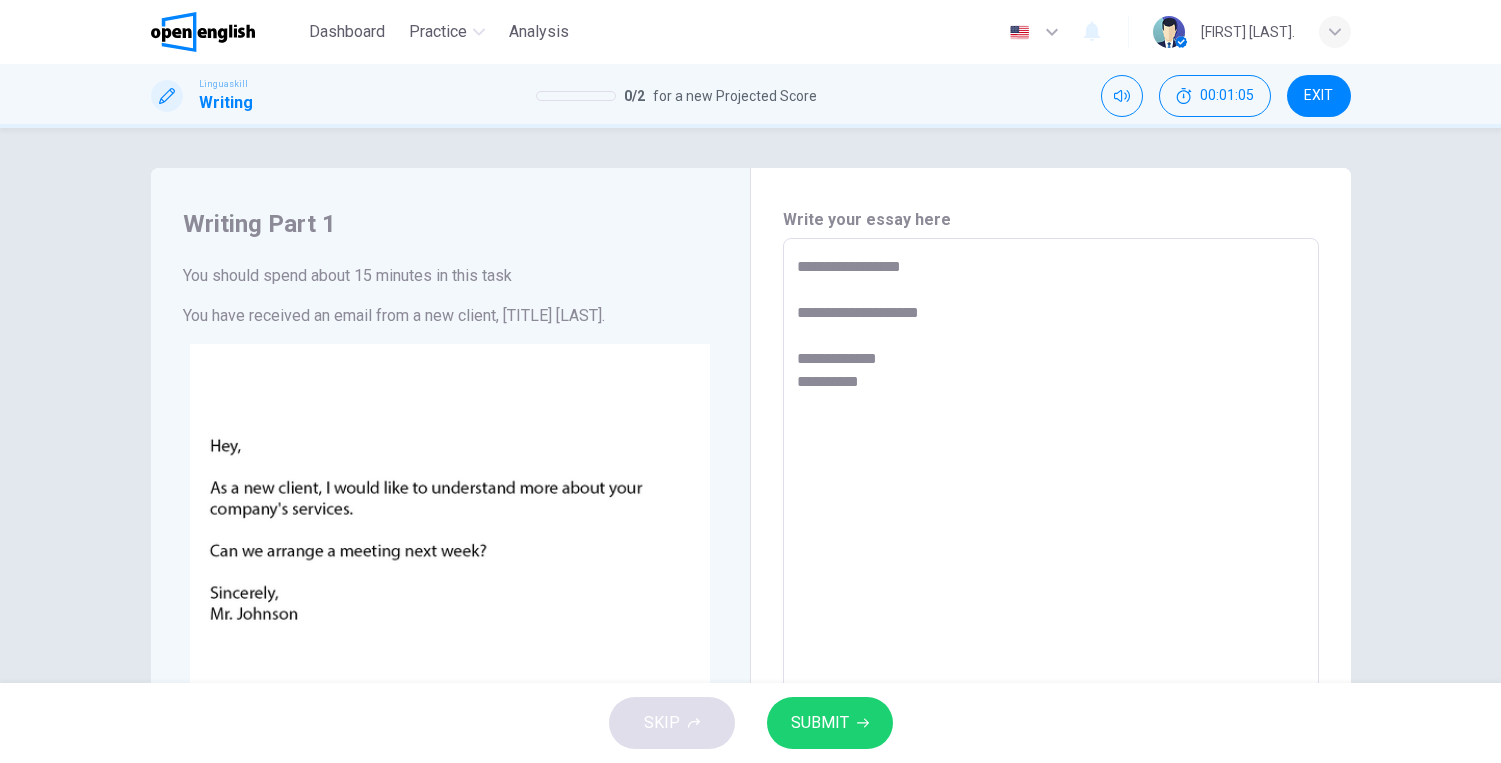 type on "*" 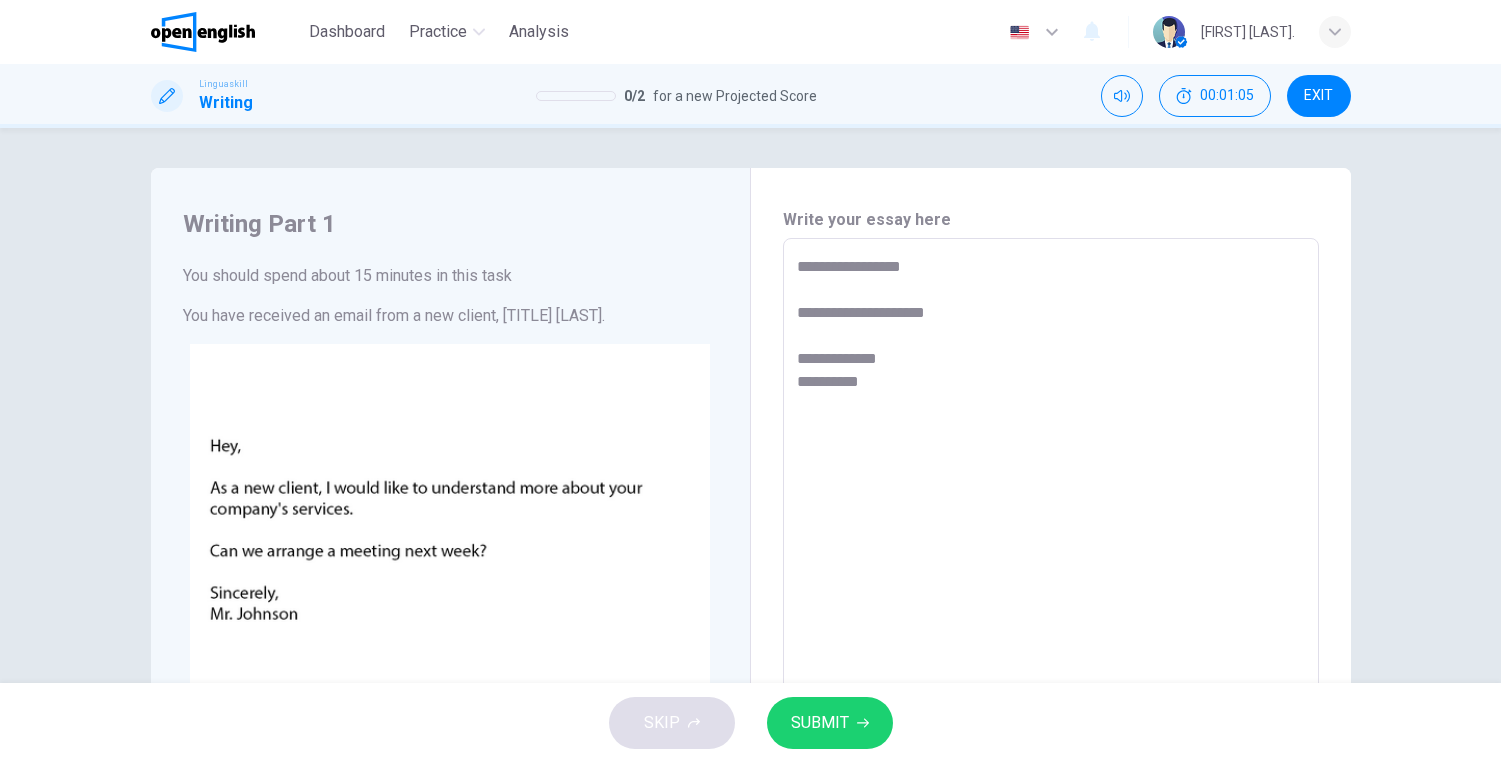 type on "**********" 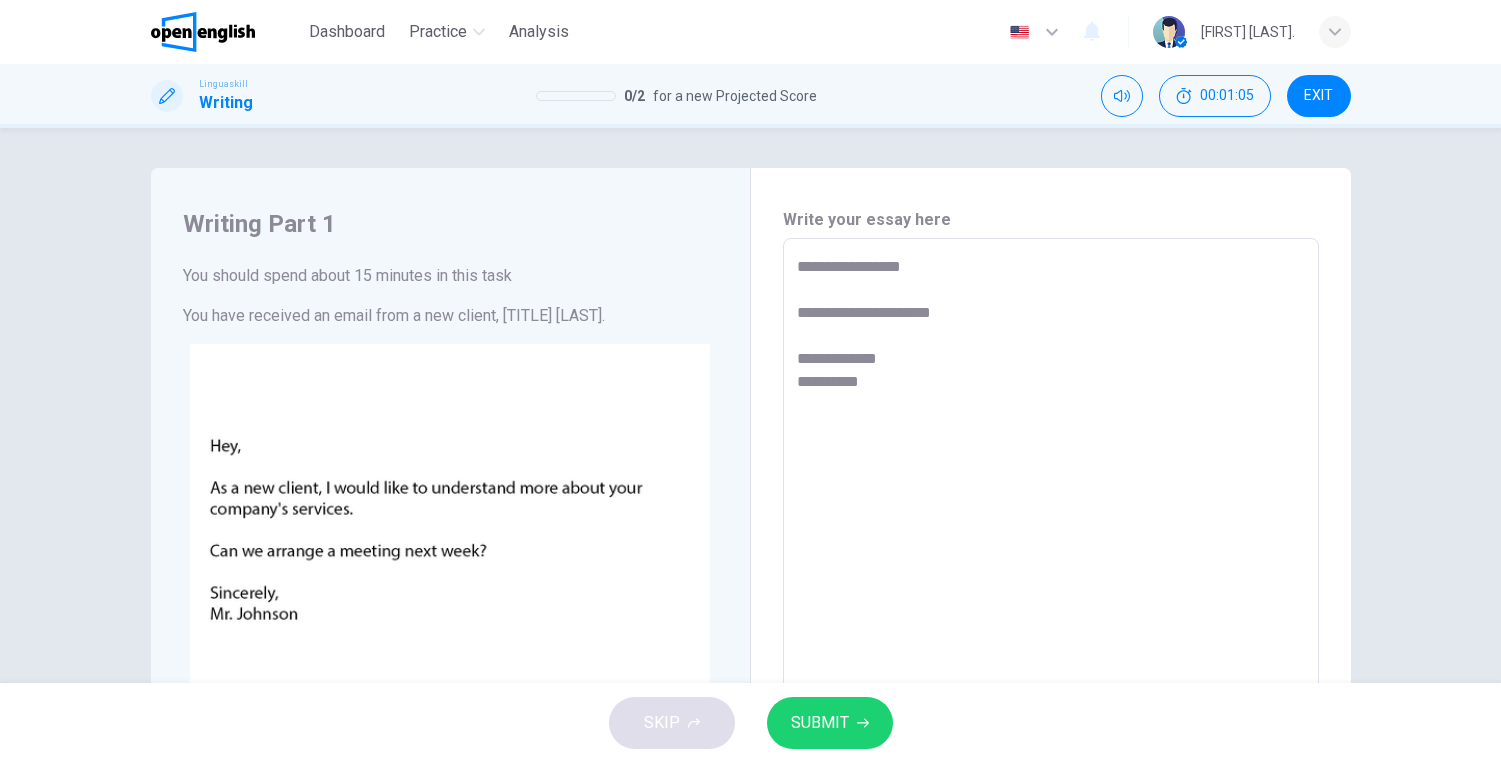 type on "*" 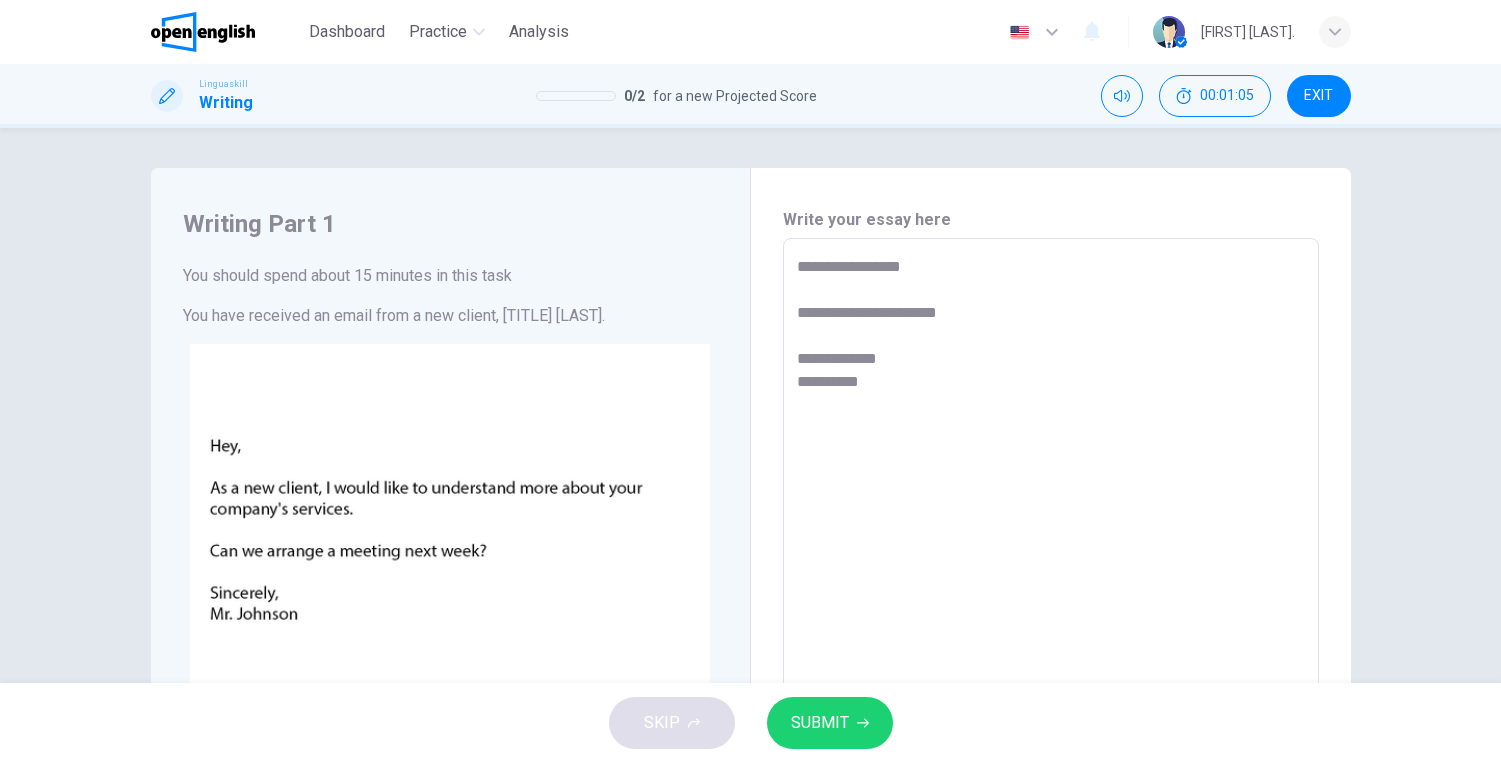 type on "*" 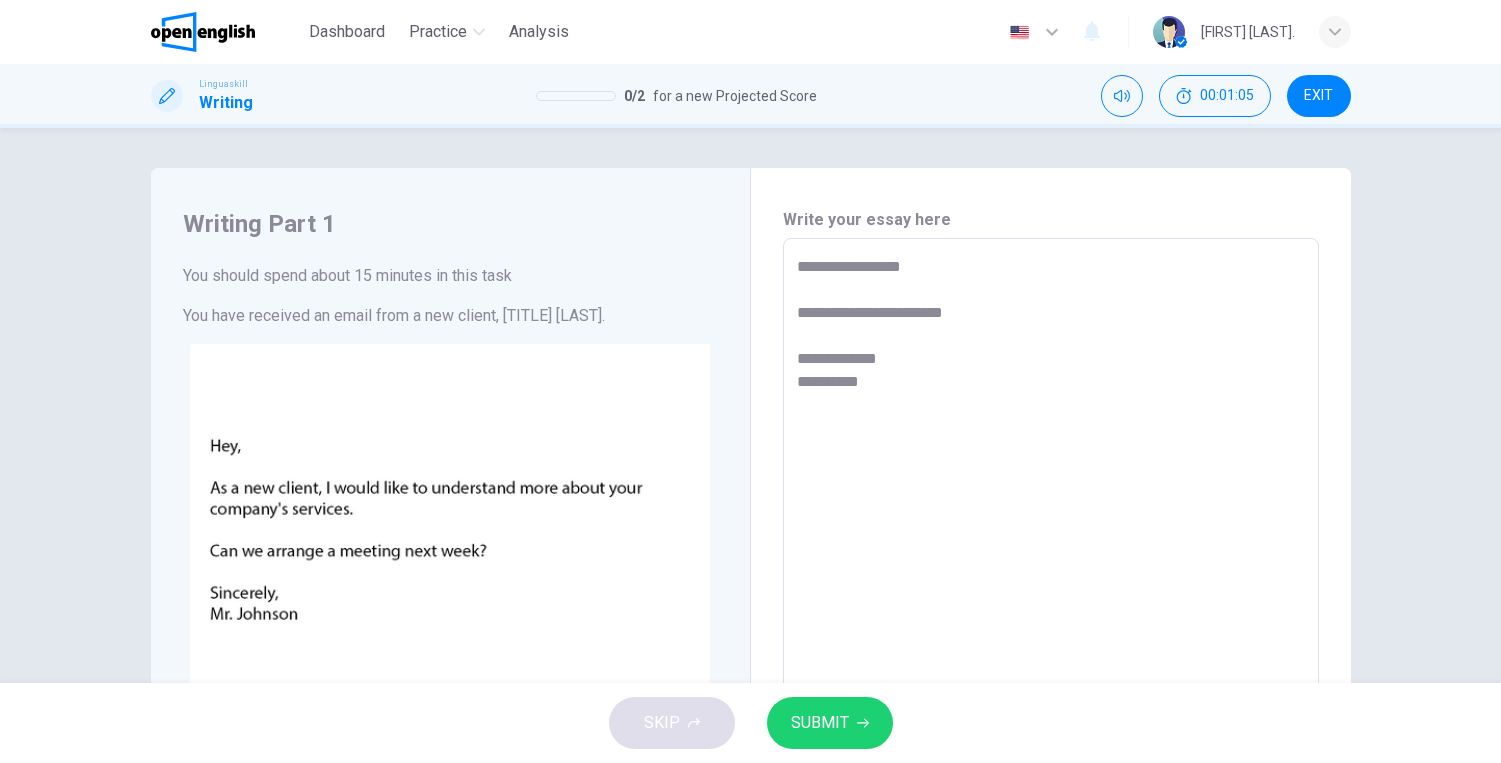 type on "*" 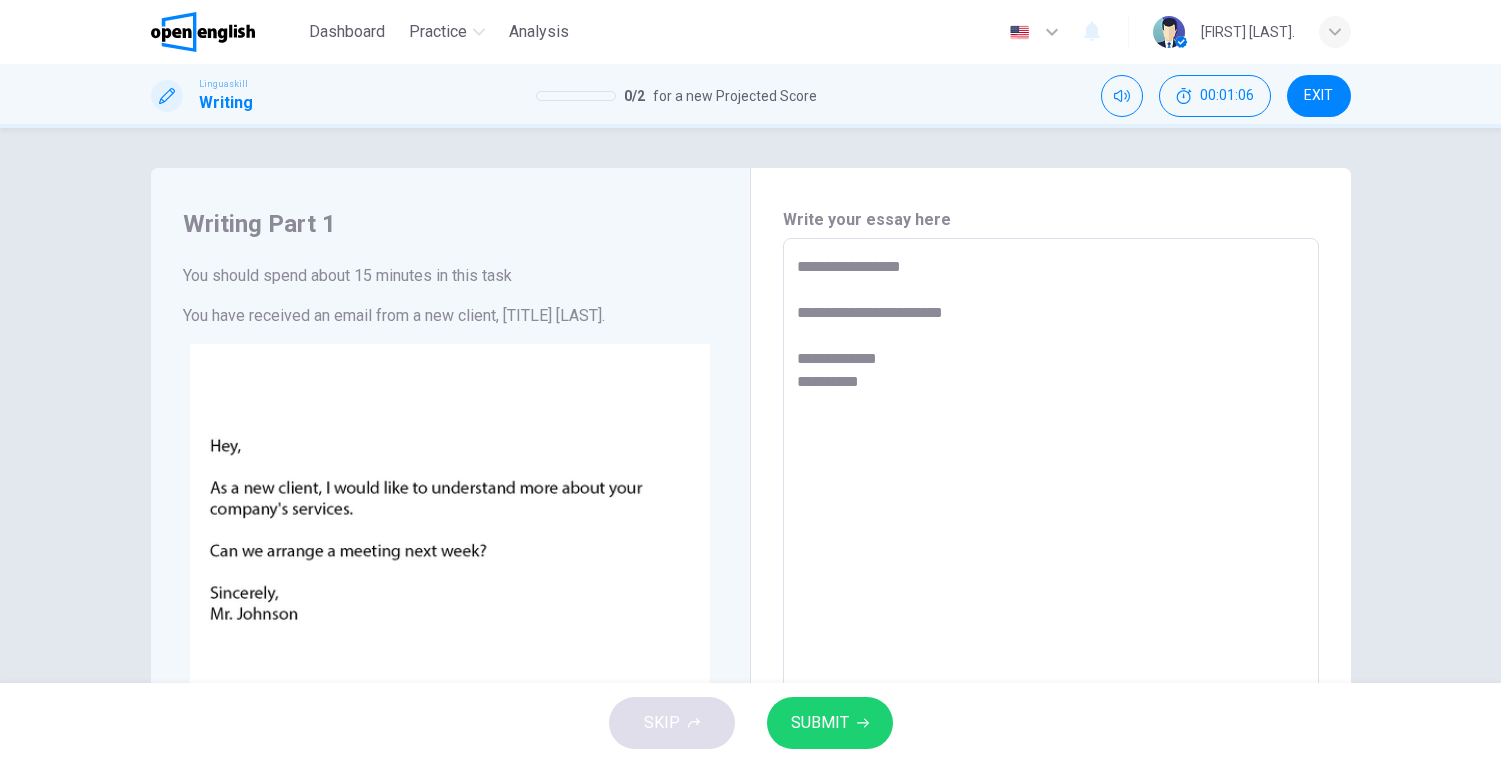 type on "**********" 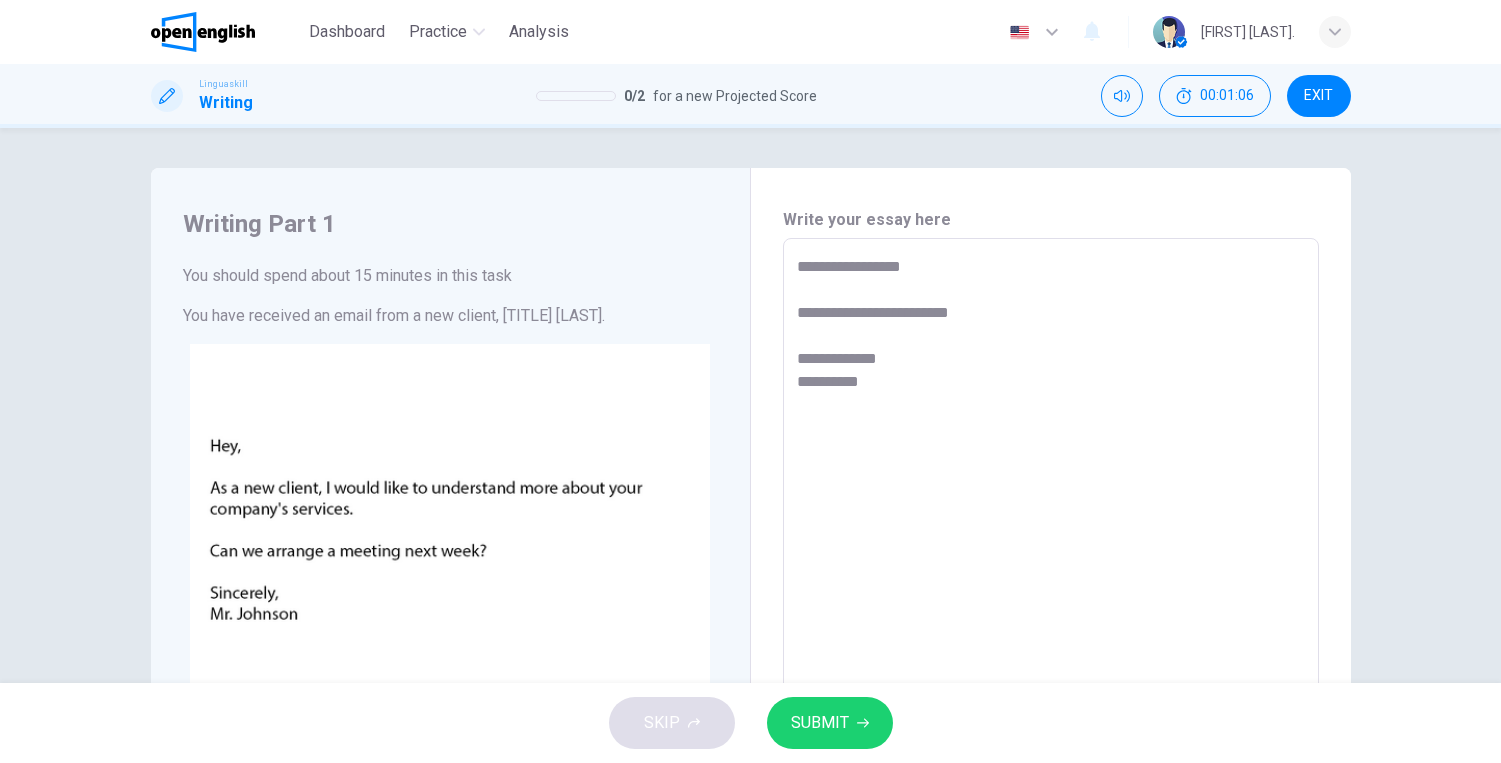 type on "*" 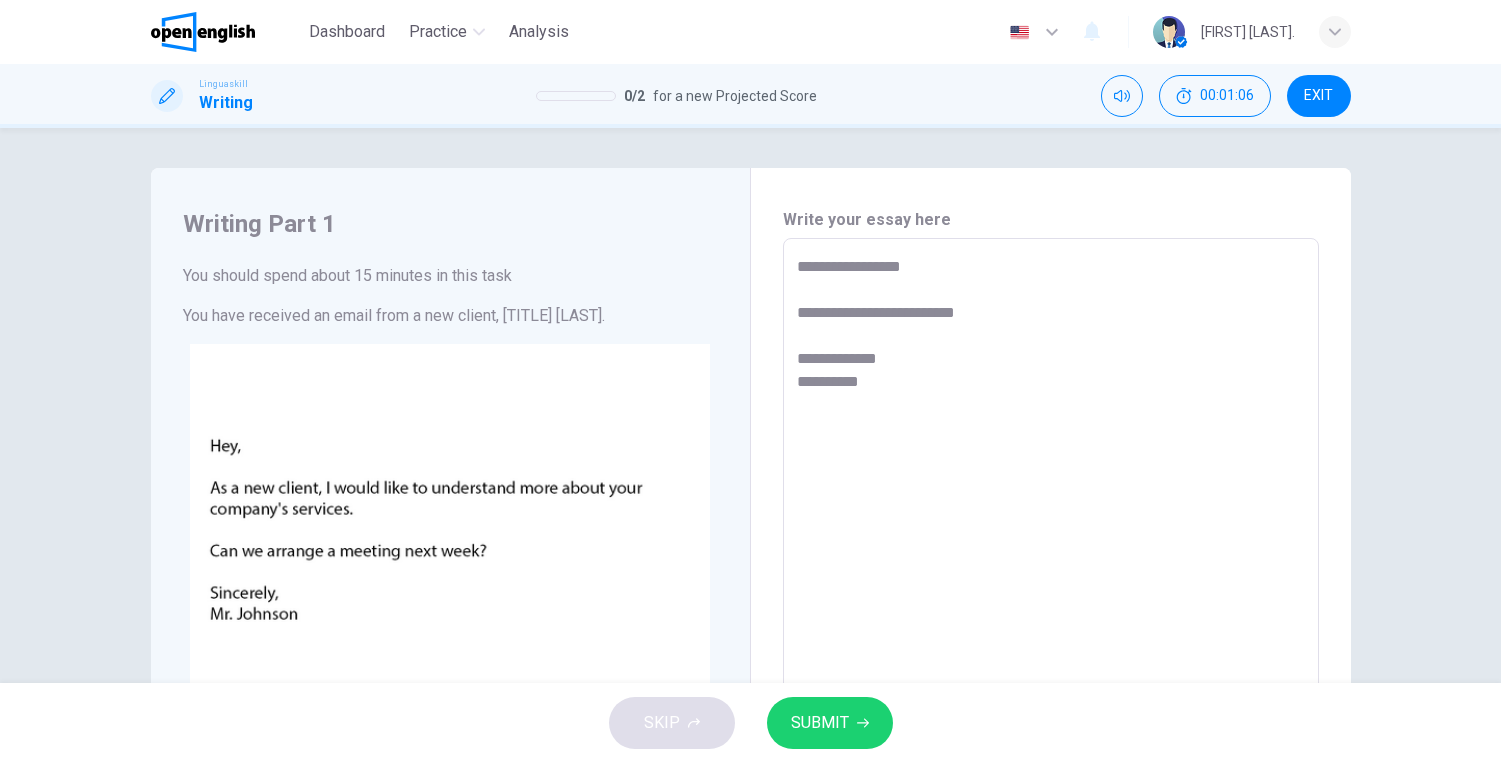 type on "*" 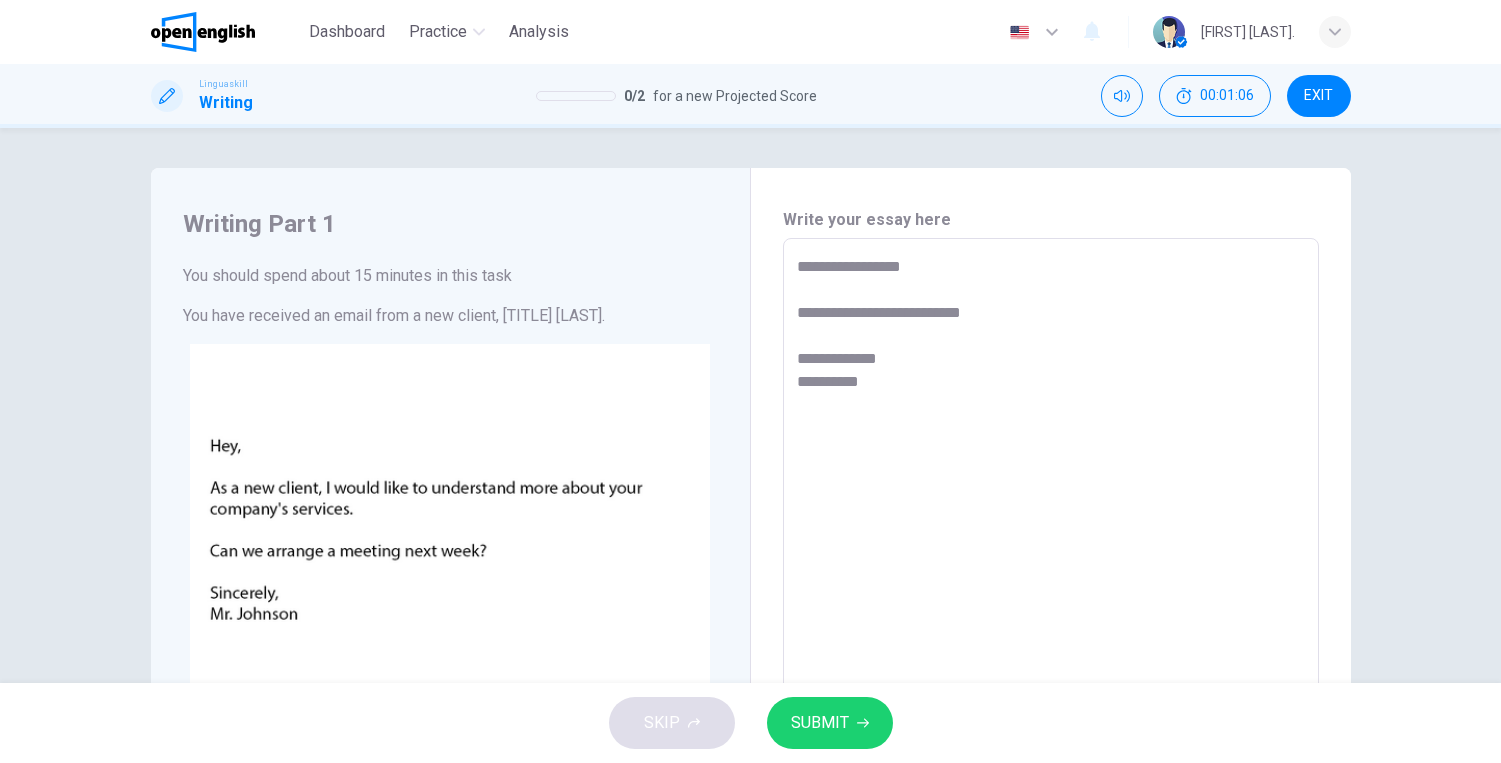 type on "*" 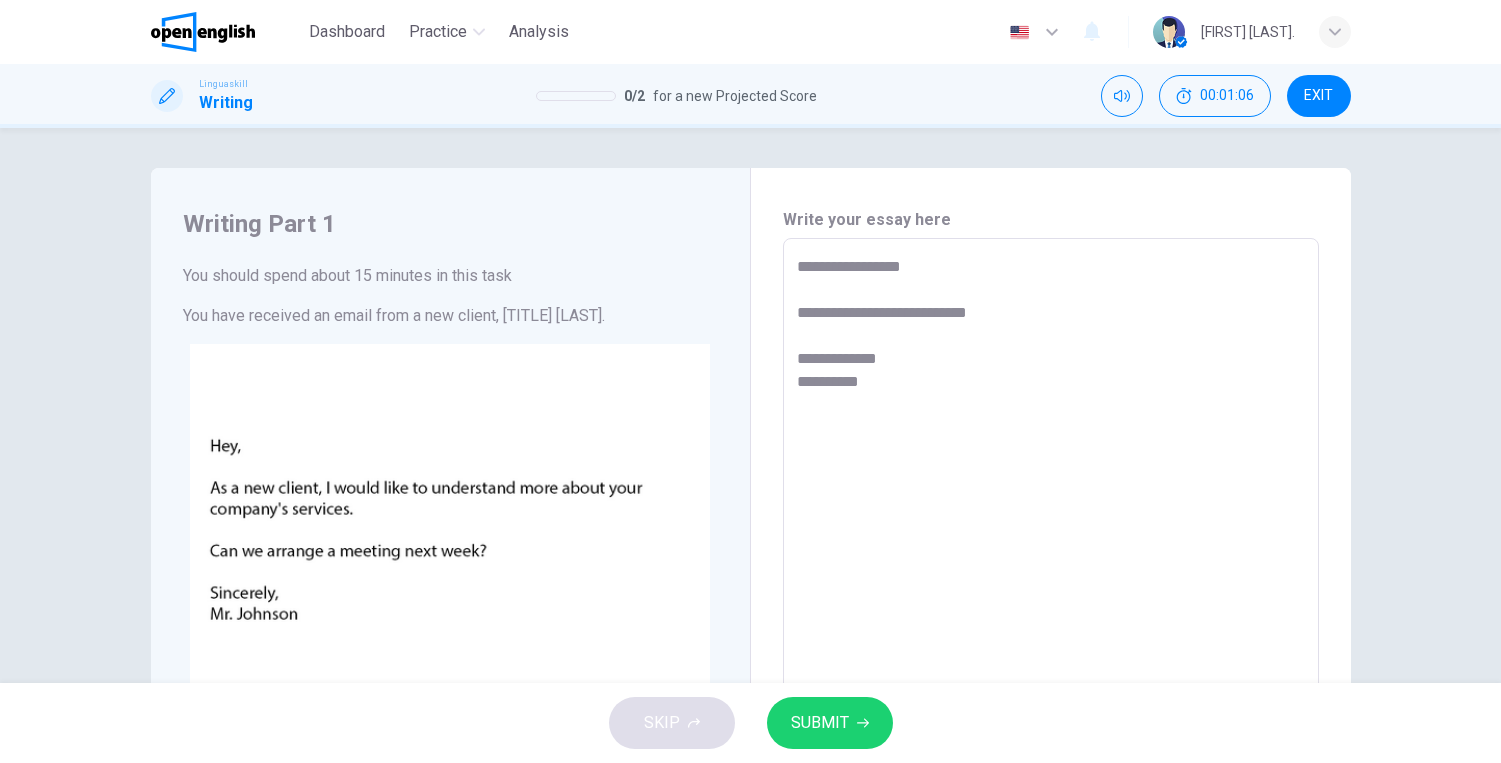 type on "*" 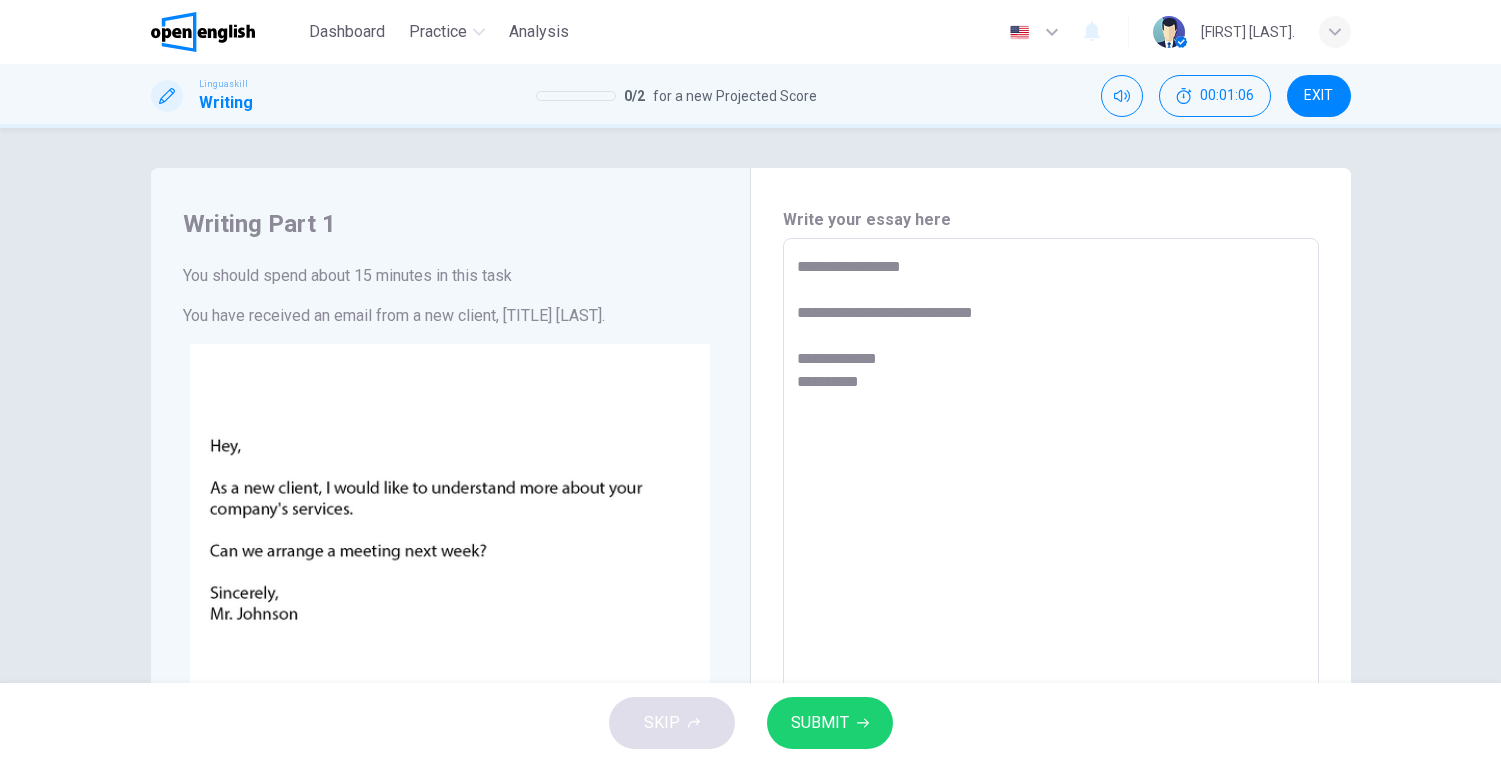 type on "**********" 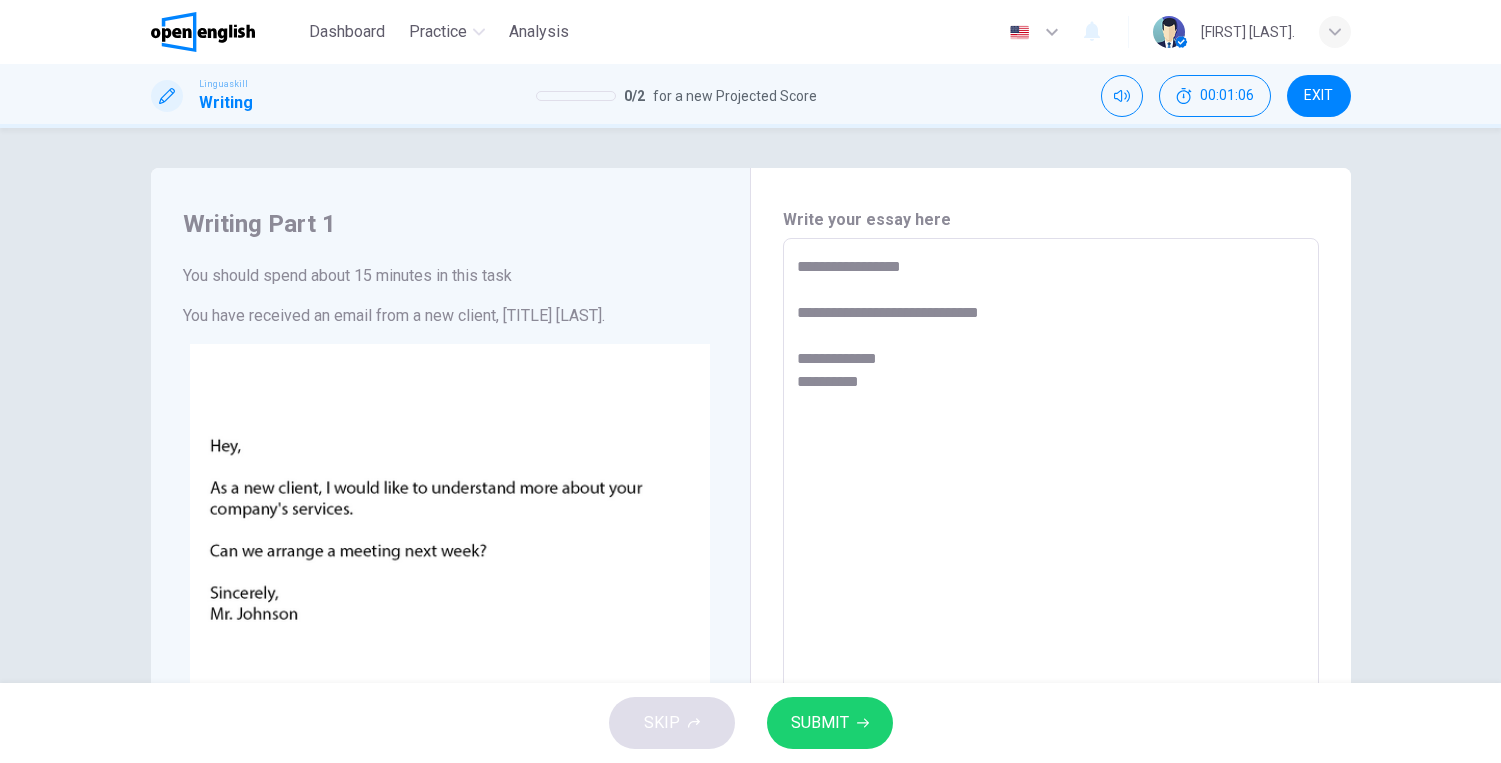 type on "*" 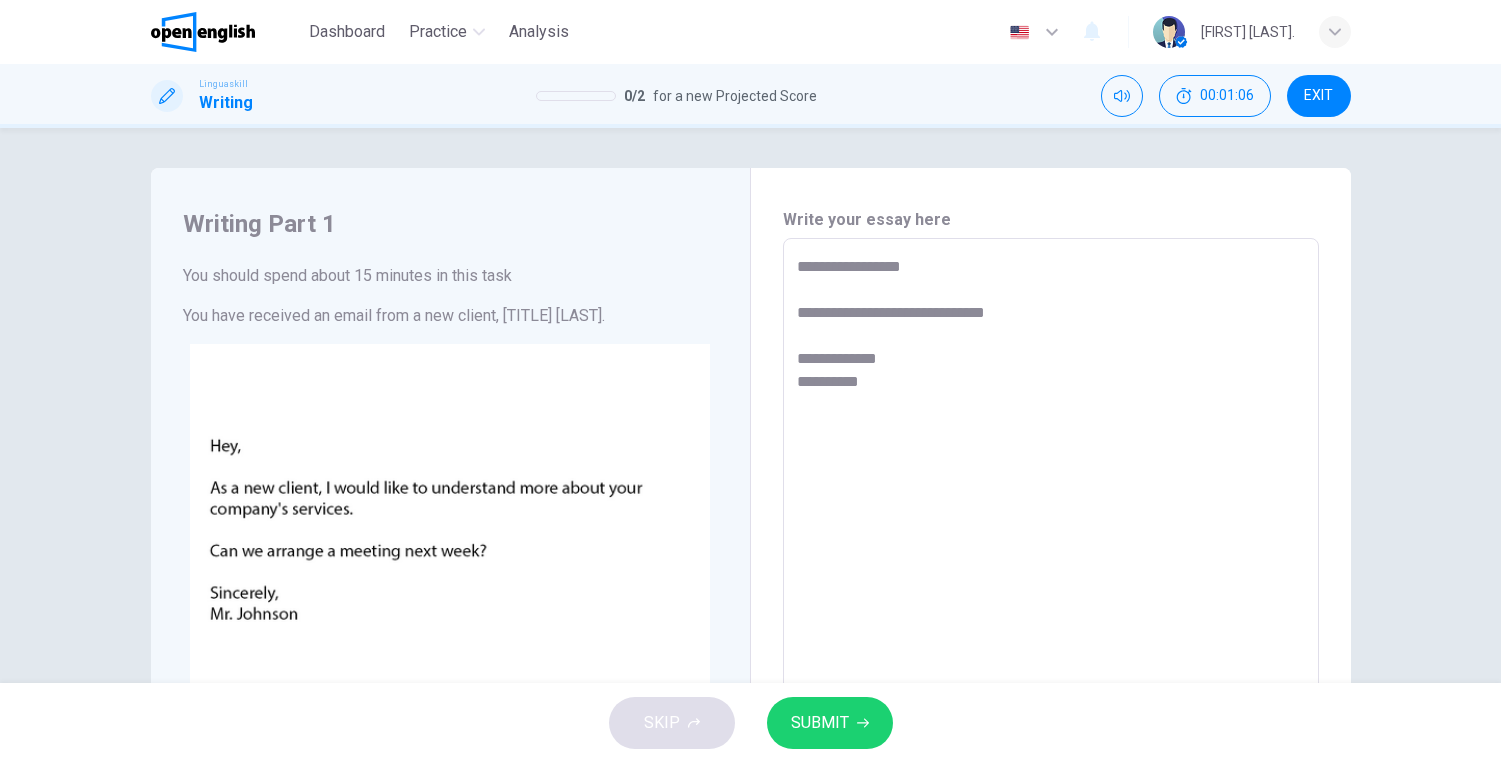 type on "**********" 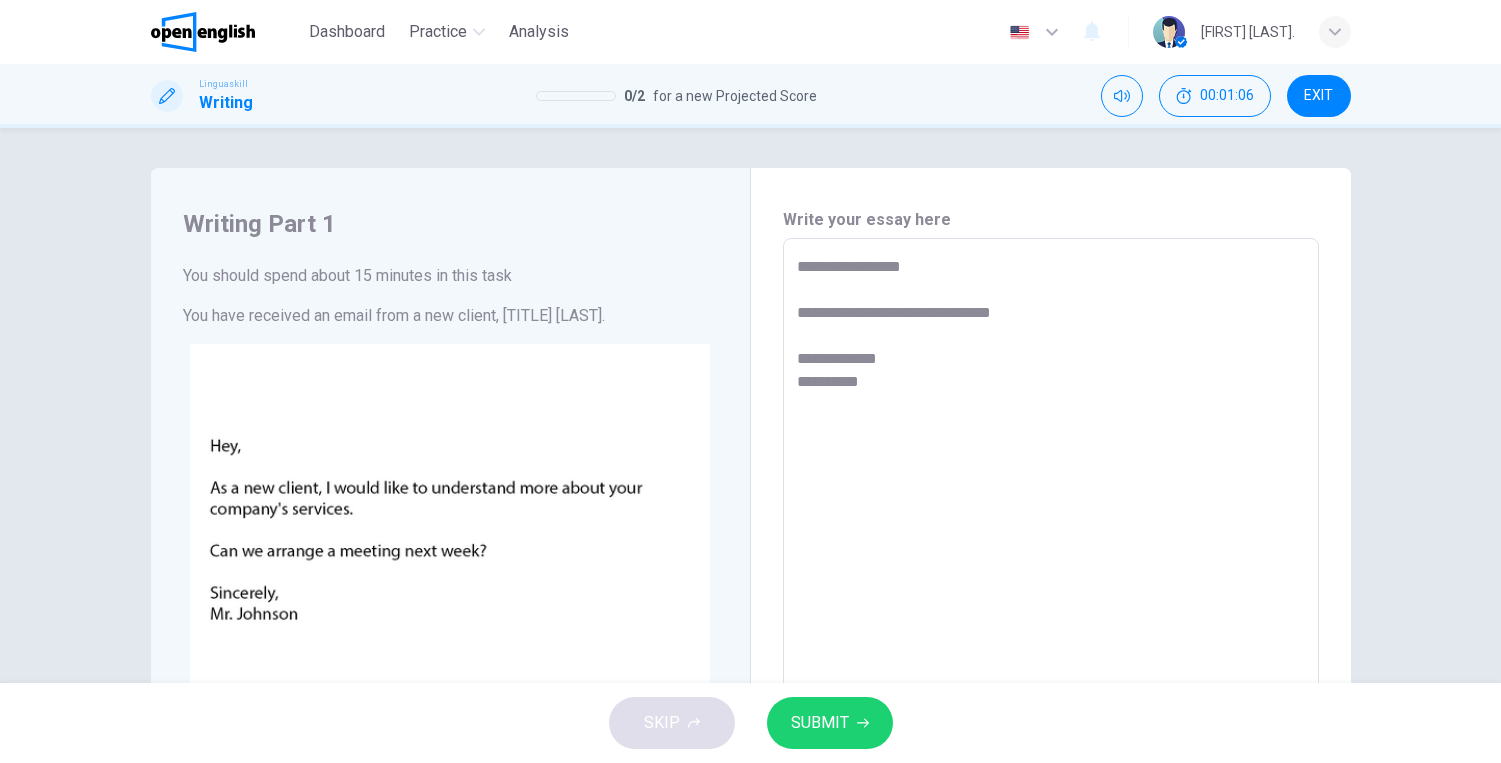 type on "*" 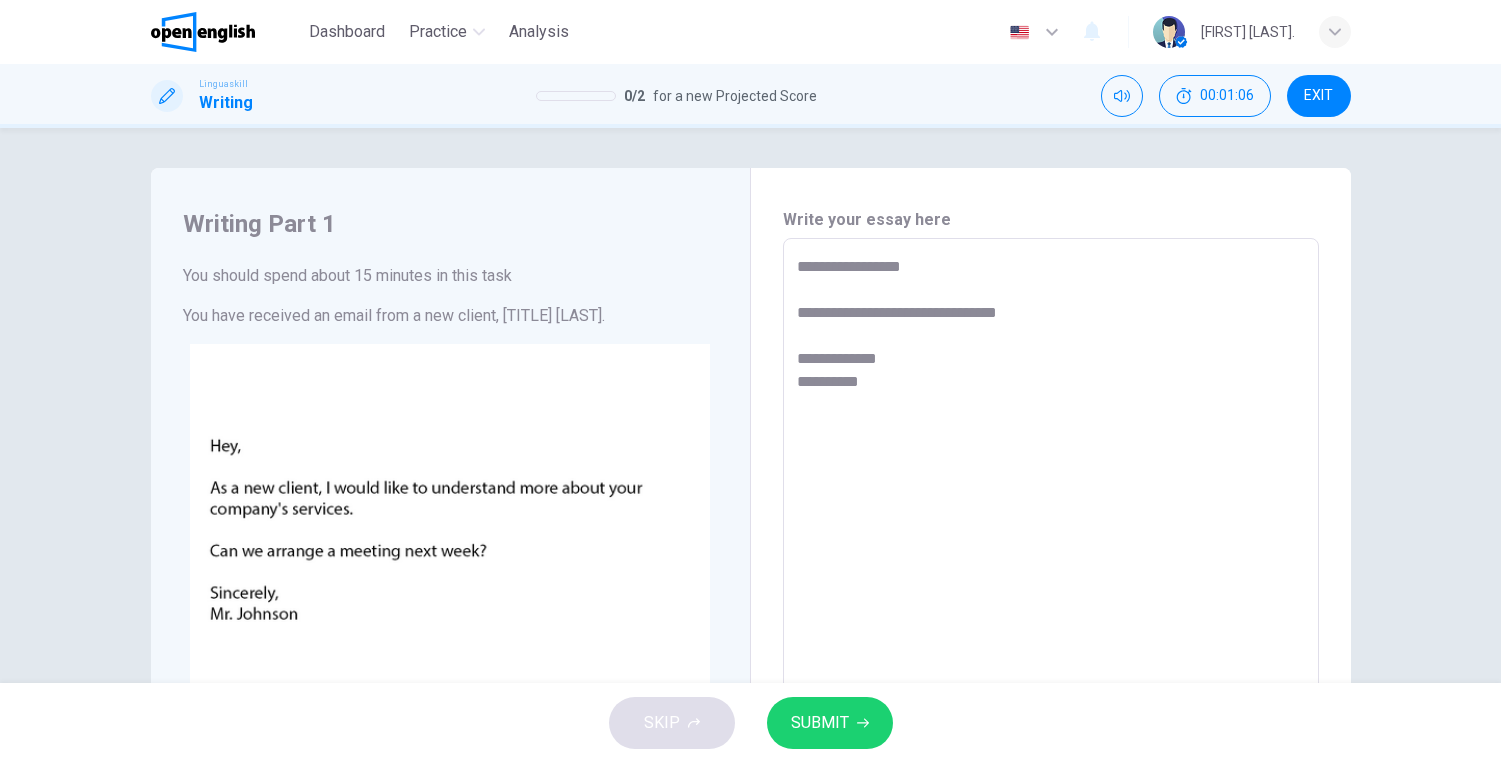 type on "*" 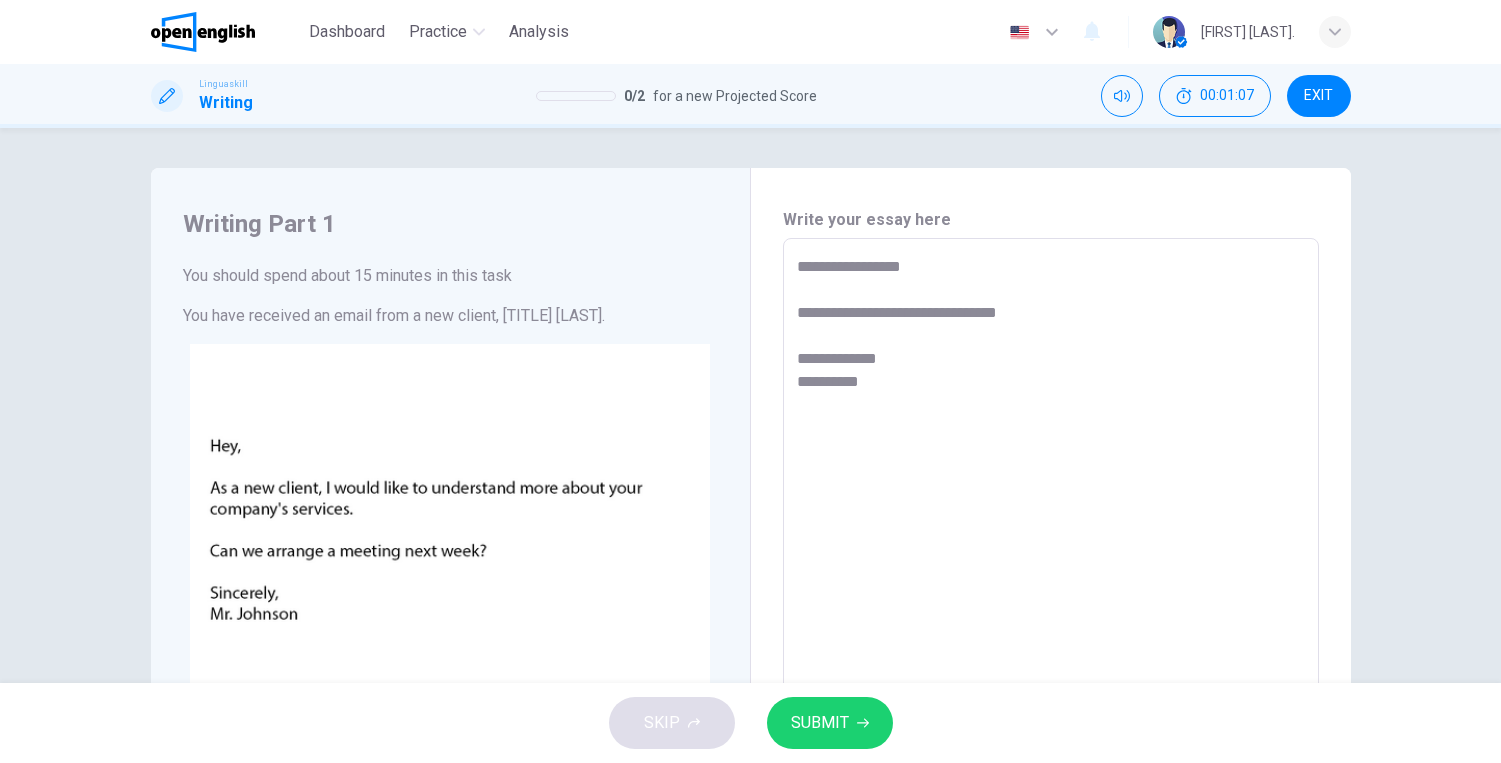 type on "**********" 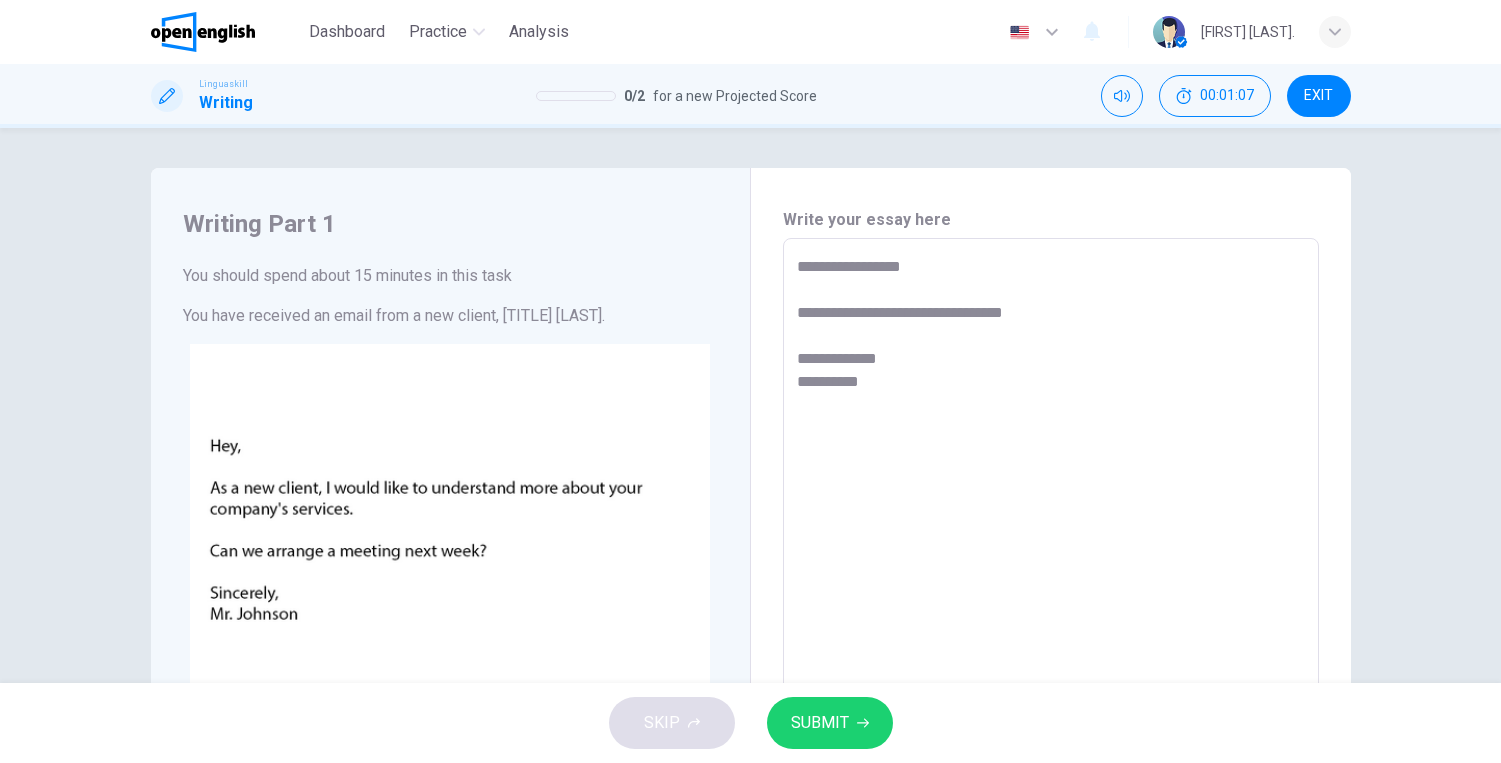 type on "*" 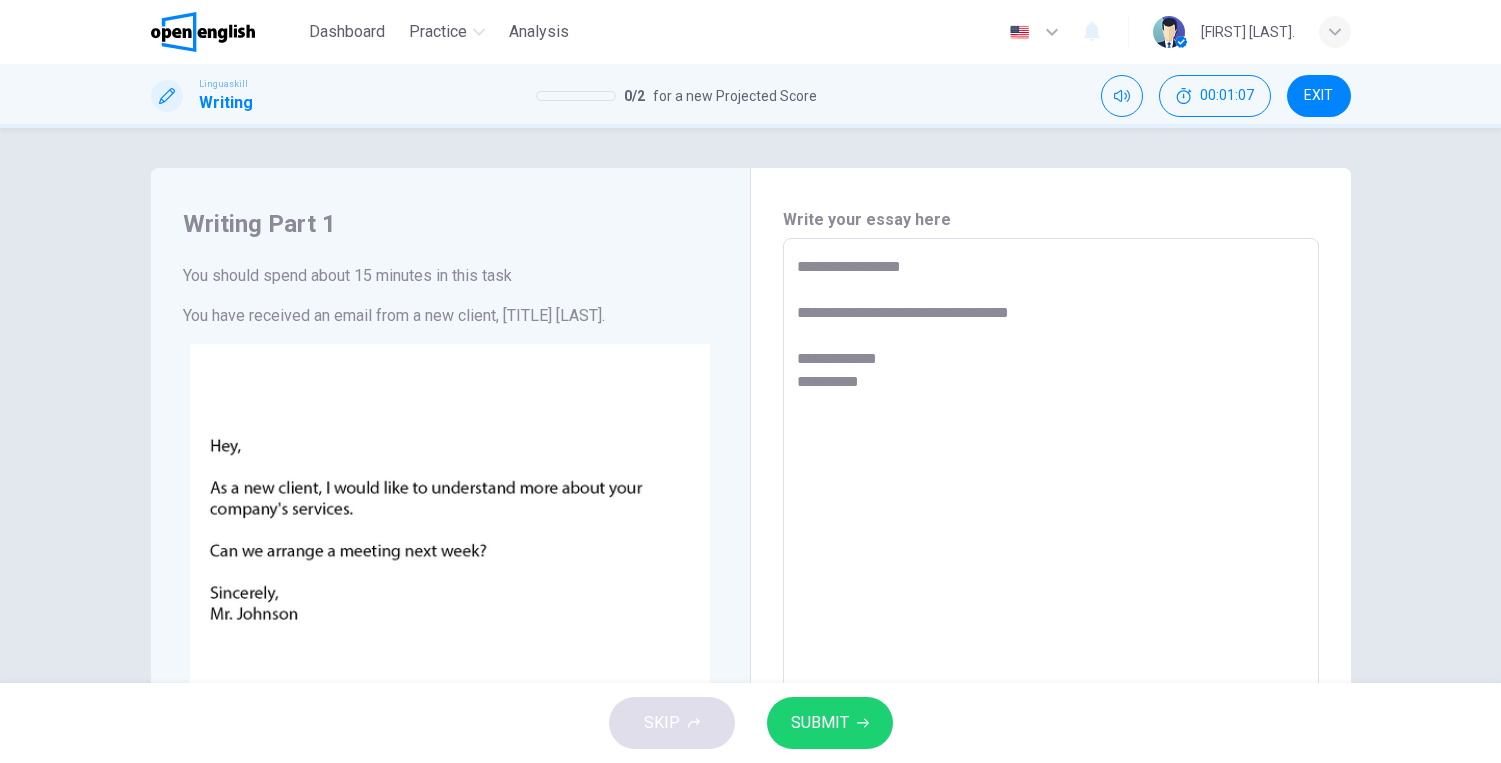 type on "*" 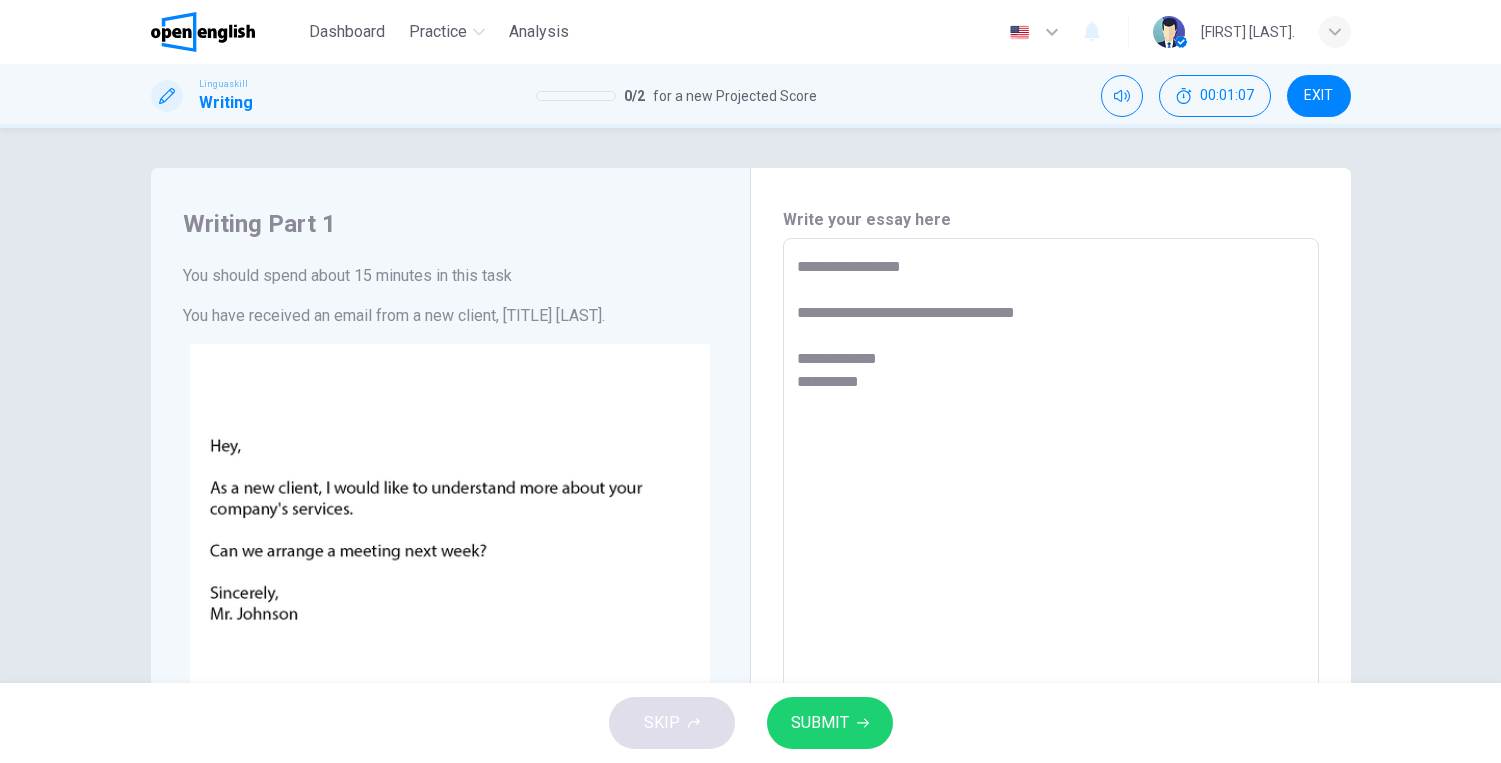 type on "*" 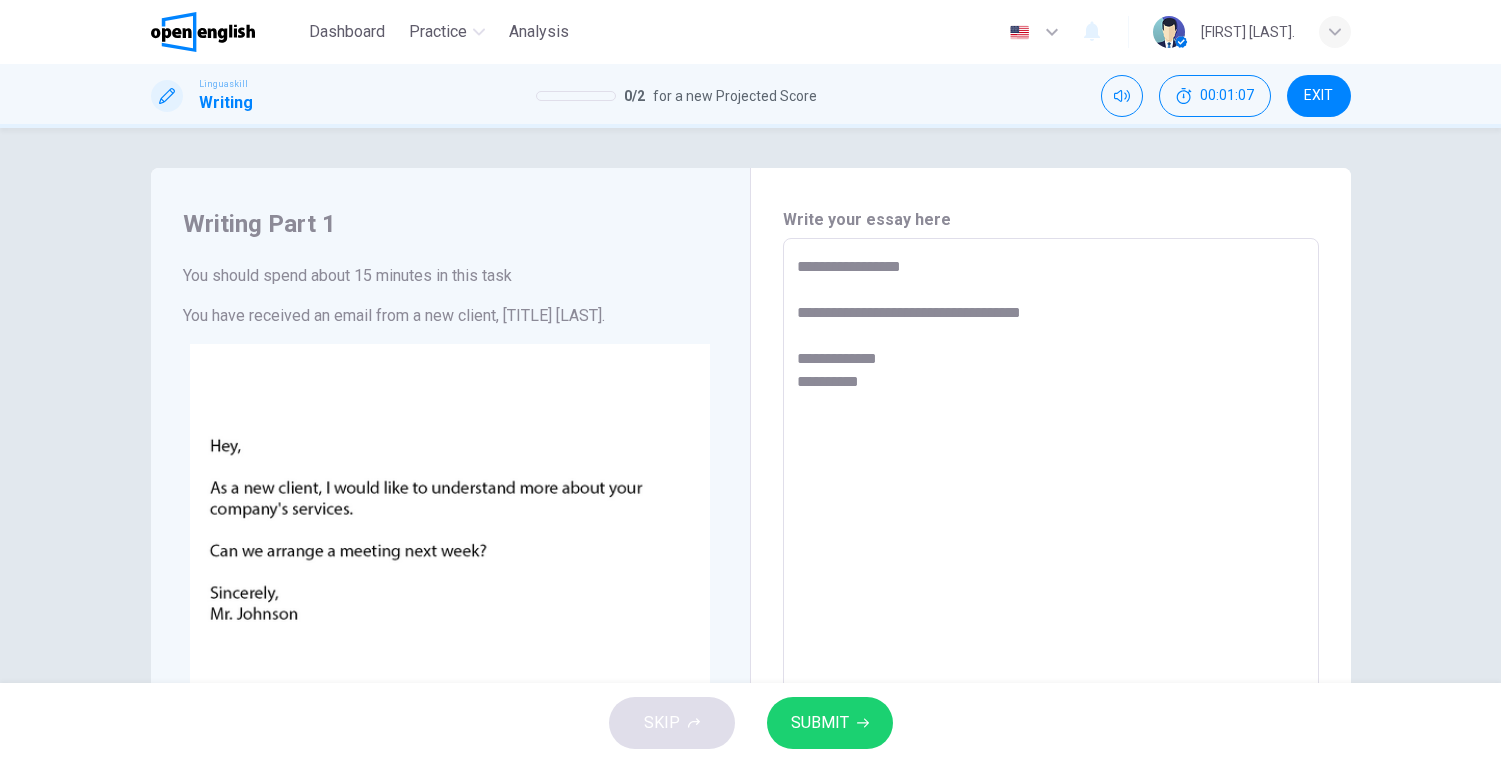 type on "**********" 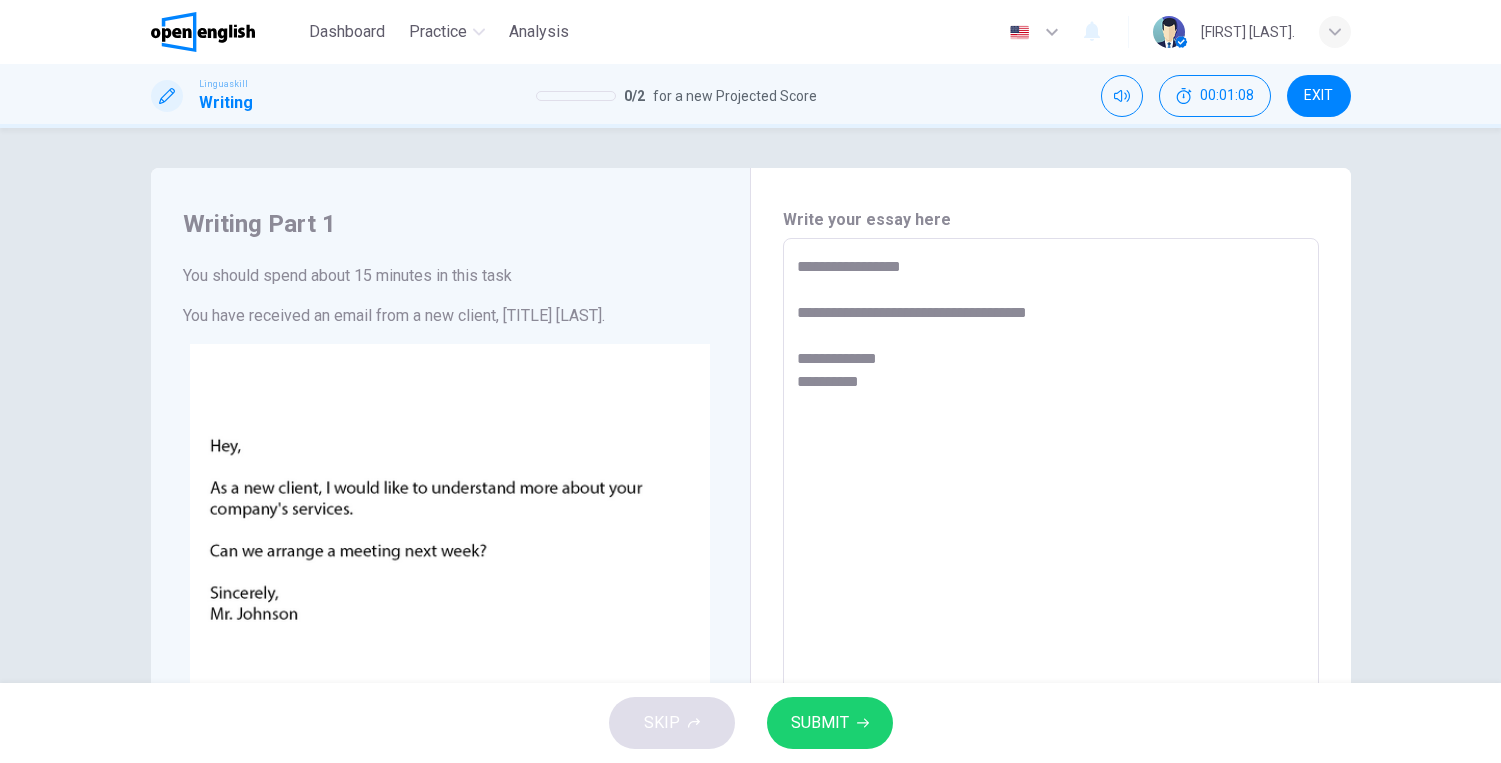 type on "*" 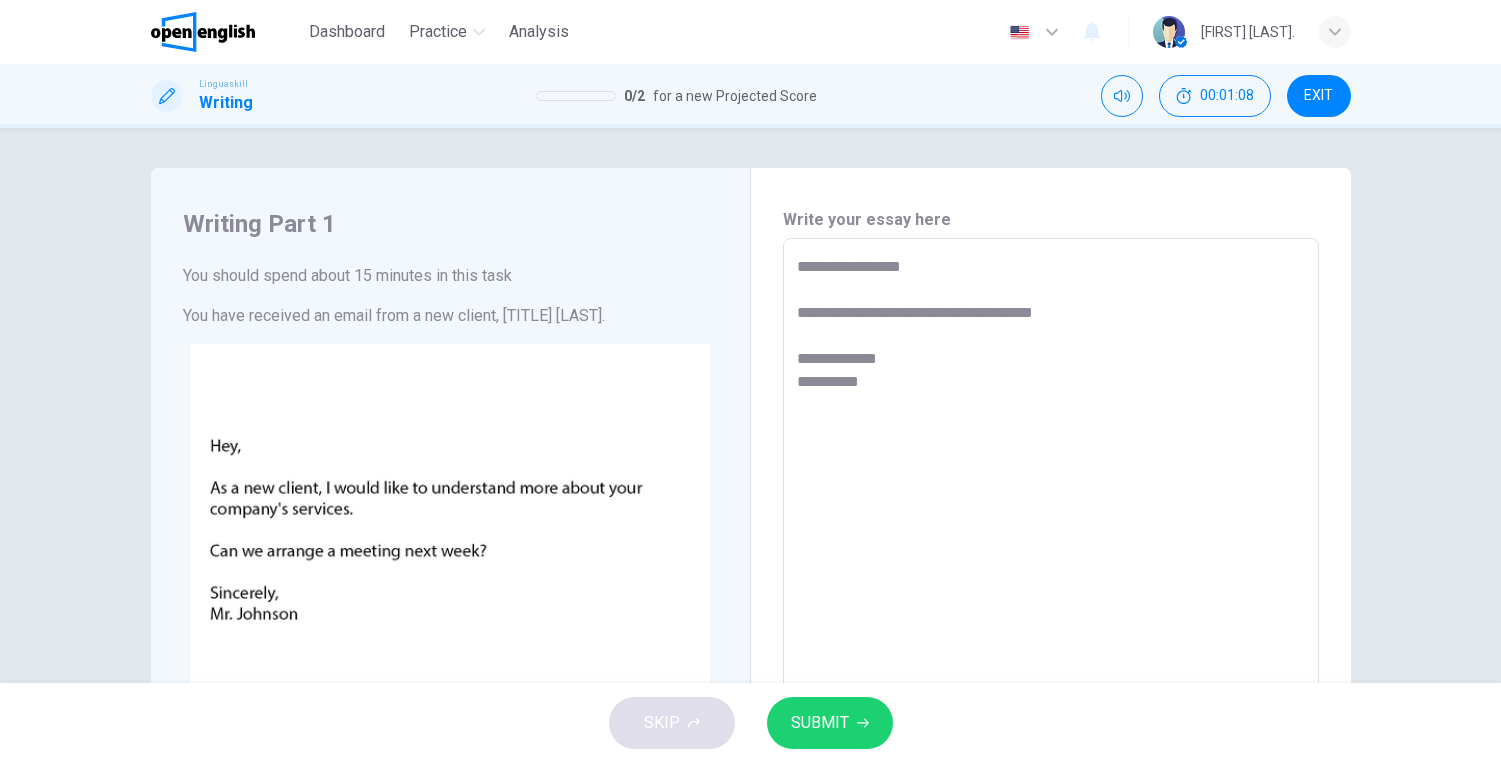 type on "**********" 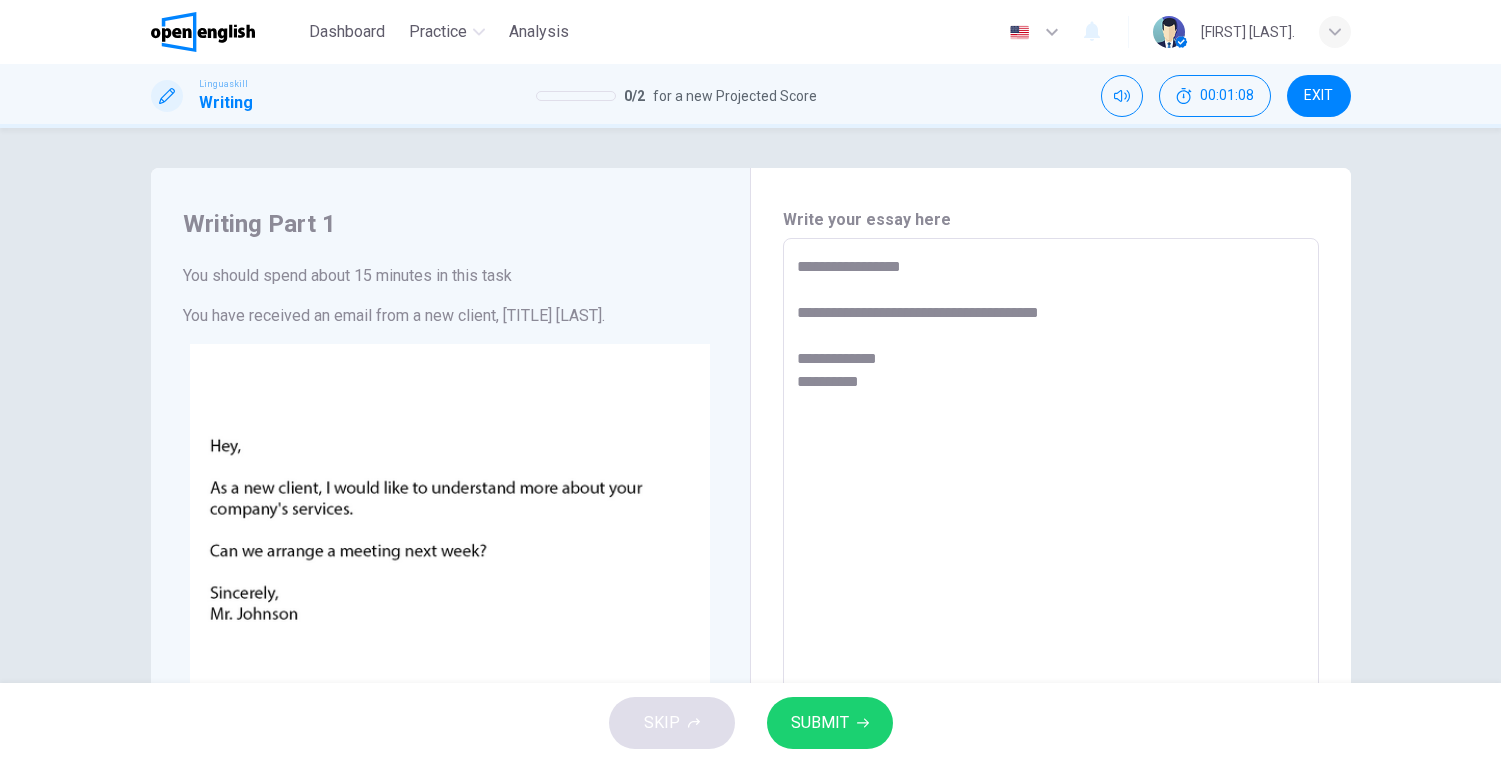 type on "*" 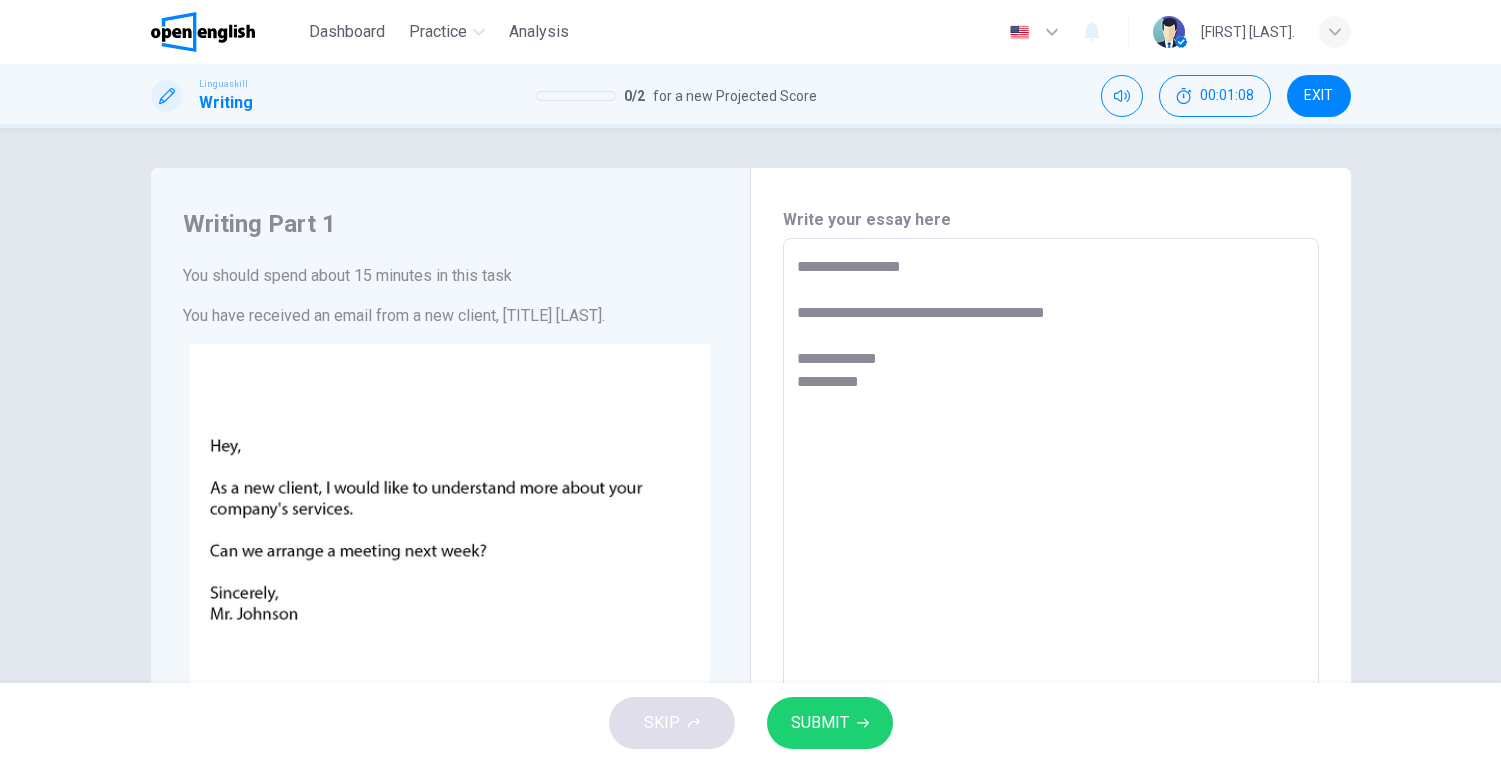 type on "*" 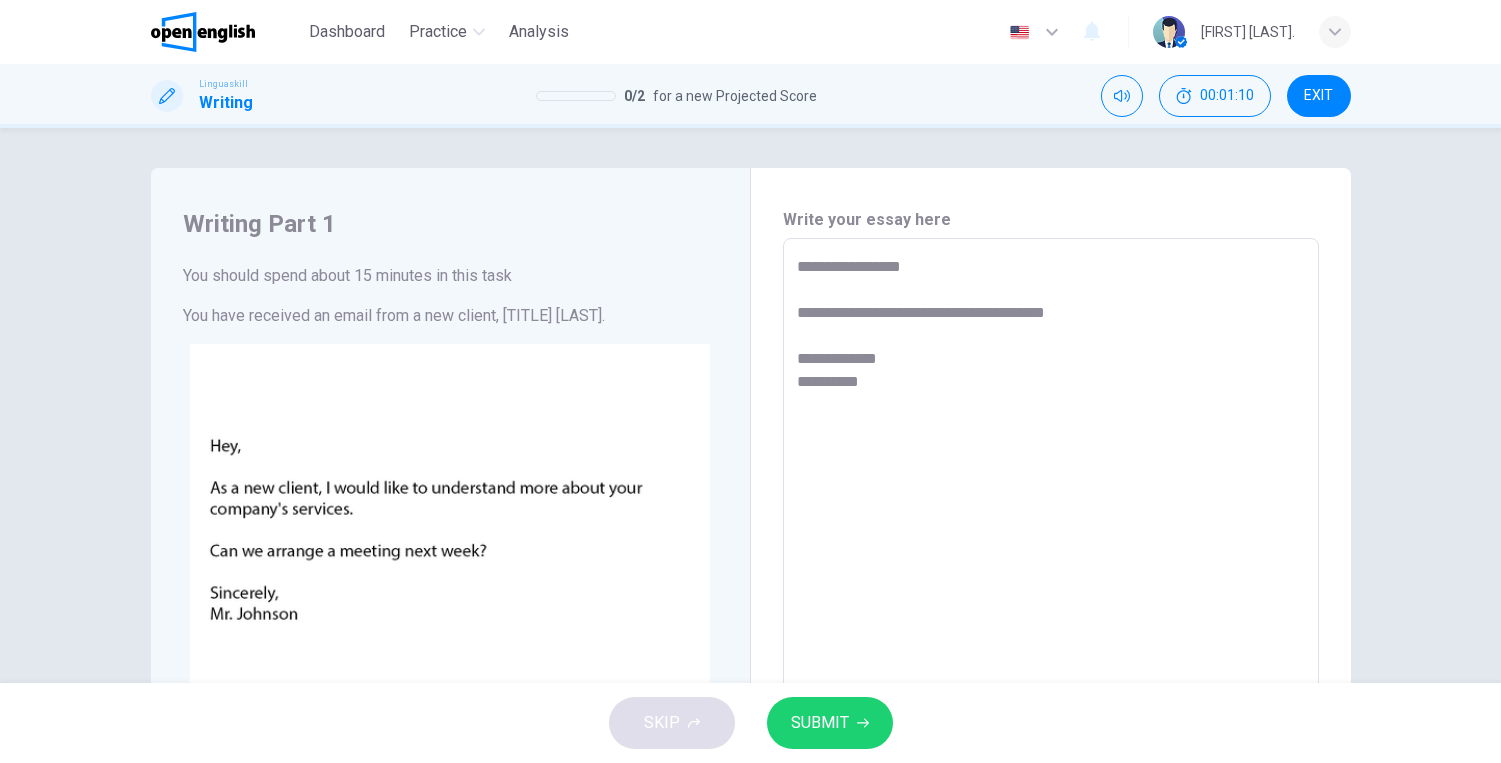 type on "**********" 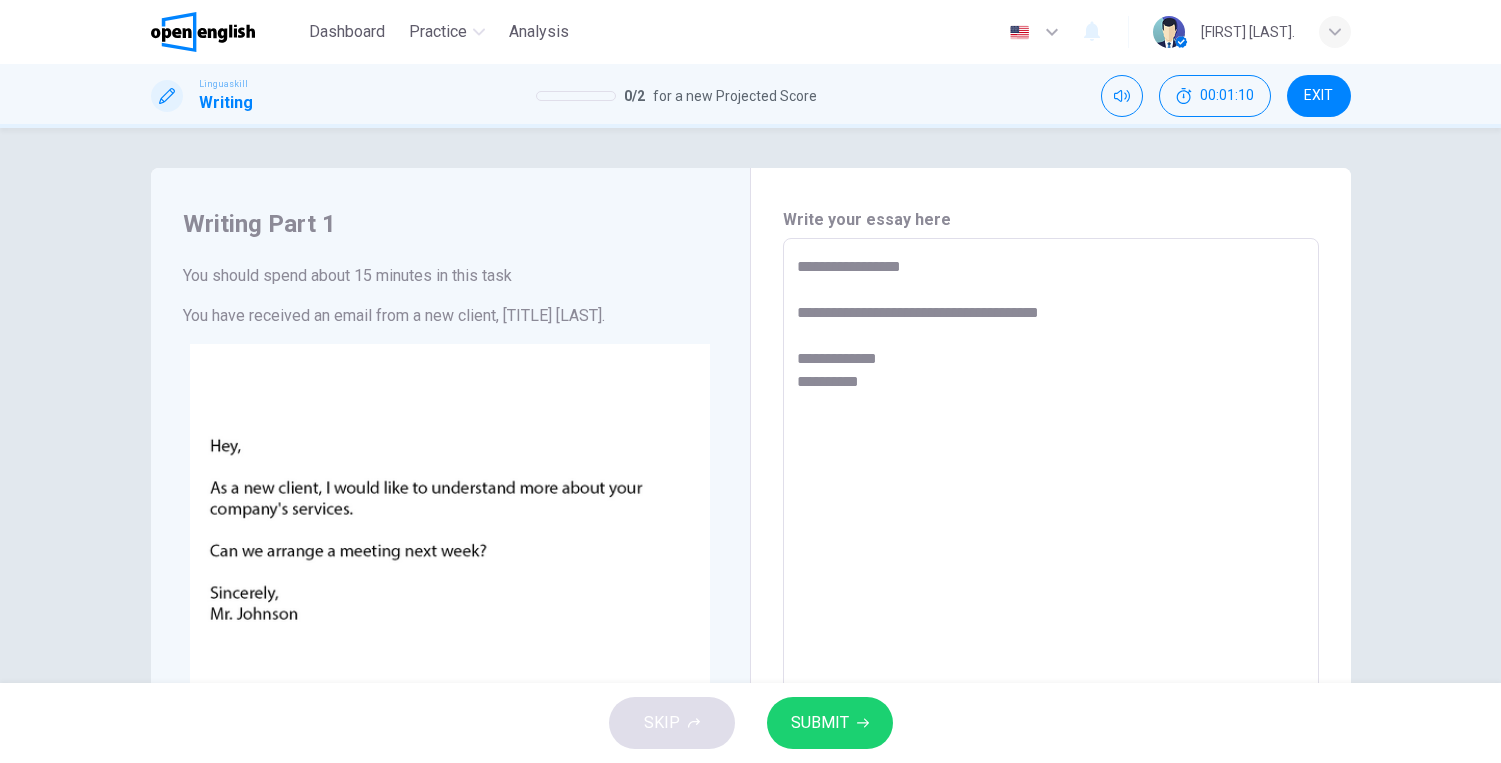 type on "*" 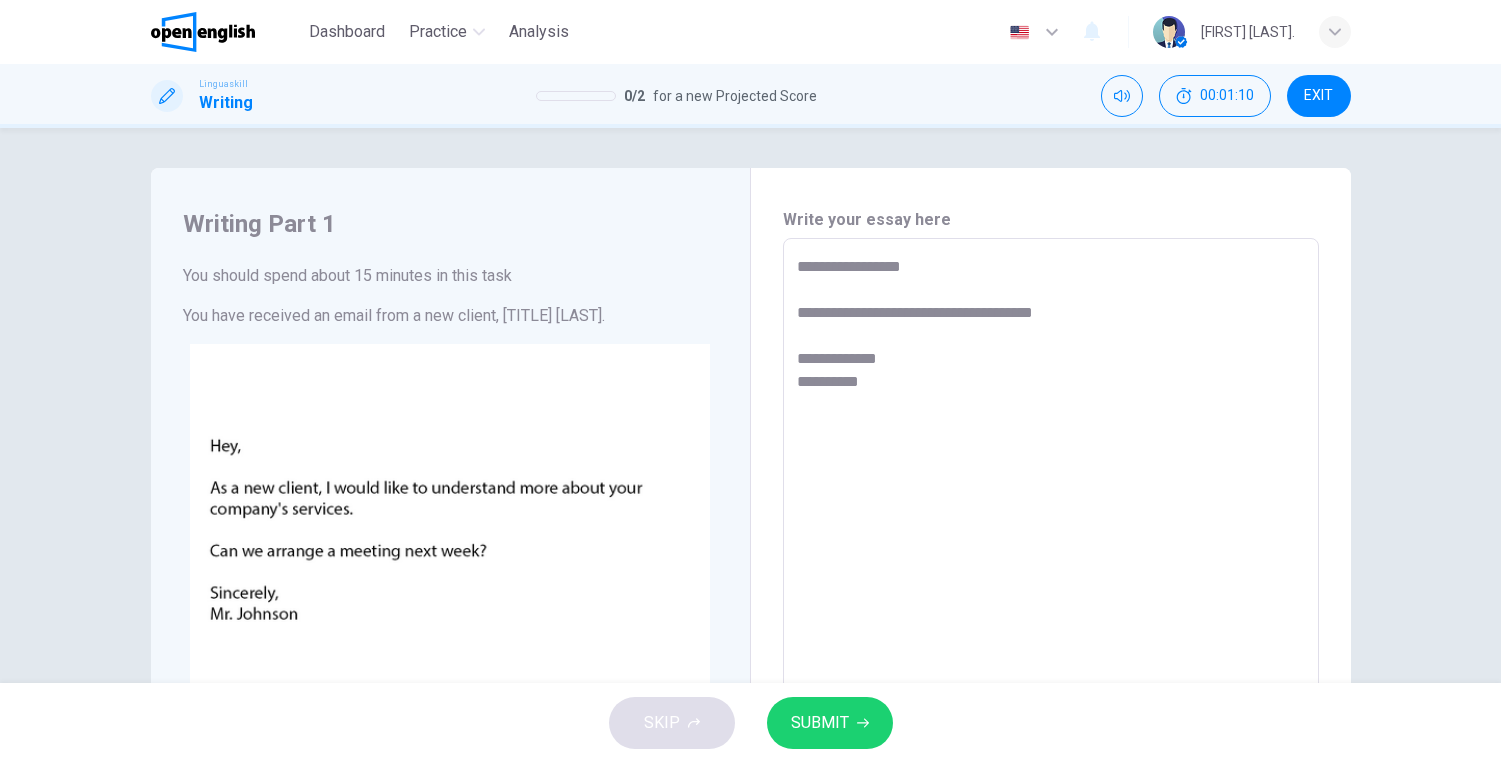 type on "*" 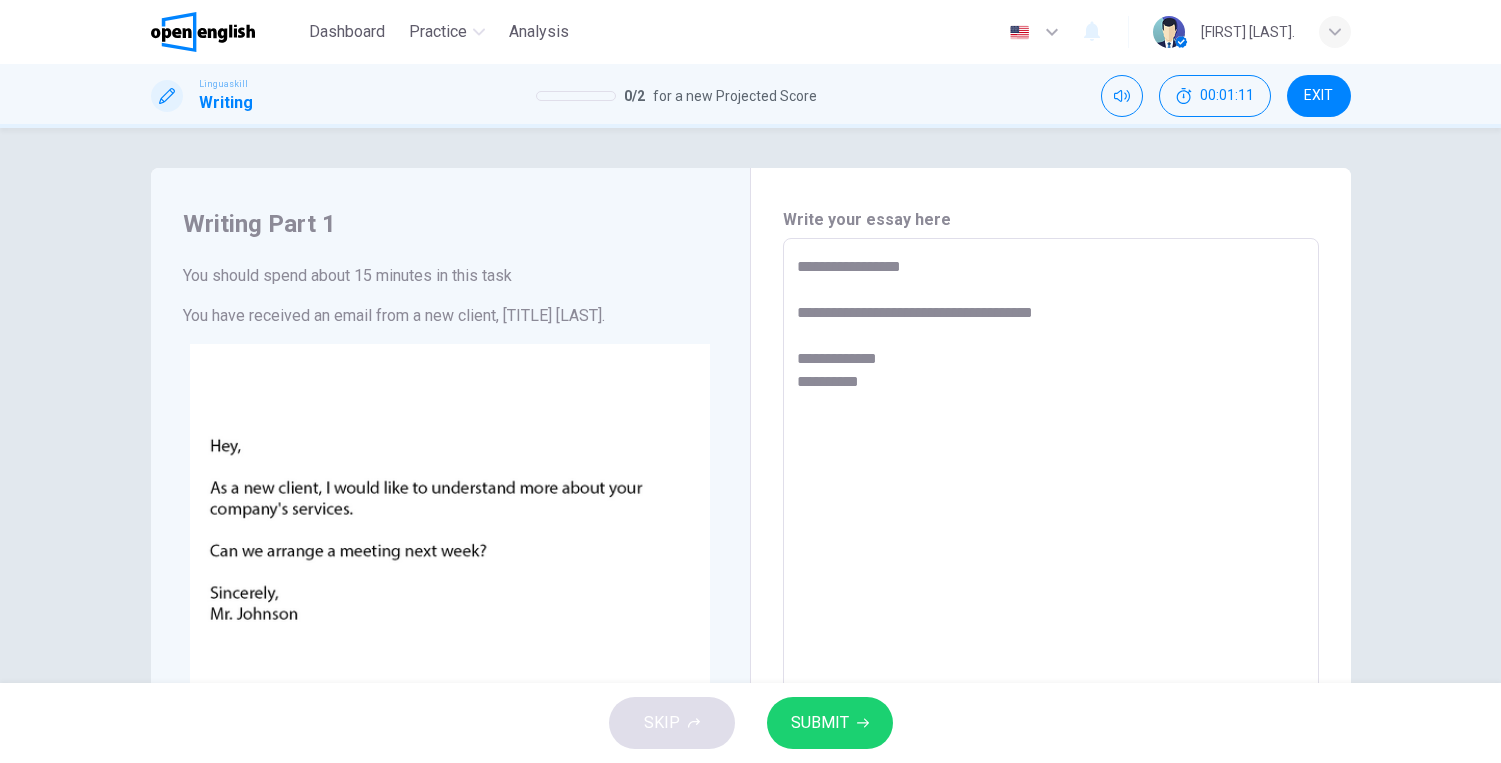 type on "**********" 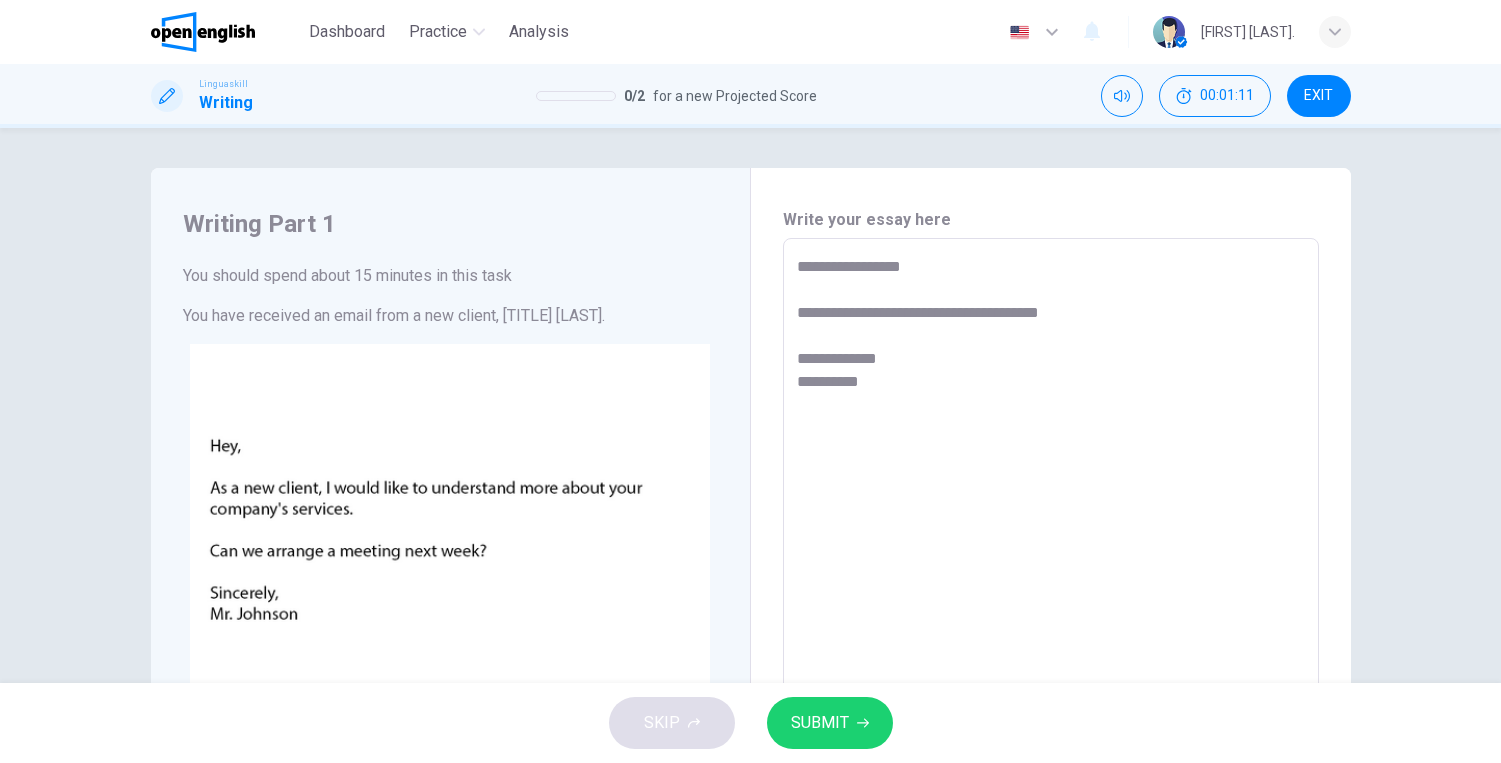 type on "*" 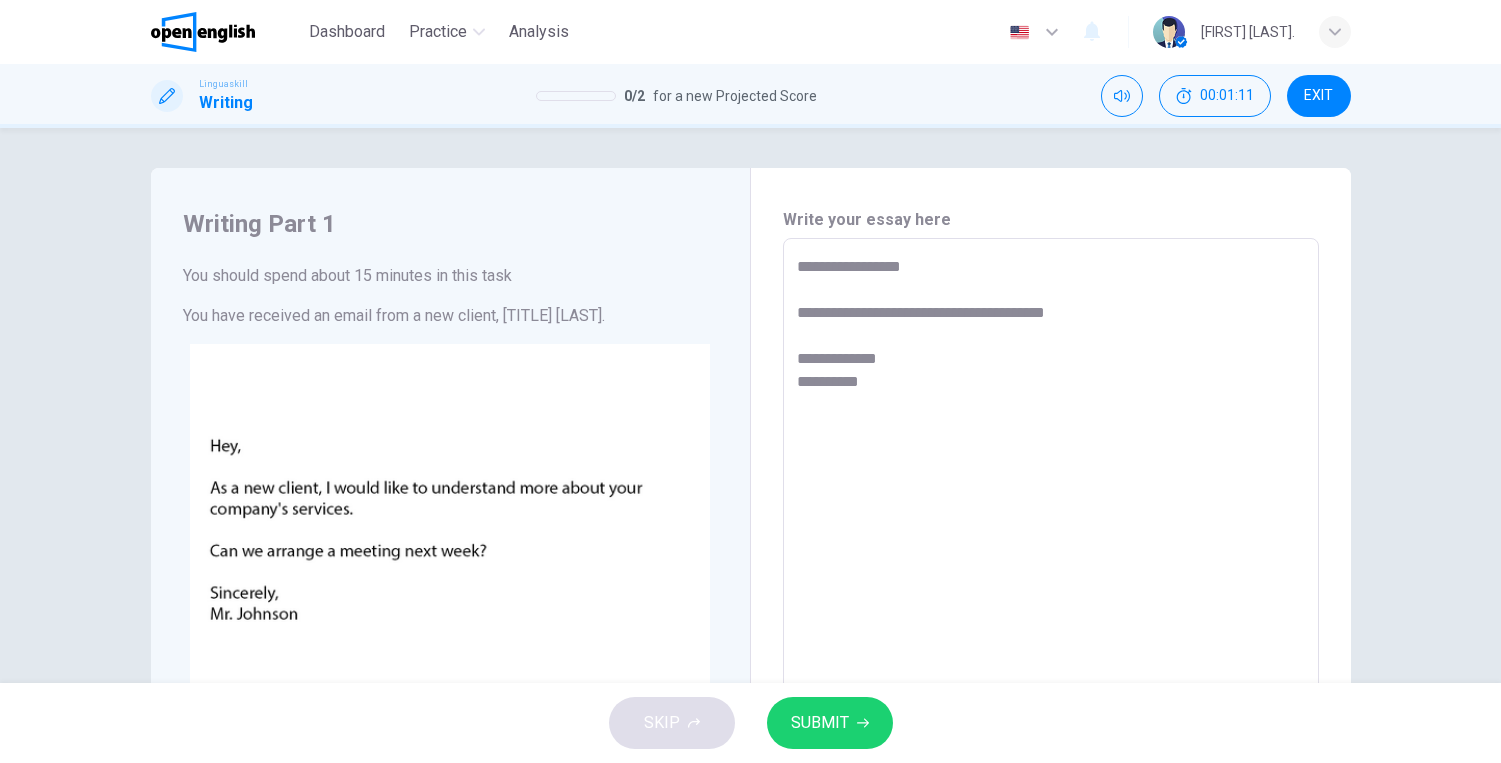 type on "*" 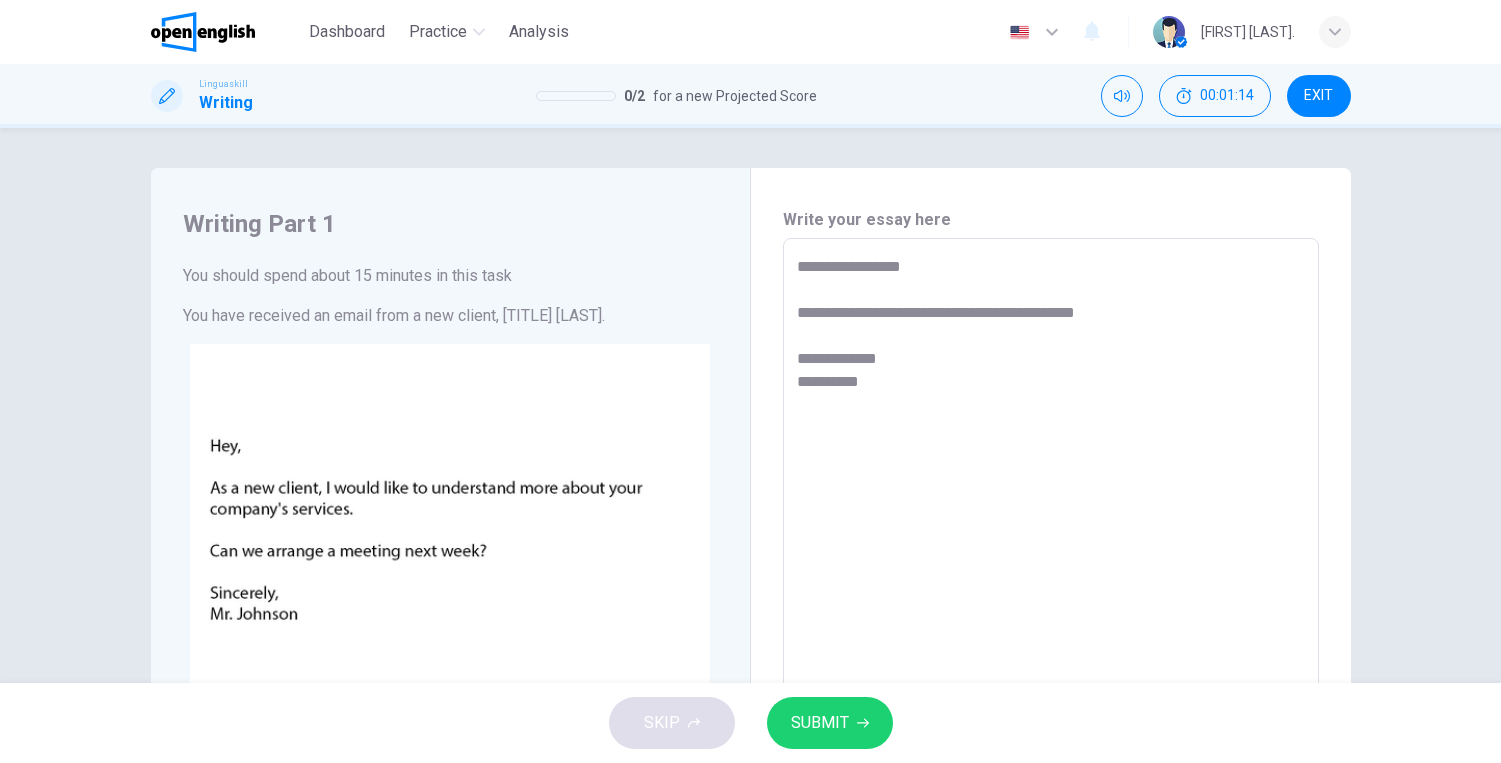 click on "SUBMIT" at bounding box center [820, 723] 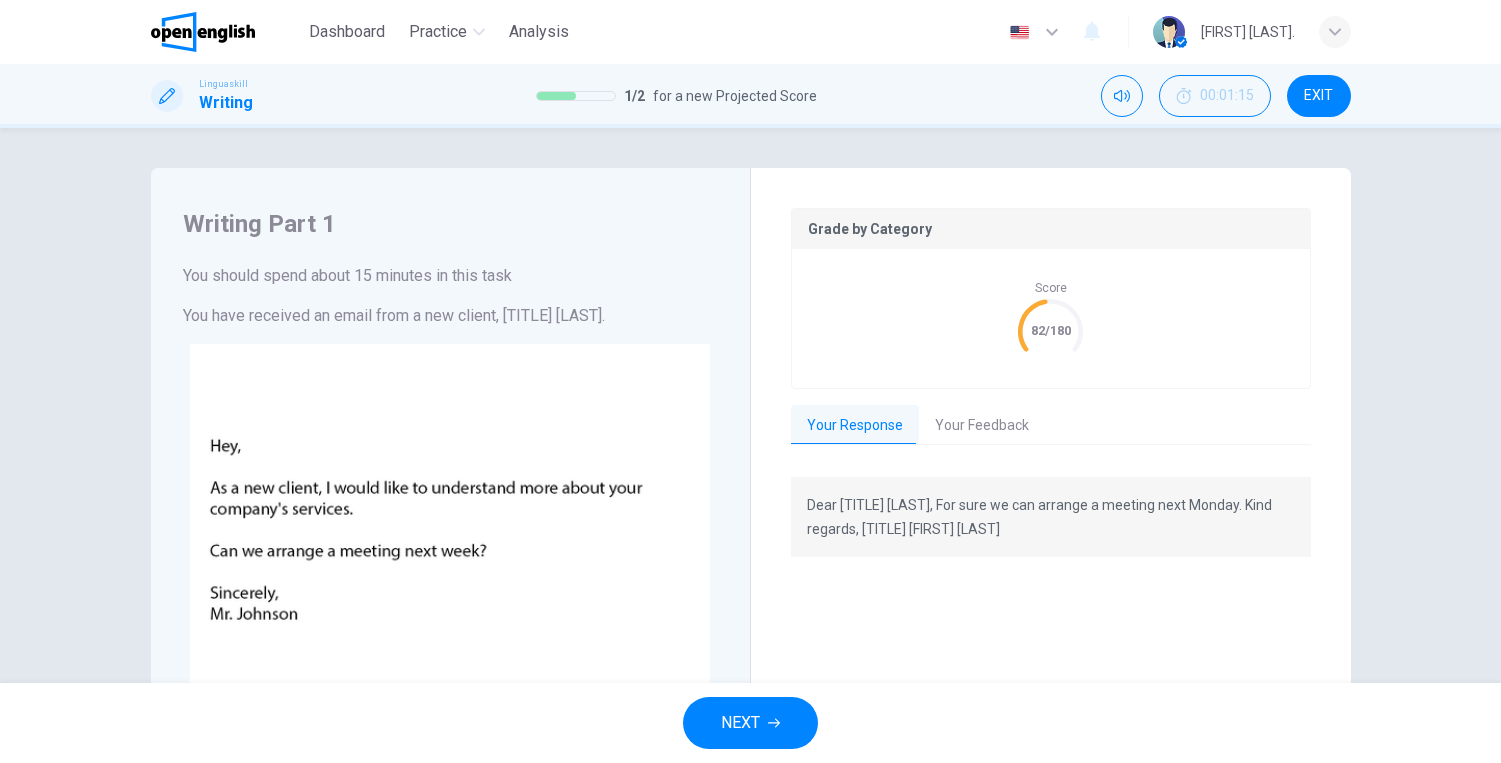 click on "Your Feedback" at bounding box center [982, 426] 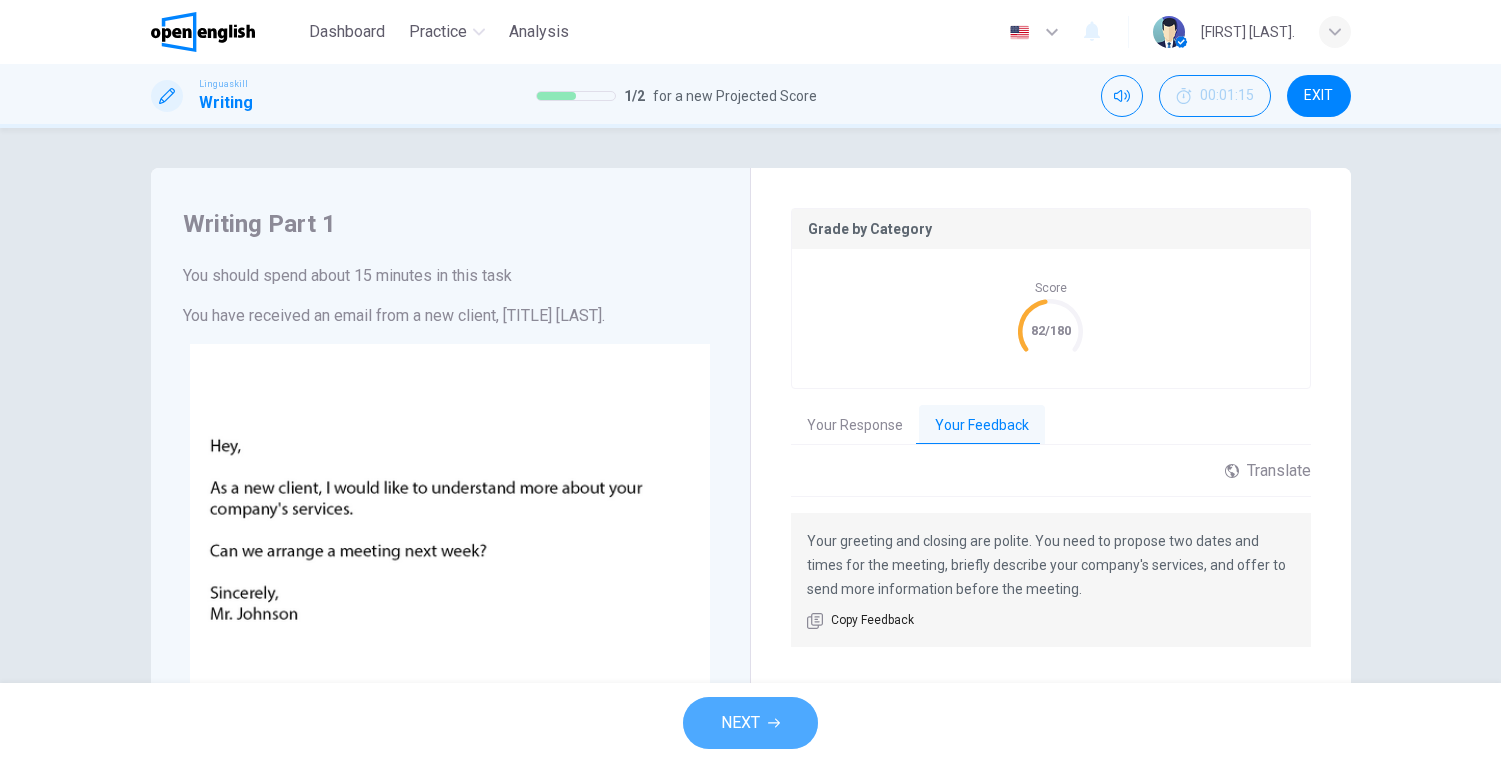 click on "NEXT" at bounding box center [740, 723] 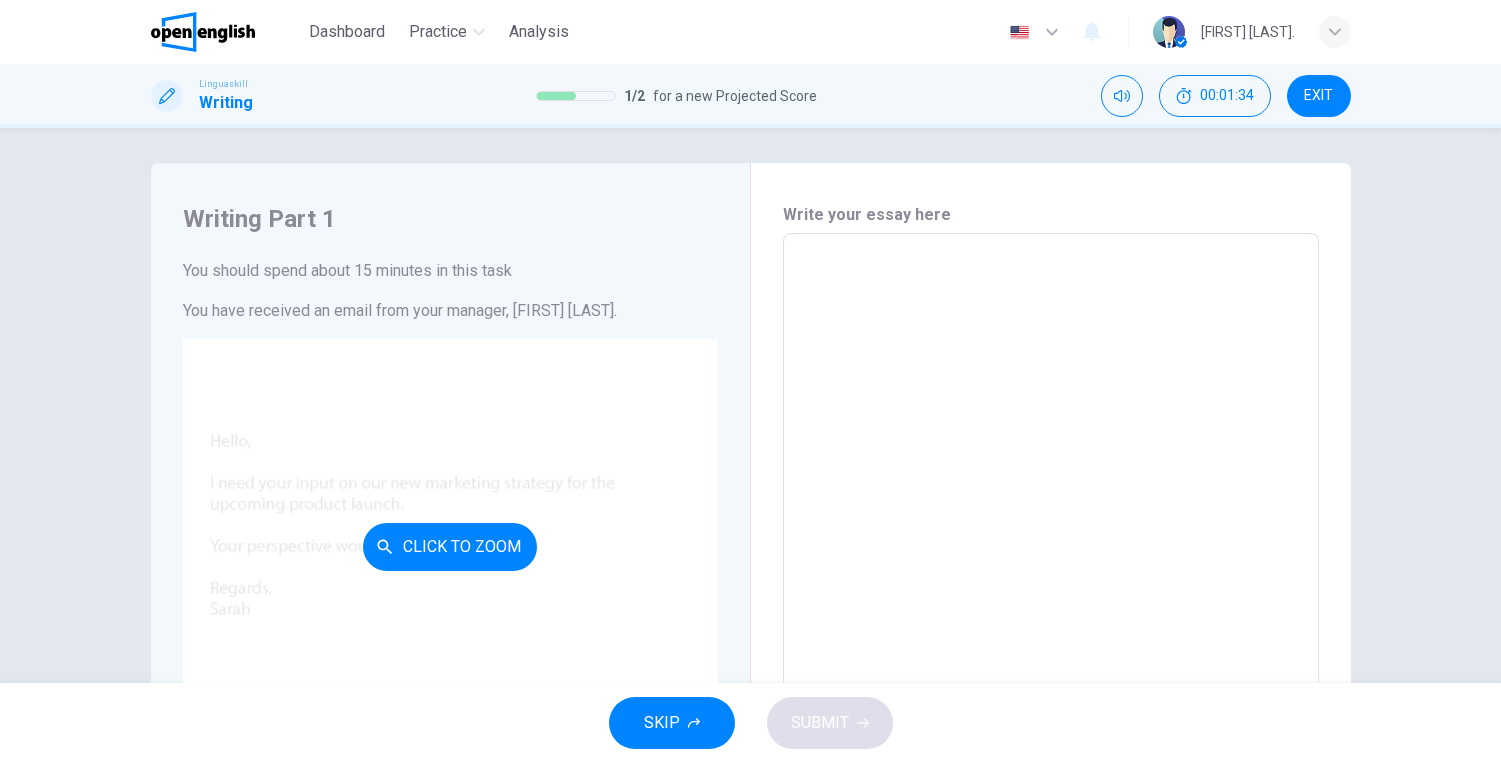 scroll, scrollTop: 0, scrollLeft: 0, axis: both 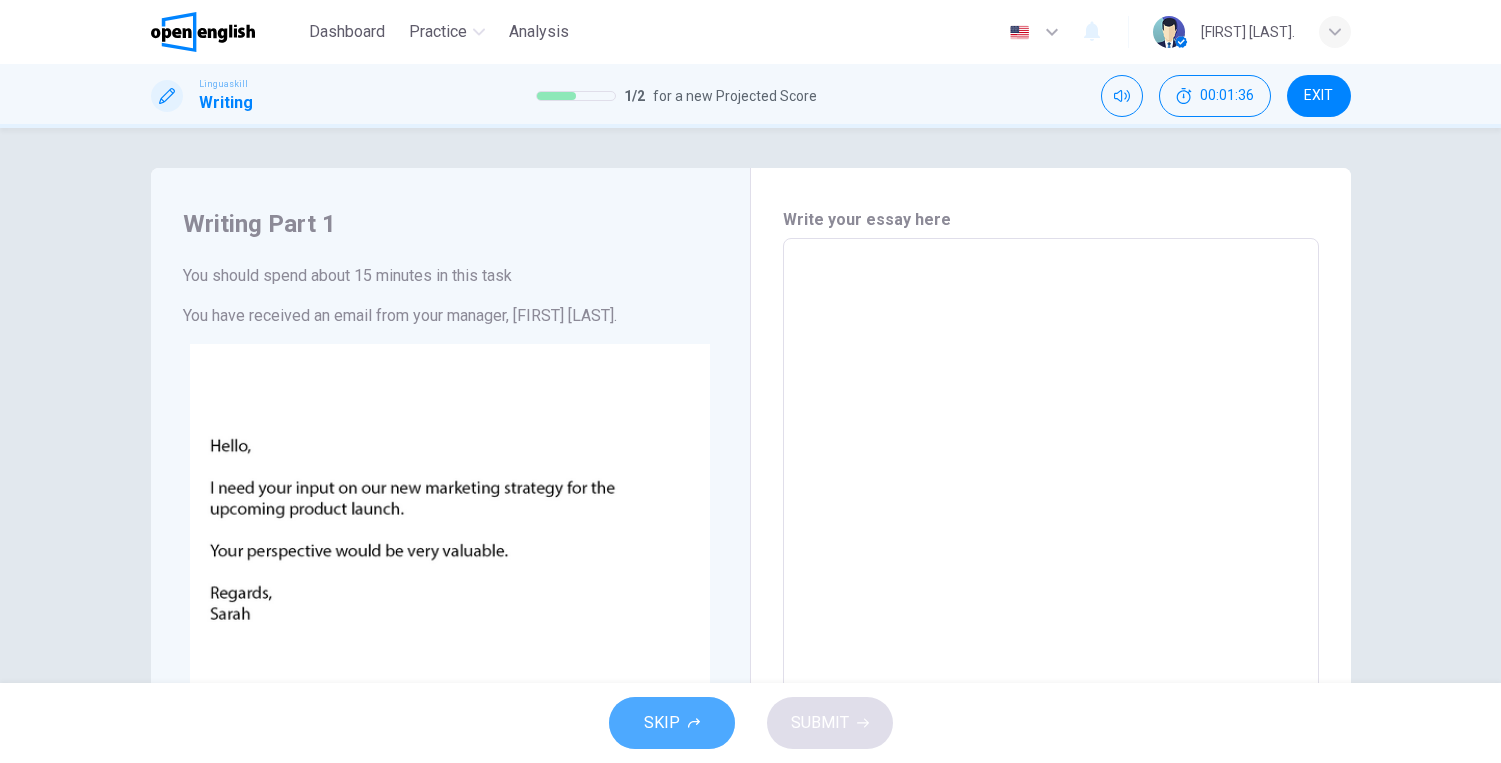 click on "SKIP" at bounding box center (662, 723) 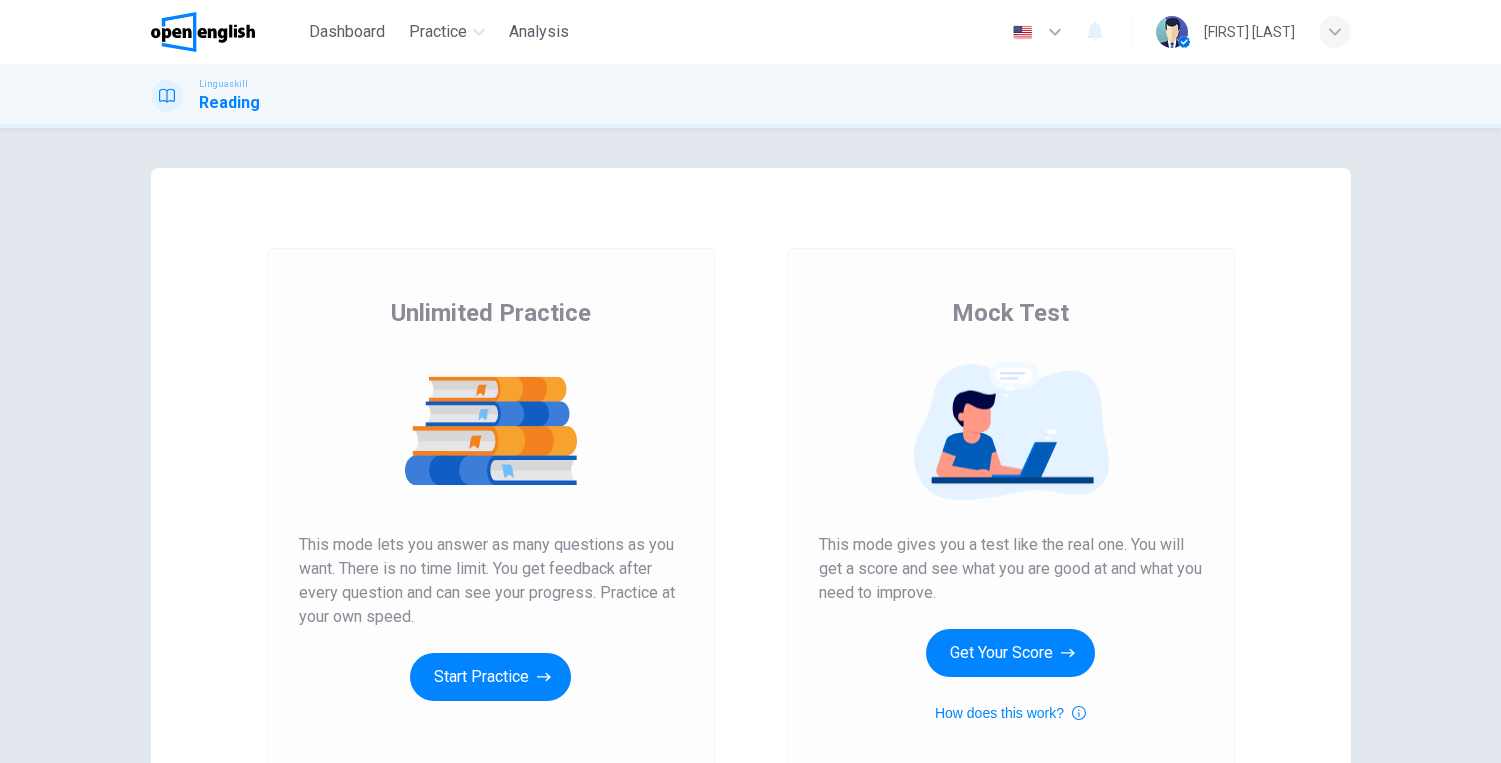 scroll, scrollTop: 0, scrollLeft: 0, axis: both 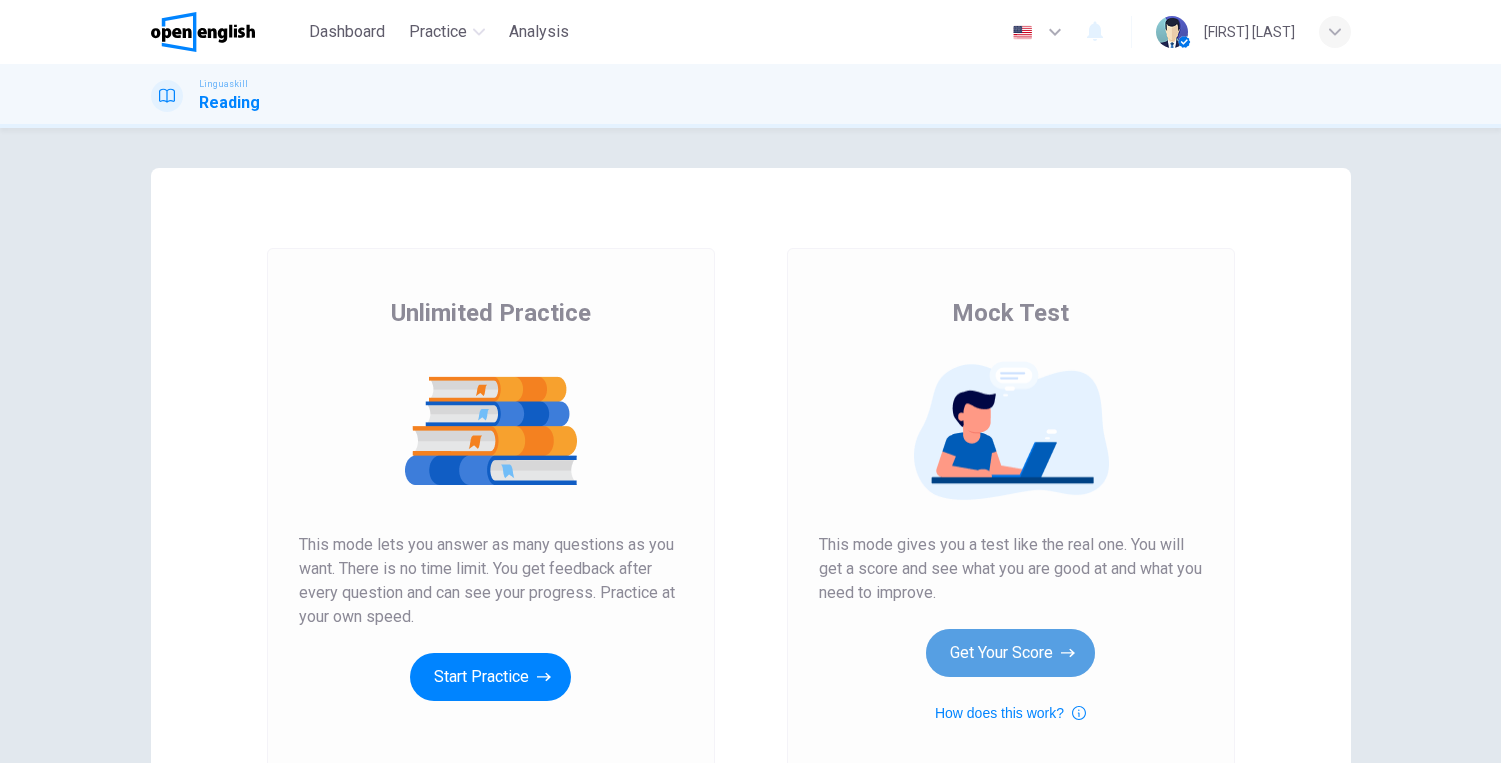 click on "Get Your Score" at bounding box center [1010, 653] 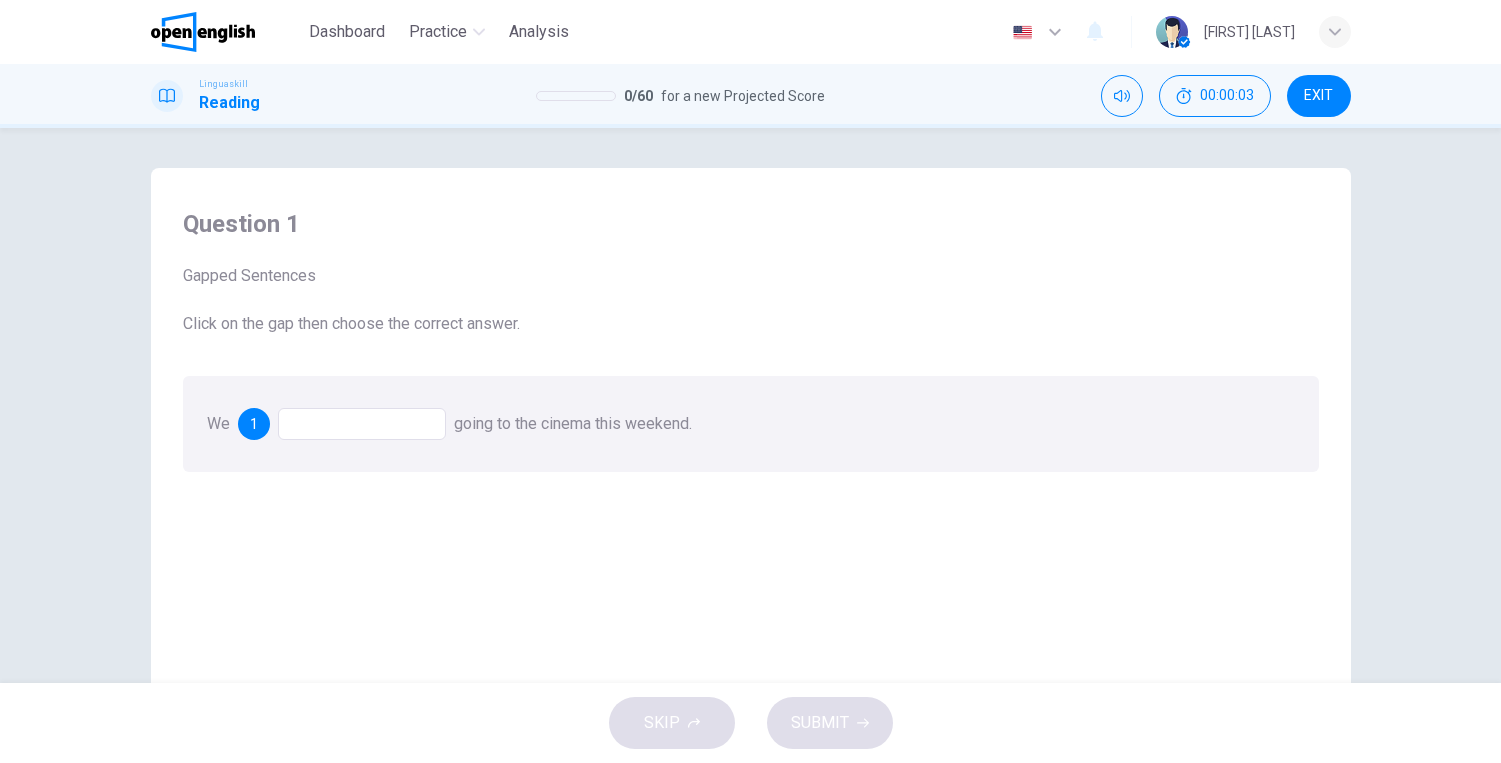 click on "1" at bounding box center (254, 424) 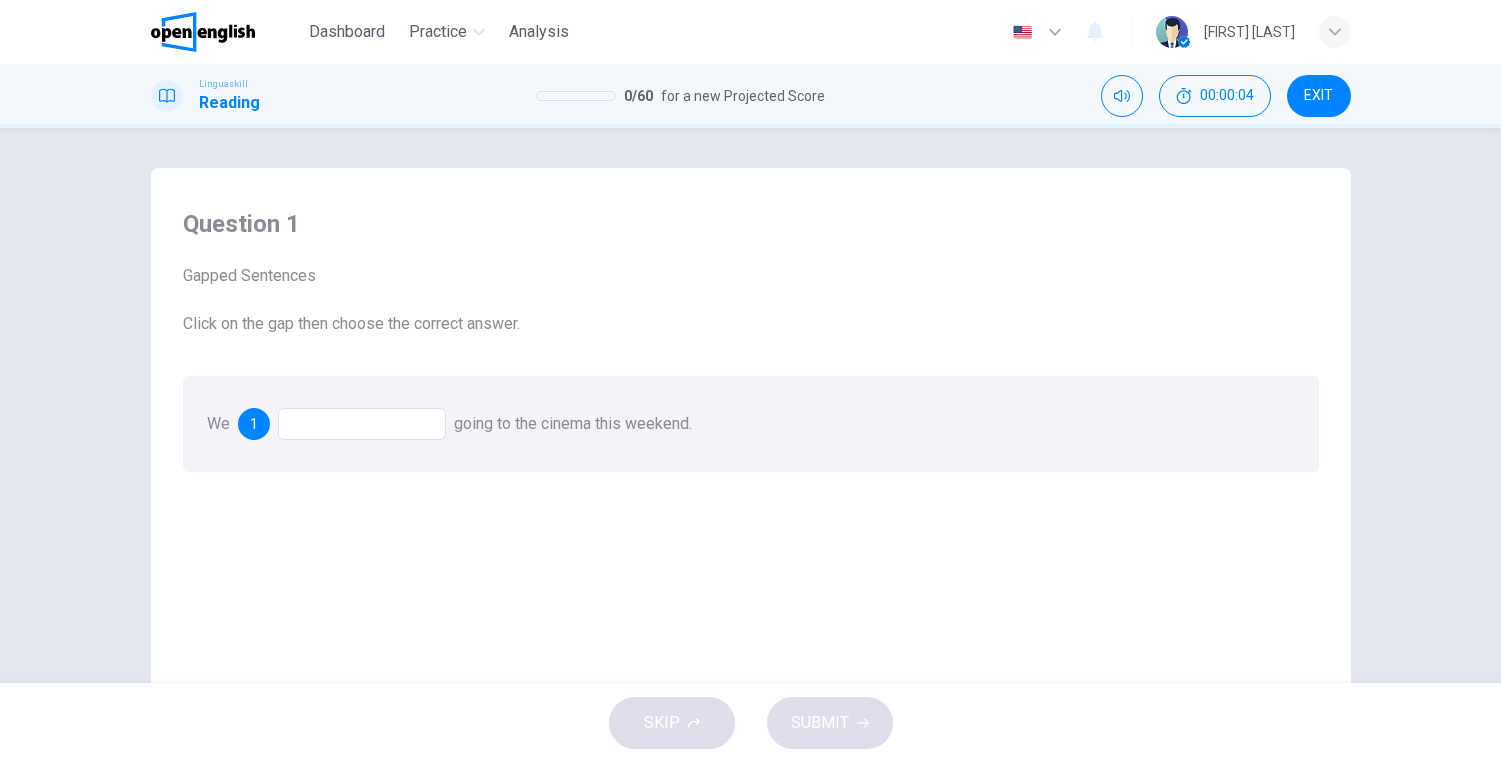click at bounding box center (362, 424) 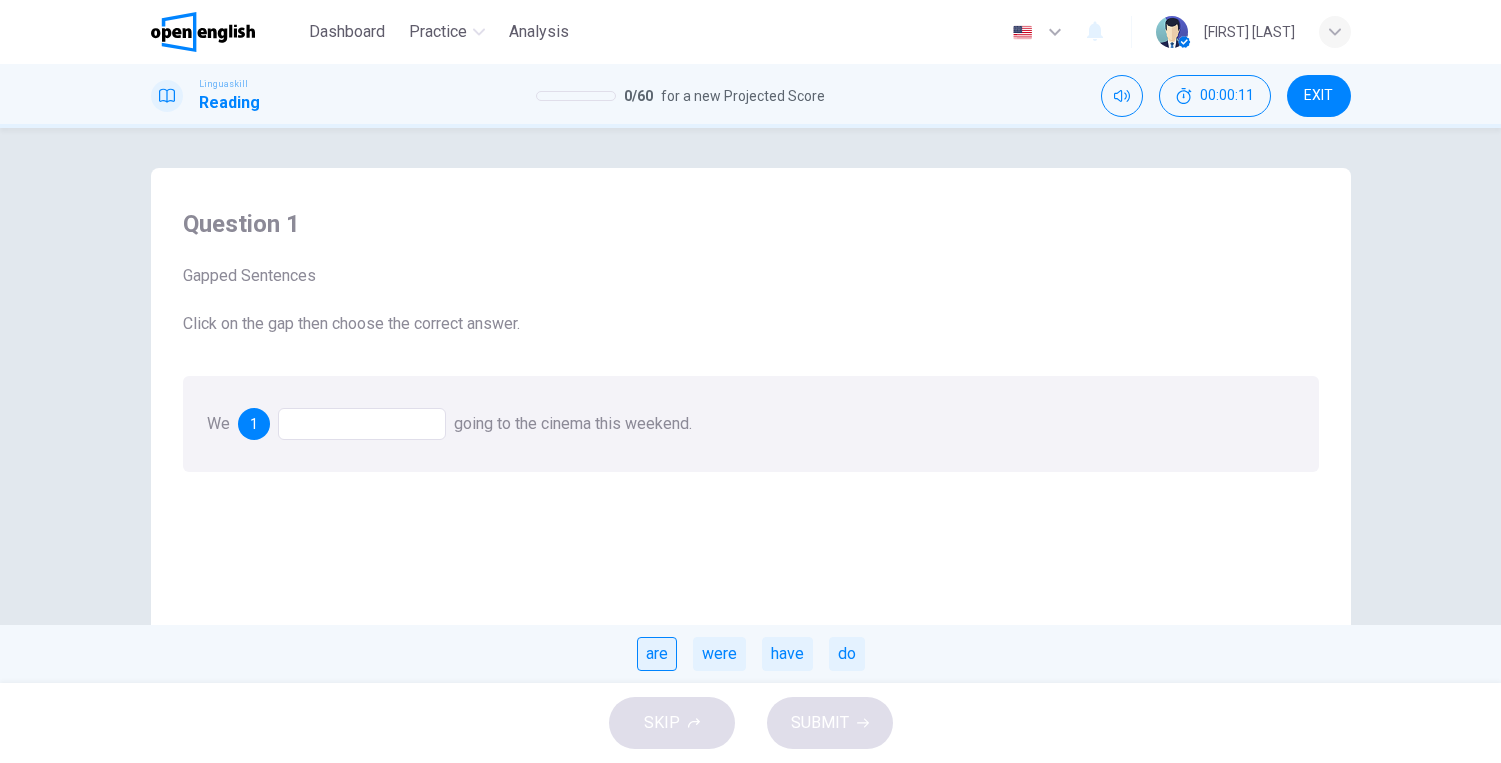 click on "are" at bounding box center (657, 654) 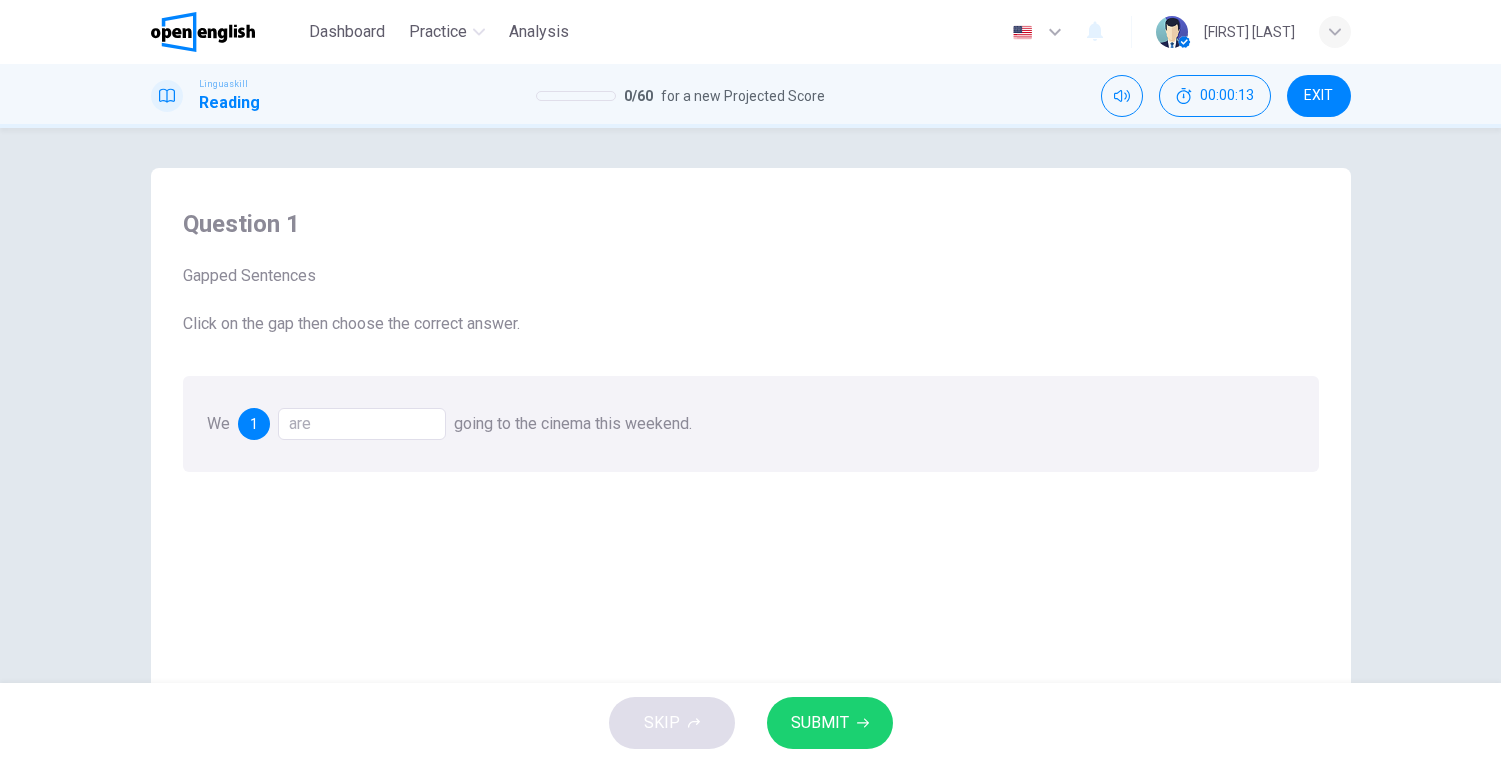 click on "SUBMIT" at bounding box center [820, 723] 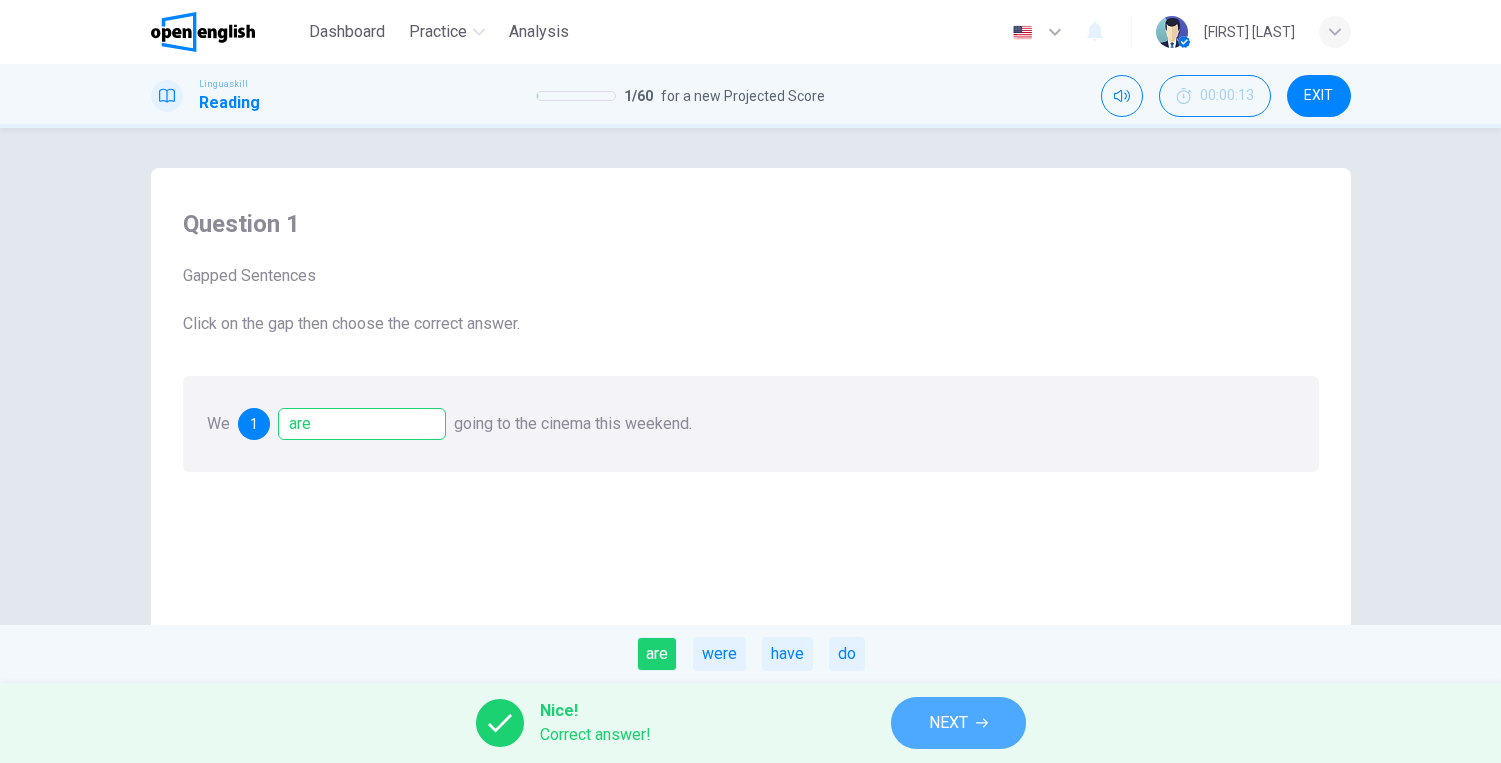 click on "NEXT" at bounding box center [948, 723] 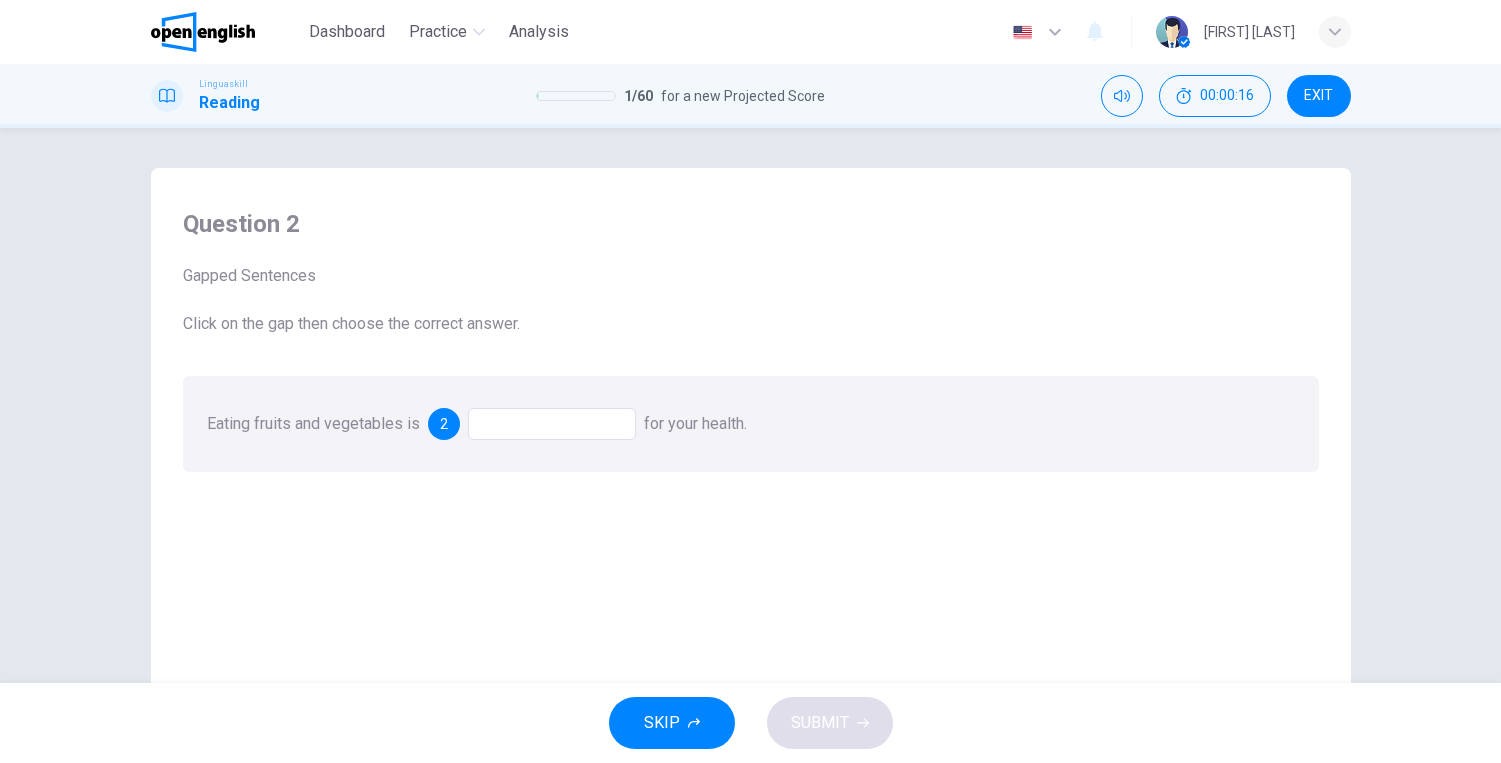 click at bounding box center [552, 424] 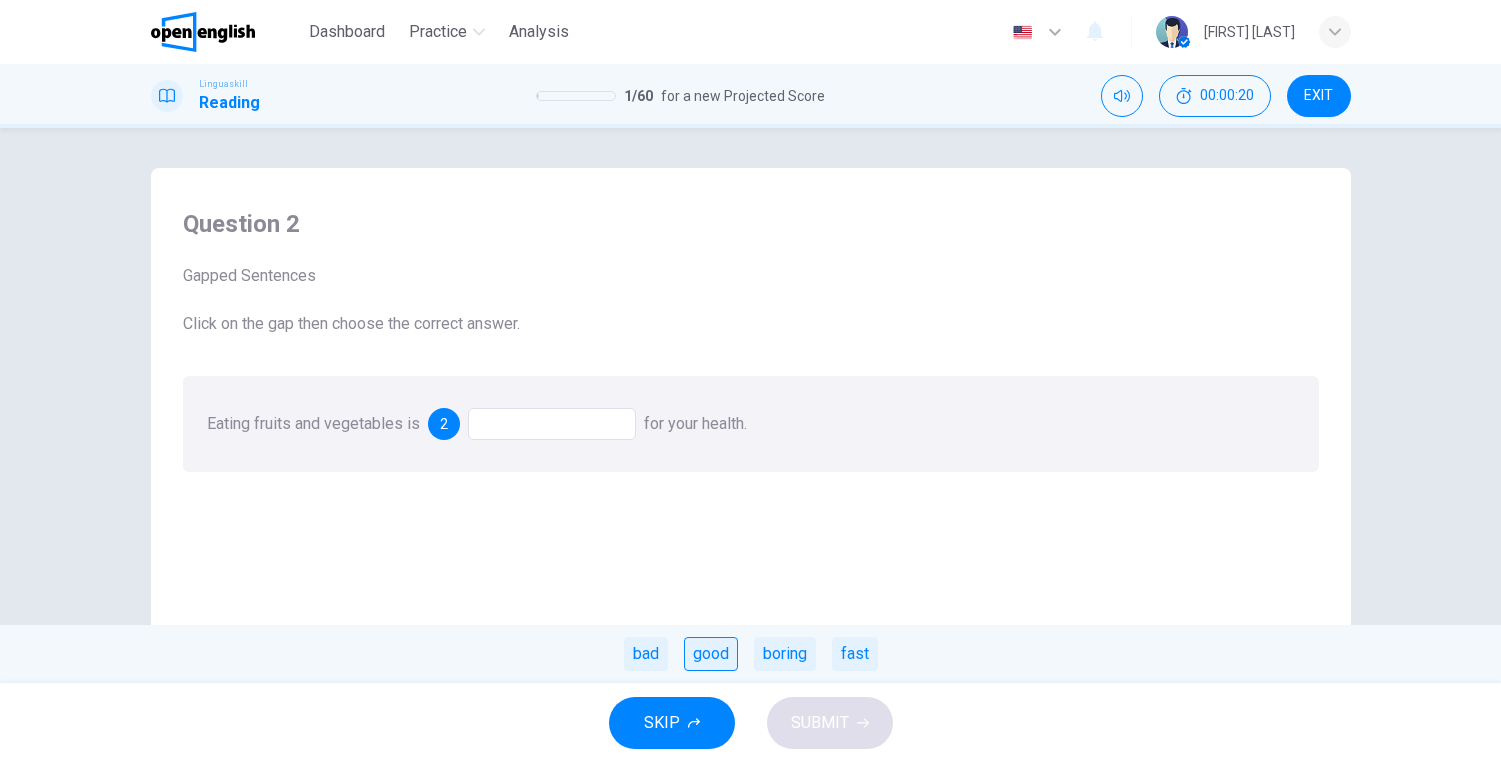 click on "good" at bounding box center [711, 654] 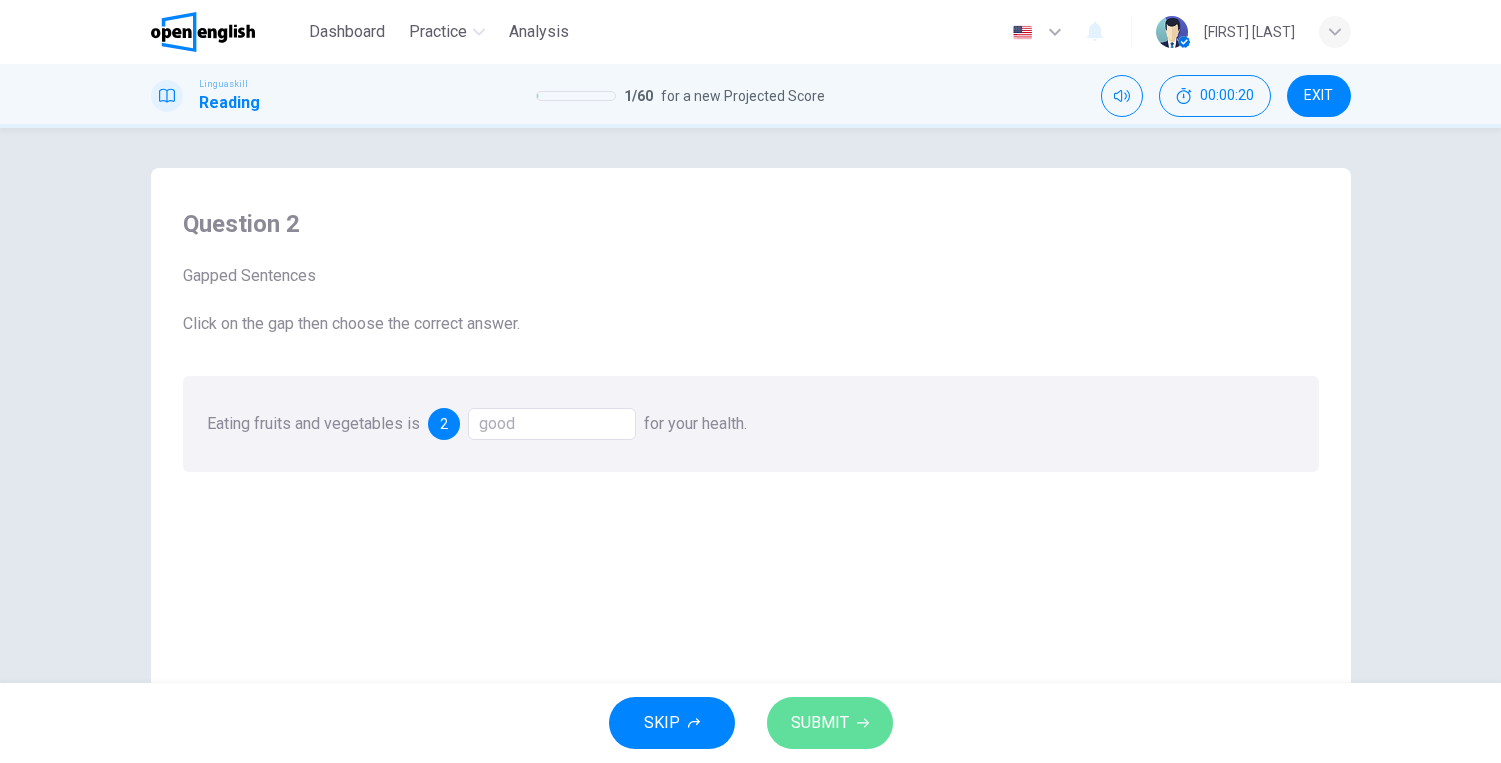 click on "SUBMIT" at bounding box center [820, 723] 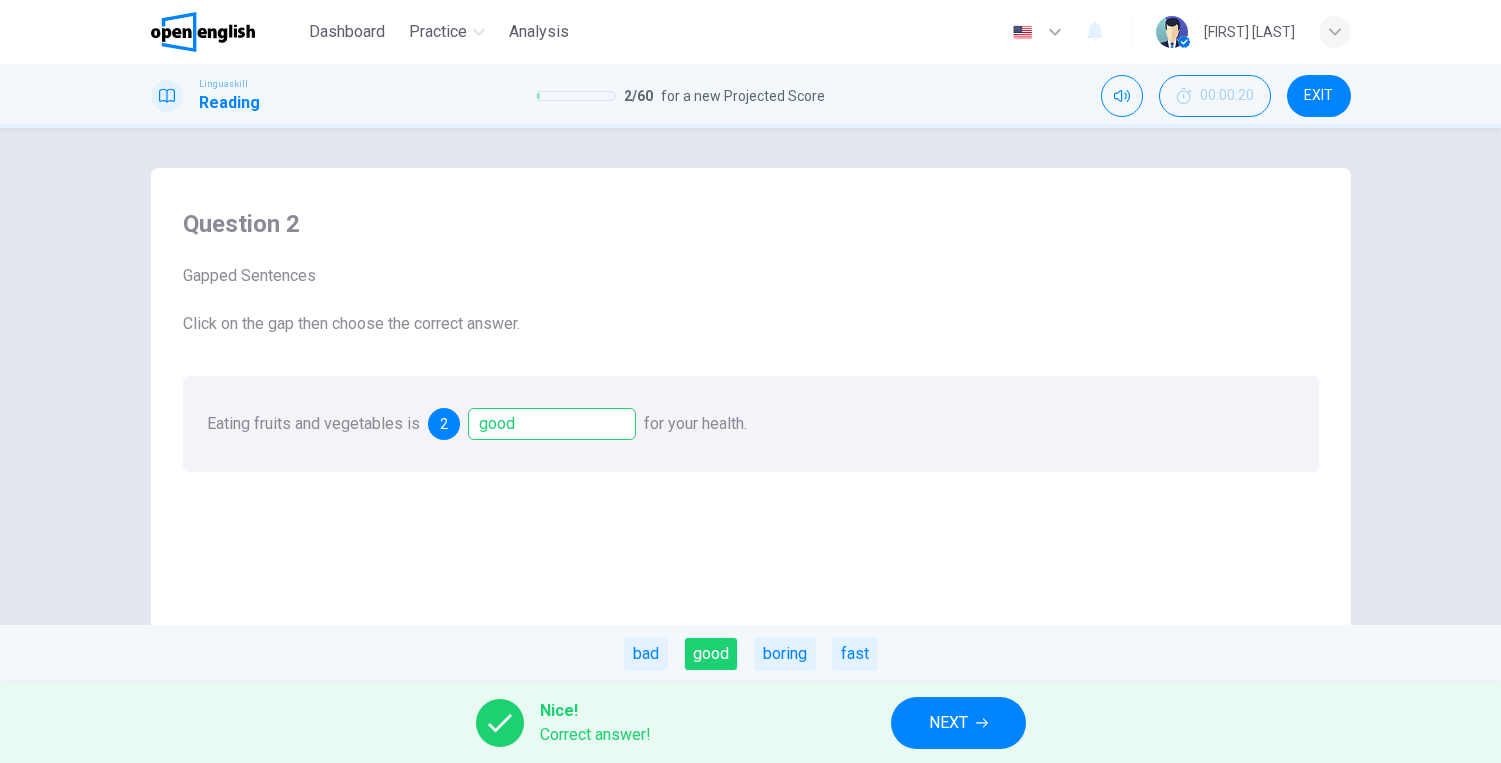 click on "NEXT" at bounding box center [948, 723] 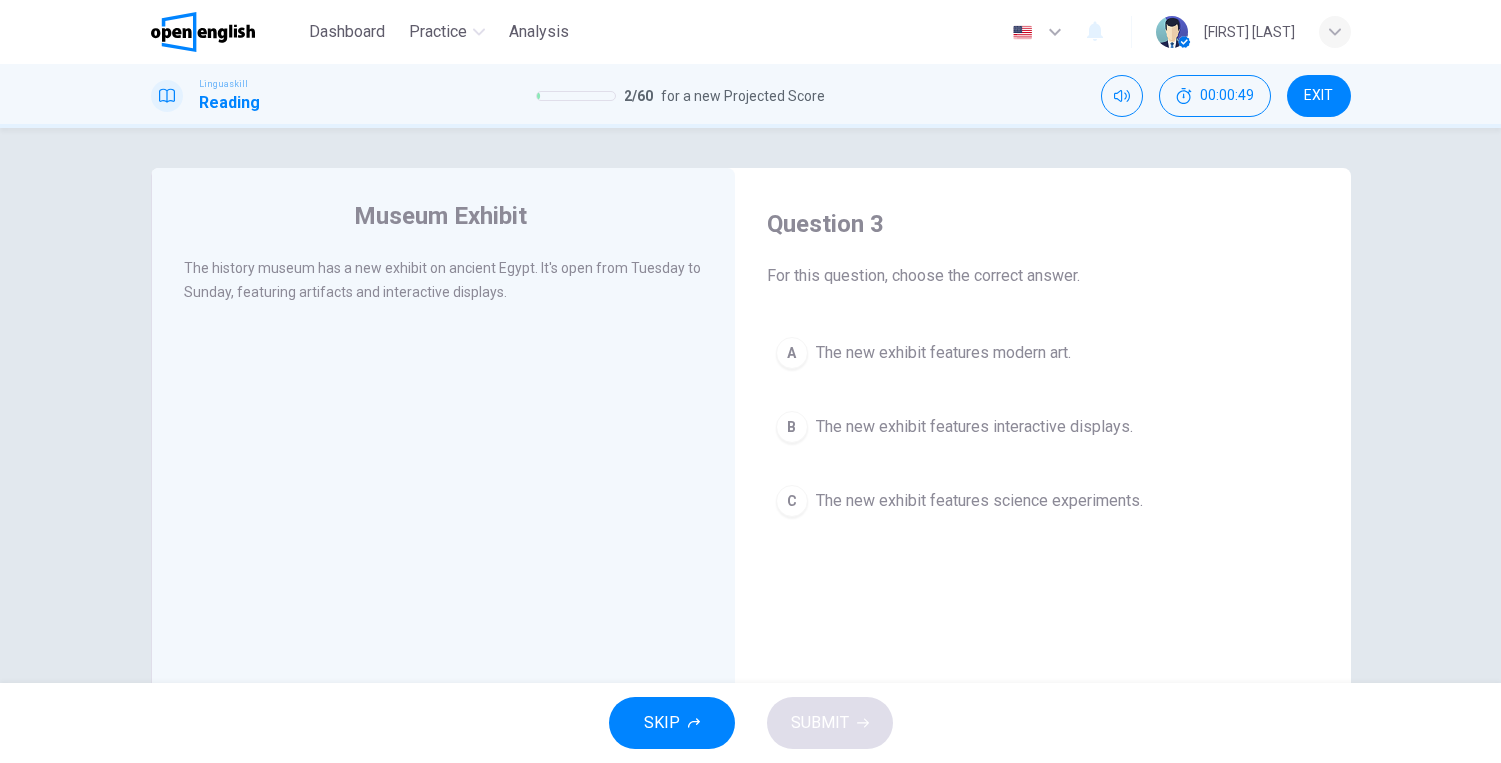 click on "The new exhibit features interactive displays." at bounding box center (974, 427) 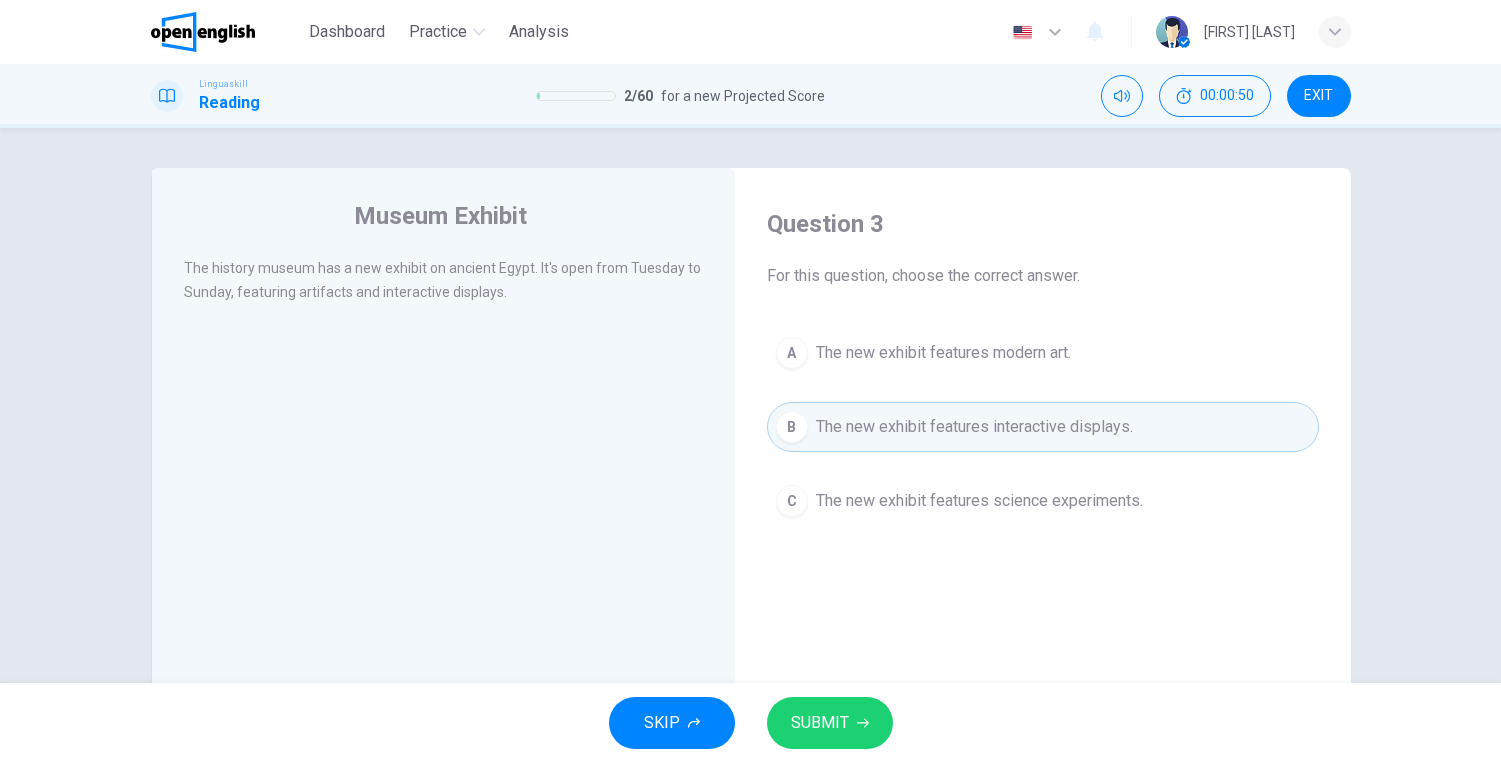click on "SUBMIT" at bounding box center [820, 723] 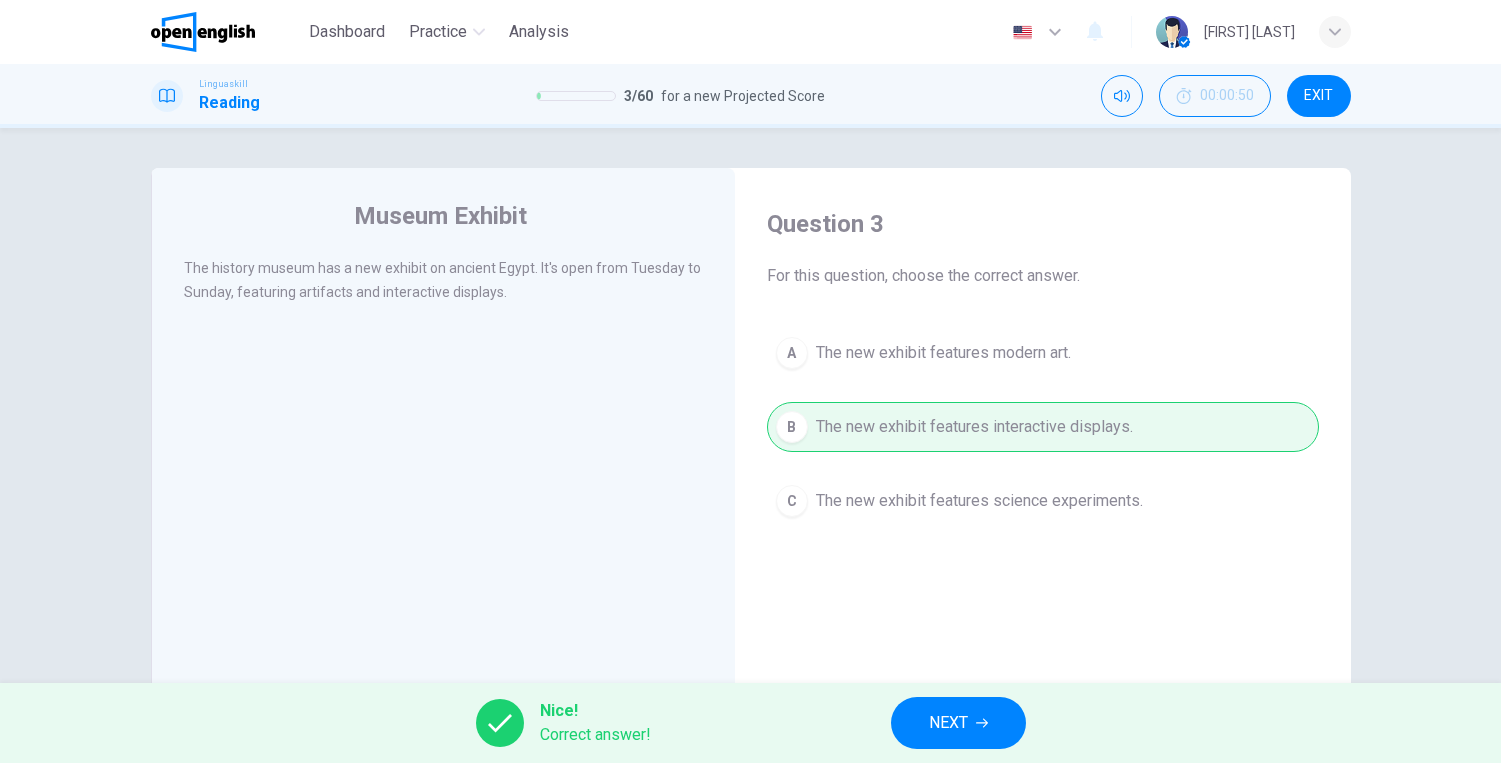 click on "NEXT" at bounding box center (958, 723) 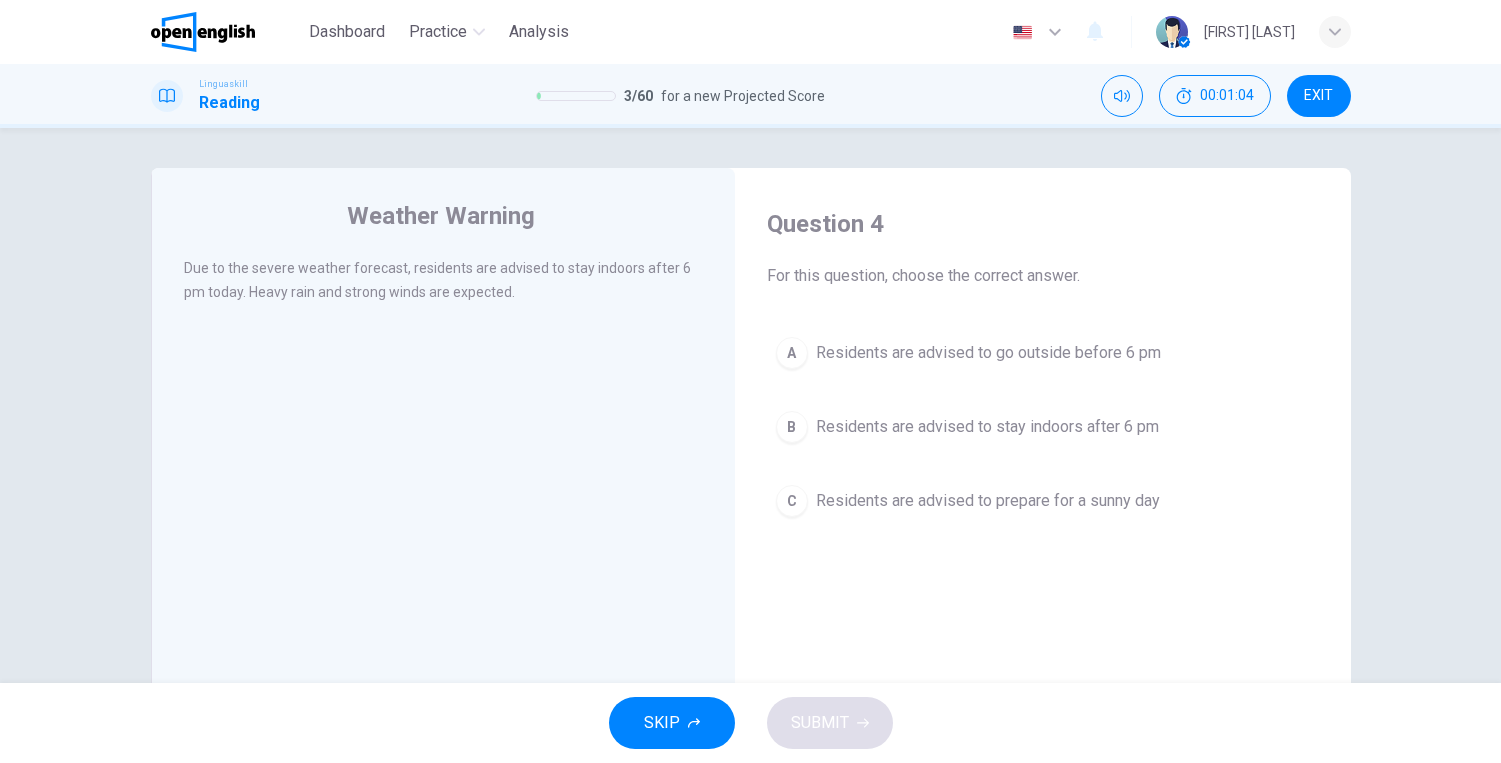 click on "Residents are advised to stay indoors after 6 pm" at bounding box center (987, 427) 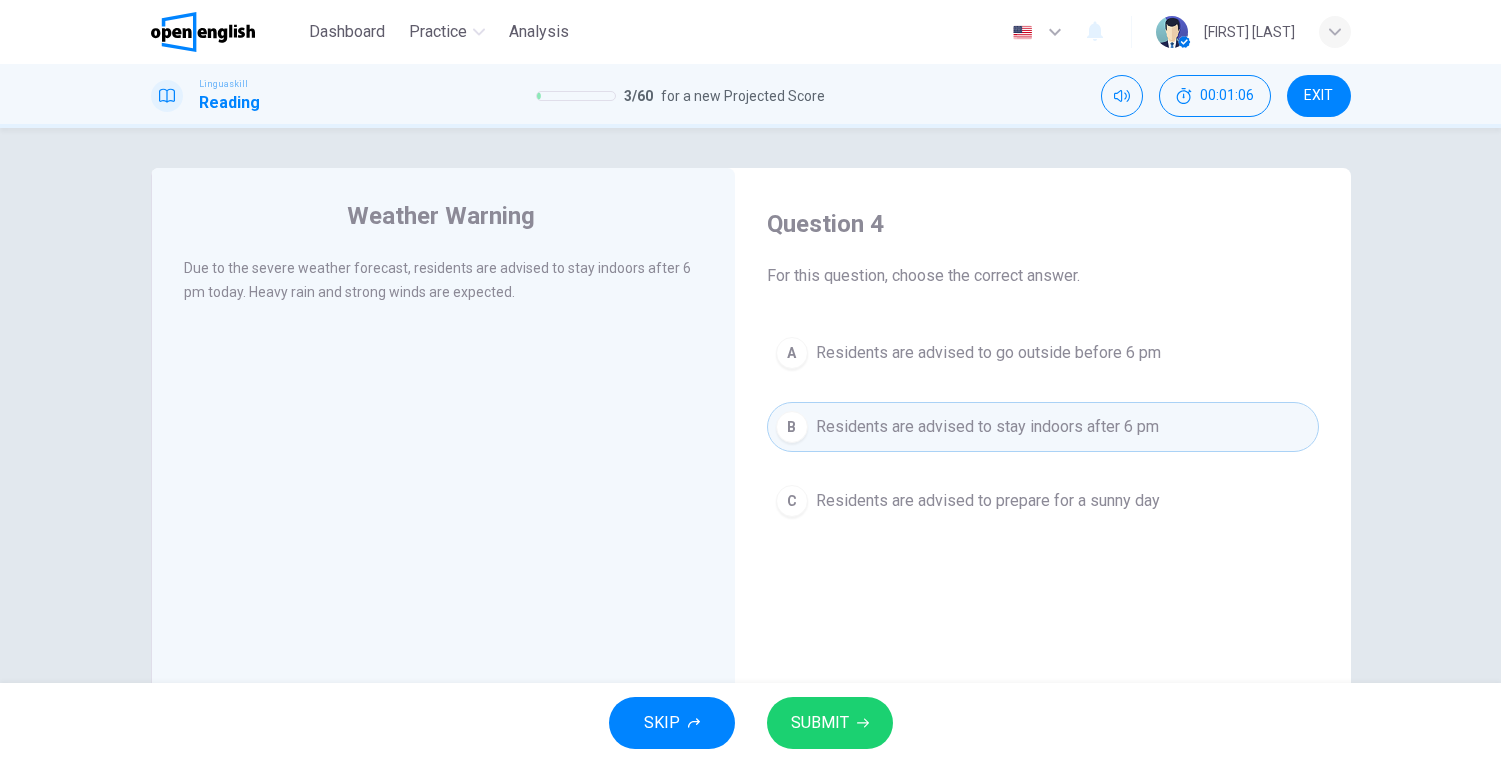 click on "SUBMIT" at bounding box center [820, 723] 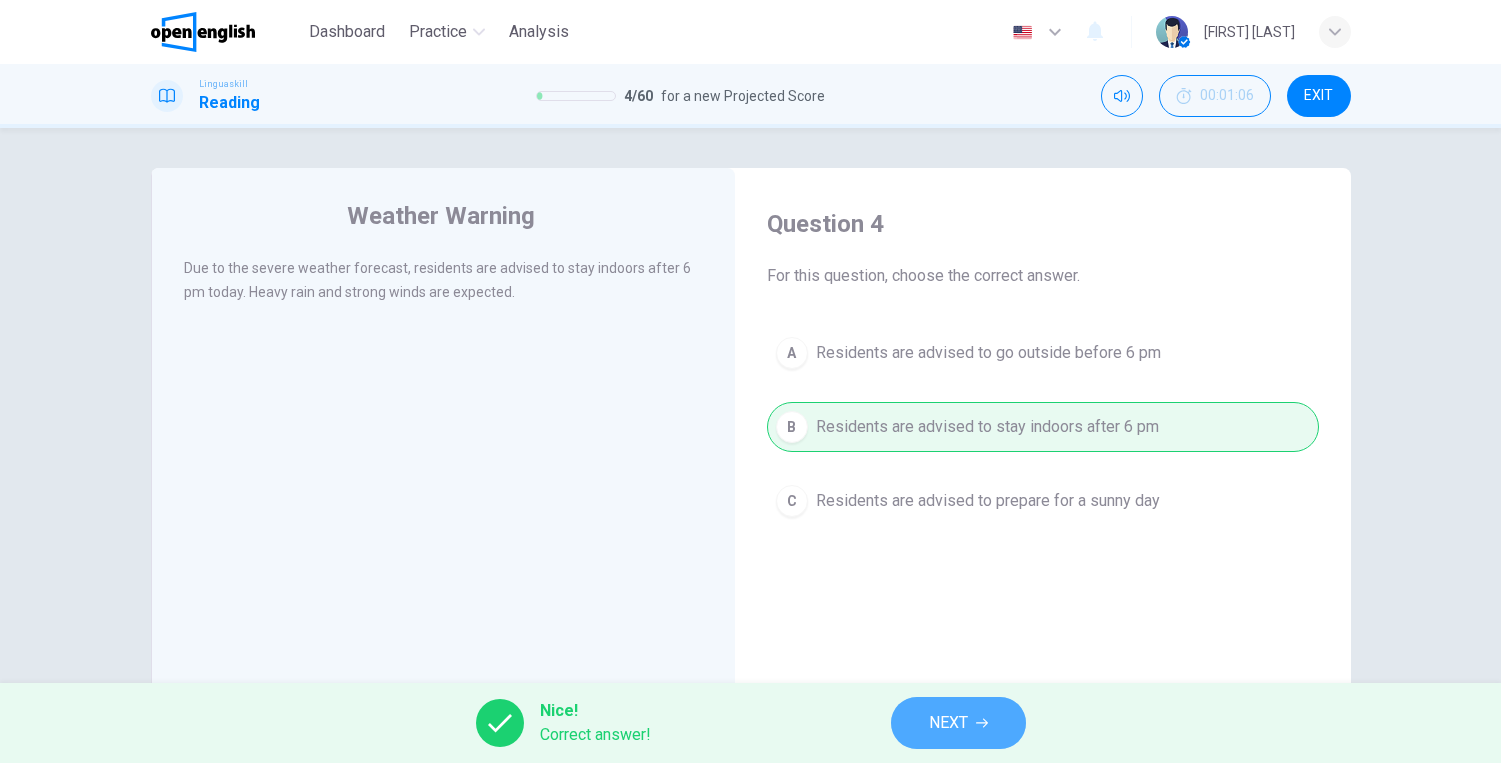 click on "NEXT" at bounding box center [958, 723] 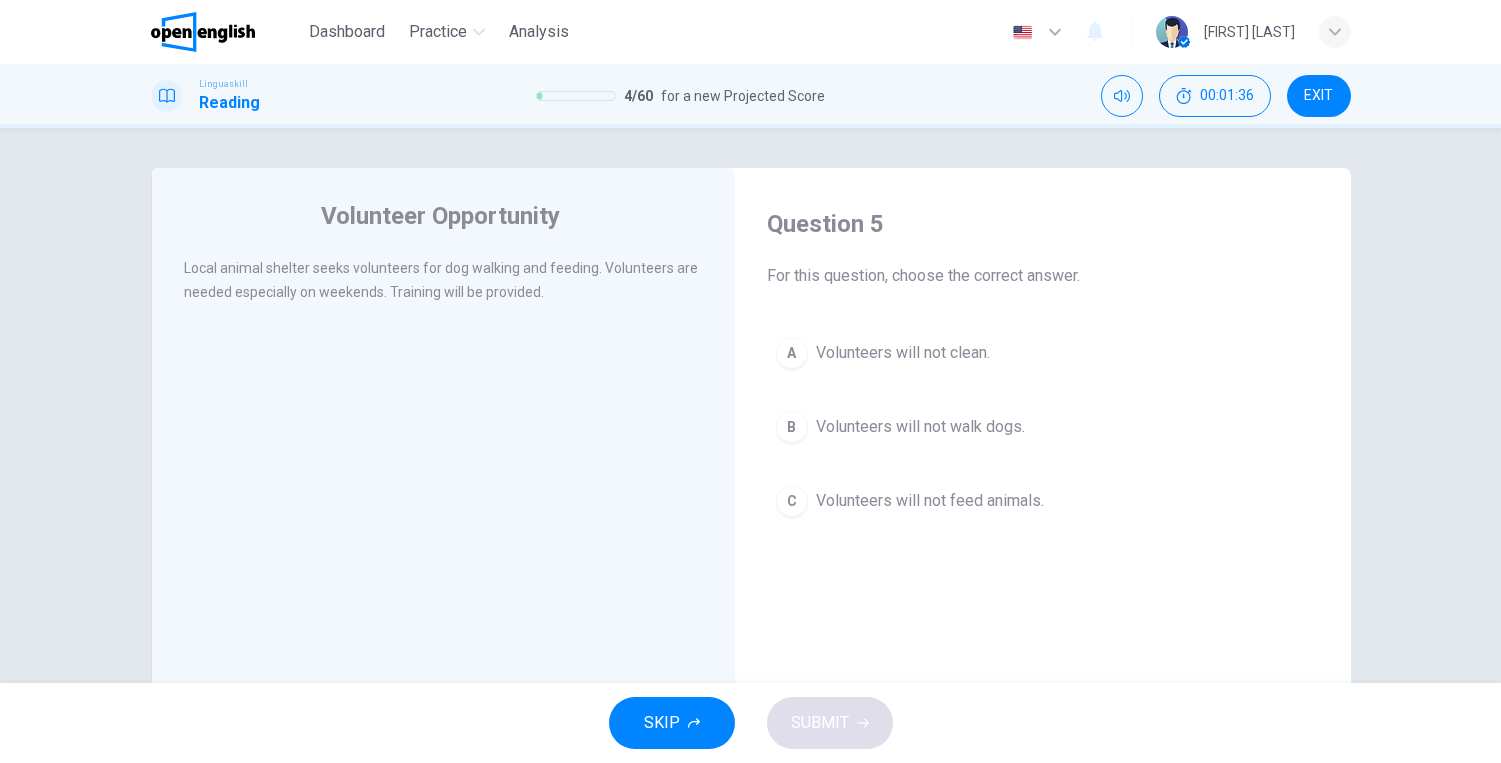 click on "Volunteers will not clean." at bounding box center [903, 353] 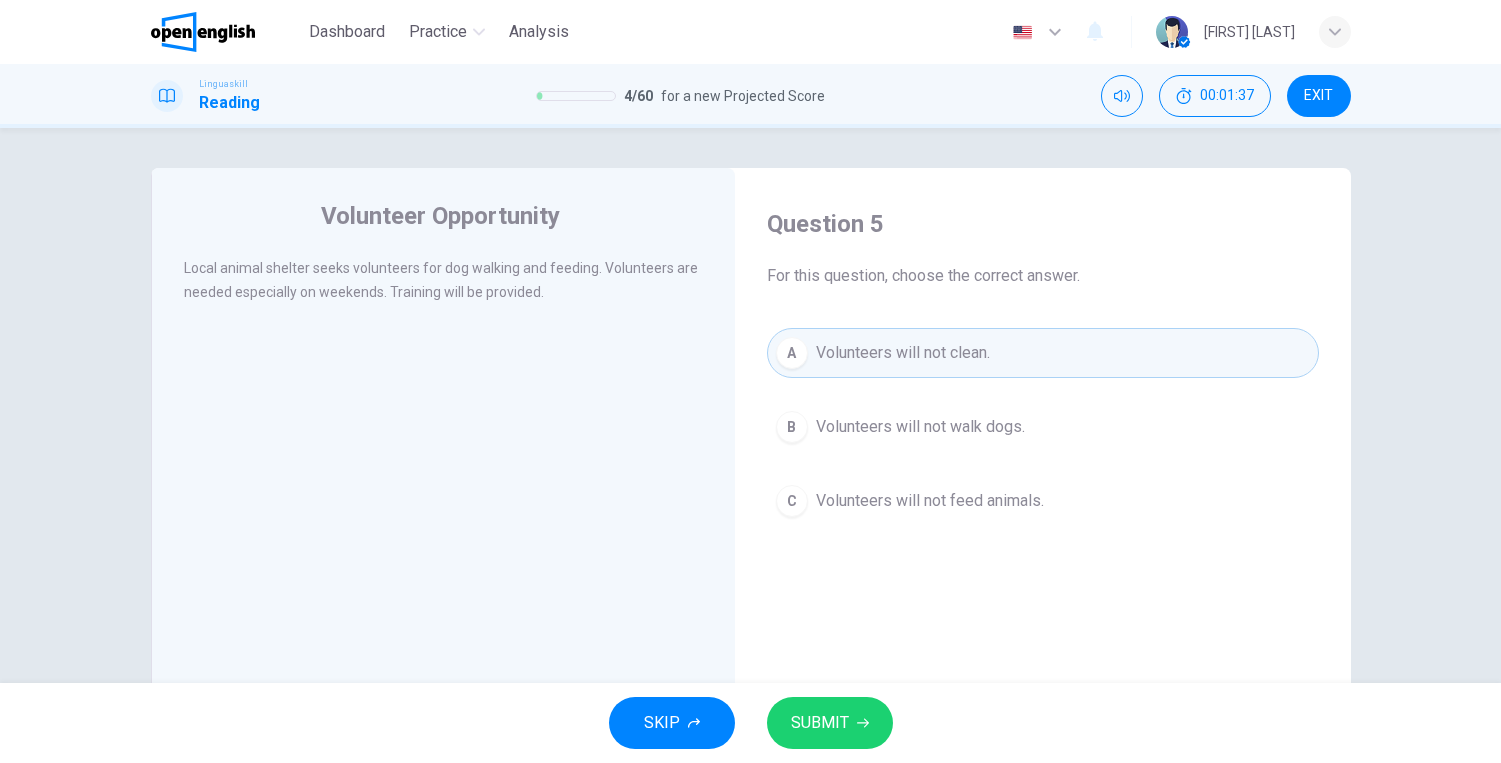 click on "SUBMIT" at bounding box center [820, 723] 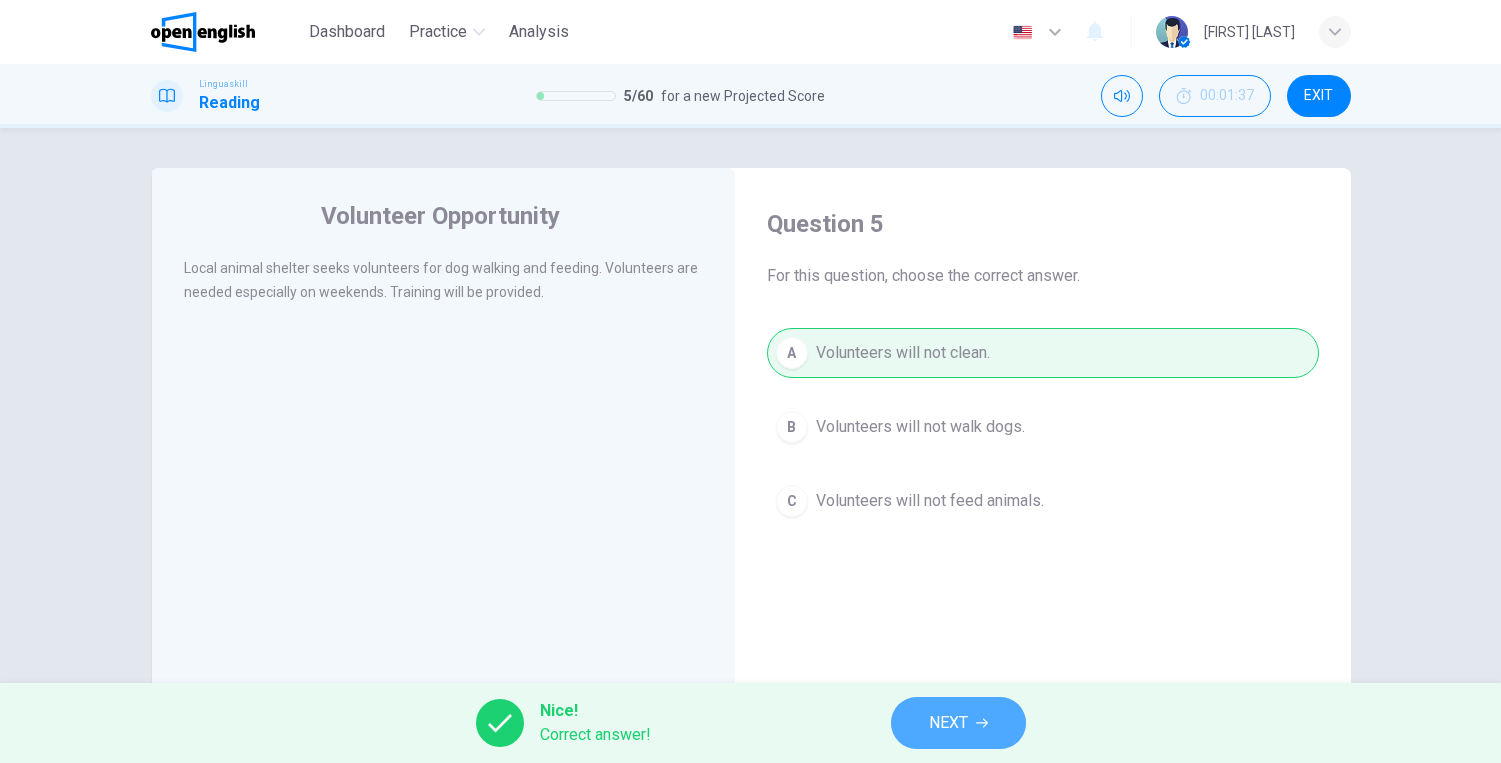 click on "NEXT" at bounding box center [948, 723] 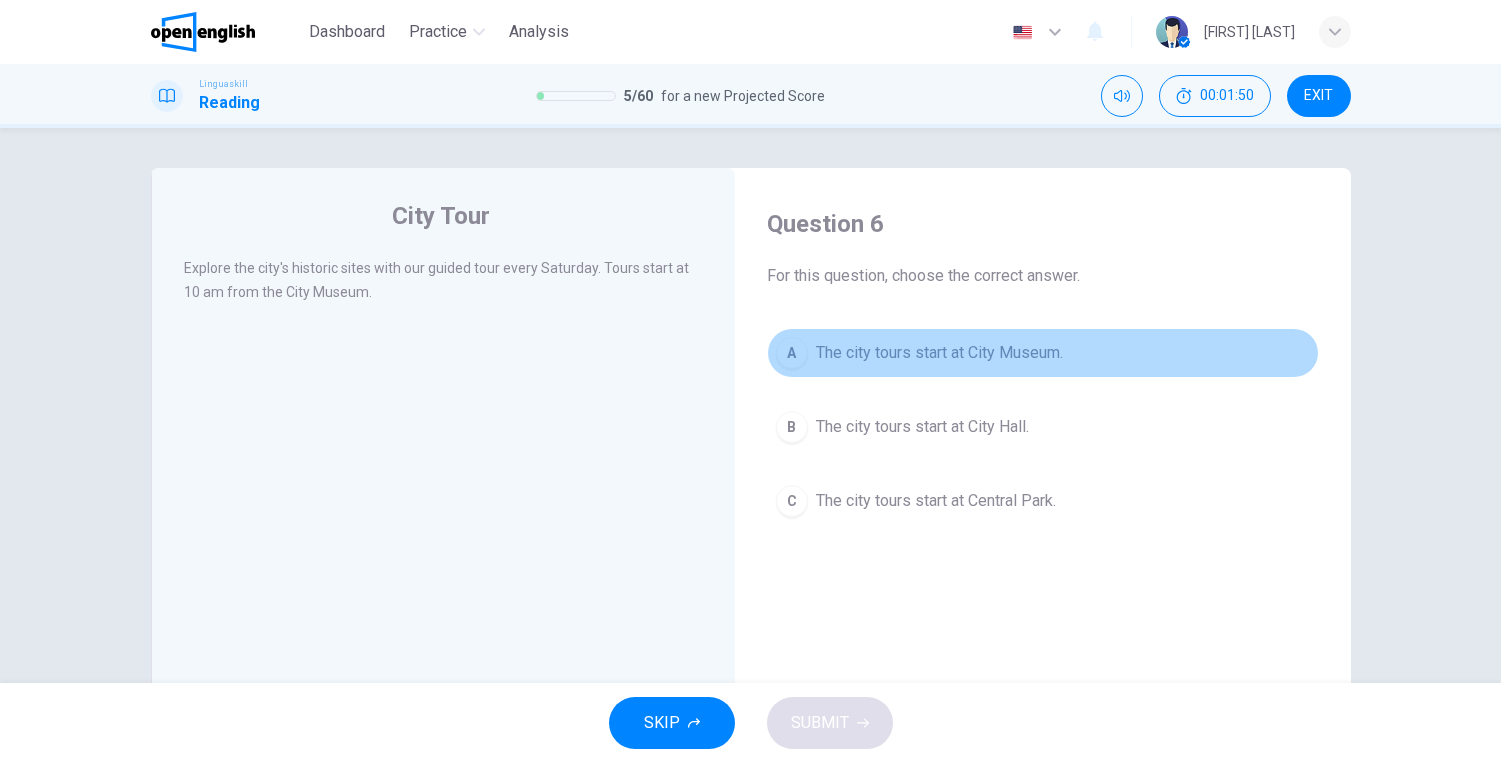 click on "The city tours start at City Museum." at bounding box center [939, 353] 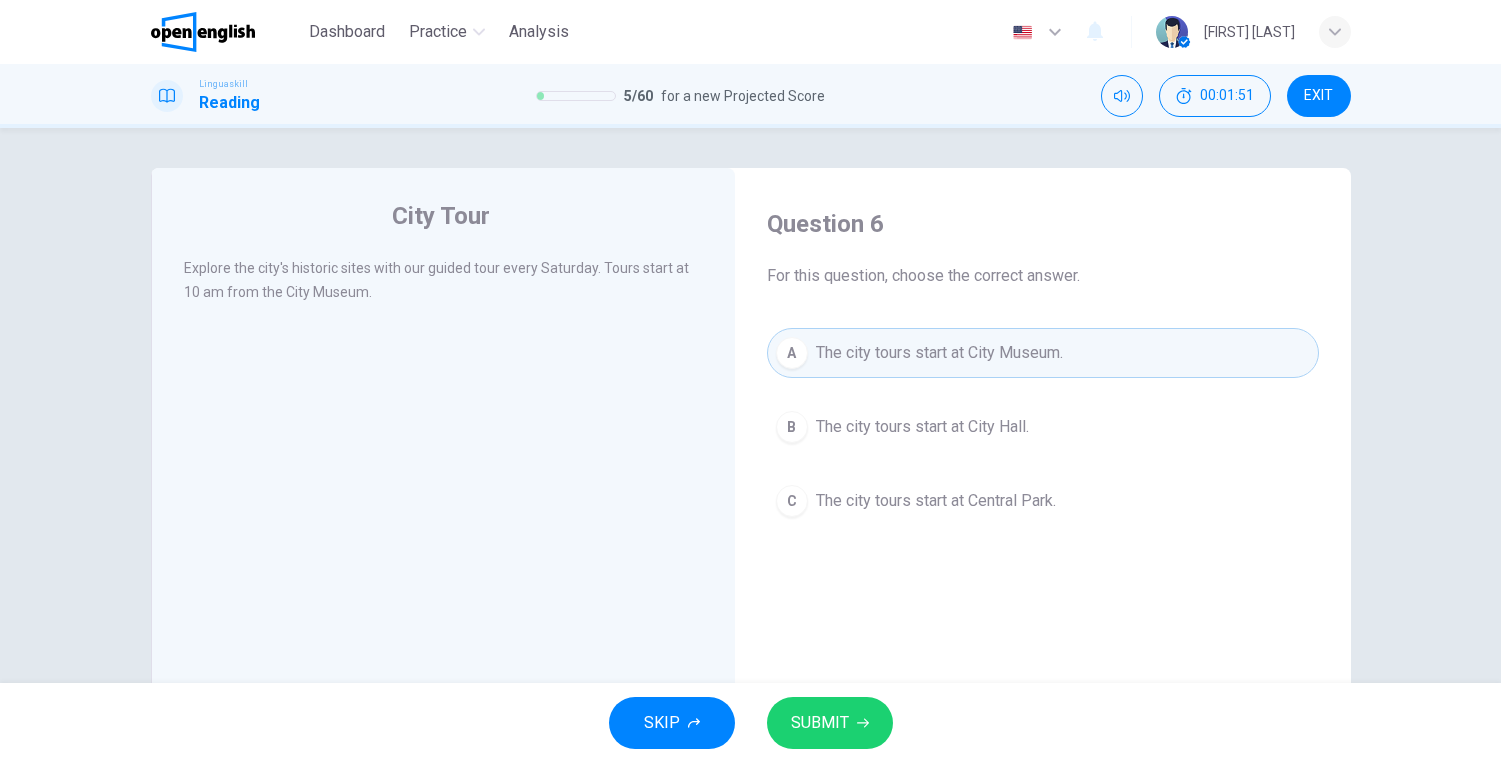 click on "SUBMIT" at bounding box center (820, 723) 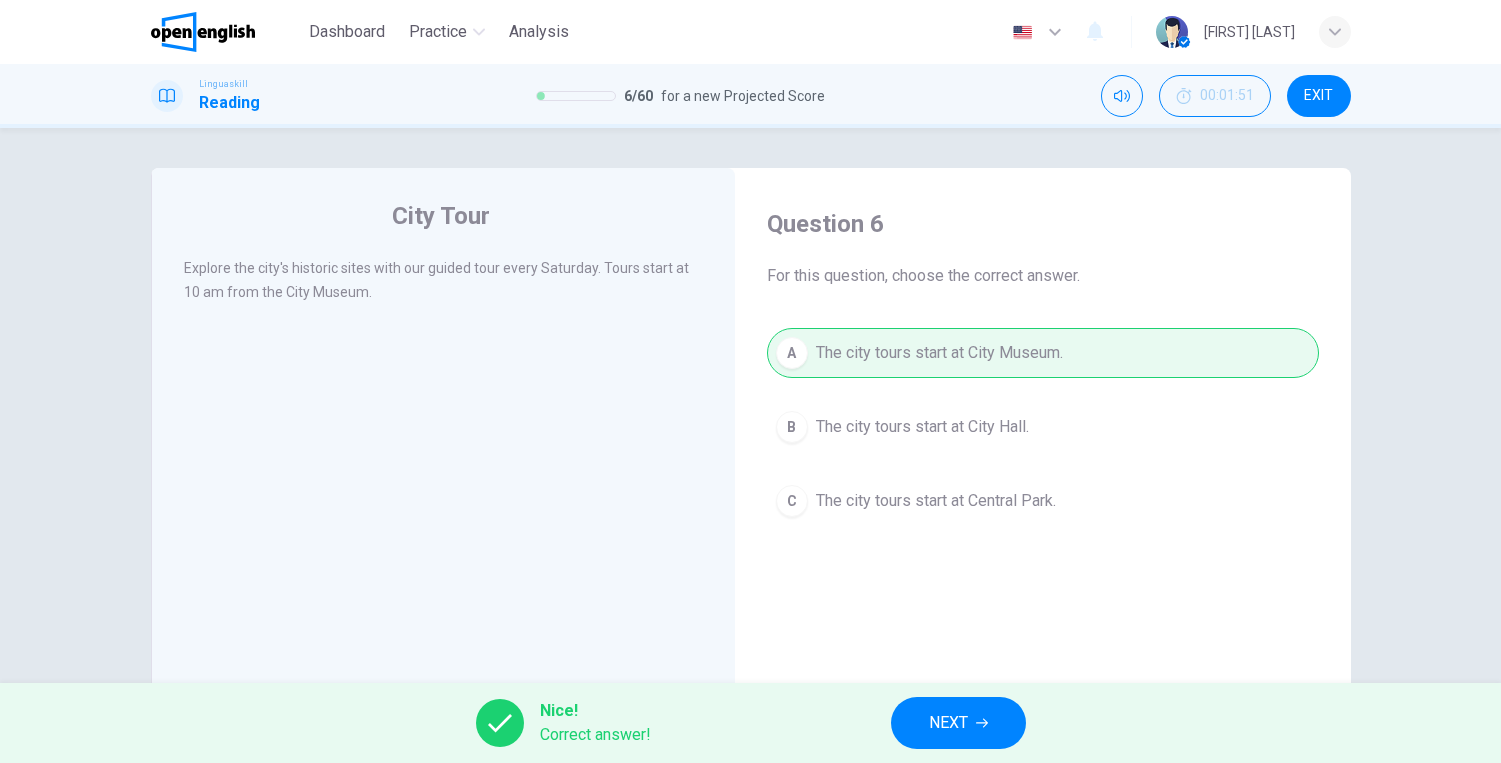click on "NEXT" at bounding box center [948, 723] 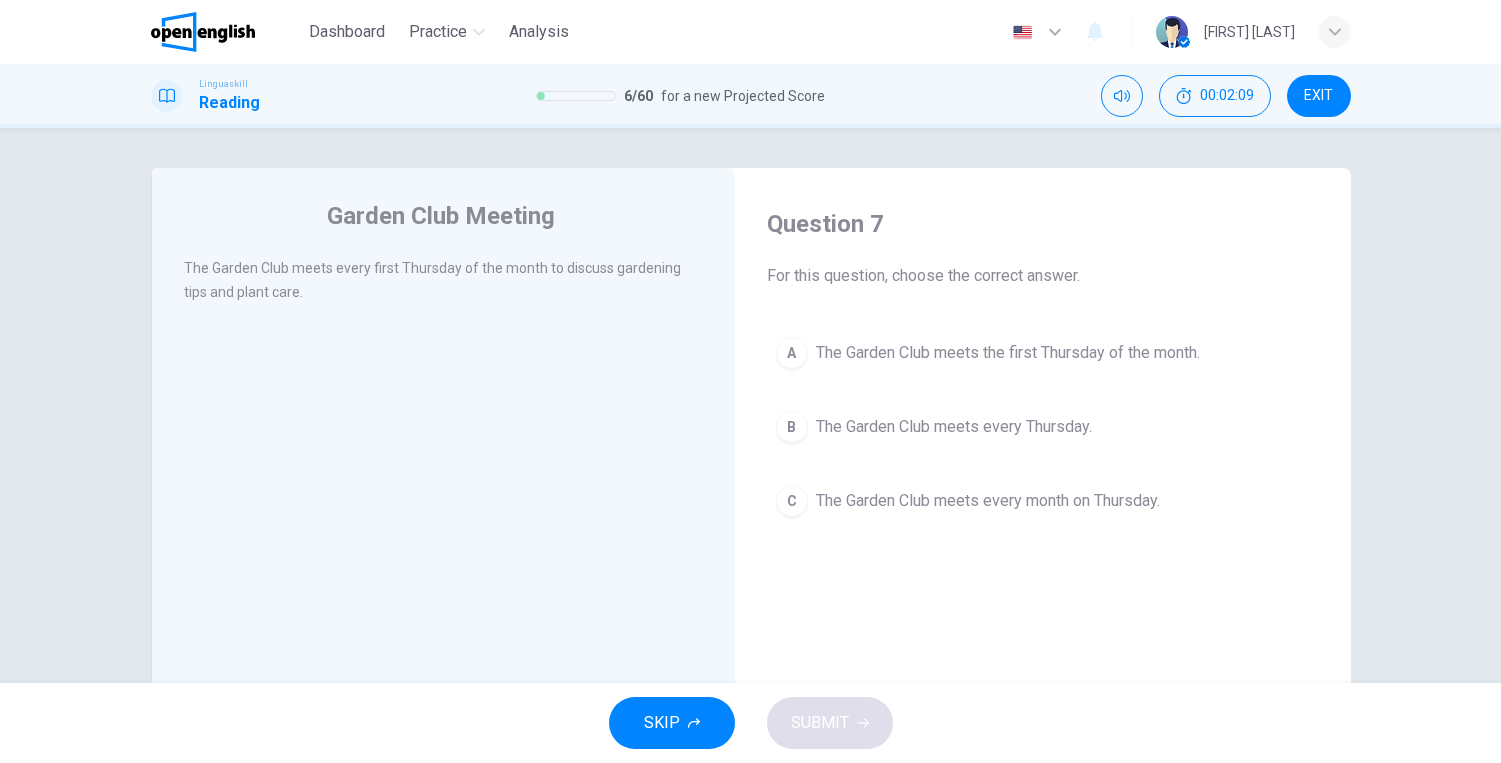 click on "The Garden Club meets the first Thursday of the month." at bounding box center (1008, 353) 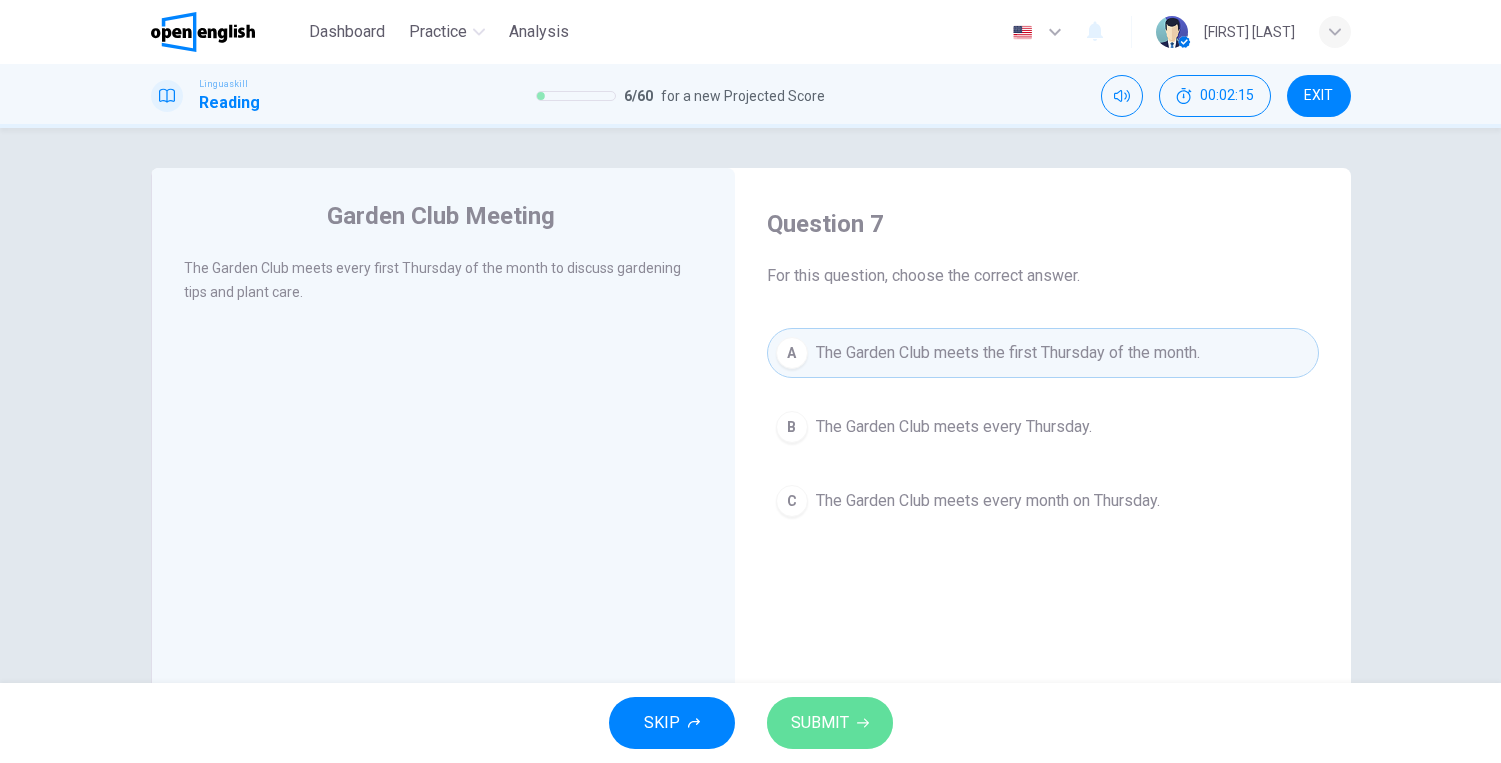click on "SUBMIT" at bounding box center [820, 723] 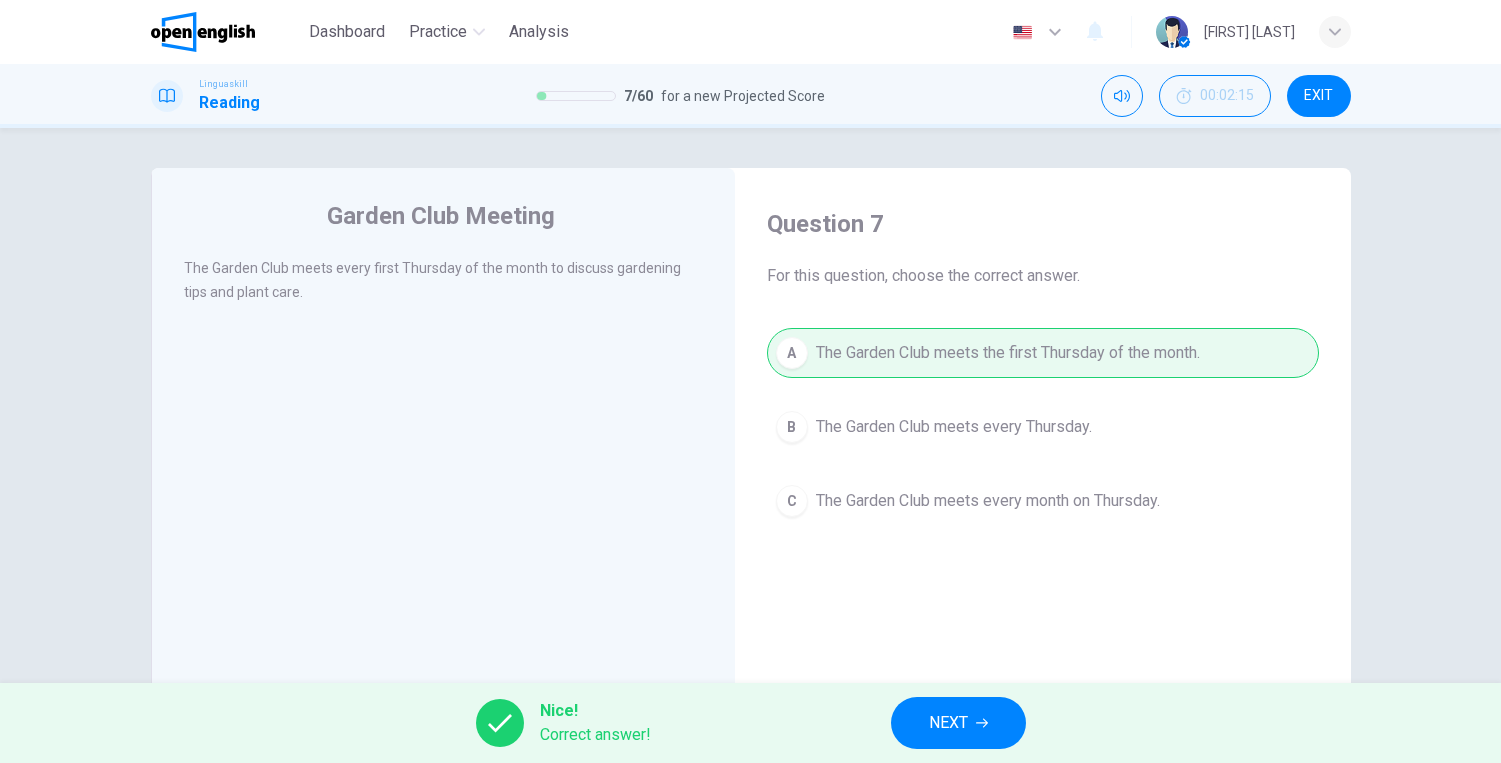 click on "NEXT" at bounding box center [948, 723] 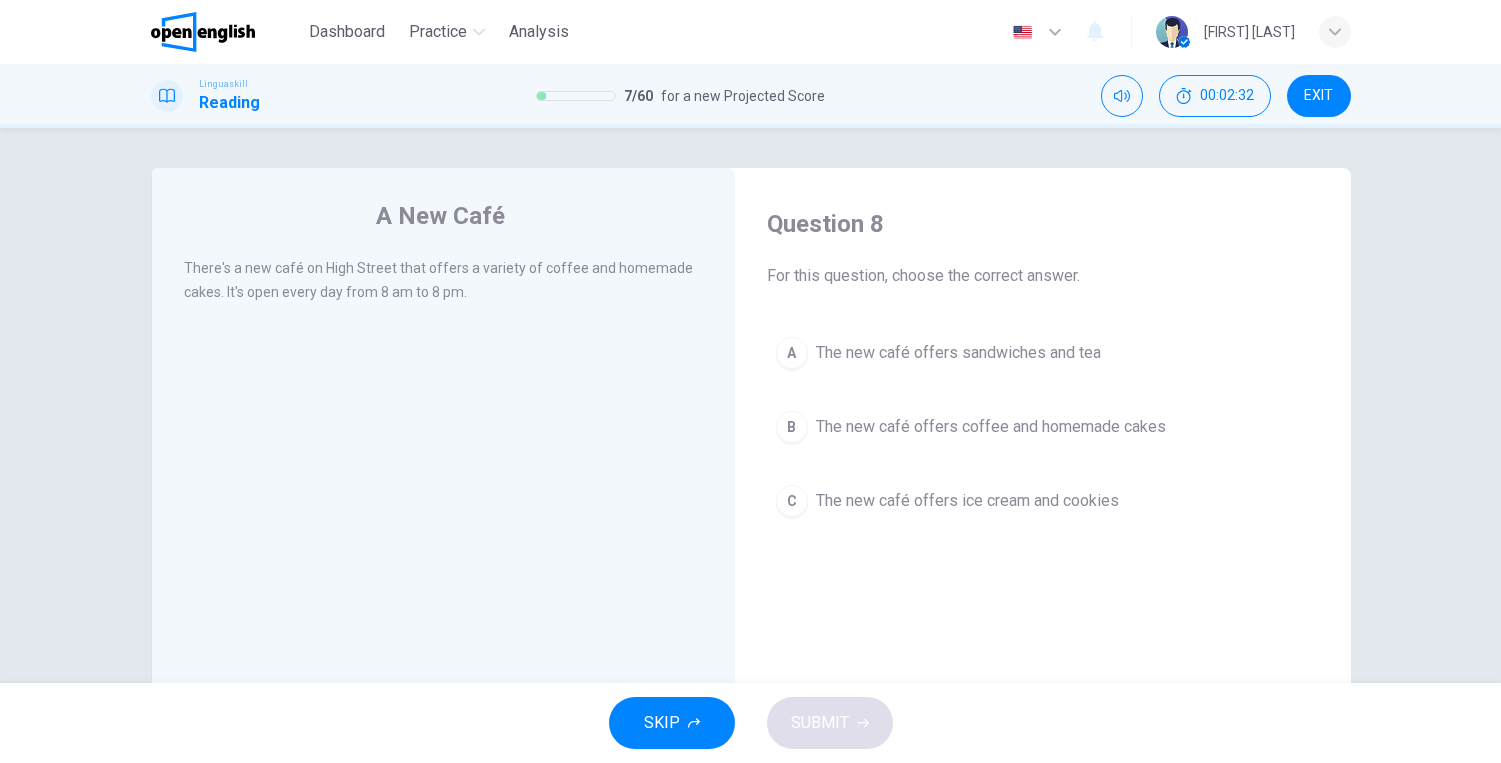 click on "The new café offers coffee and homemade cakes" at bounding box center [991, 427] 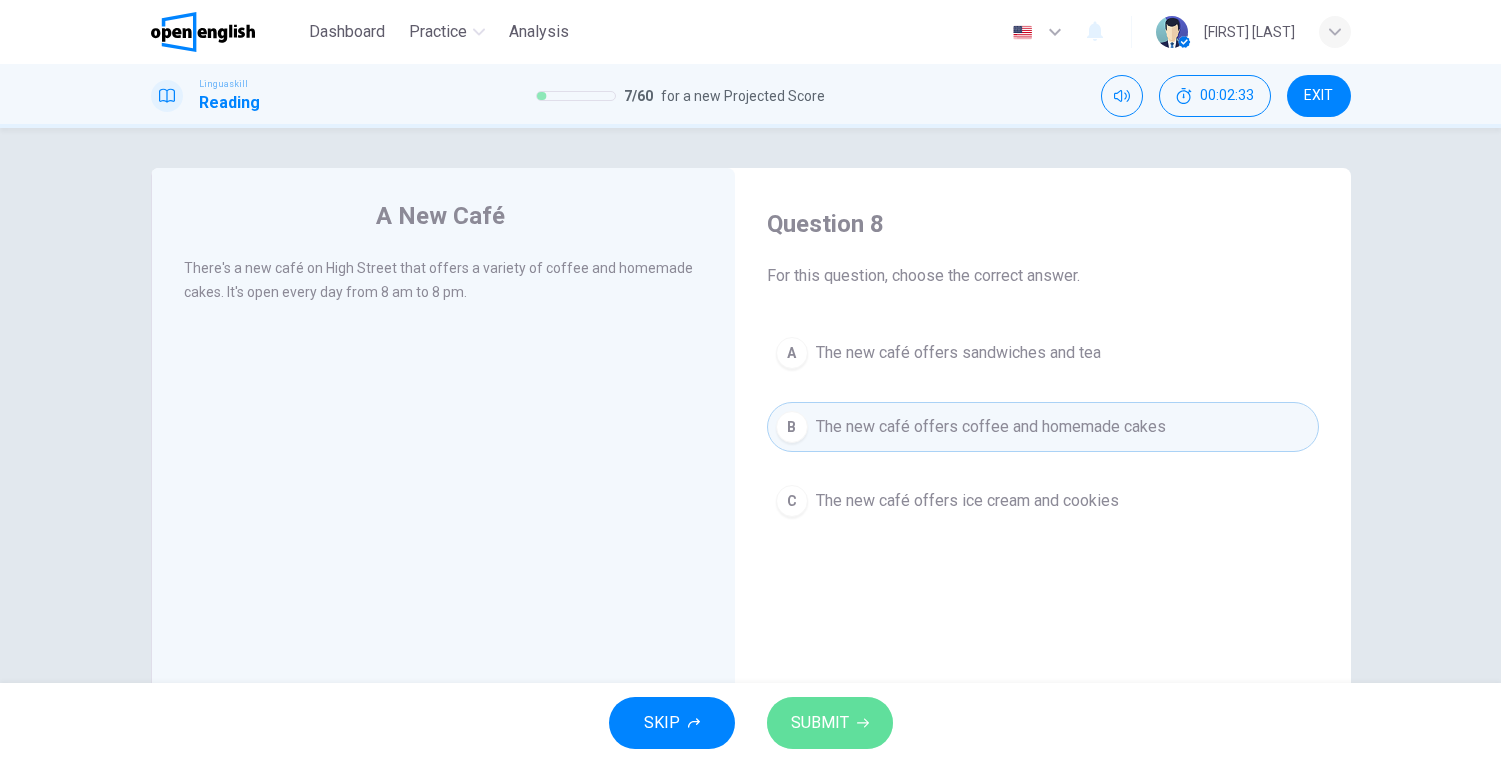 click on "SUBMIT" at bounding box center [820, 723] 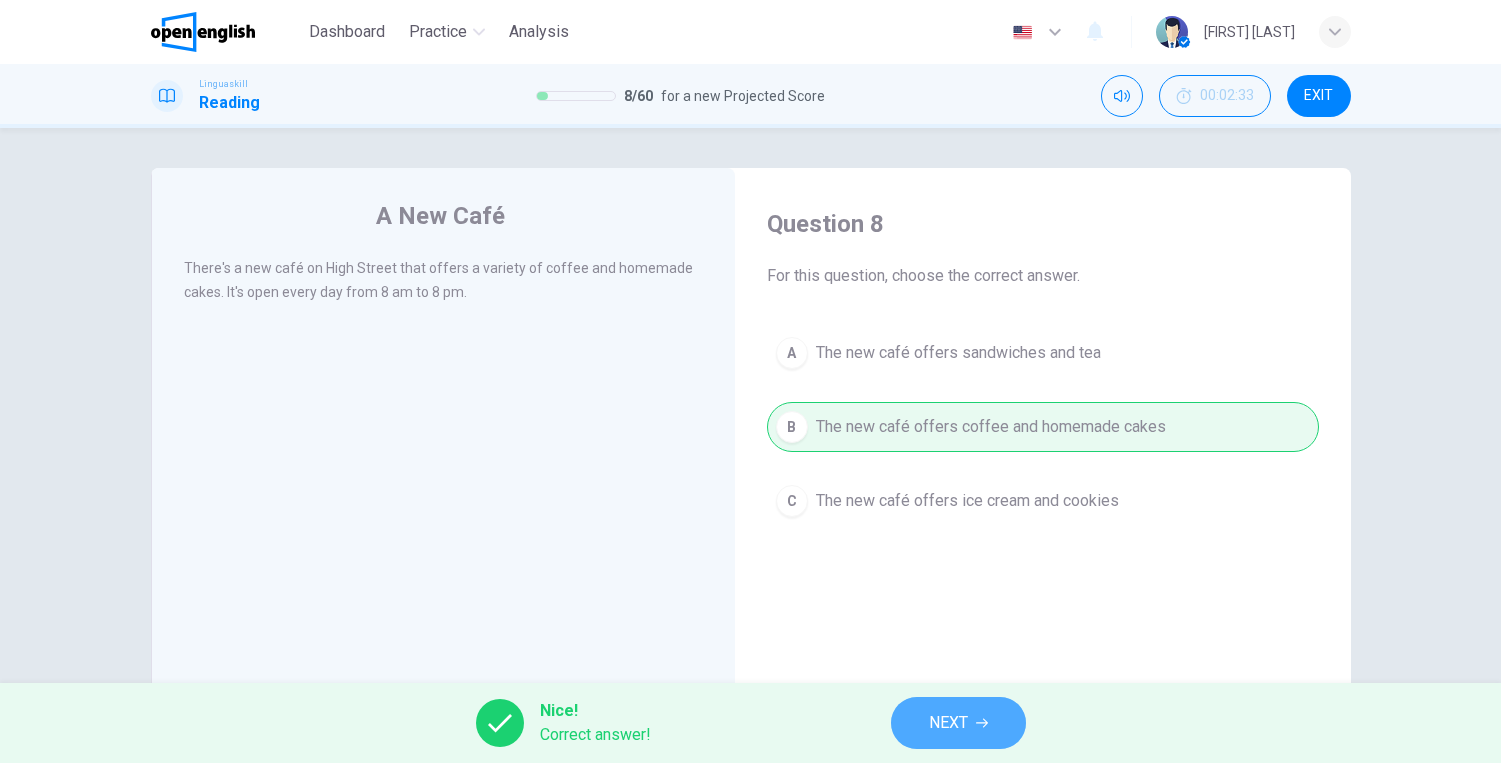 click on "NEXT" at bounding box center [958, 723] 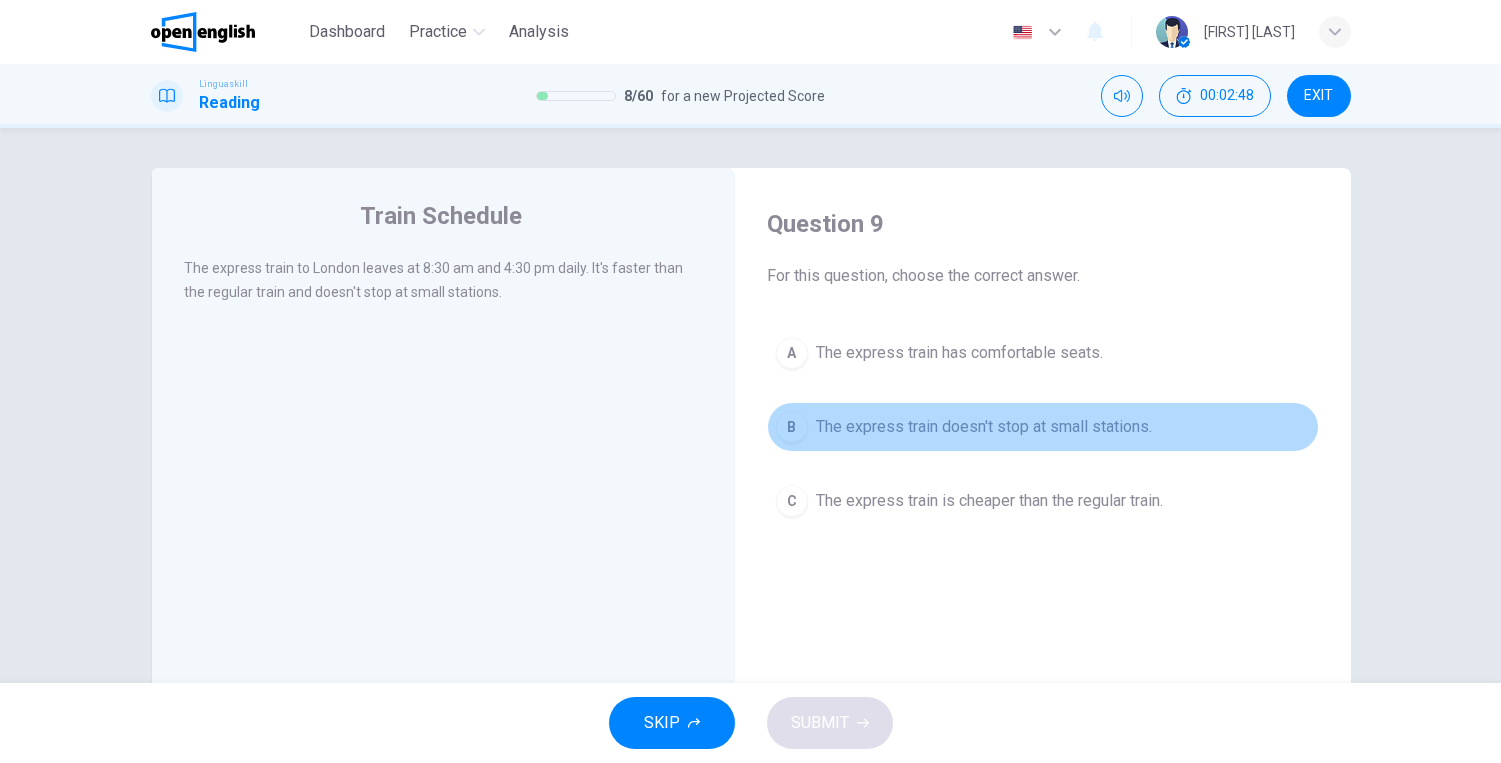 click on "The express train doesn't stop at small stations." at bounding box center (984, 427) 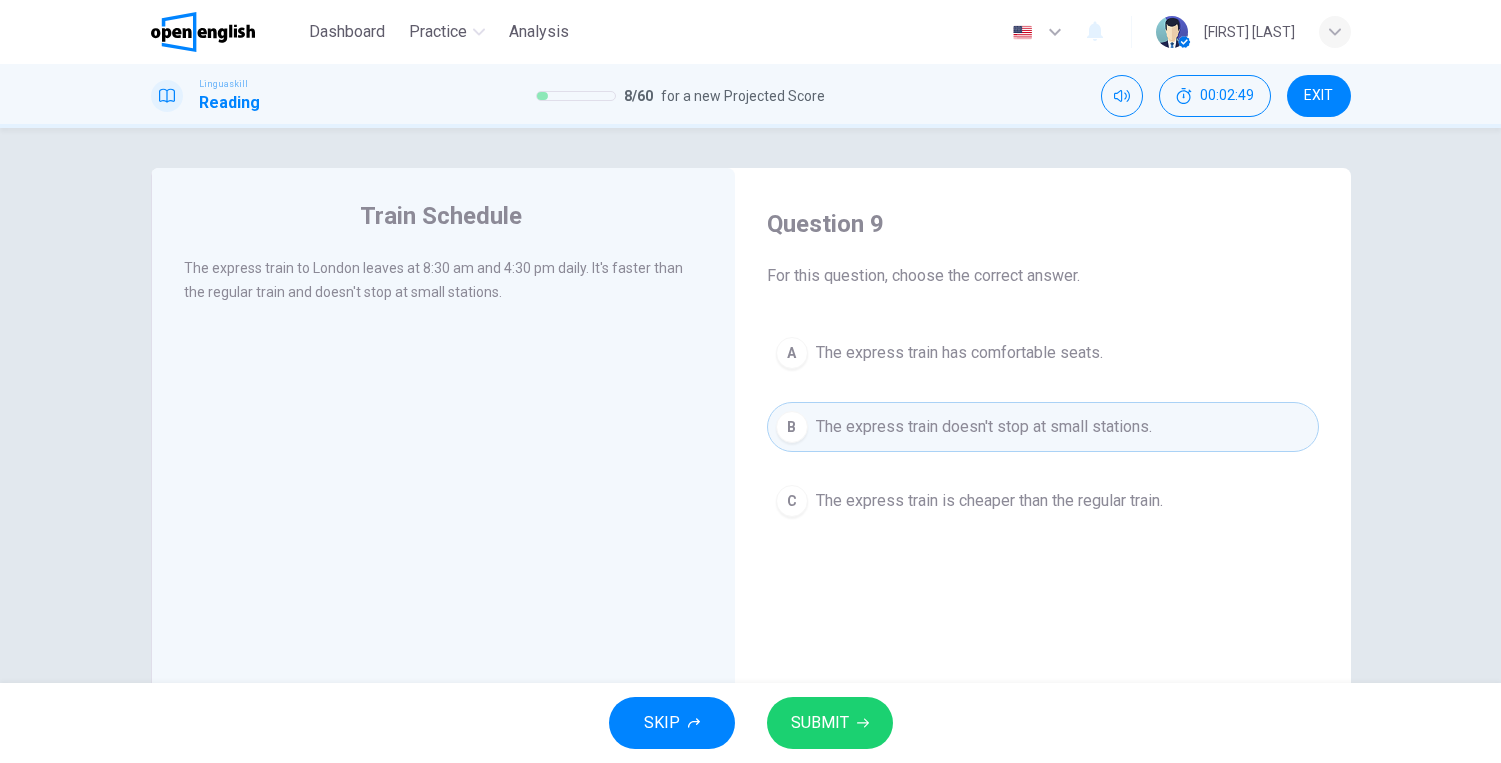 click on "SUBMIT" at bounding box center (830, 723) 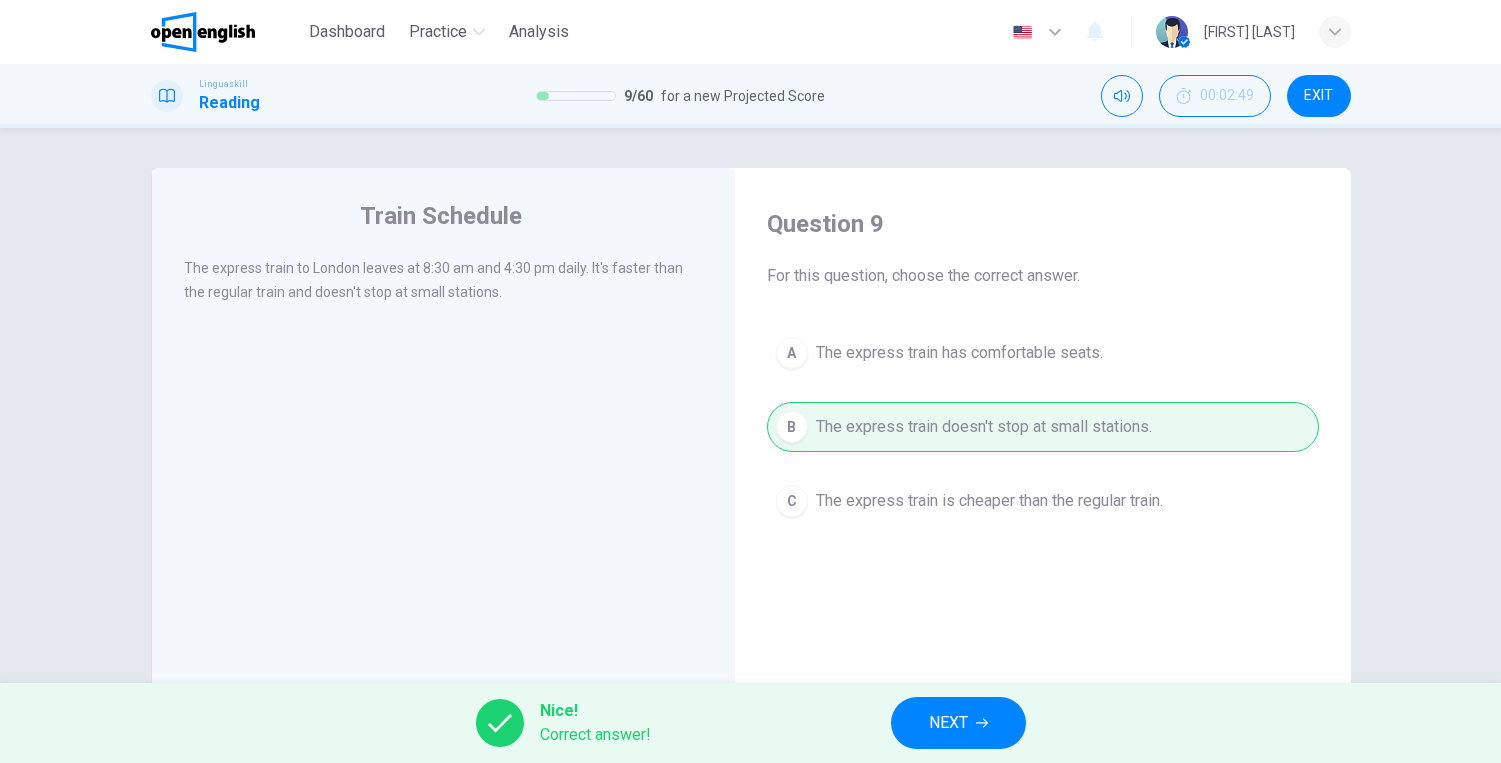 click on "NEXT" at bounding box center [958, 723] 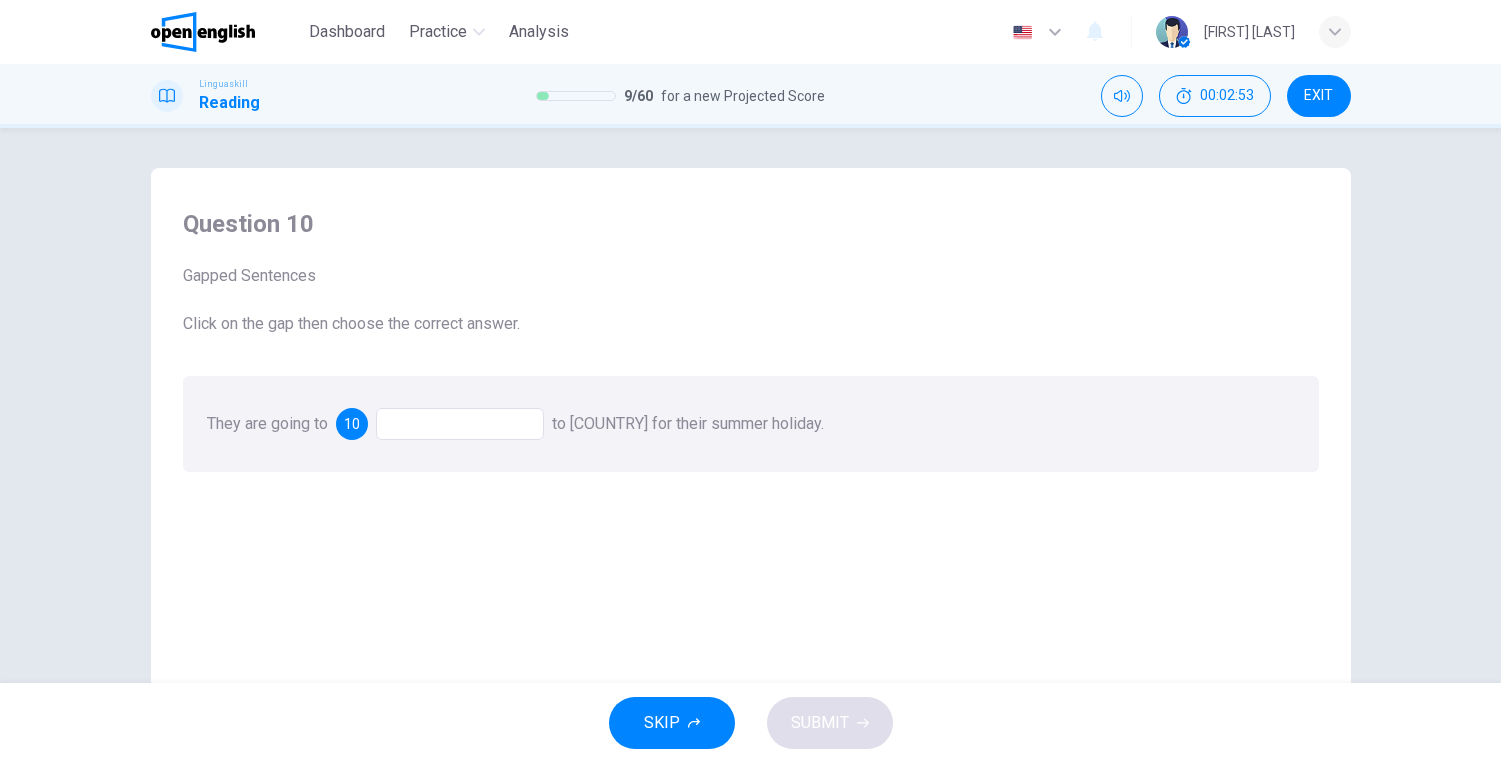 click at bounding box center (460, 424) 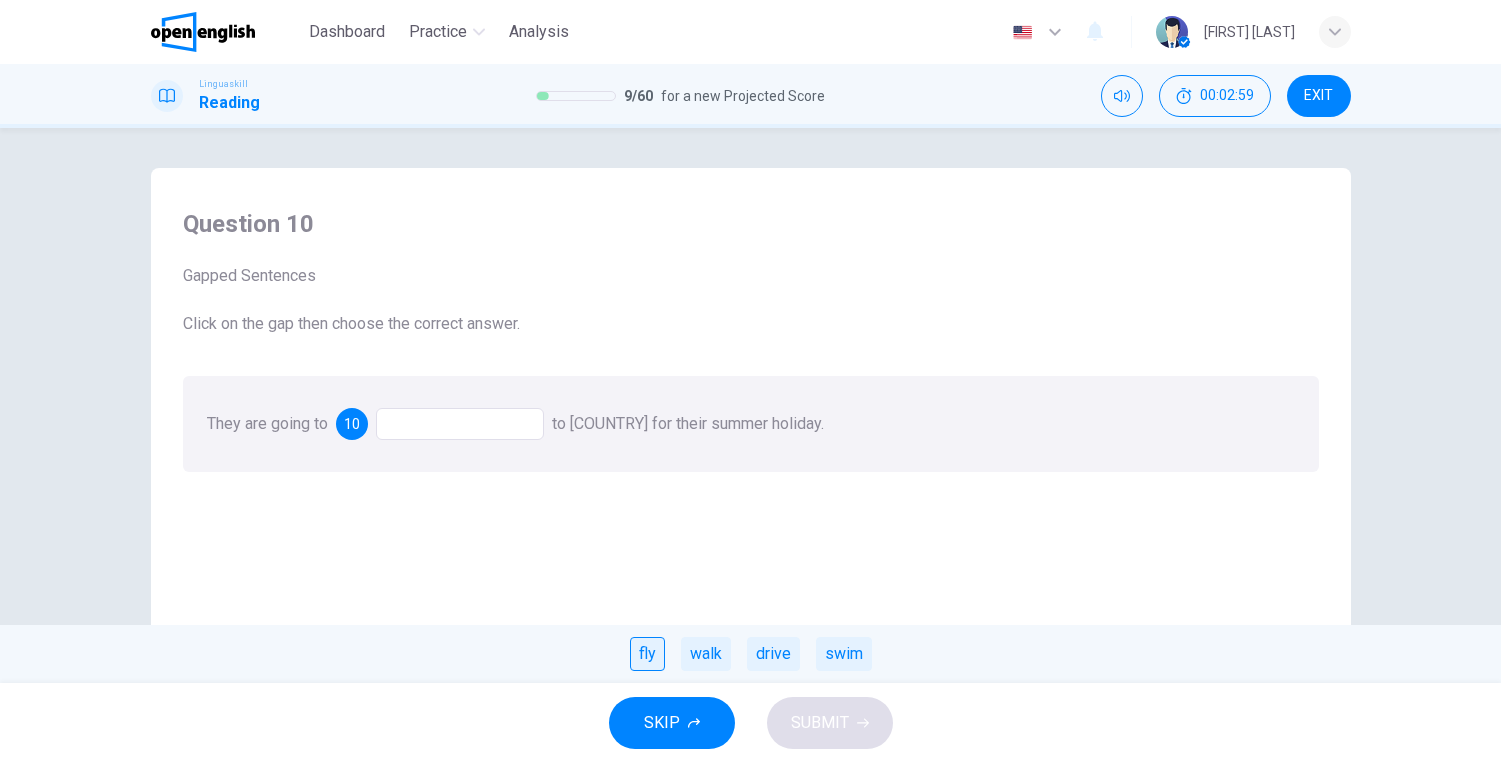 click on "fly" at bounding box center [647, 654] 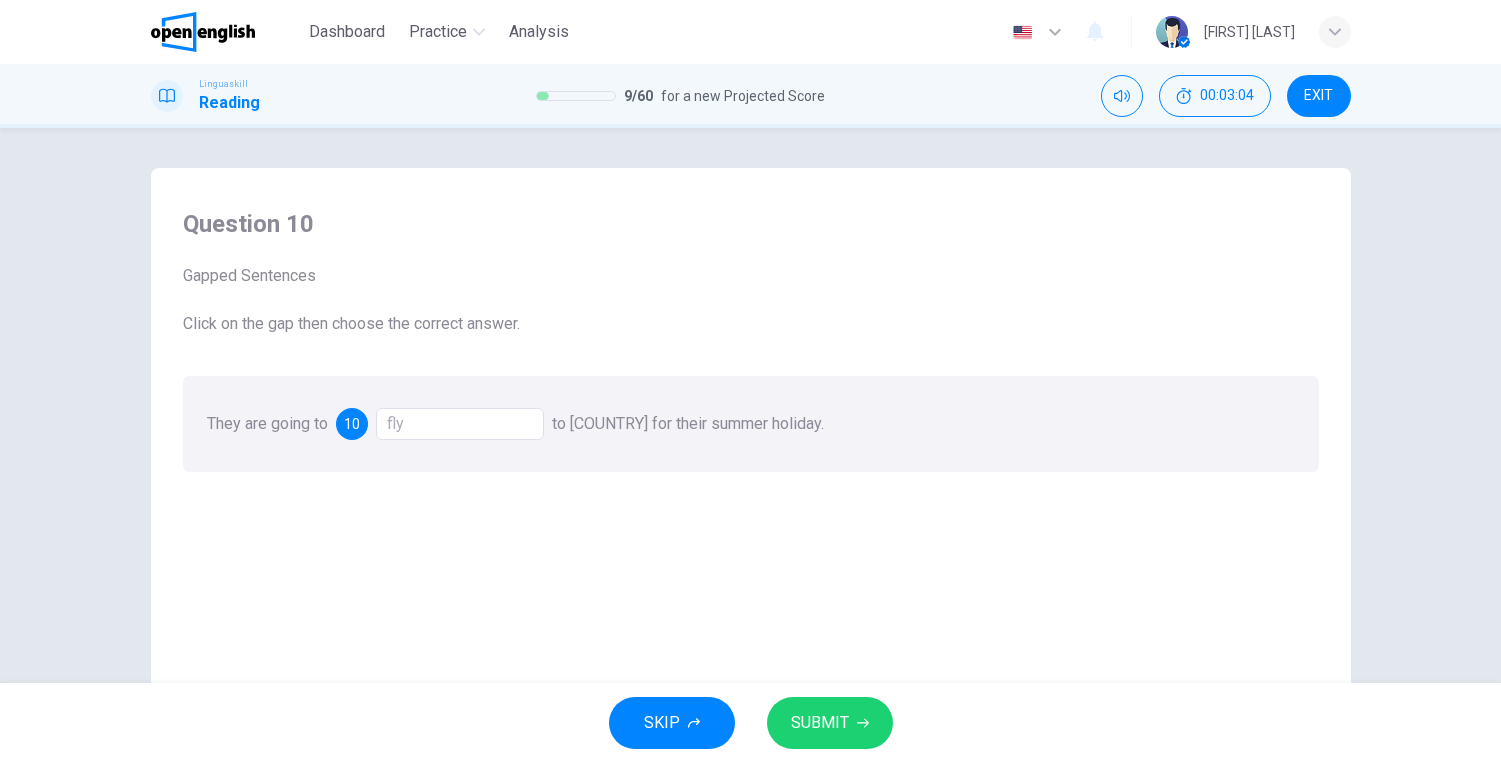 click on "fly" at bounding box center (460, 424) 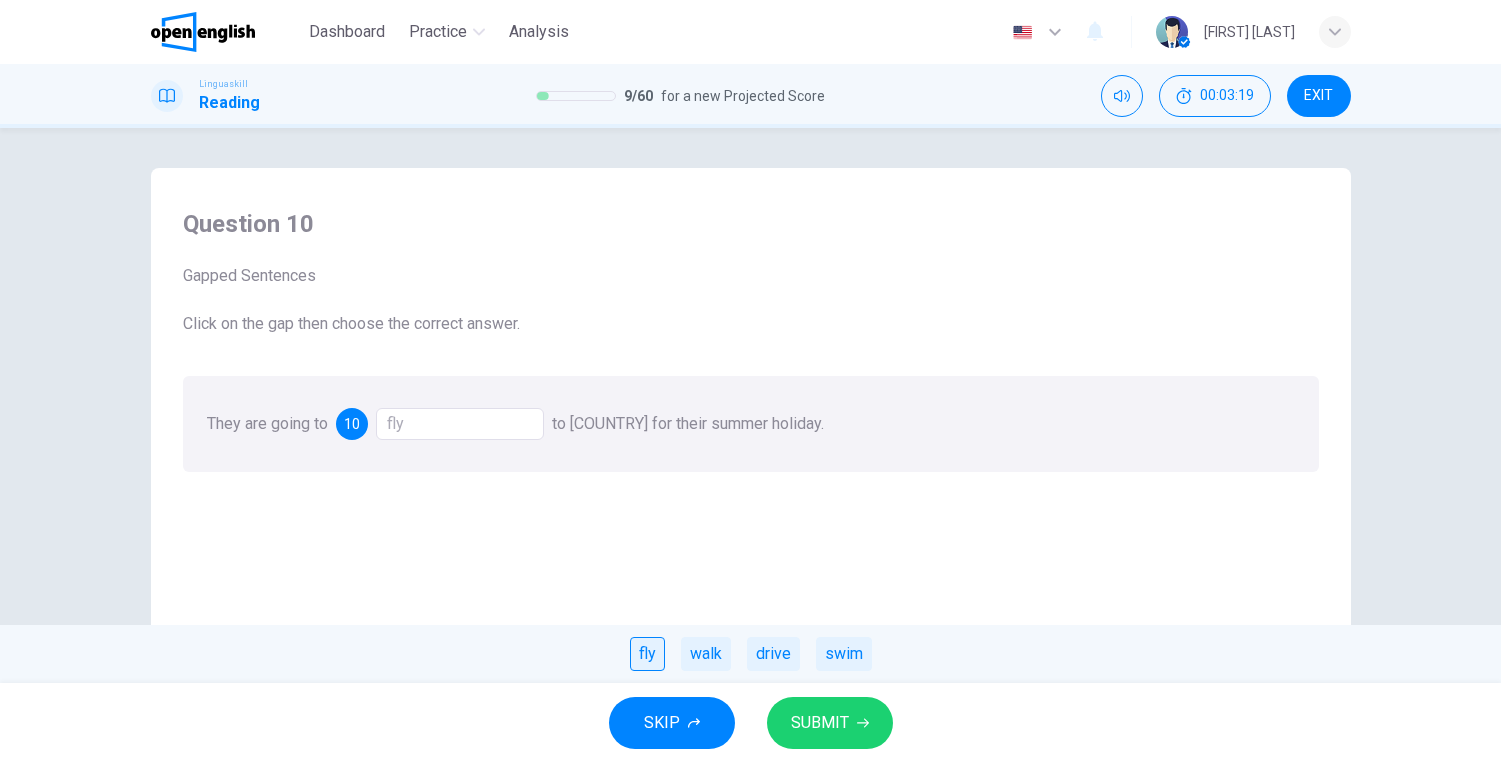 click on "fly" at bounding box center [647, 654] 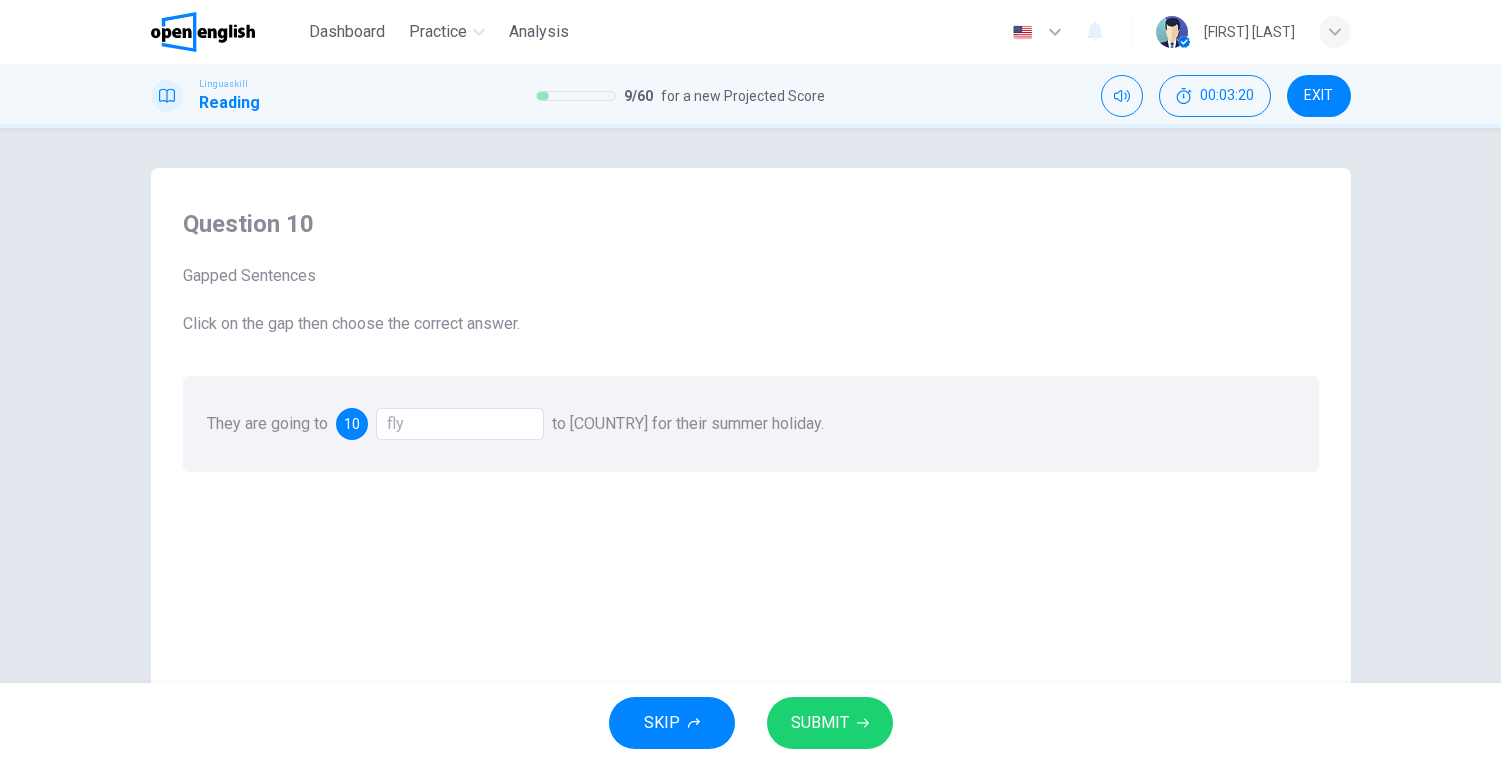 click on "SUBMIT" at bounding box center (820, 723) 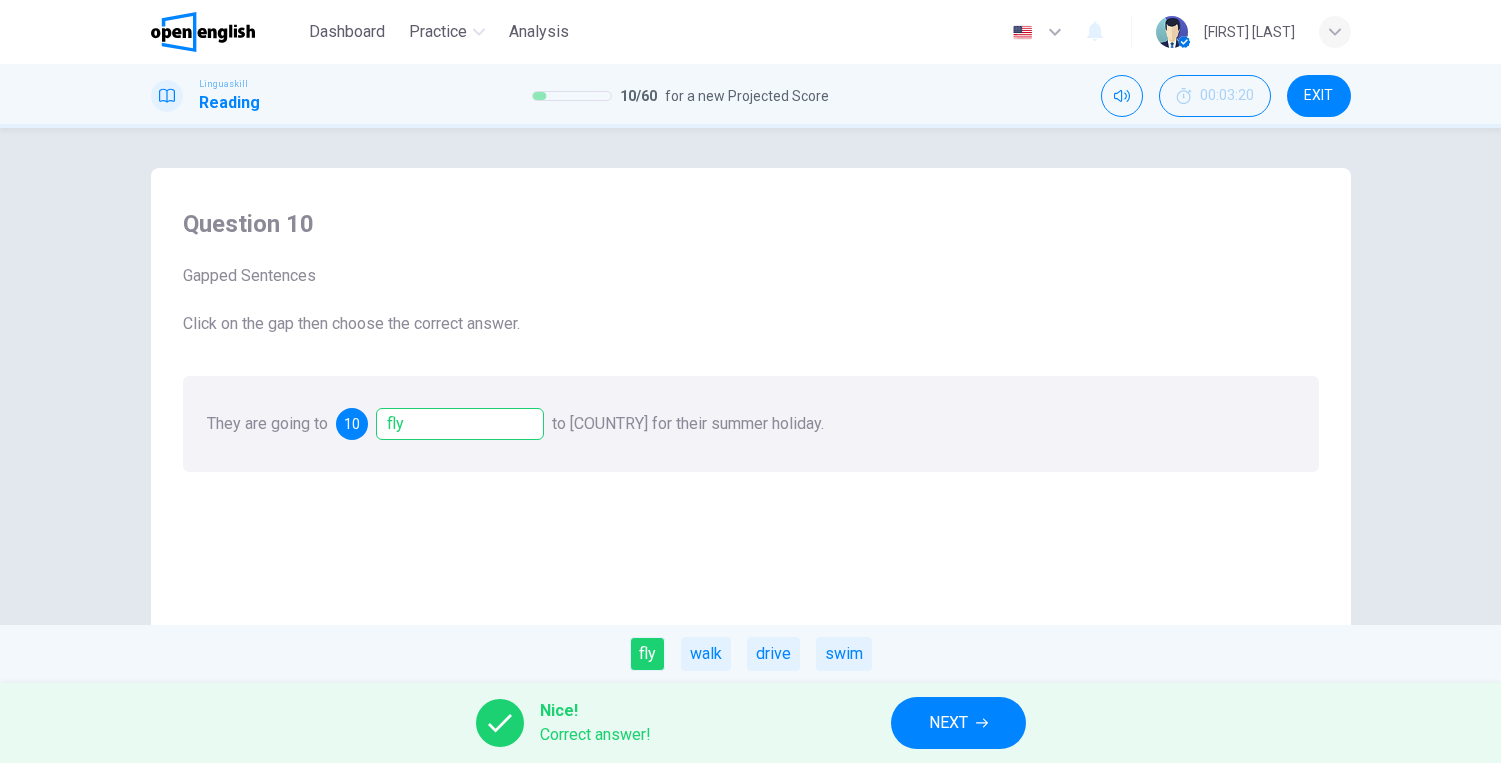 click on "NEXT" at bounding box center [948, 723] 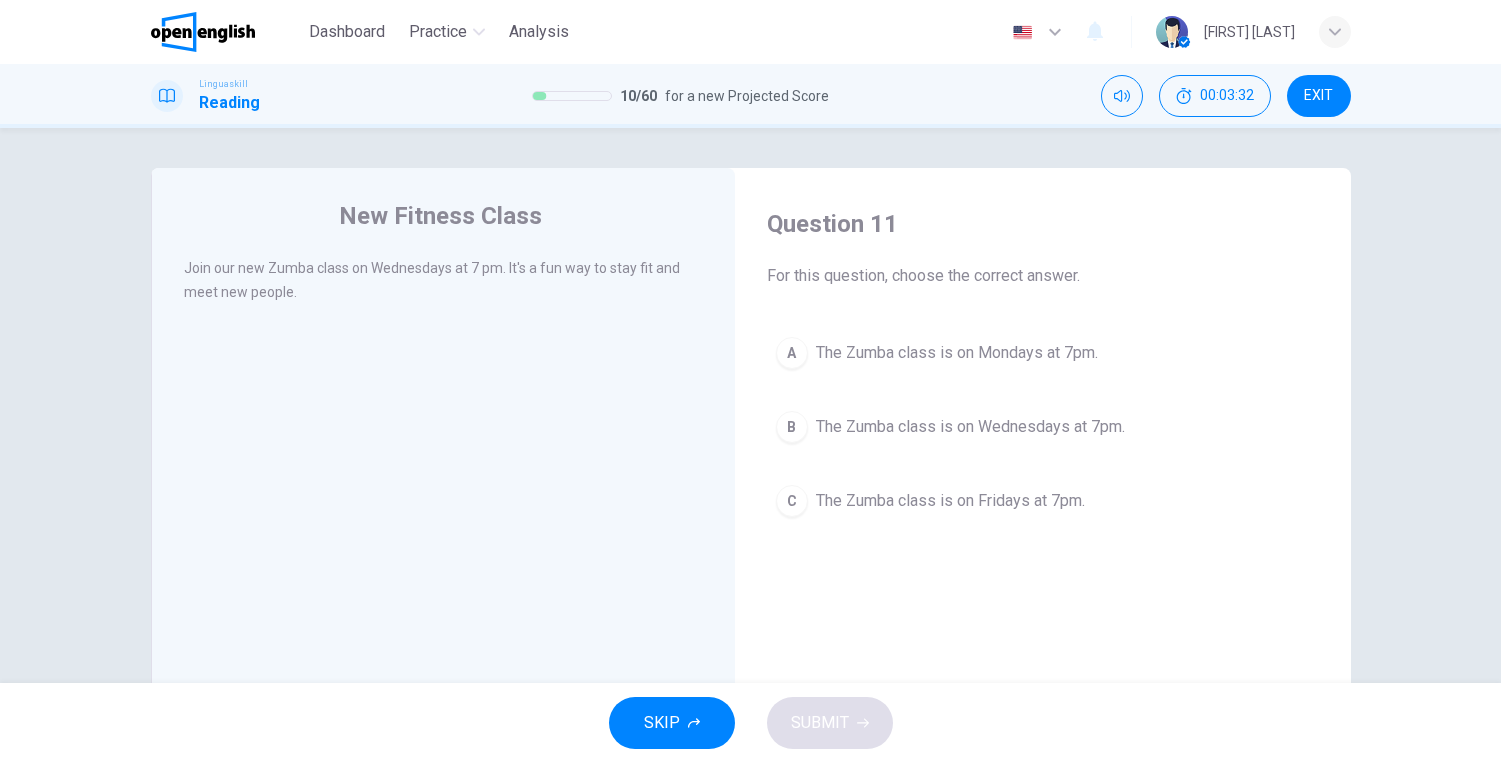 click on "The Zumba class is on Wednesdays at 7pm." at bounding box center (970, 427) 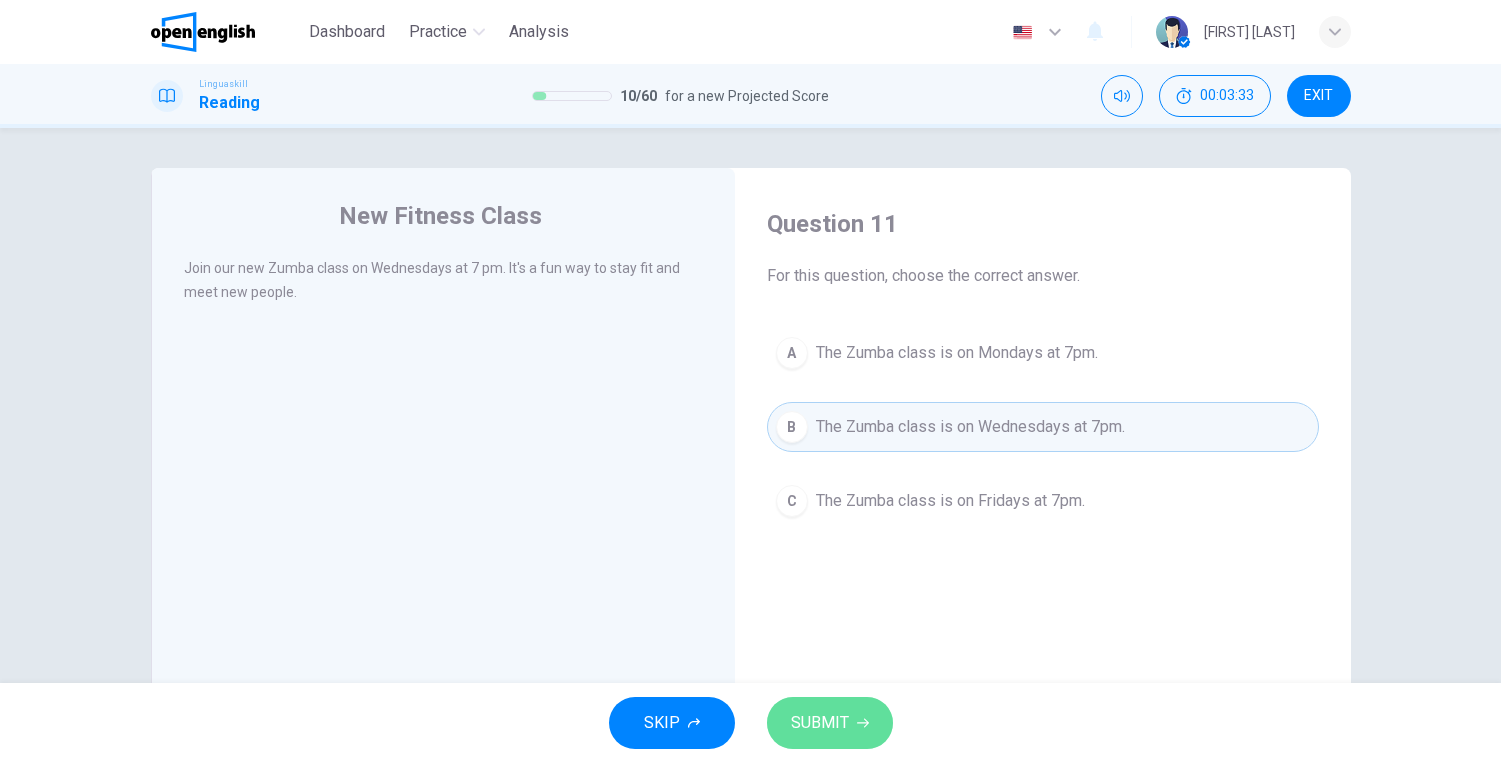 click on "SUBMIT" at bounding box center (820, 723) 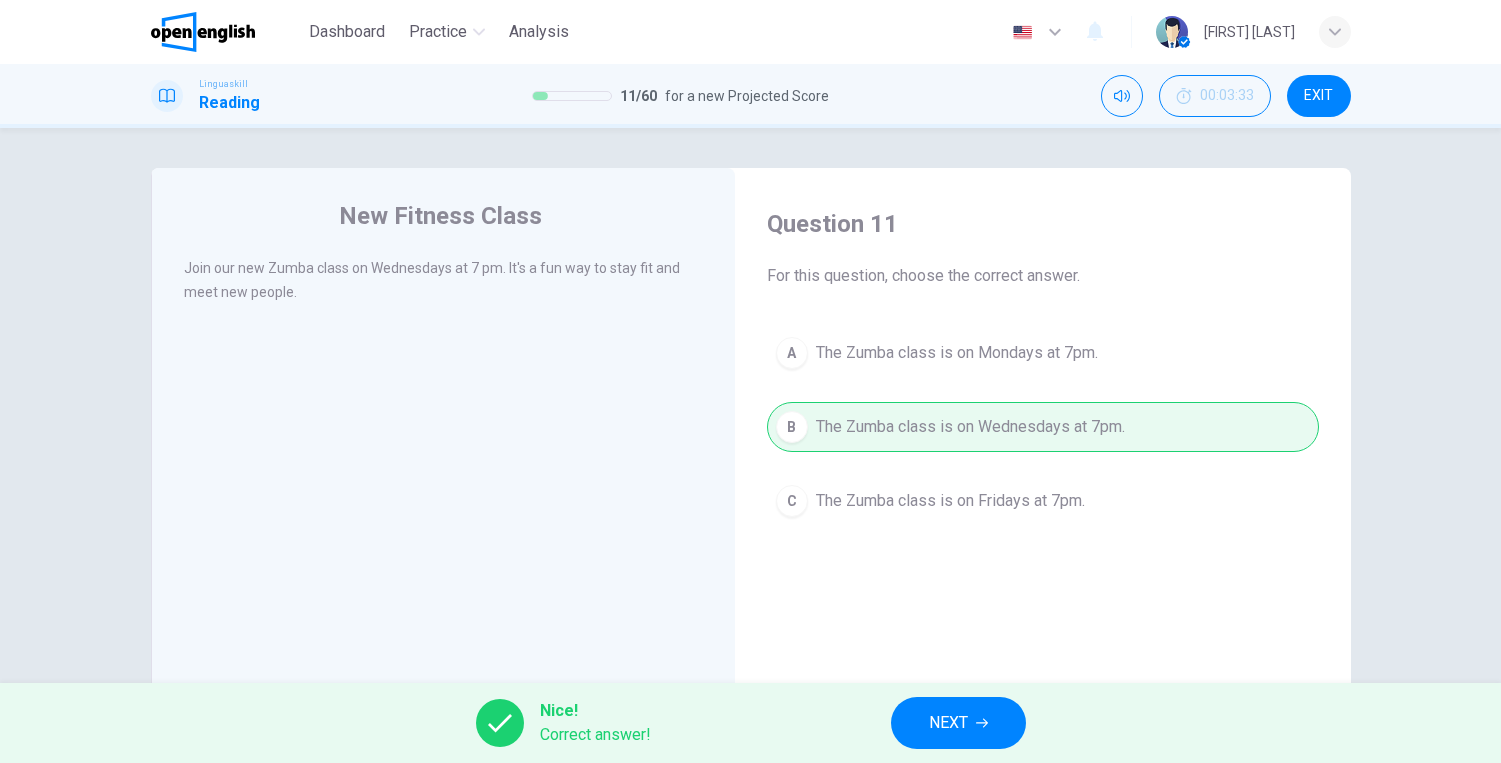 click on "NEXT" at bounding box center [948, 723] 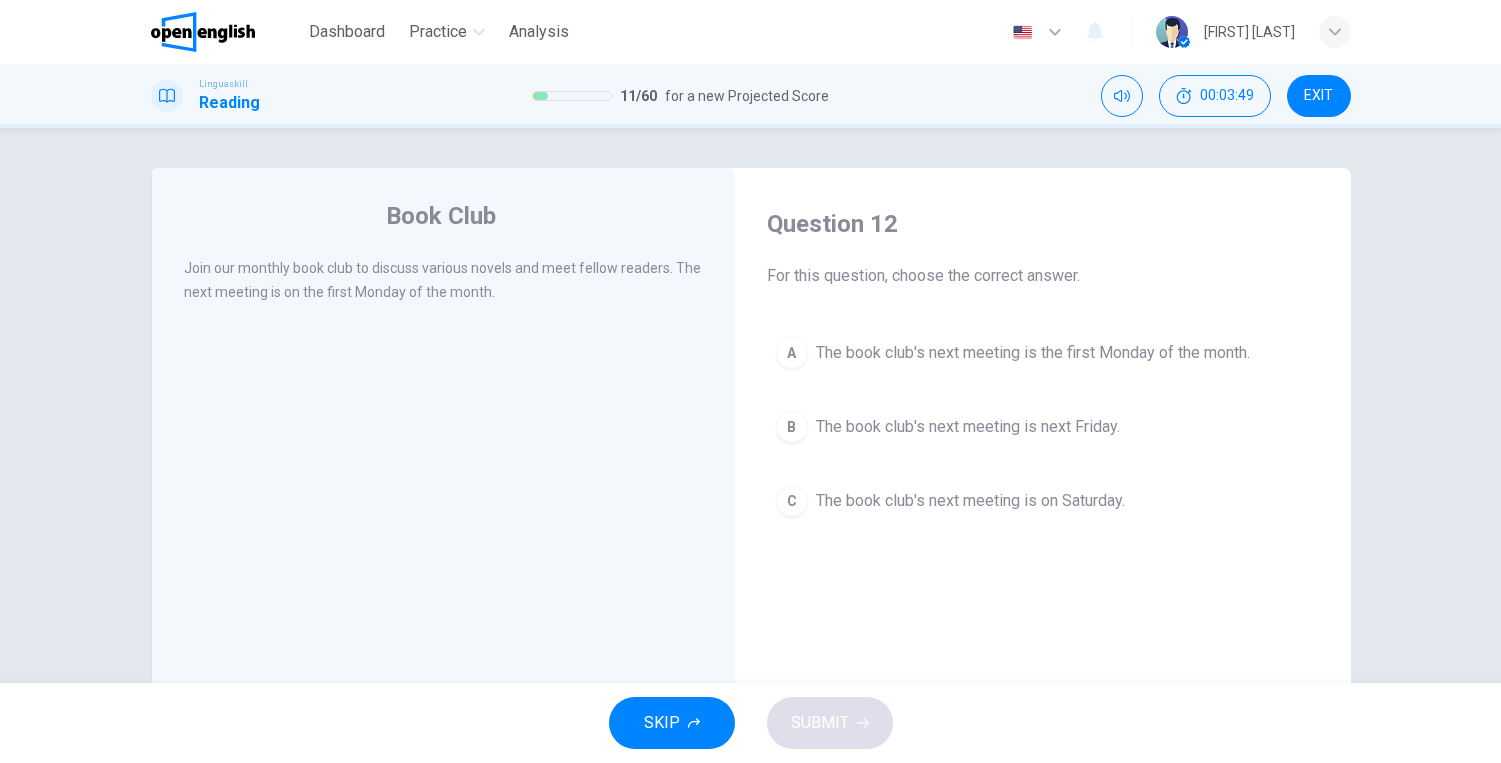 click on "The book club's next meeting is the first Monday of the month." at bounding box center (1033, 353) 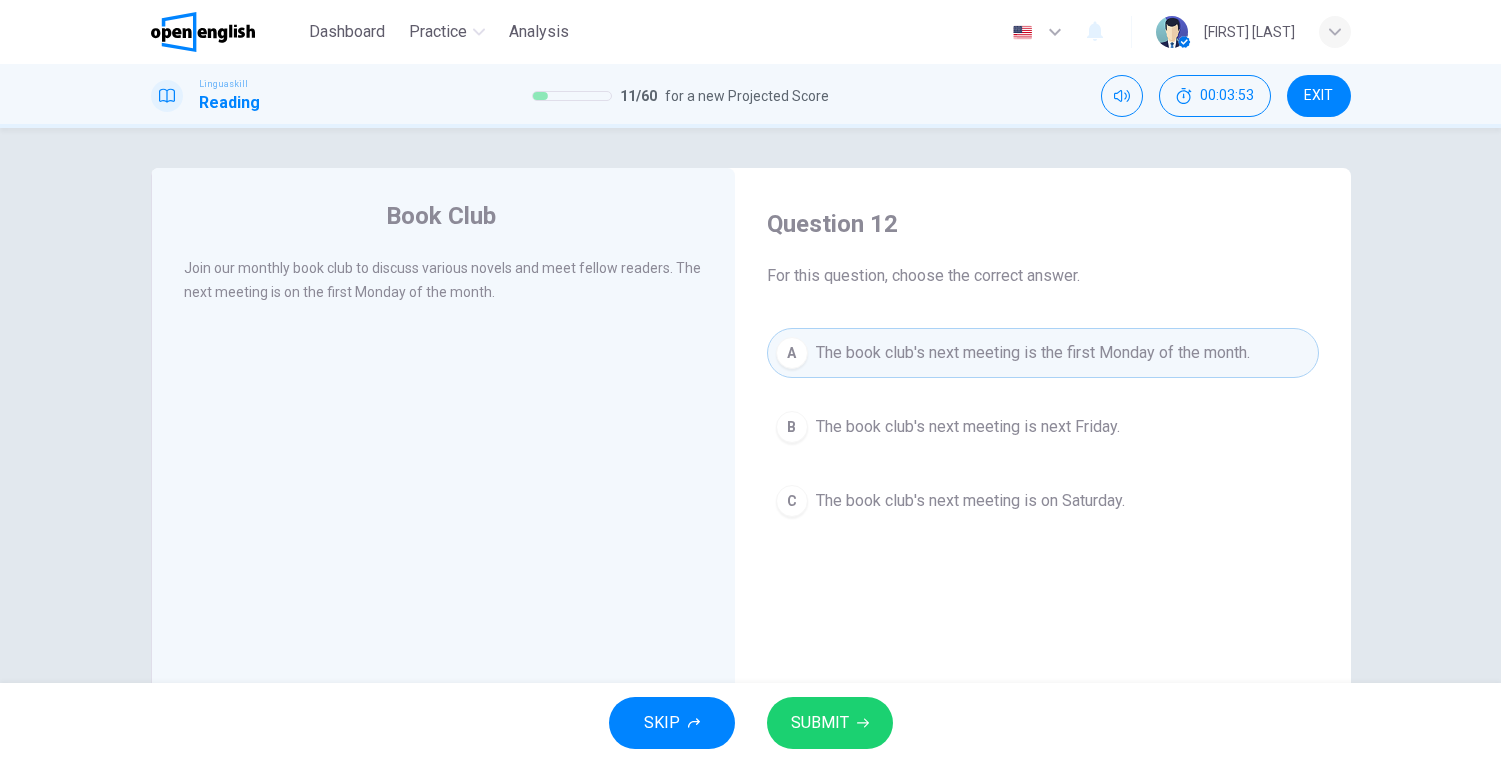 click on "SUBMIT" at bounding box center [820, 723] 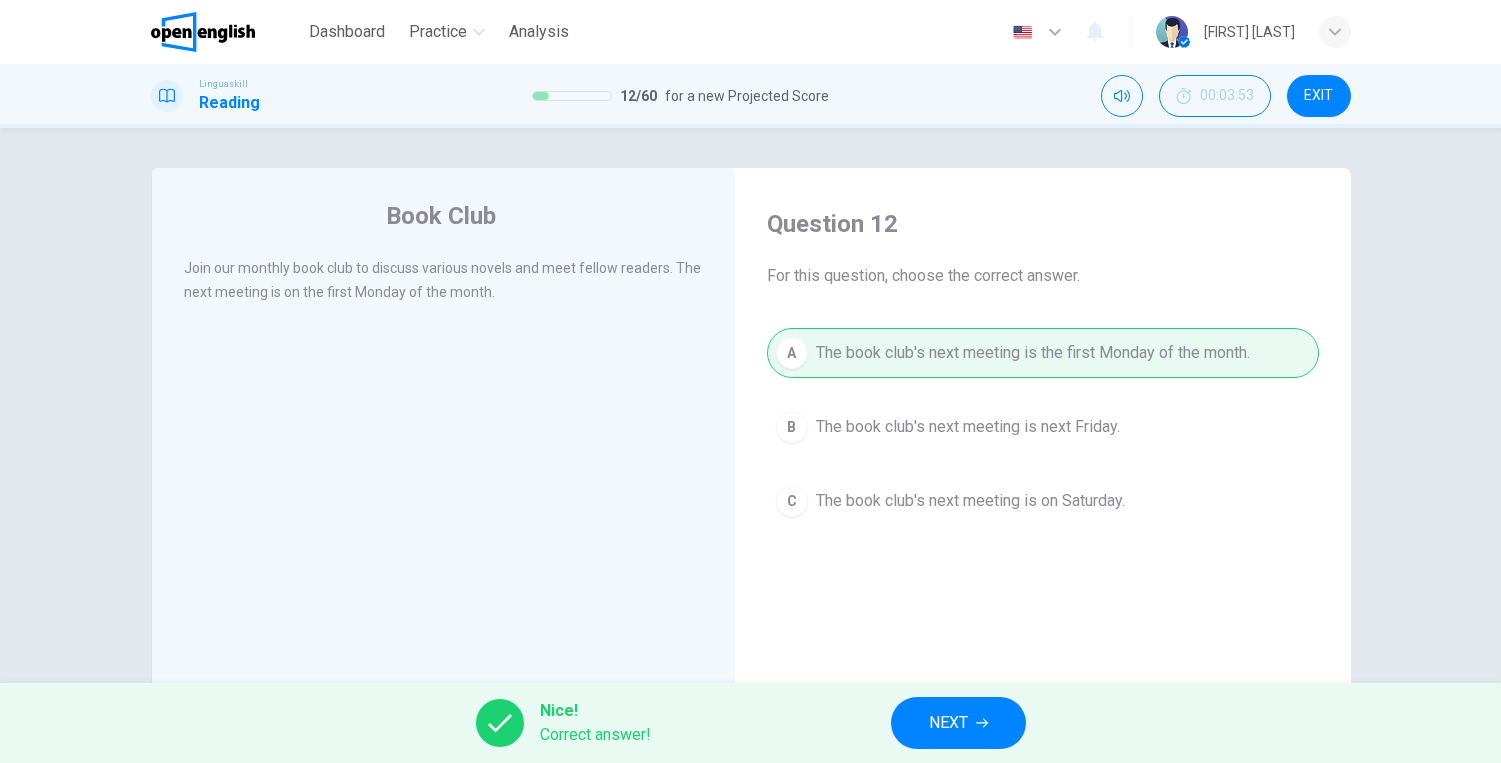 click on "NEXT" at bounding box center (958, 723) 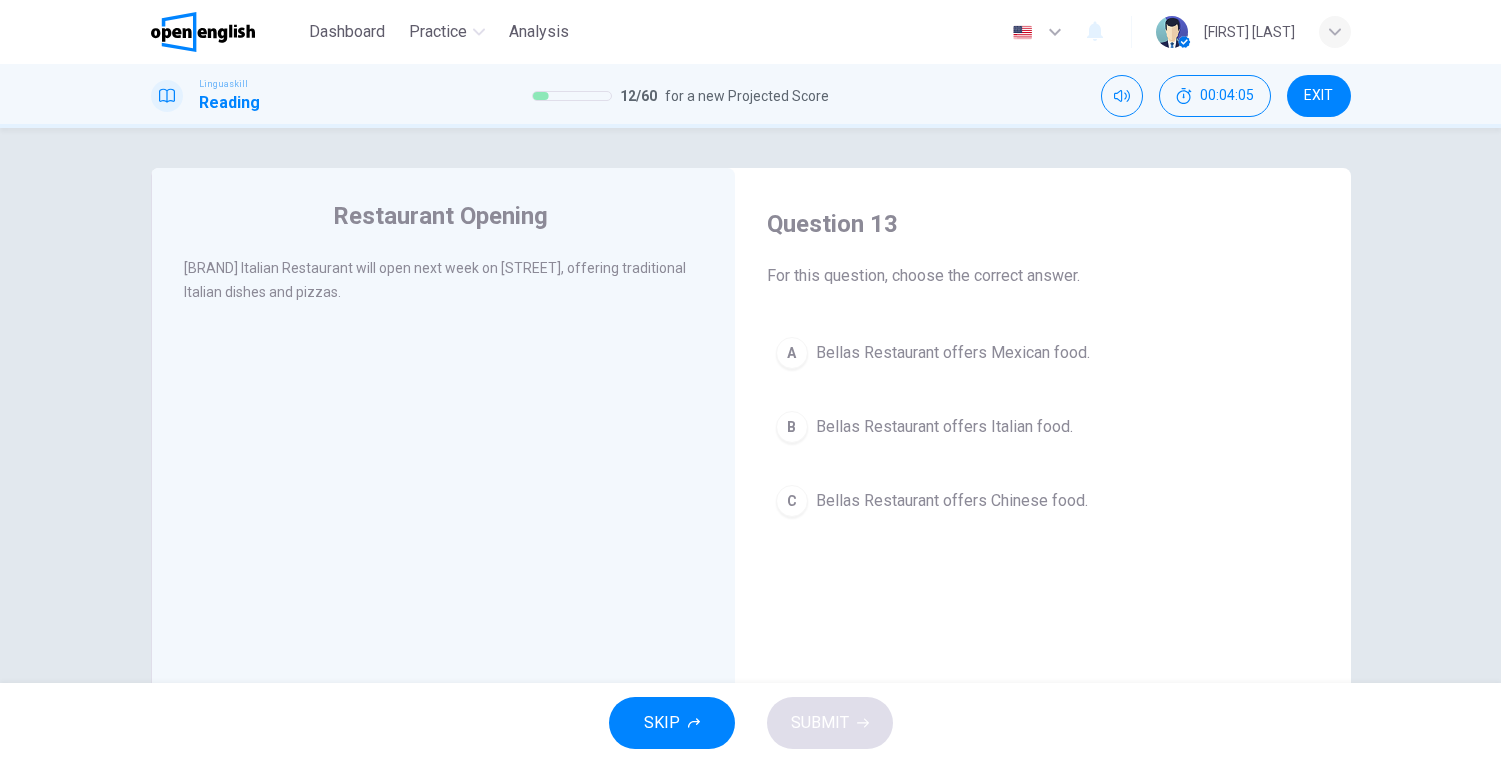click on "Bellas Restaurant offers Italian food." at bounding box center (944, 427) 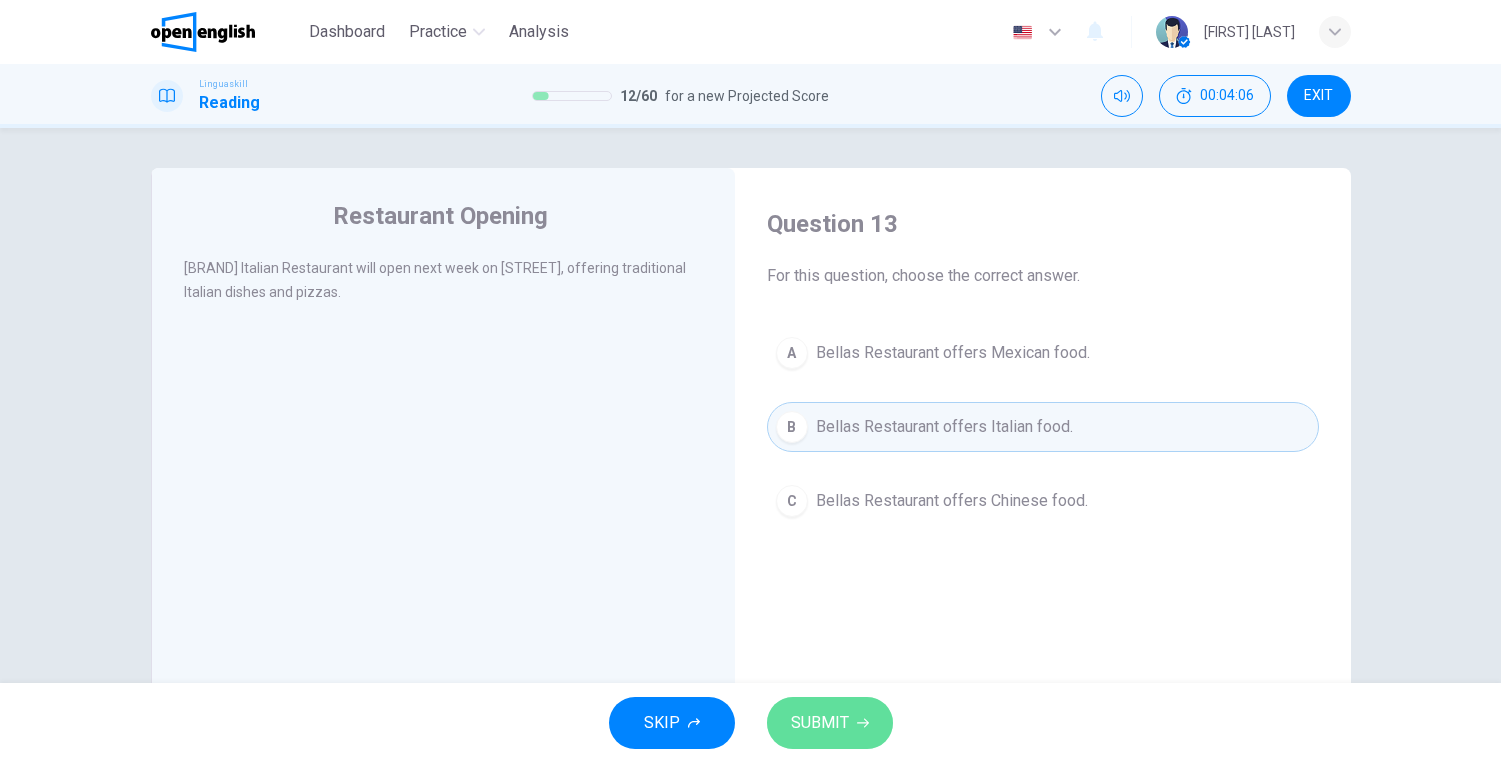 click on "SUBMIT" at bounding box center (820, 723) 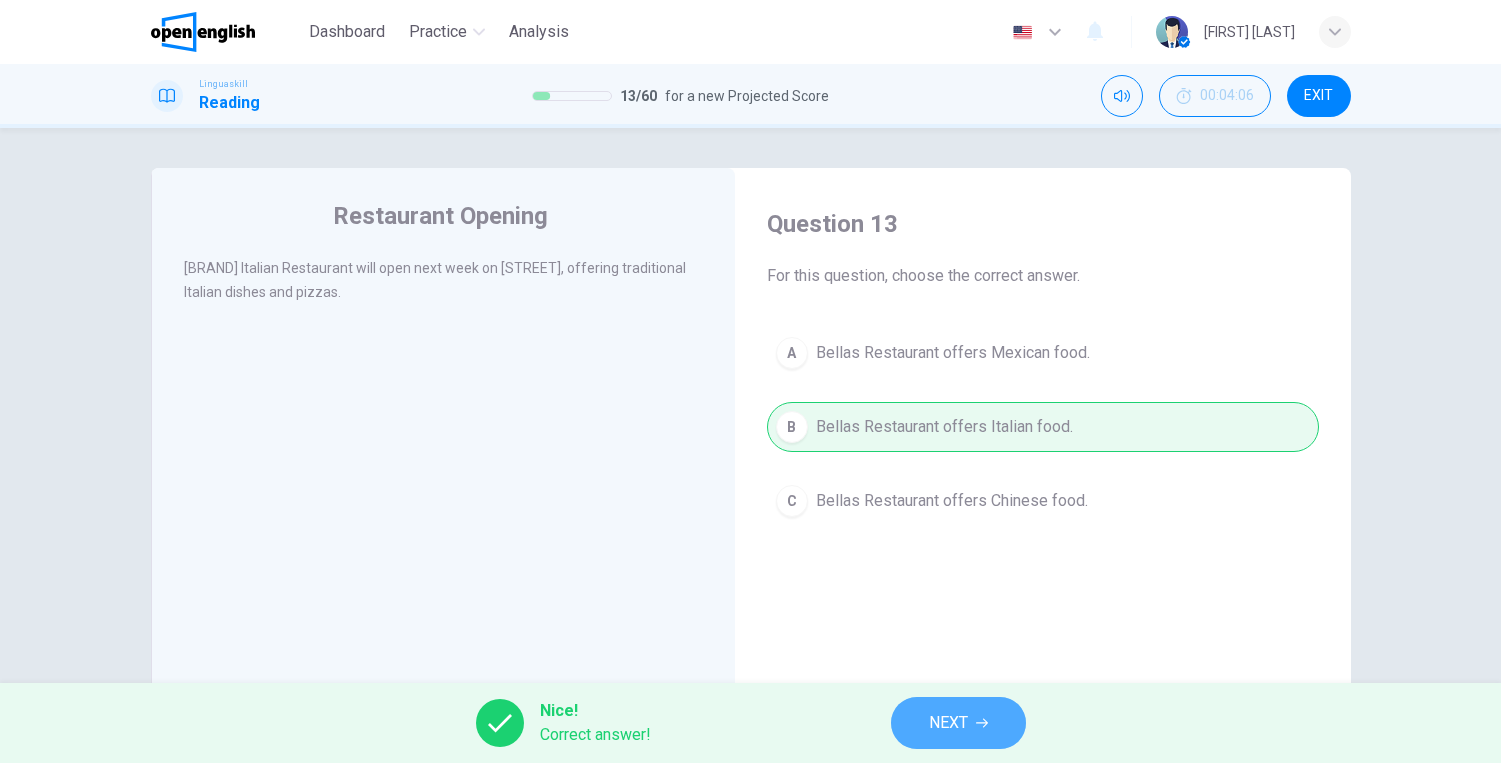 click on "NEXT" at bounding box center (958, 723) 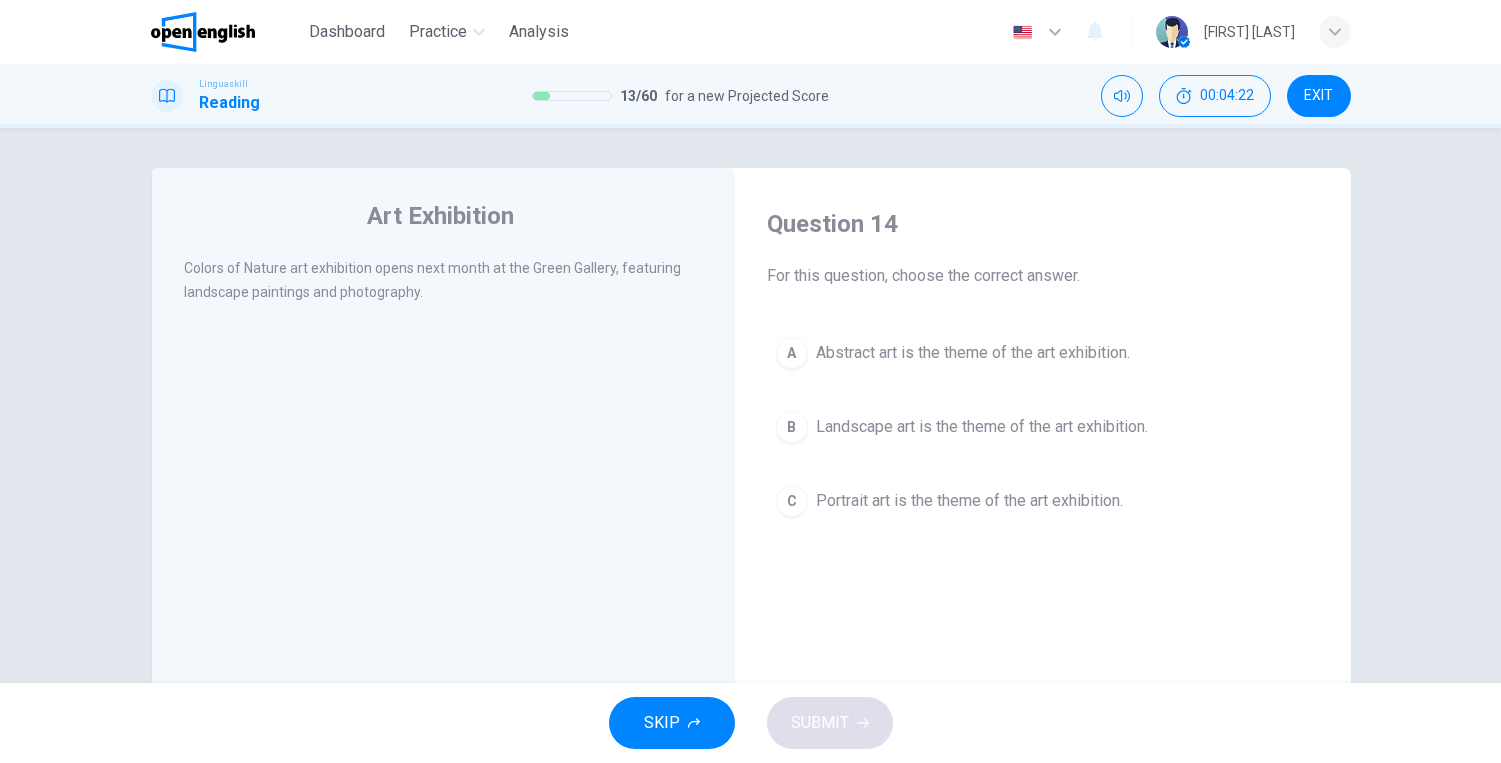 click on "Landscape art is the theme of the art exhibition." at bounding box center (982, 427) 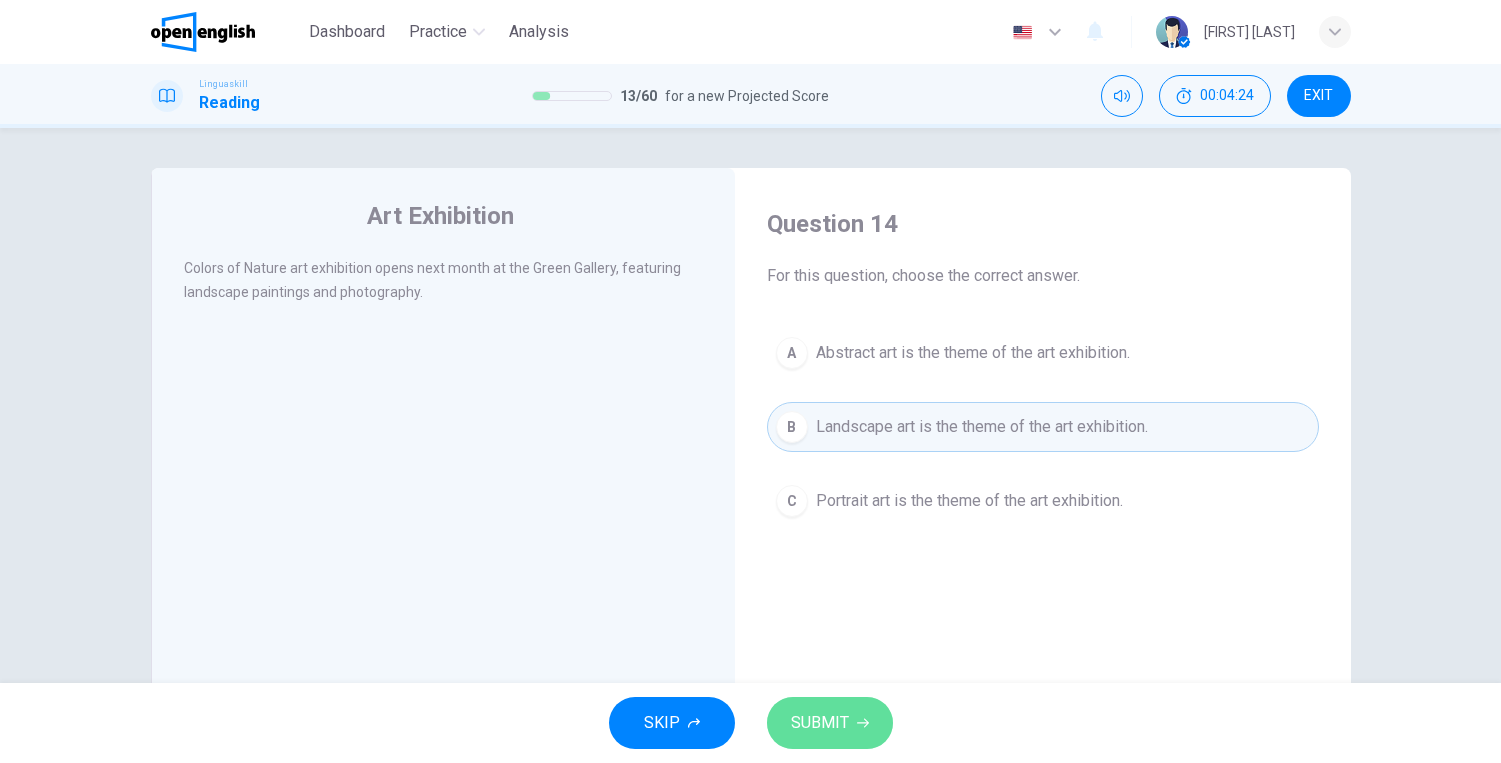 click on "SUBMIT" at bounding box center [820, 723] 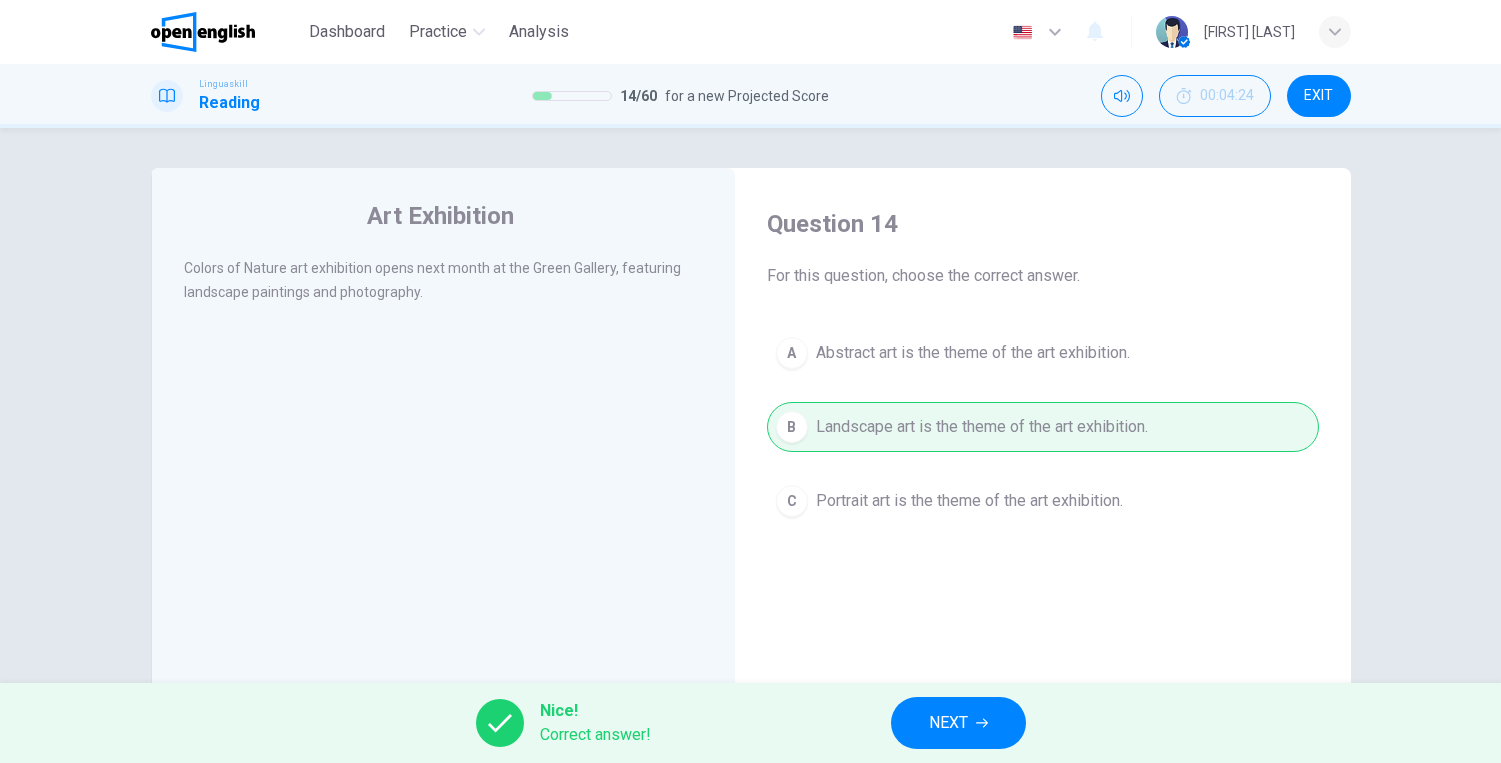 click on "NEXT" at bounding box center (948, 723) 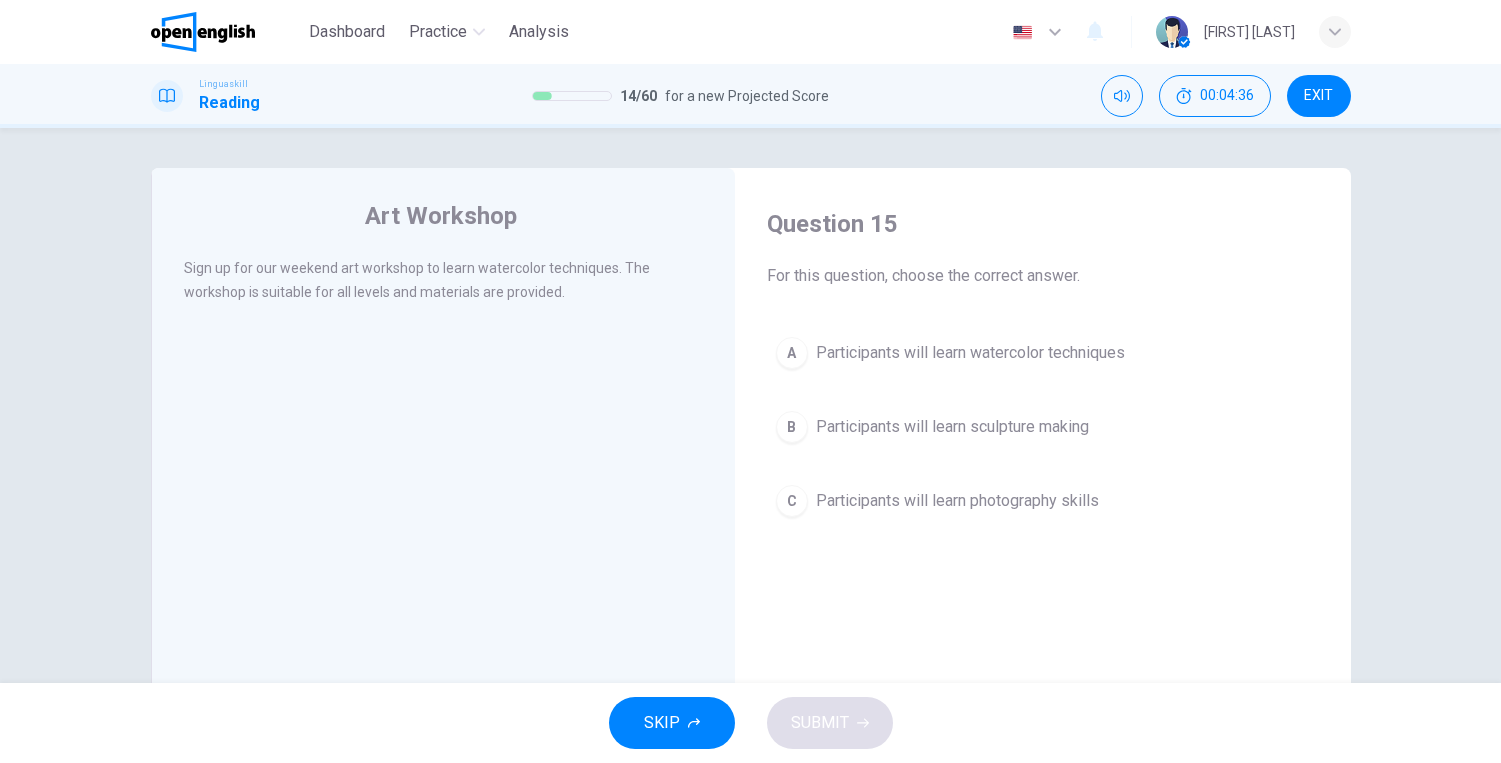 click on "Participants will learn watercolor techniques" at bounding box center [970, 353] 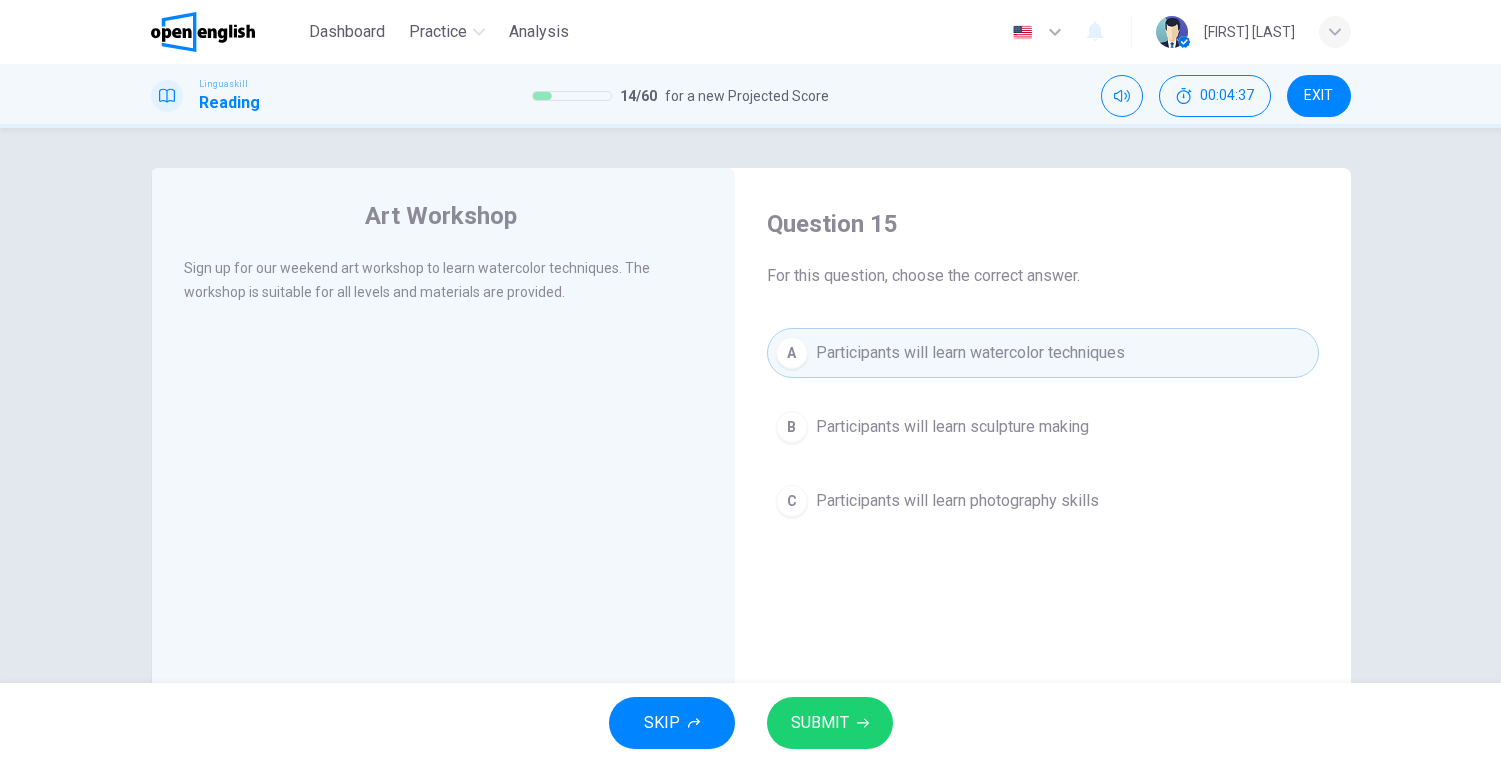 click on "SUBMIT" at bounding box center (820, 723) 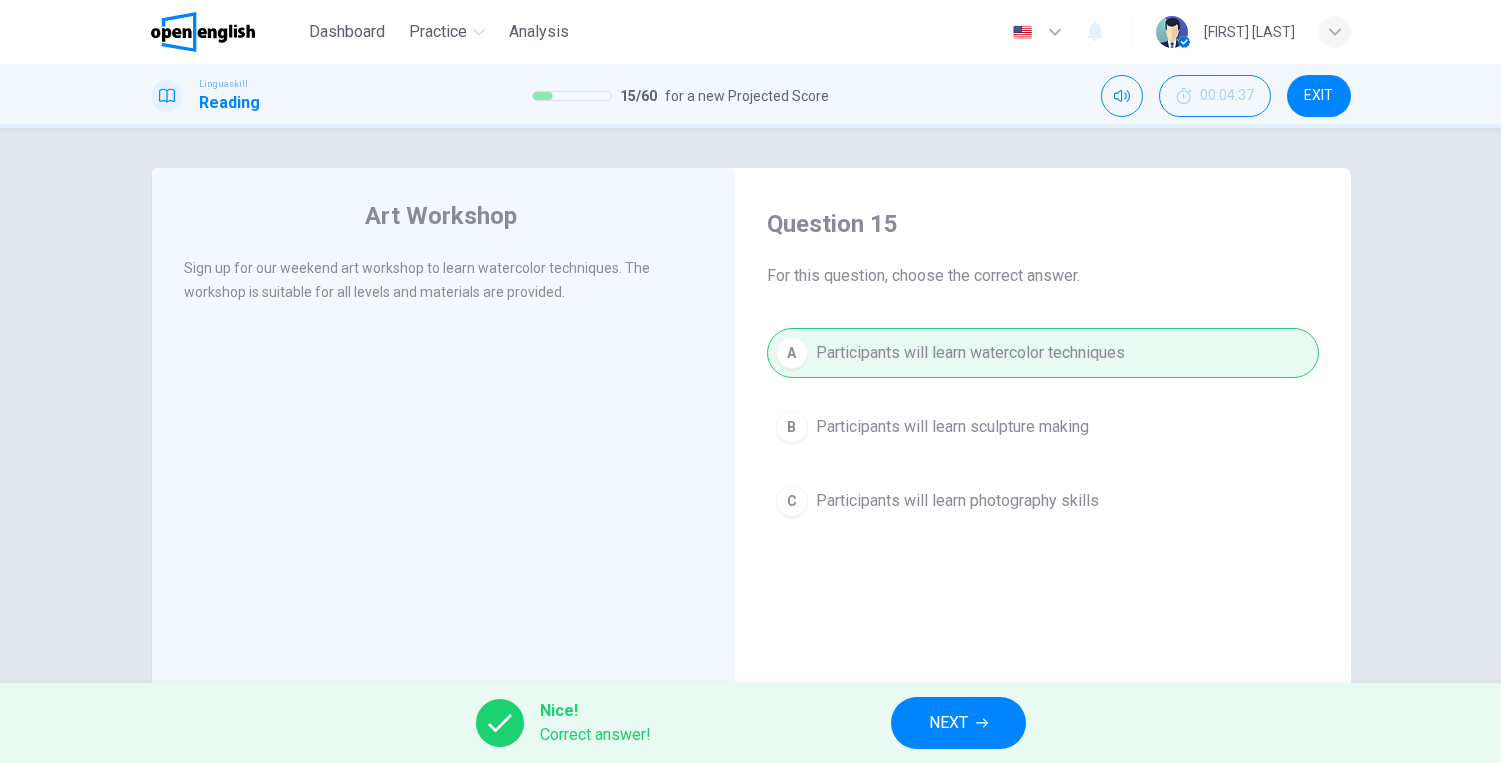 click on "NEXT" at bounding box center [948, 723] 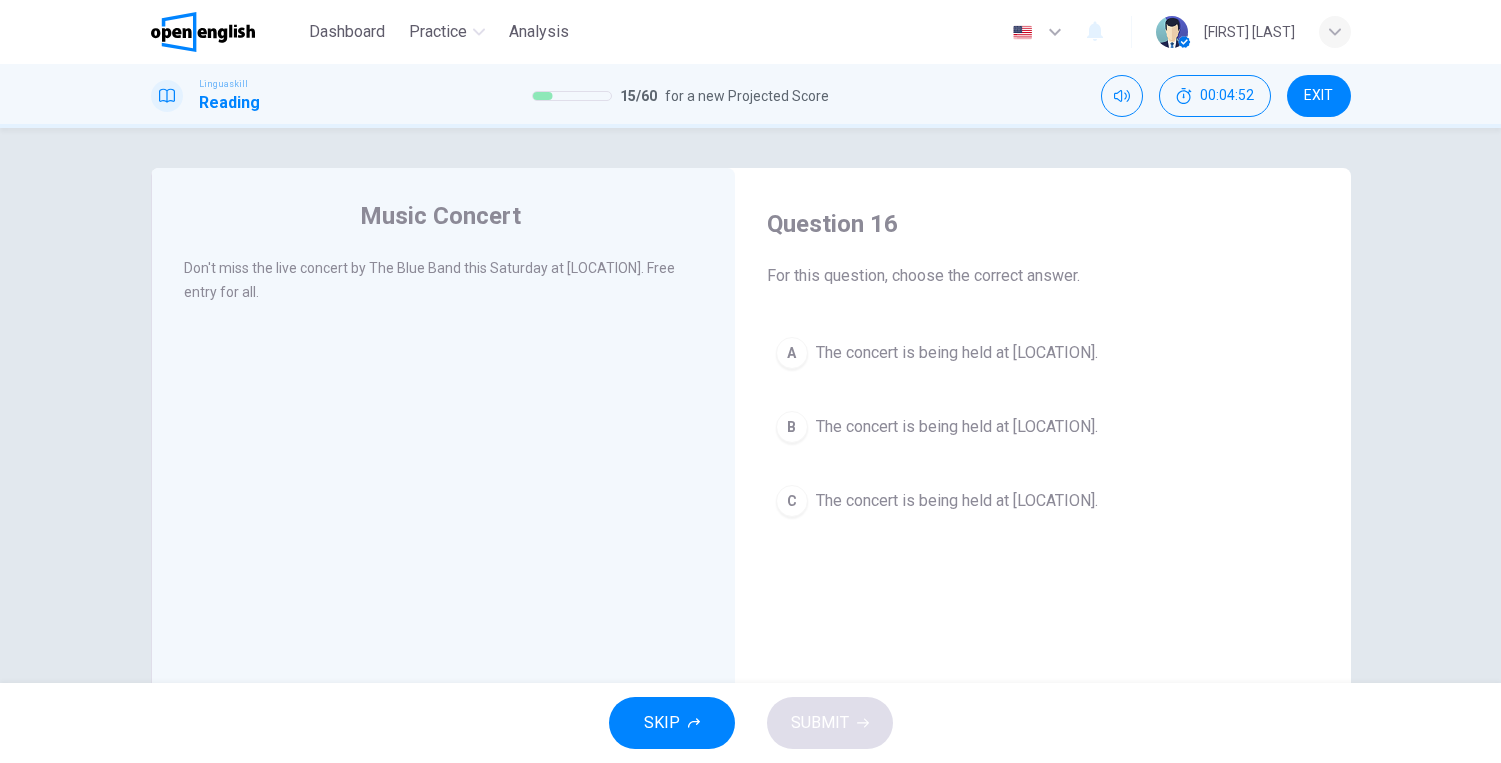 click on "The concert is being held at [LOCATION]." at bounding box center (957, 501) 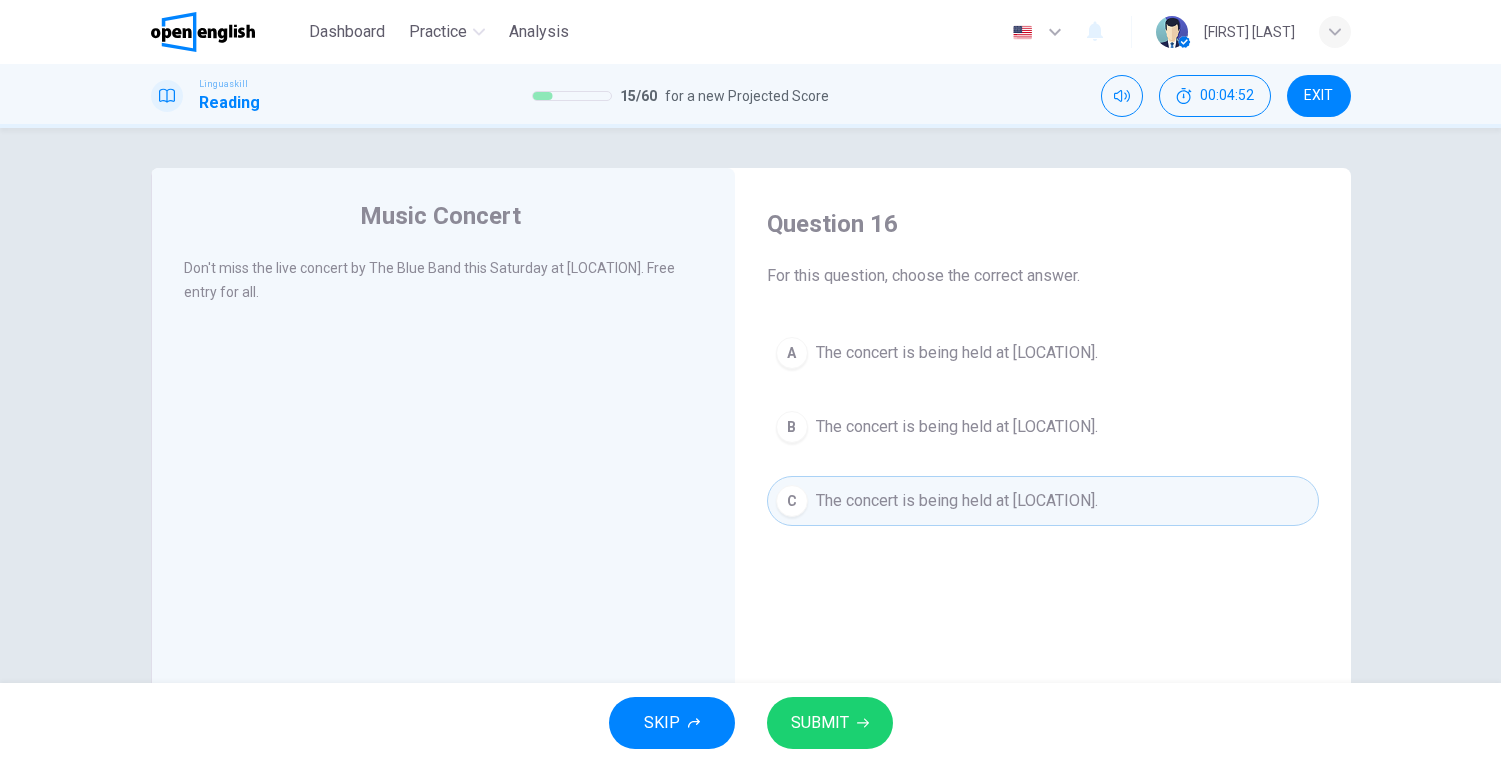 click on "SUBMIT" at bounding box center [820, 723] 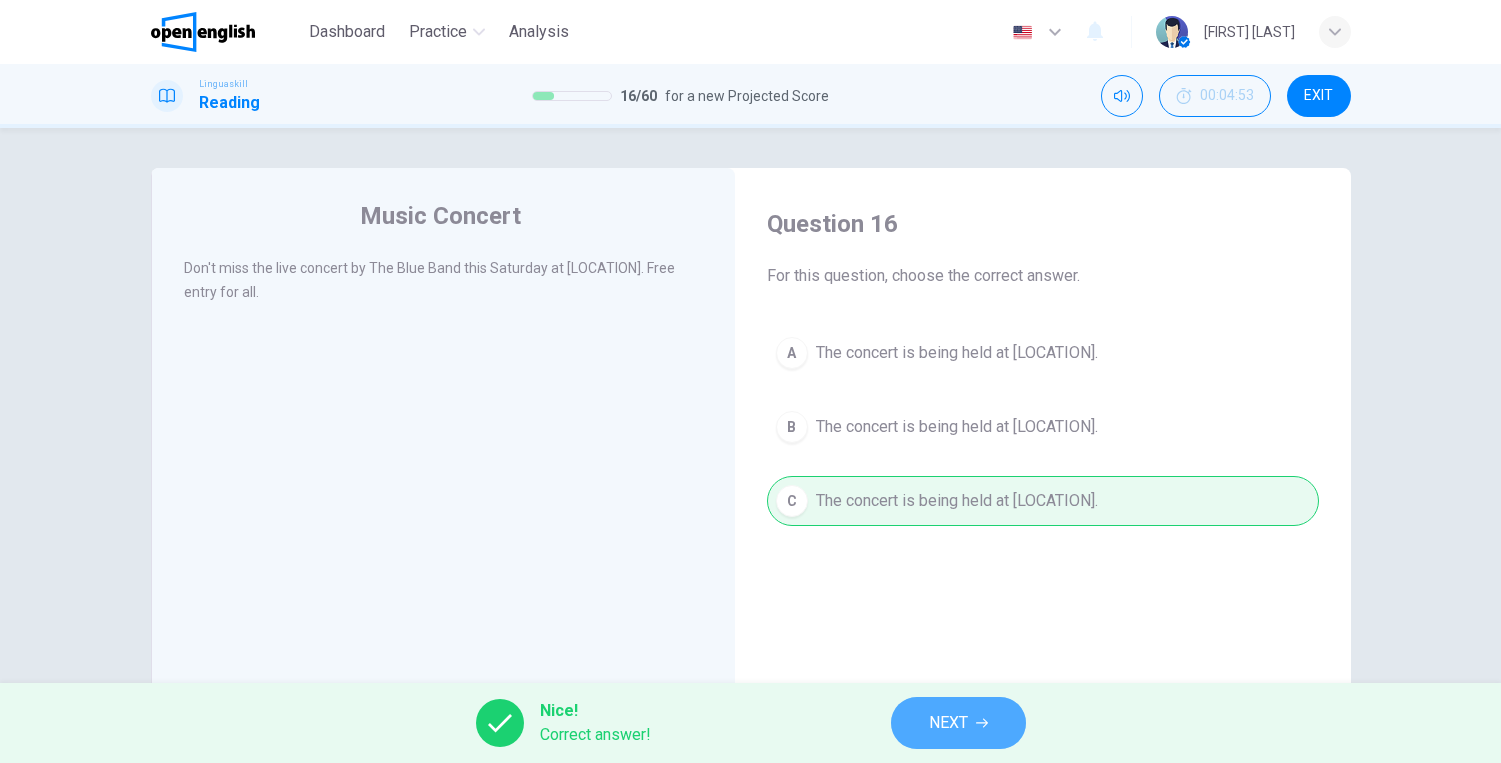 click on "NEXT" at bounding box center (948, 723) 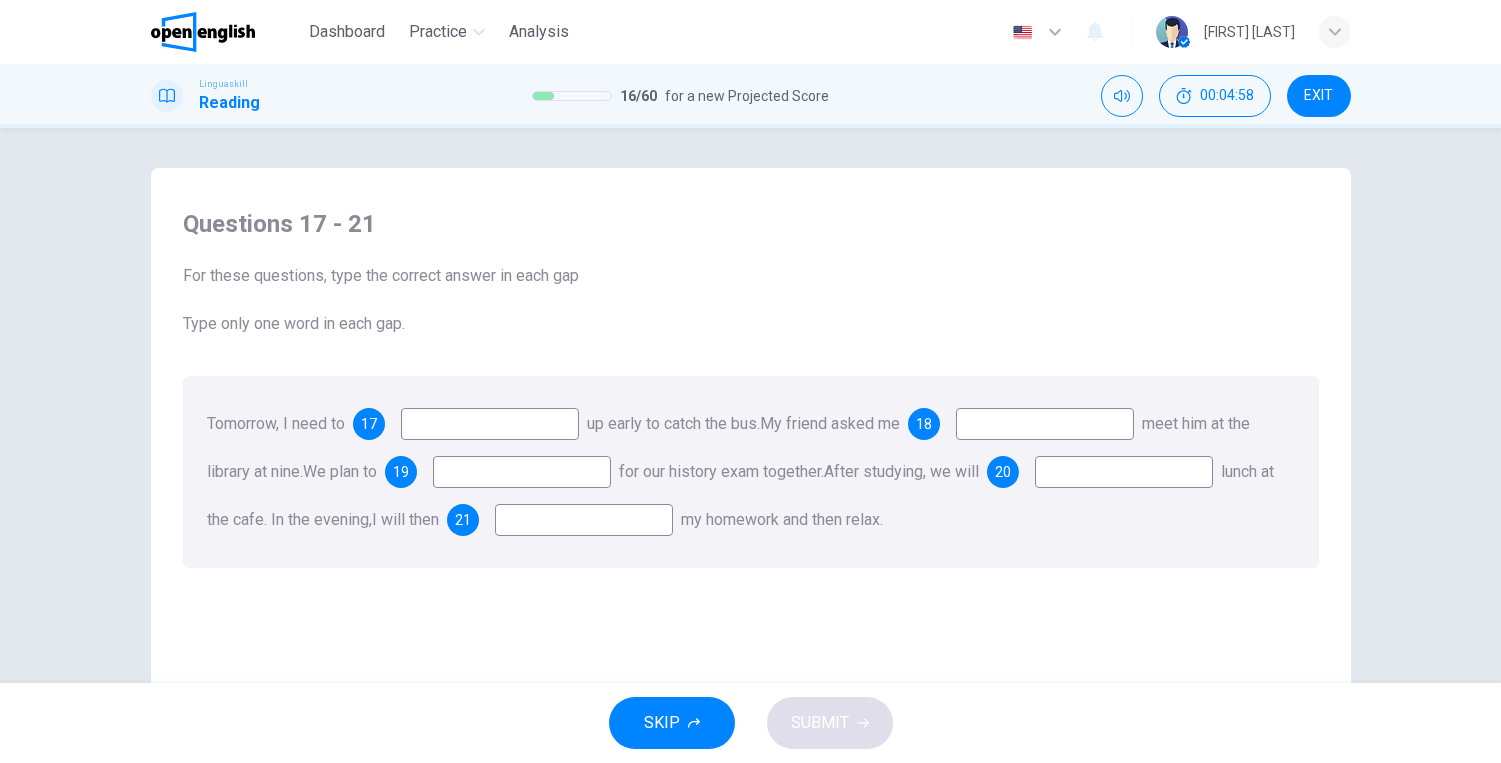 click at bounding box center (490, 424) 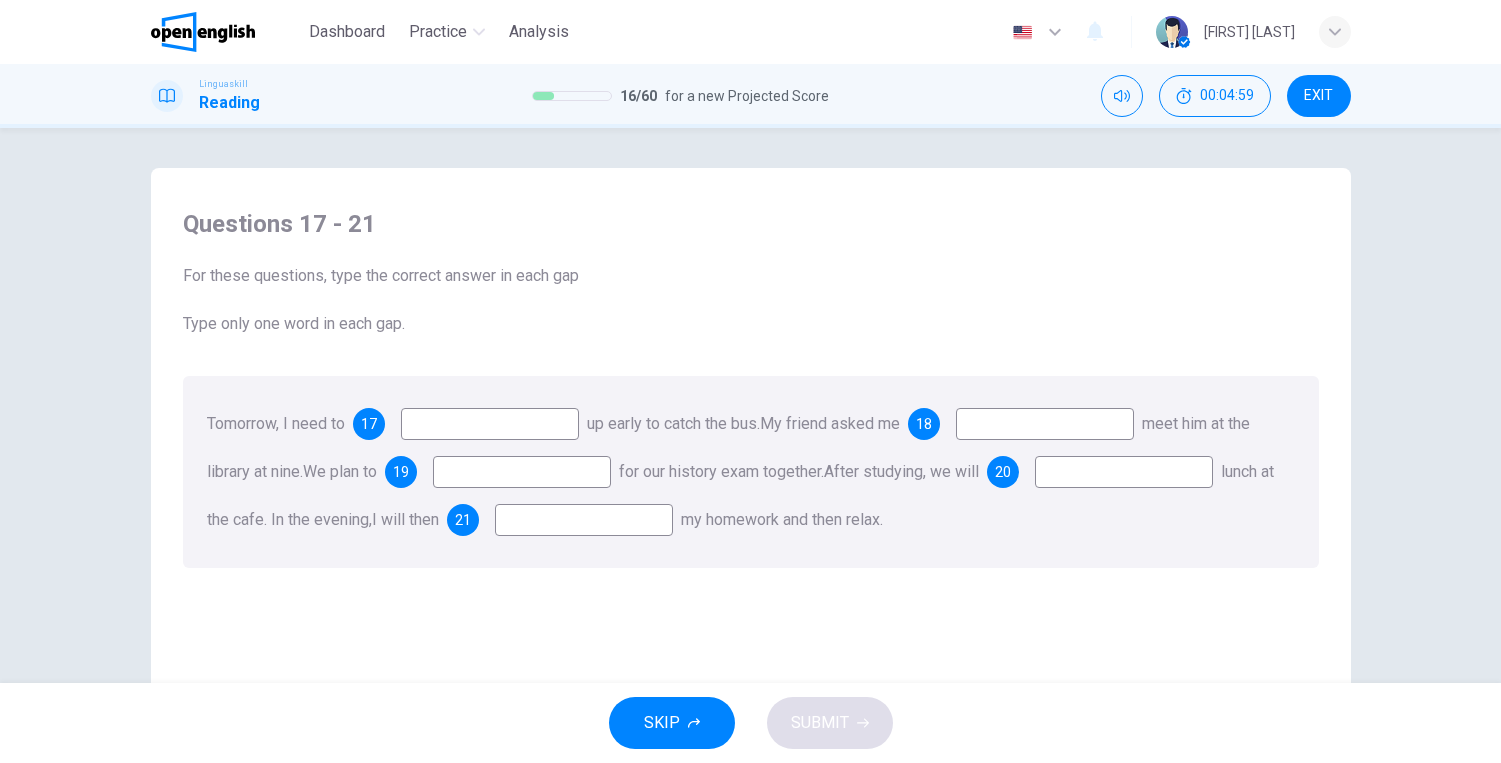 click at bounding box center (490, 424) 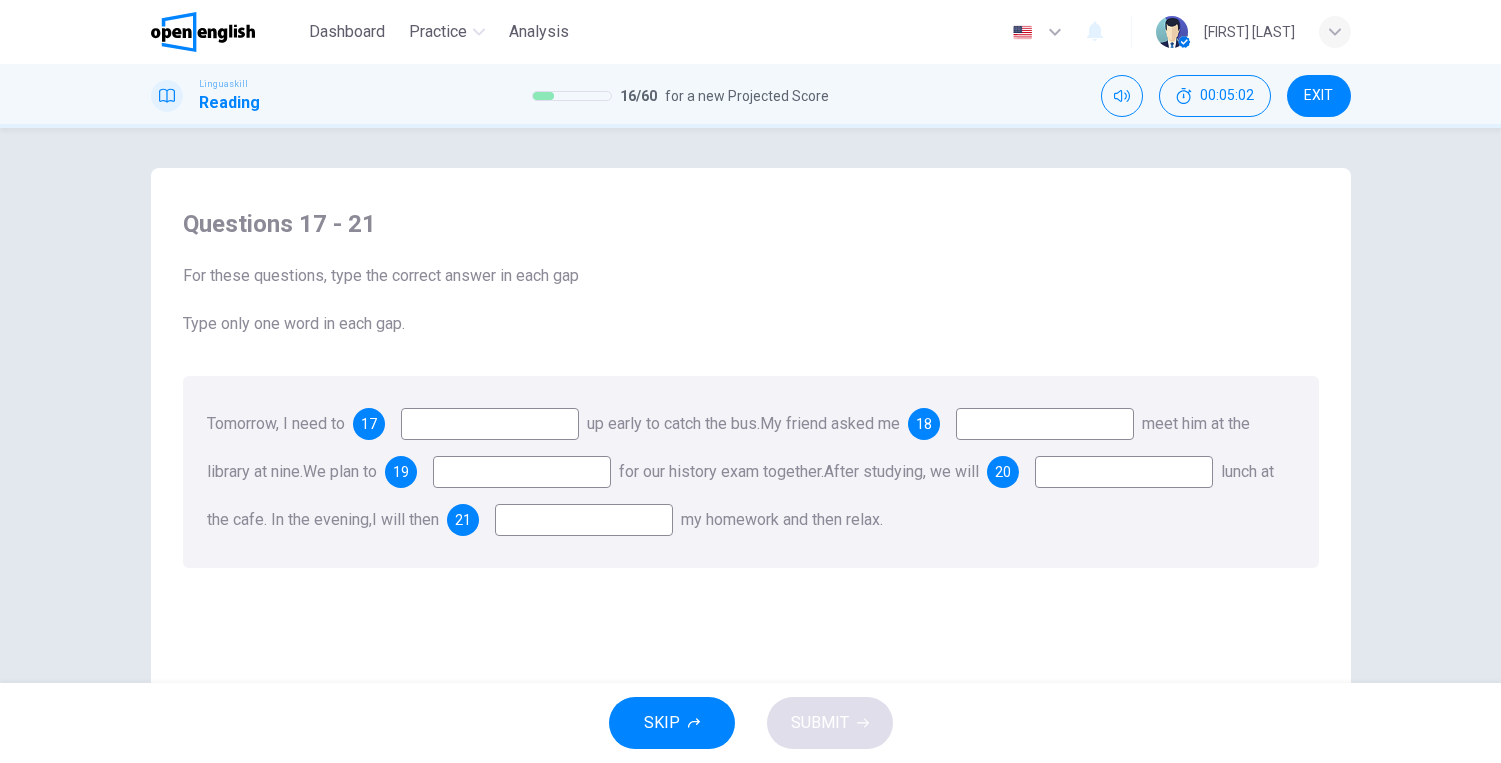 click at bounding box center [490, 424] 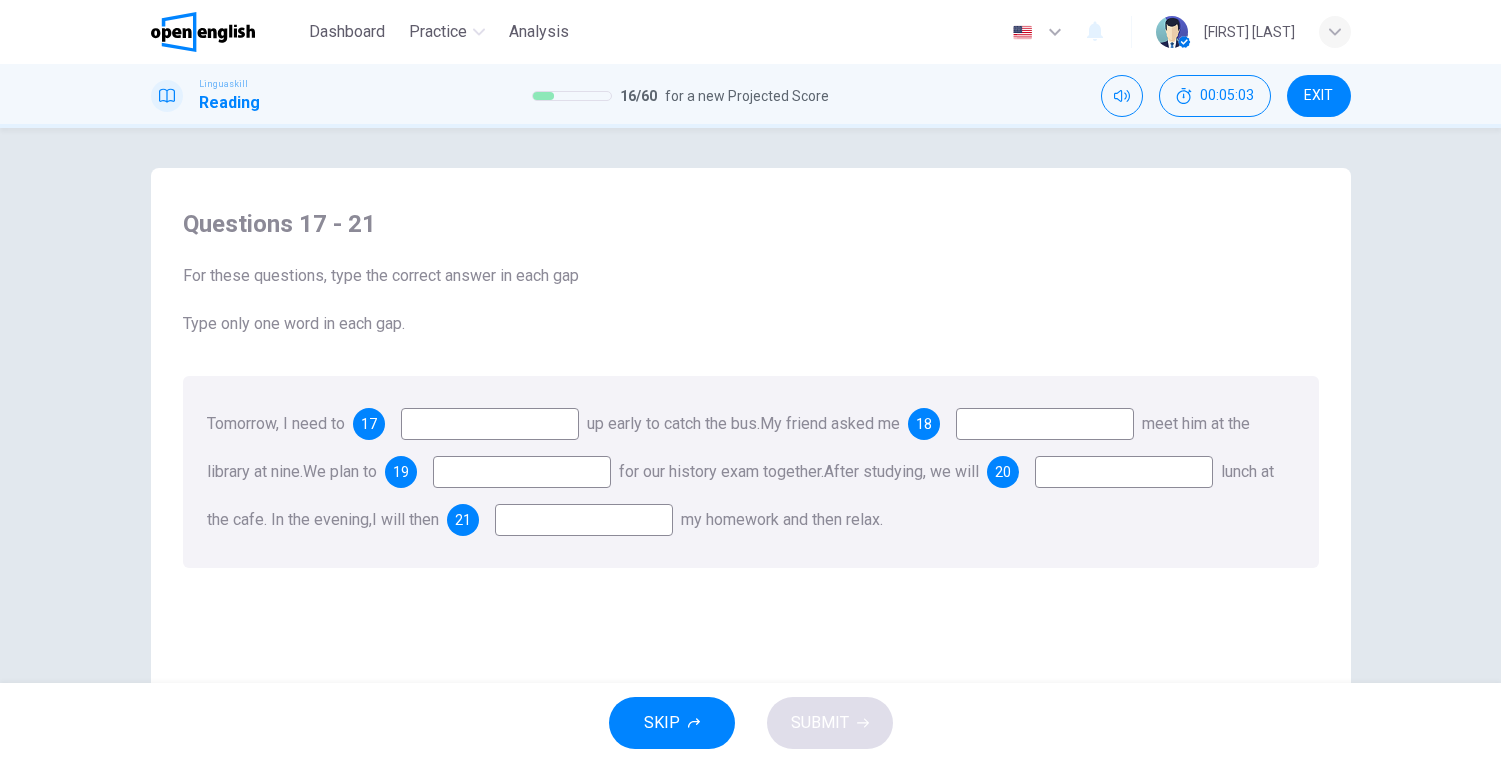 click on "17" at bounding box center [369, 424] 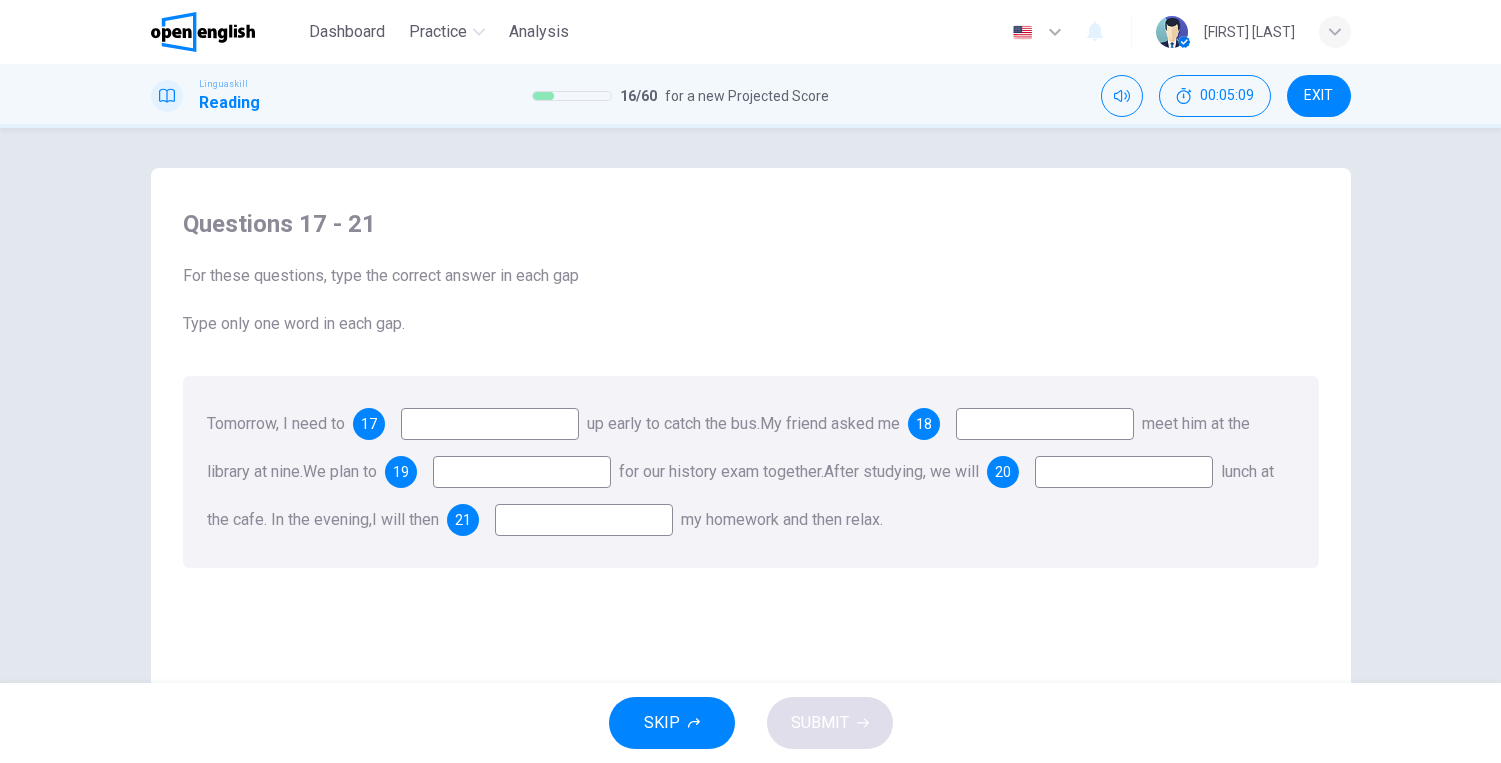 click at bounding box center [490, 424] 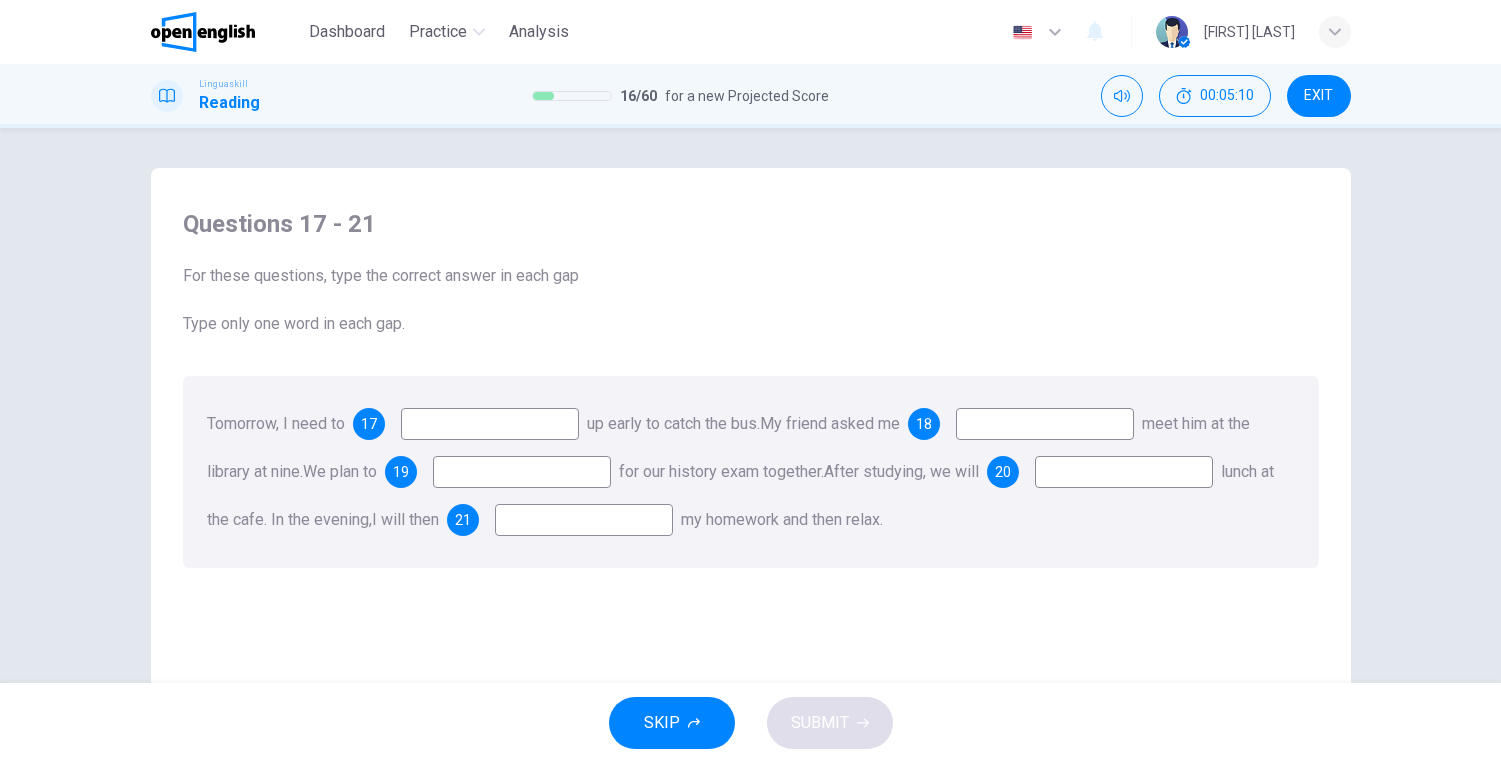 click at bounding box center (1045, 424) 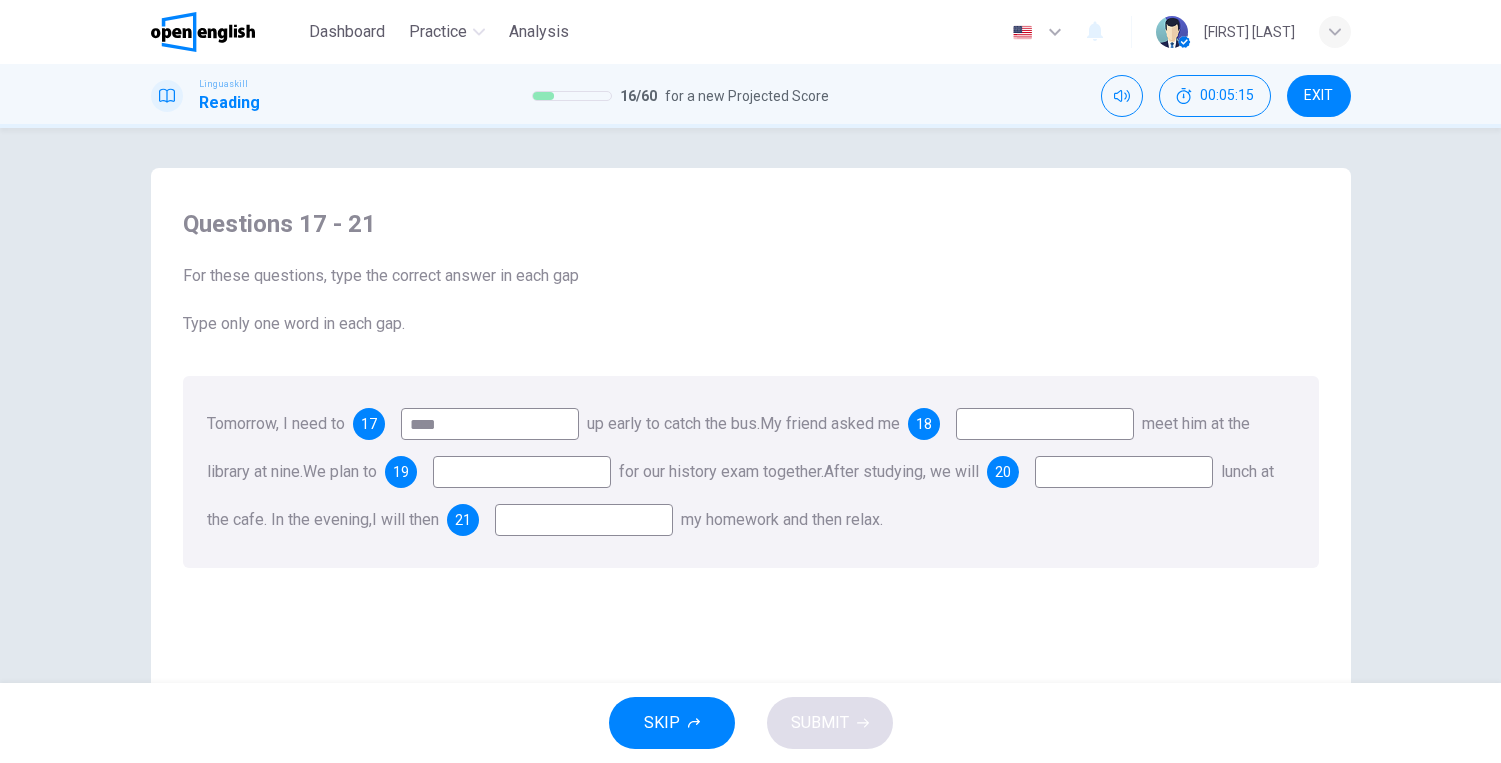 type on "****" 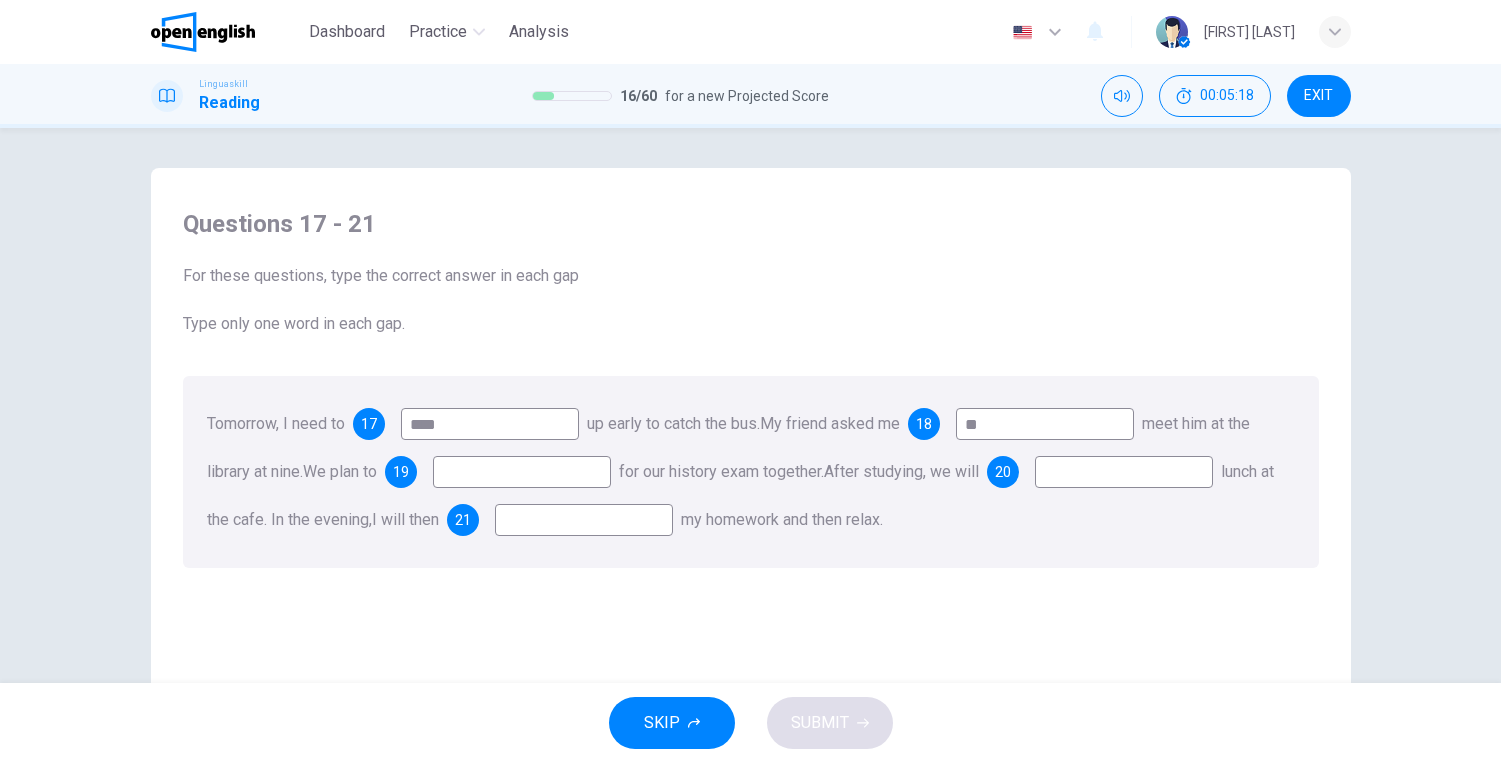 type on "**" 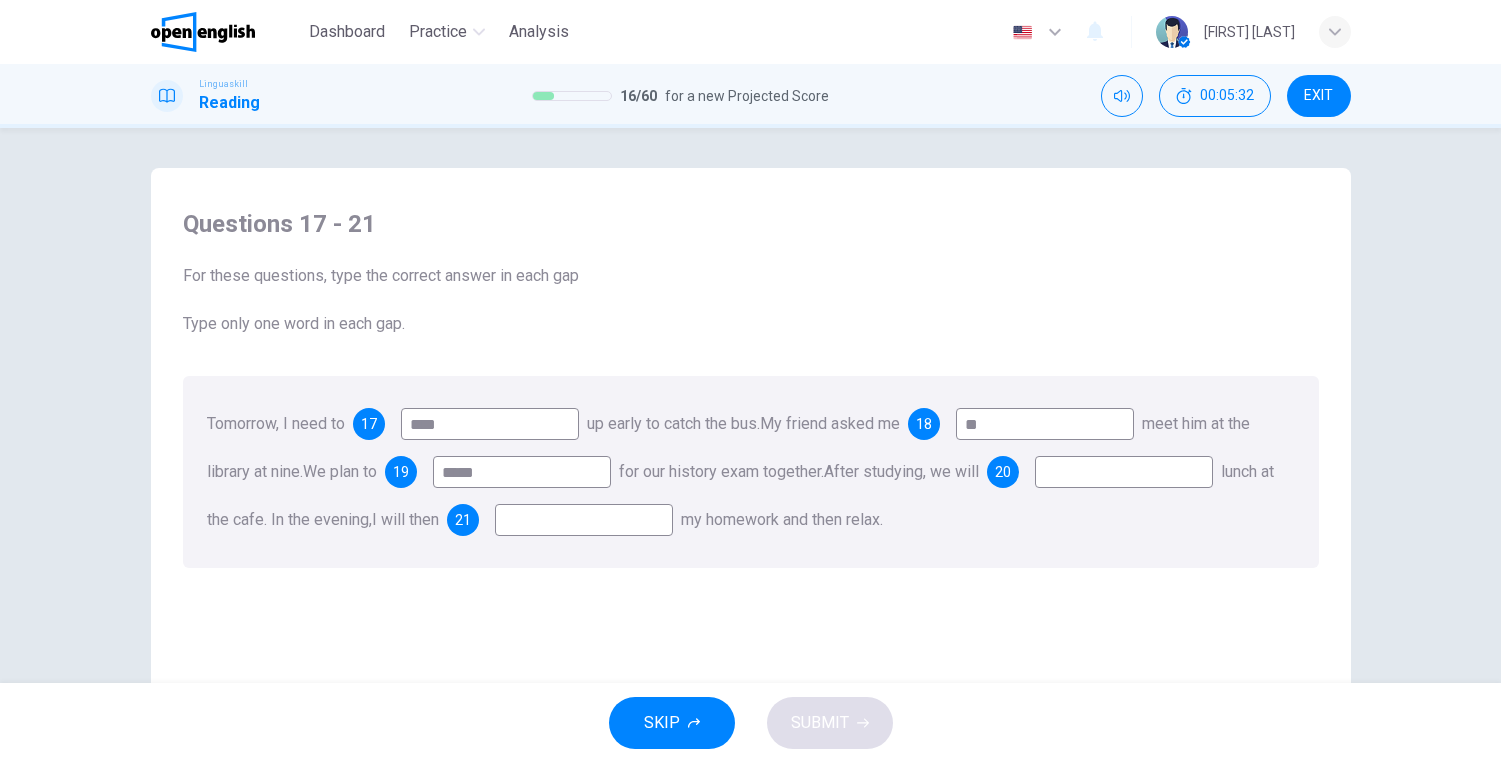 type on "*****" 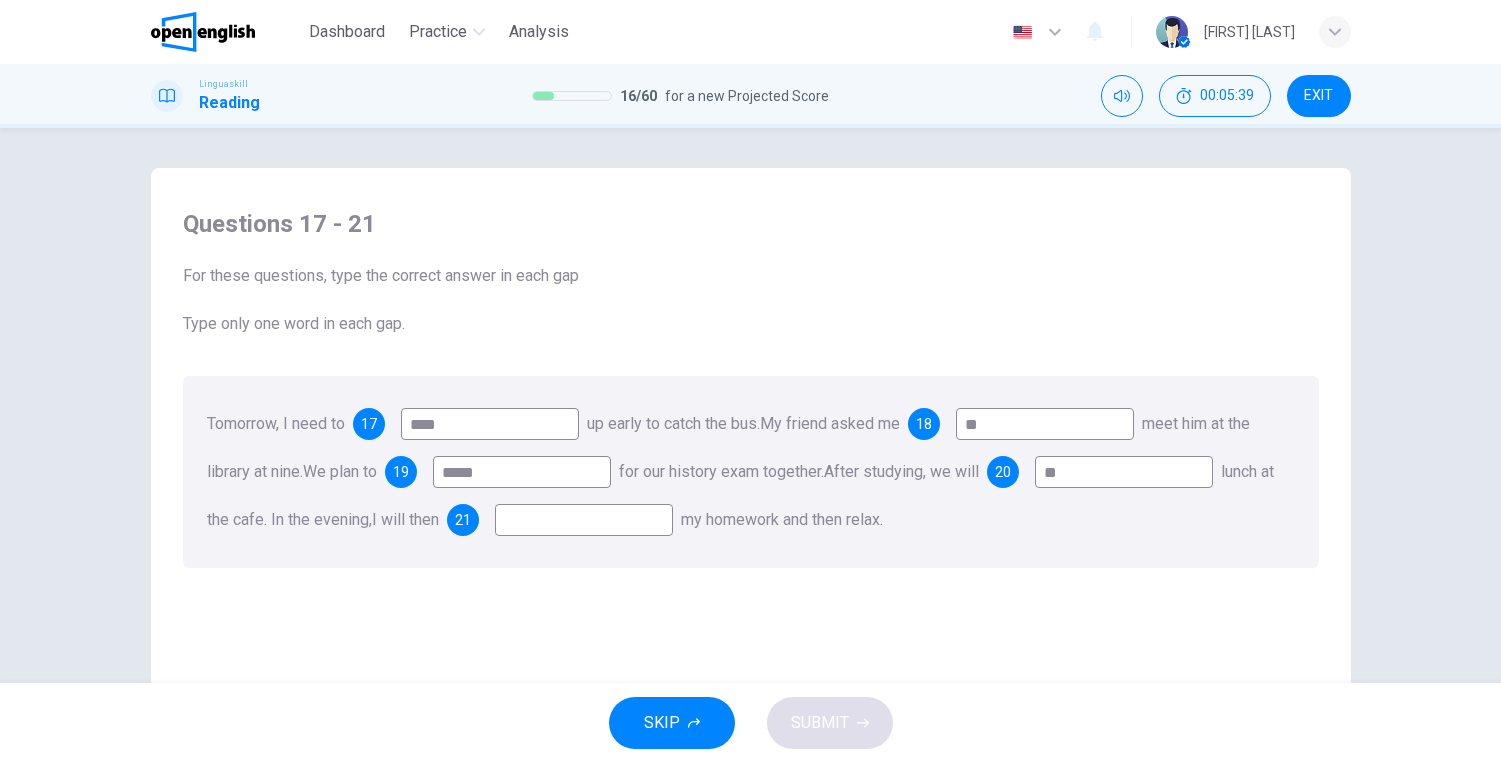 type on "**" 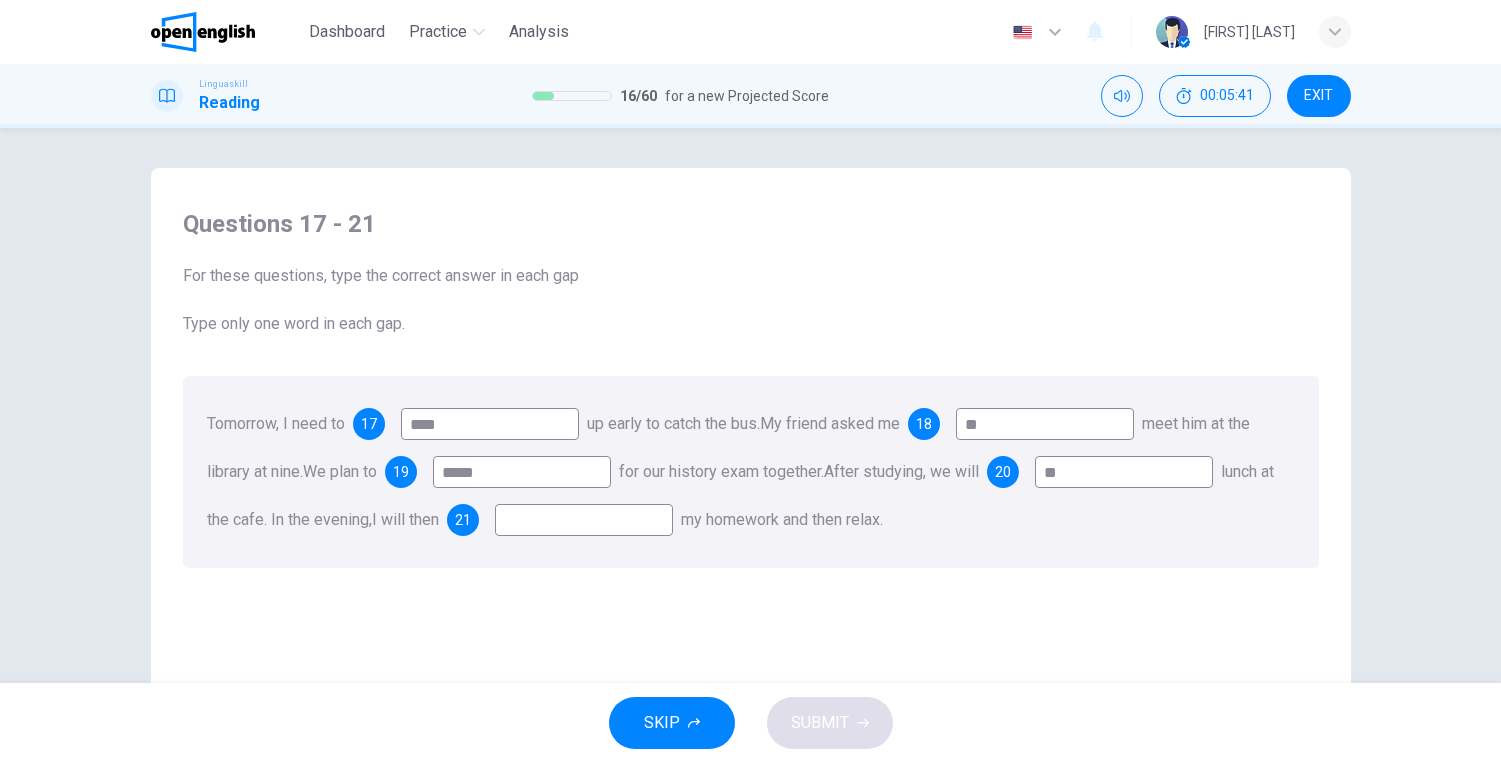 type on "*" 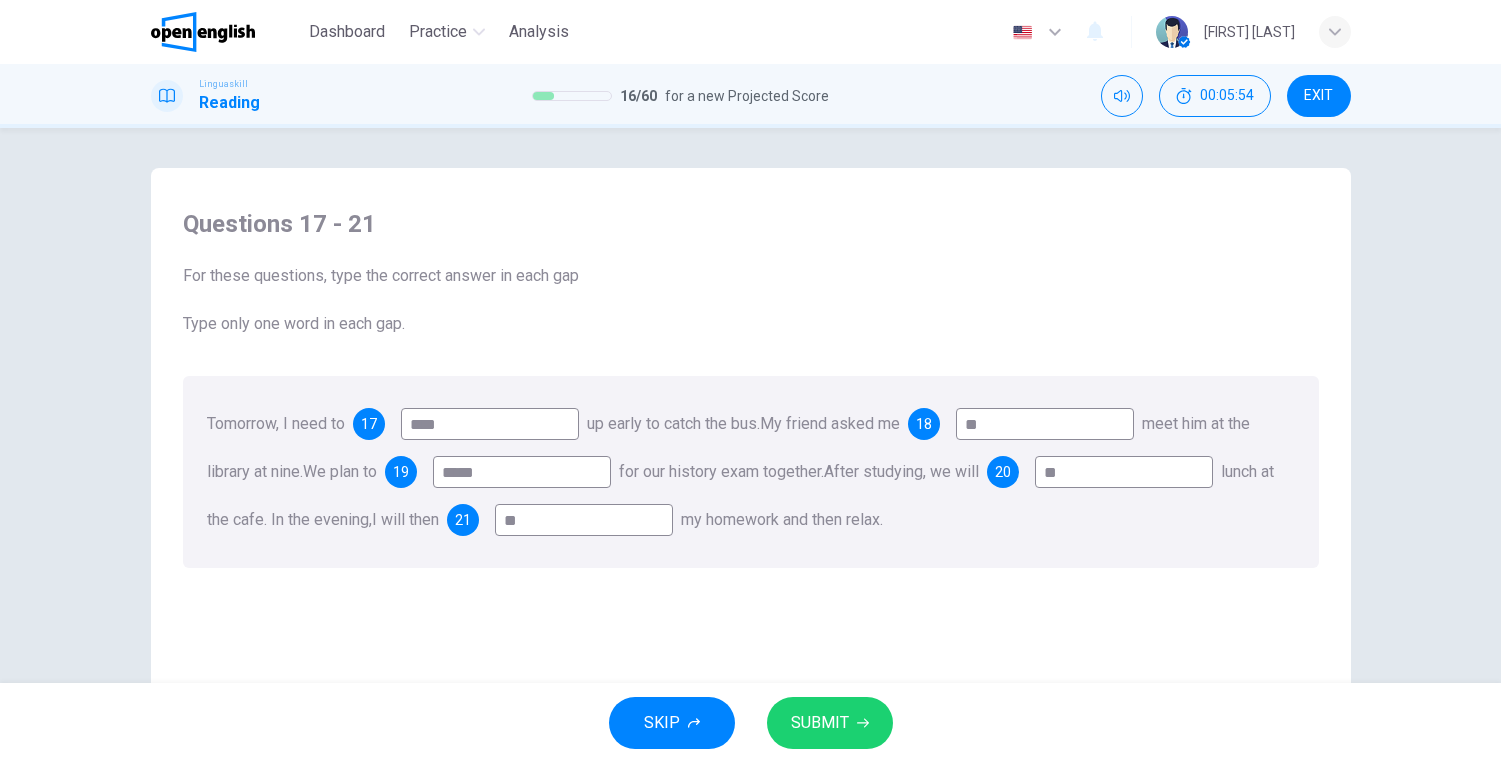 type on "**" 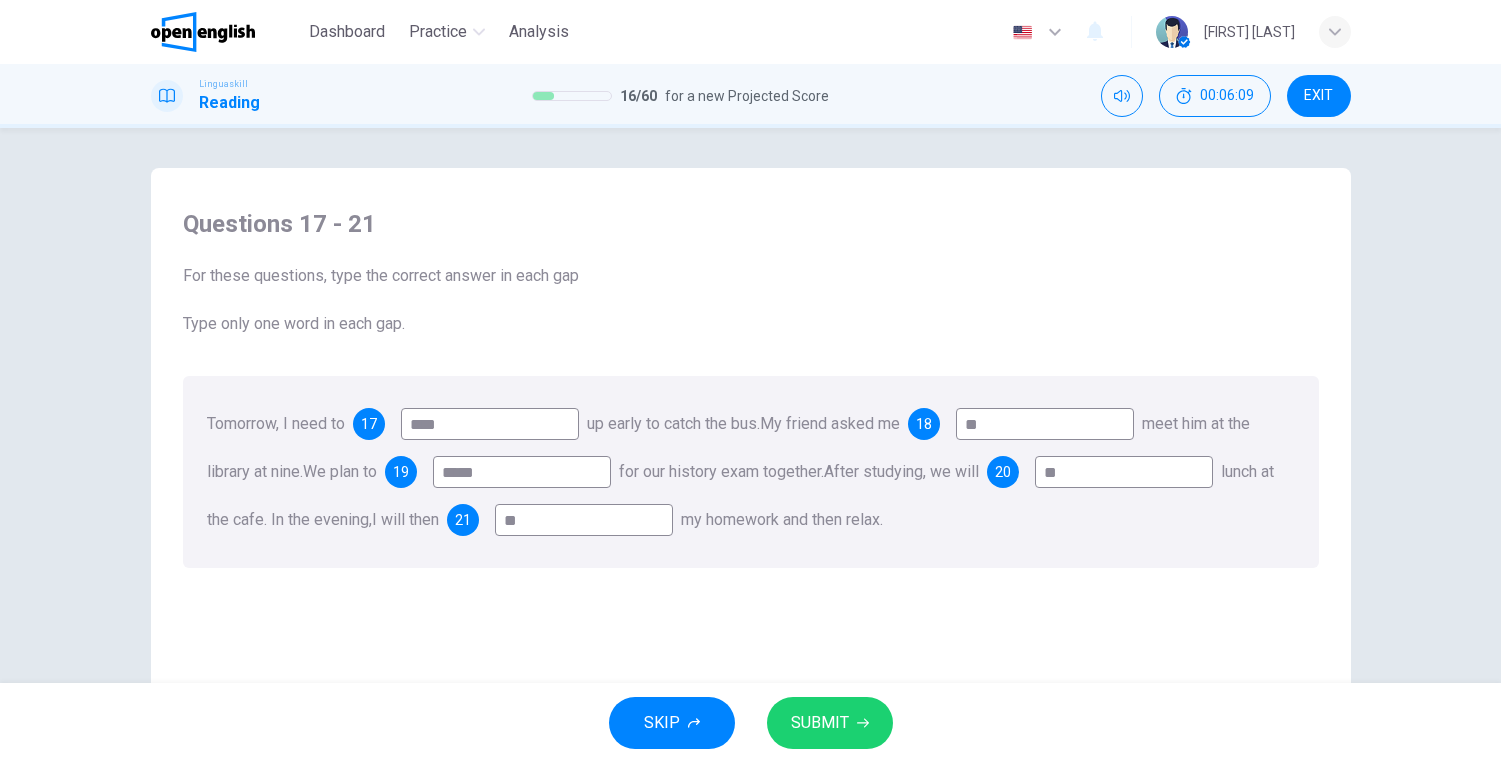 type on "*****" 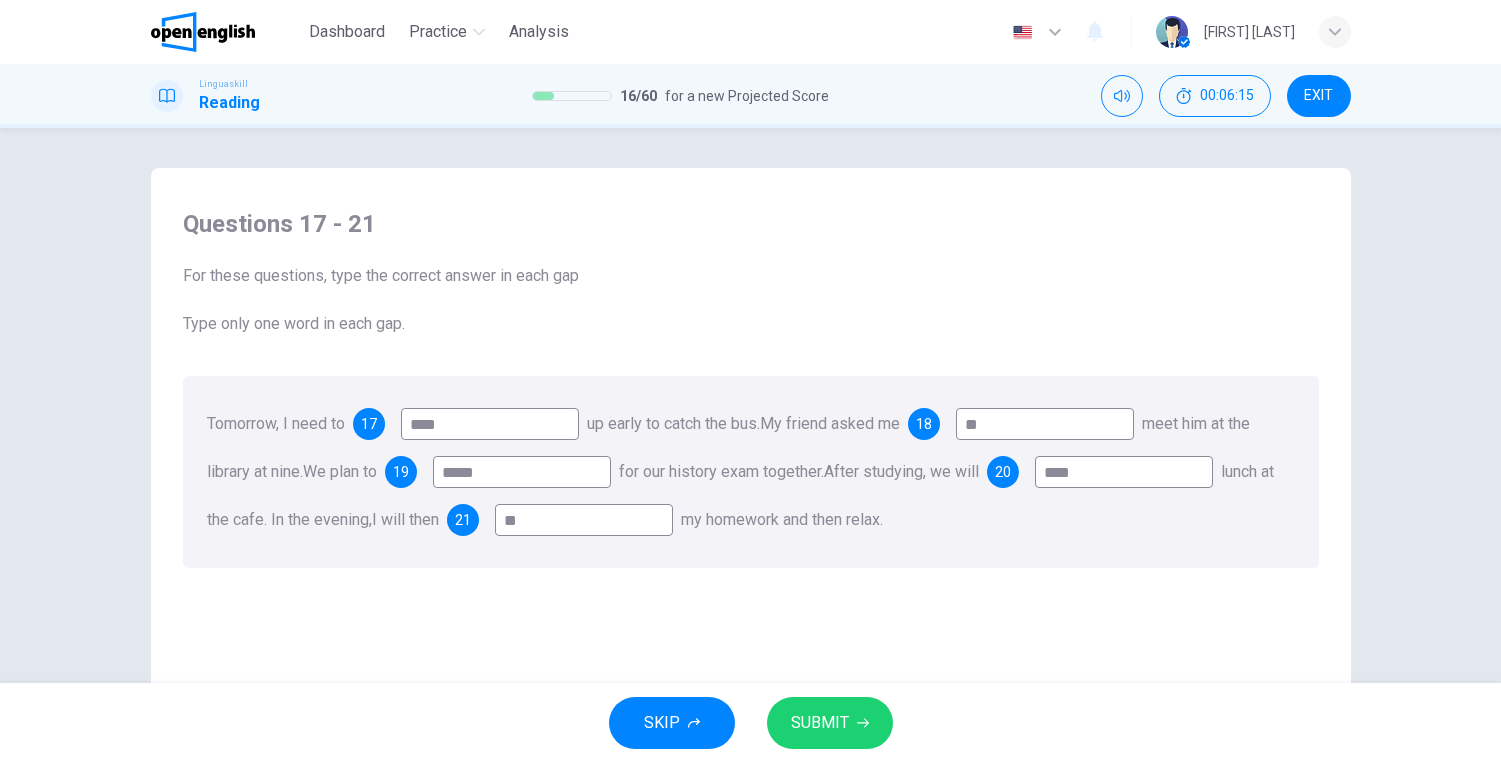type on "****" 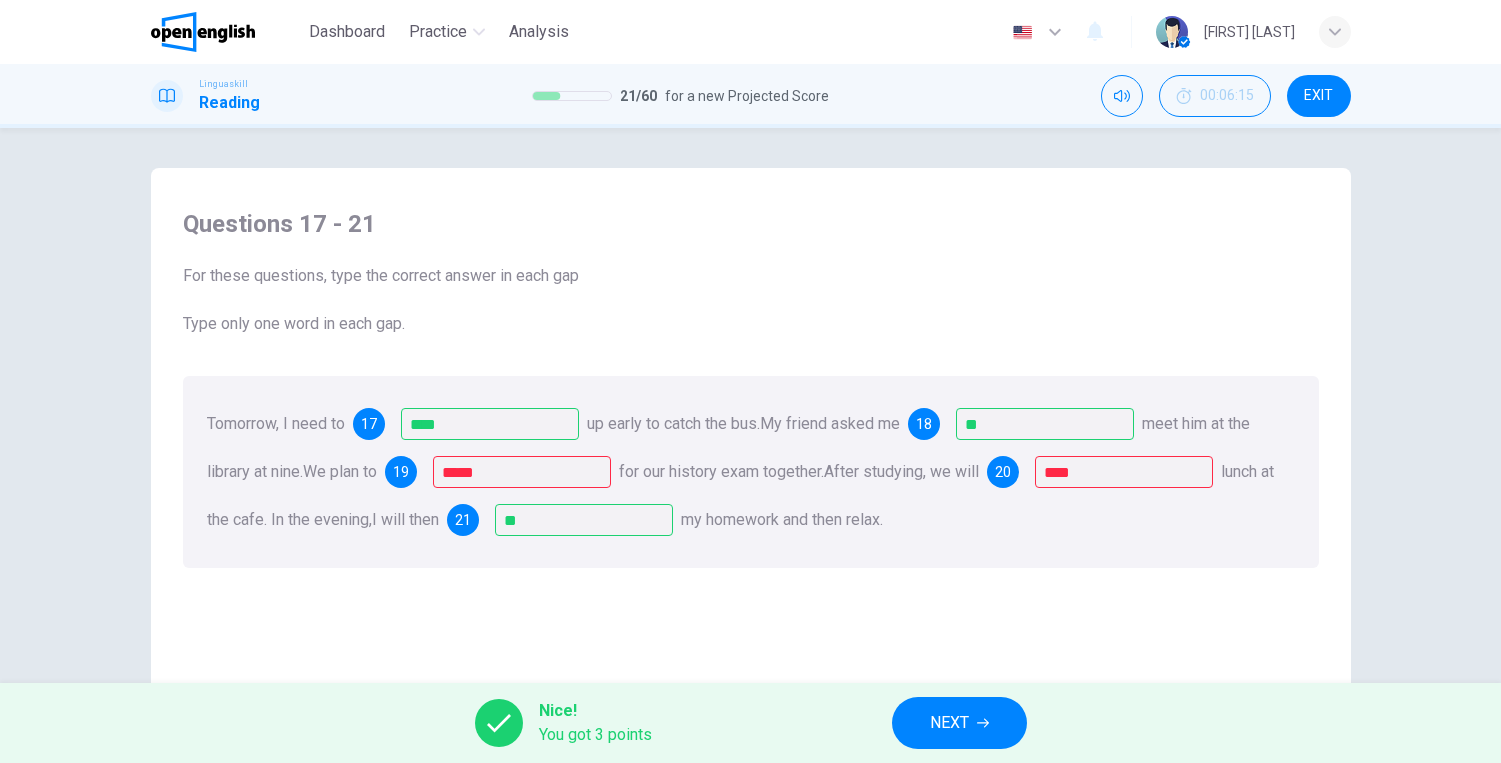 click on "Questions 17 - 21 For these questions, type the correct answer in each gap Type only one word in each gap. Tomorrow, I need to 17 **** up early to catch the bus. My friend asked me 18 ** meet him at the library at nine. We plan to 19 ***** for our history exam together. After studying, we will 20 **** lunch at the cafe. In the evening, I will then 21 ** my homework and then relax." at bounding box center (751, 525) 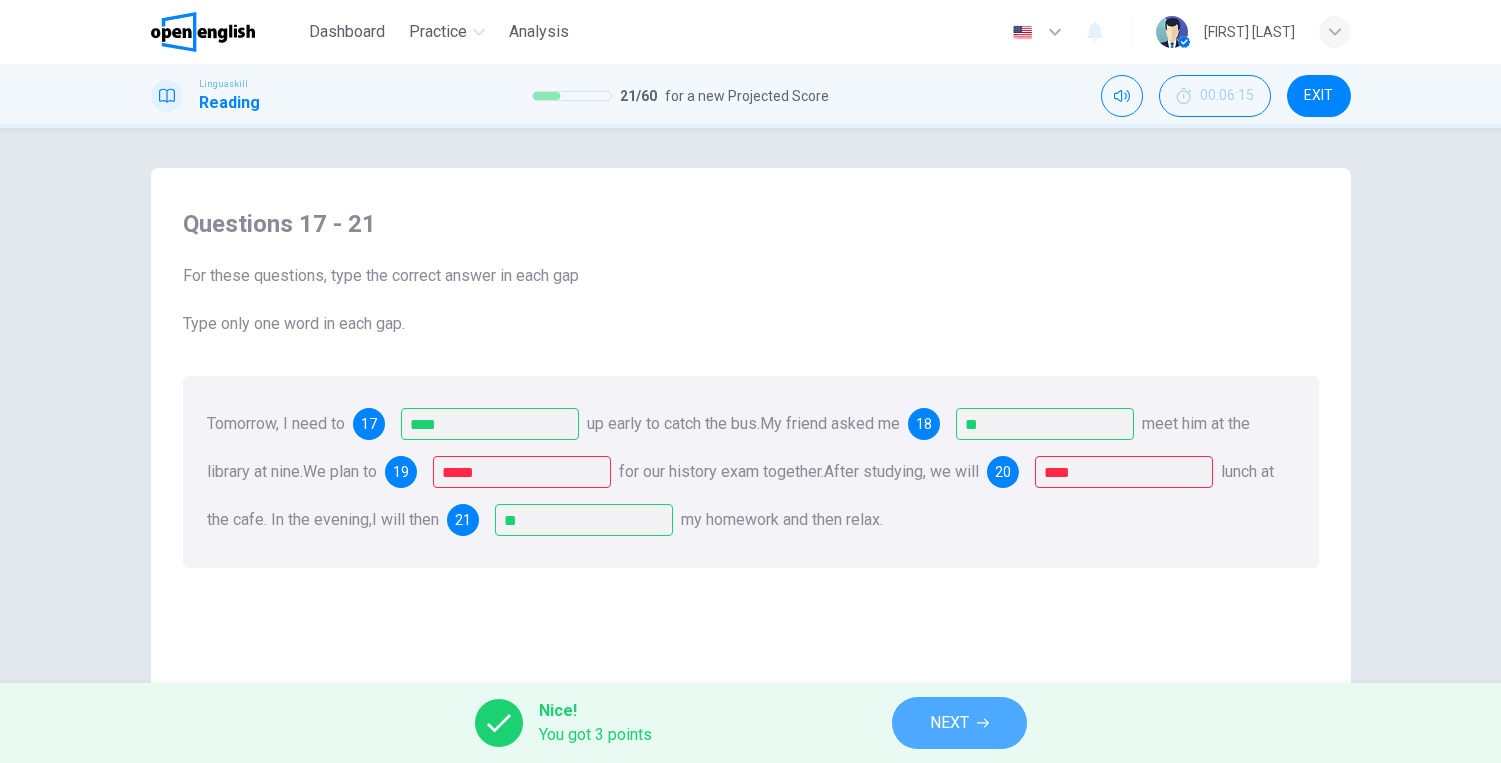click on "NEXT" at bounding box center [949, 723] 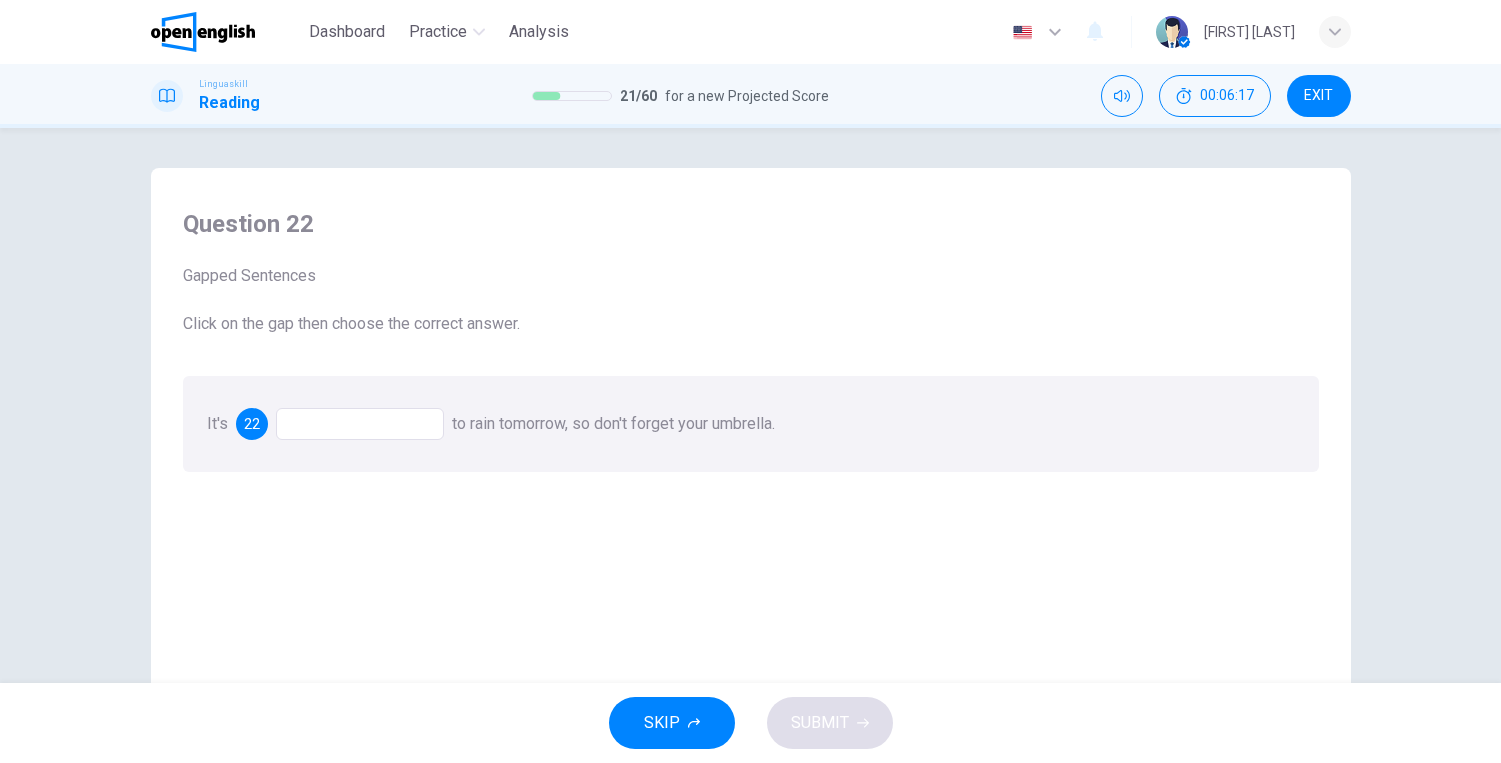 click at bounding box center (360, 424) 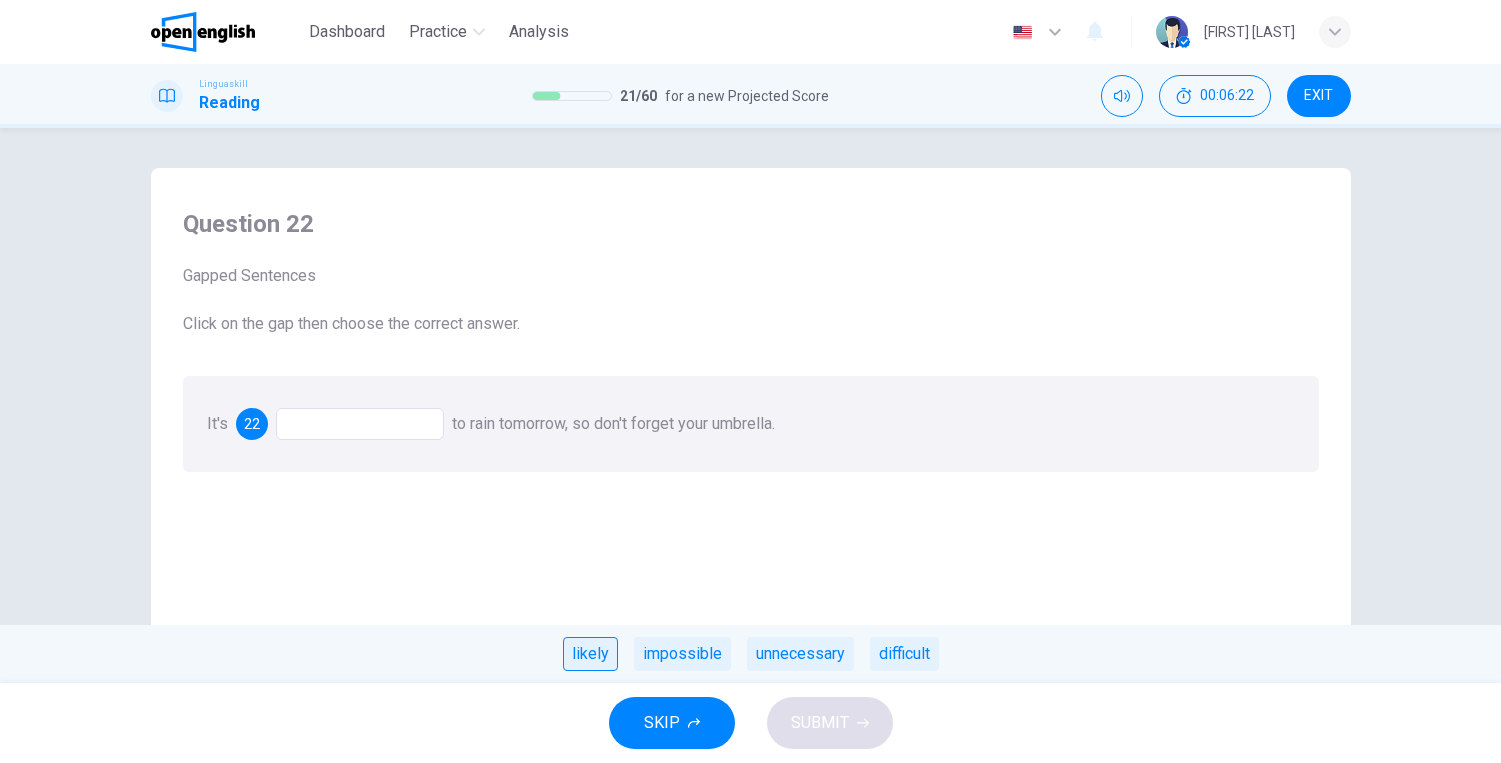 click on "likely" at bounding box center (590, 654) 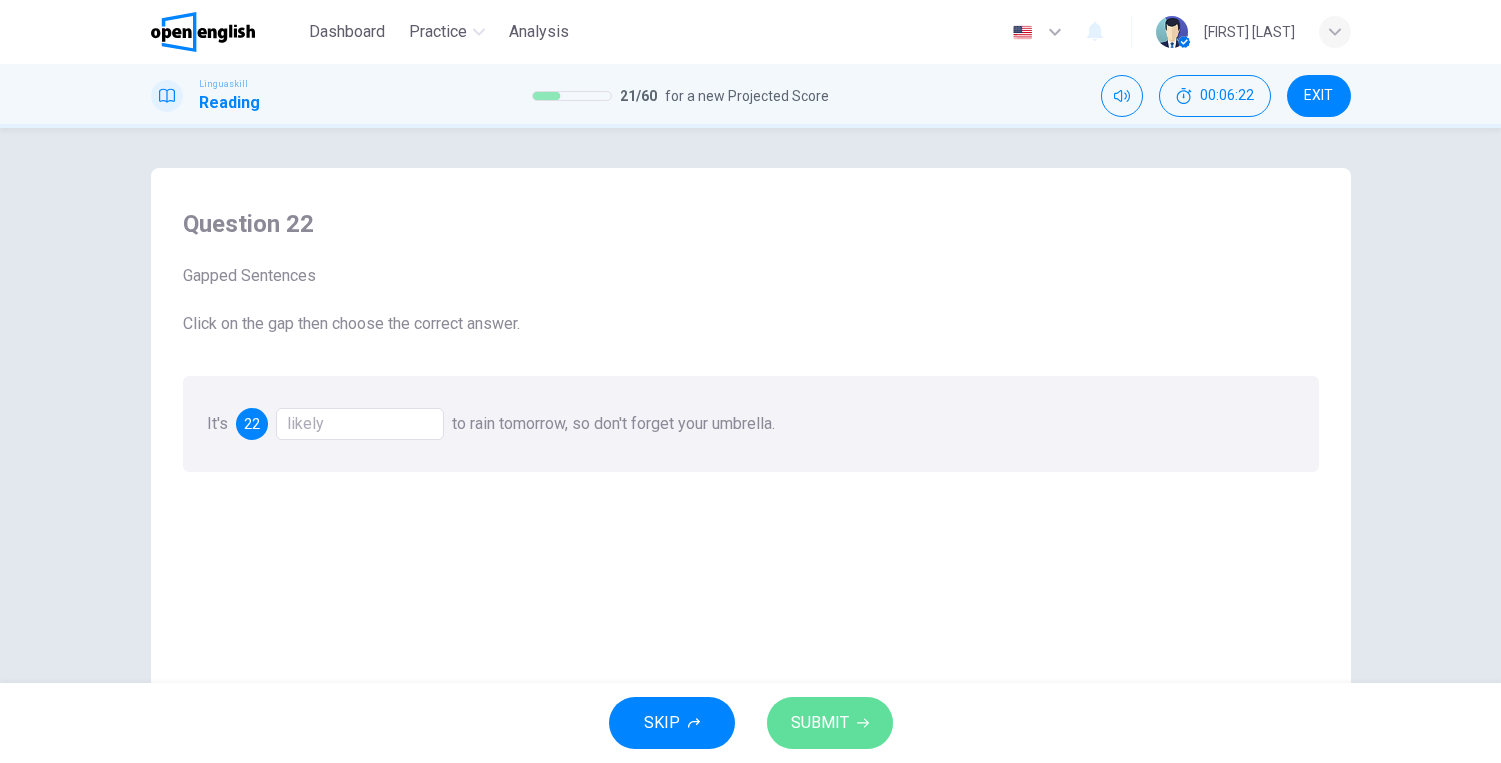 click on "SUBMIT" at bounding box center [820, 723] 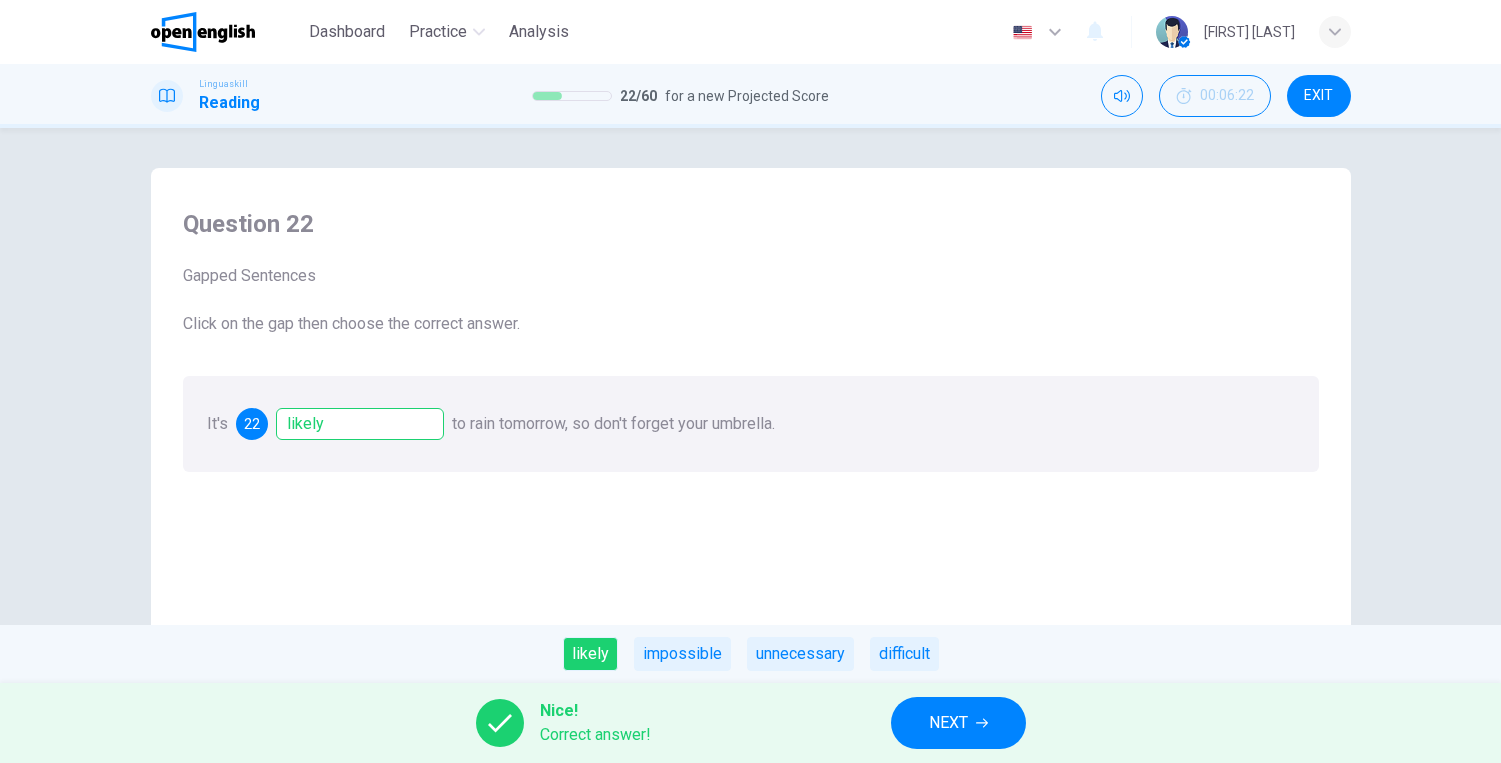 click on "NEXT" at bounding box center [948, 723] 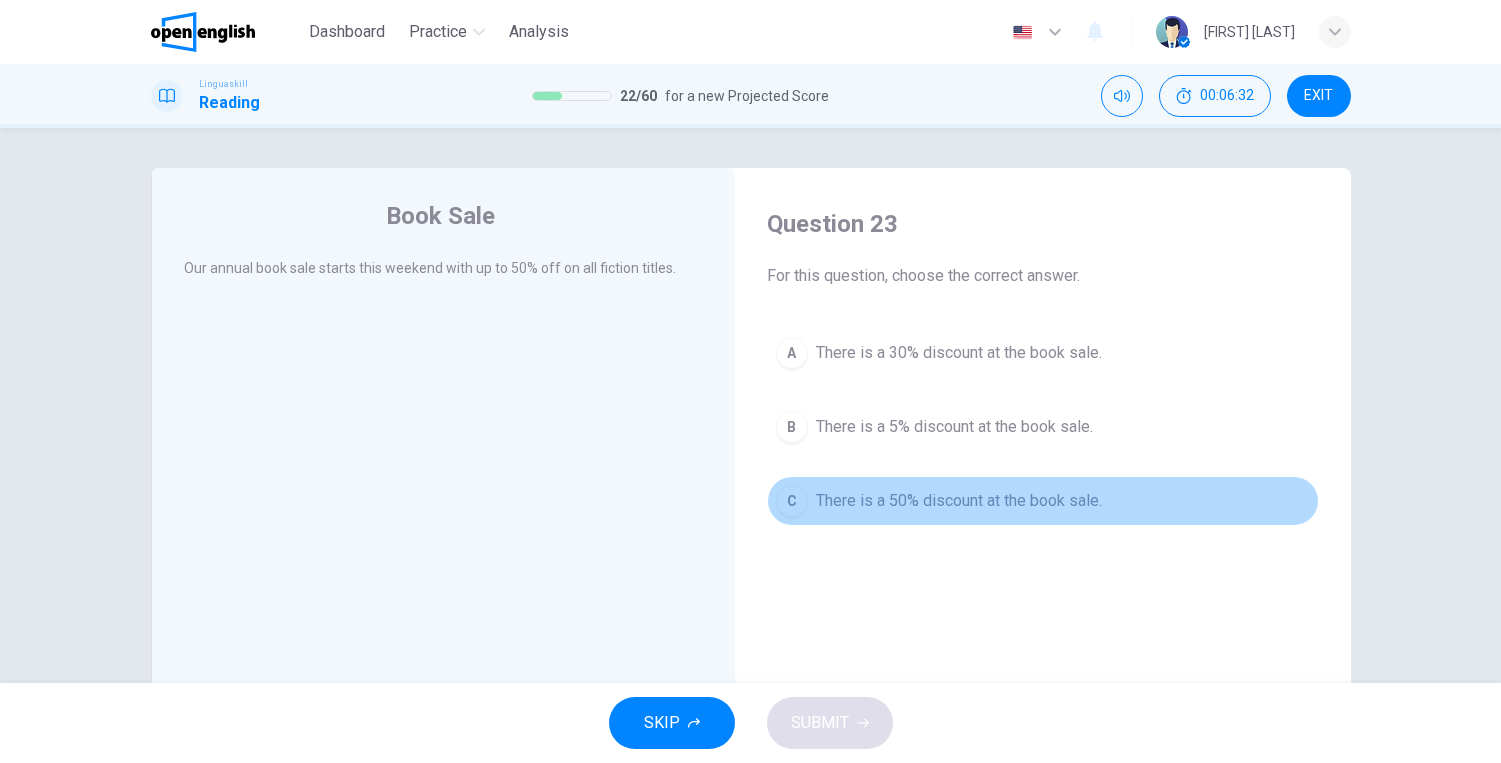 click on "There is a 50% discount at the book sale." at bounding box center [959, 501] 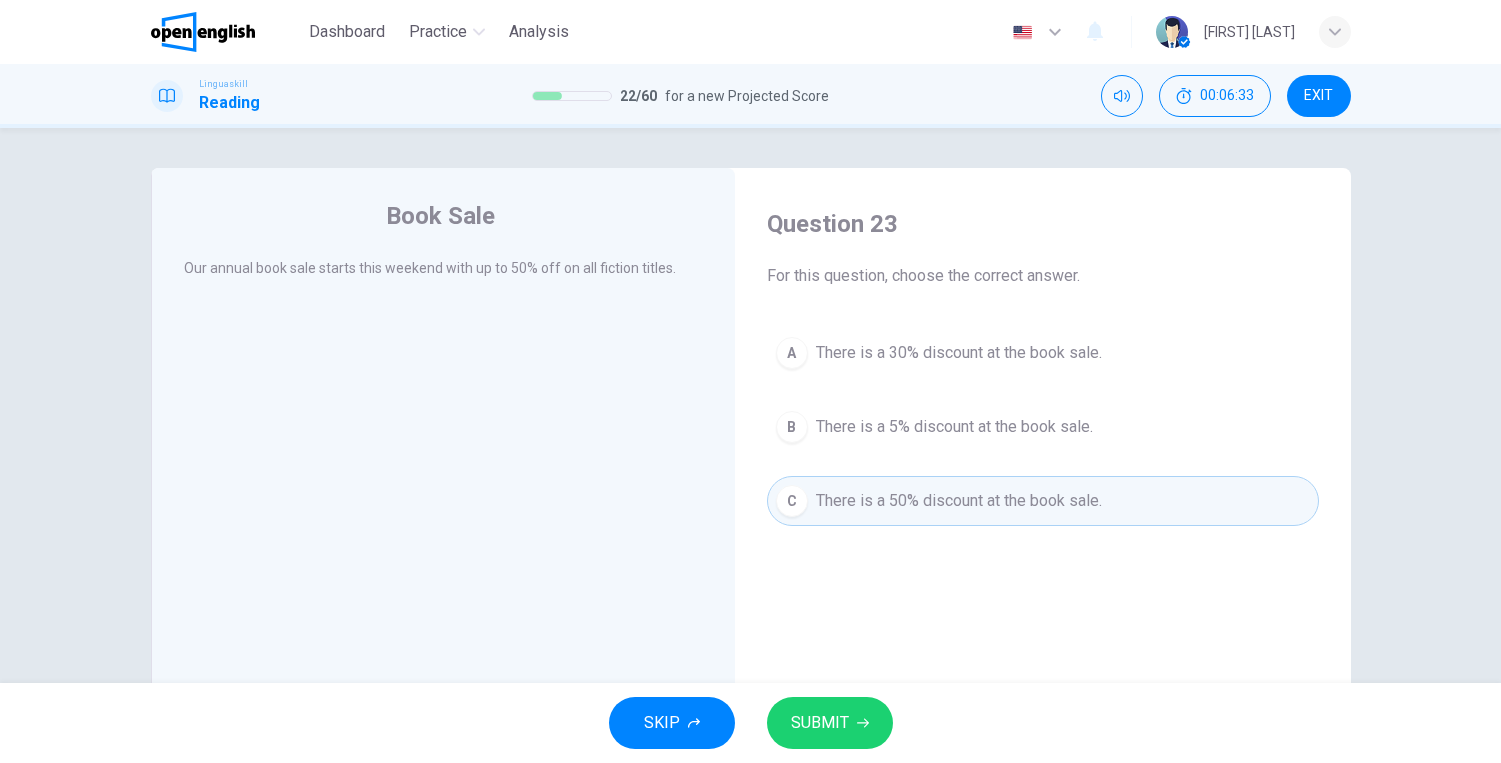 click on "SUBMIT" at bounding box center (820, 723) 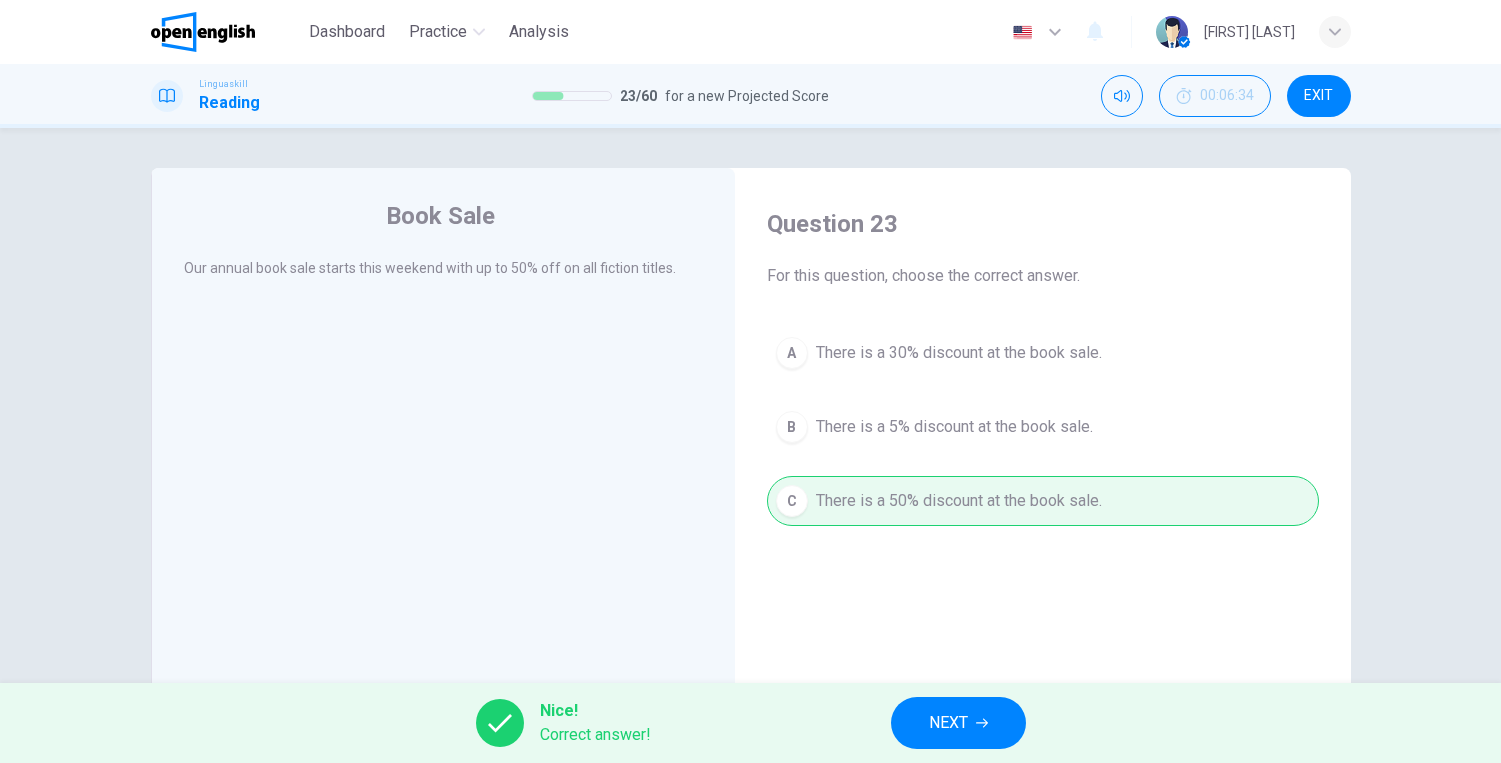 click on "Nice! Correct answer! NEXT" at bounding box center (750, 723) 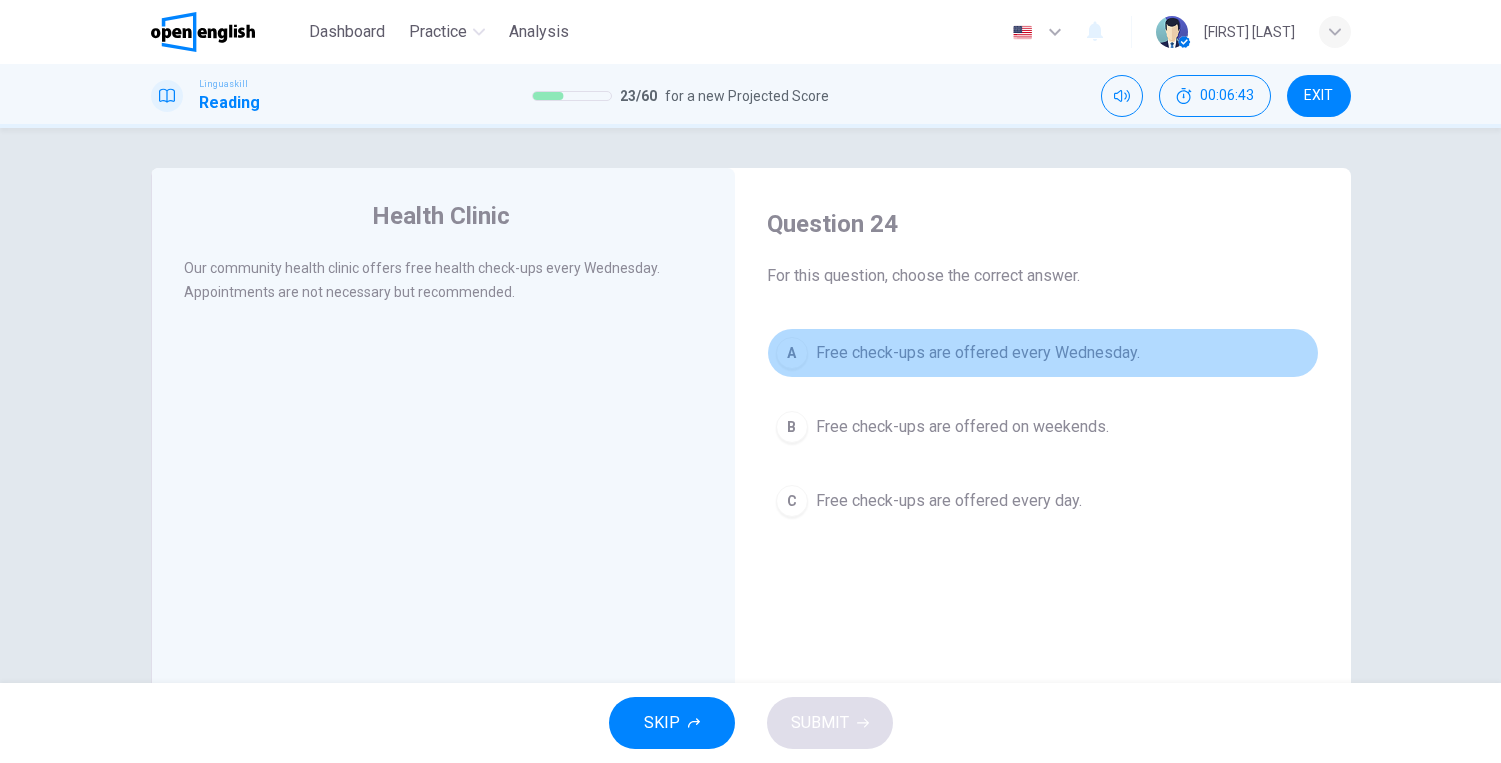 click on "Free check-ups are offered every Wednesday." at bounding box center [978, 353] 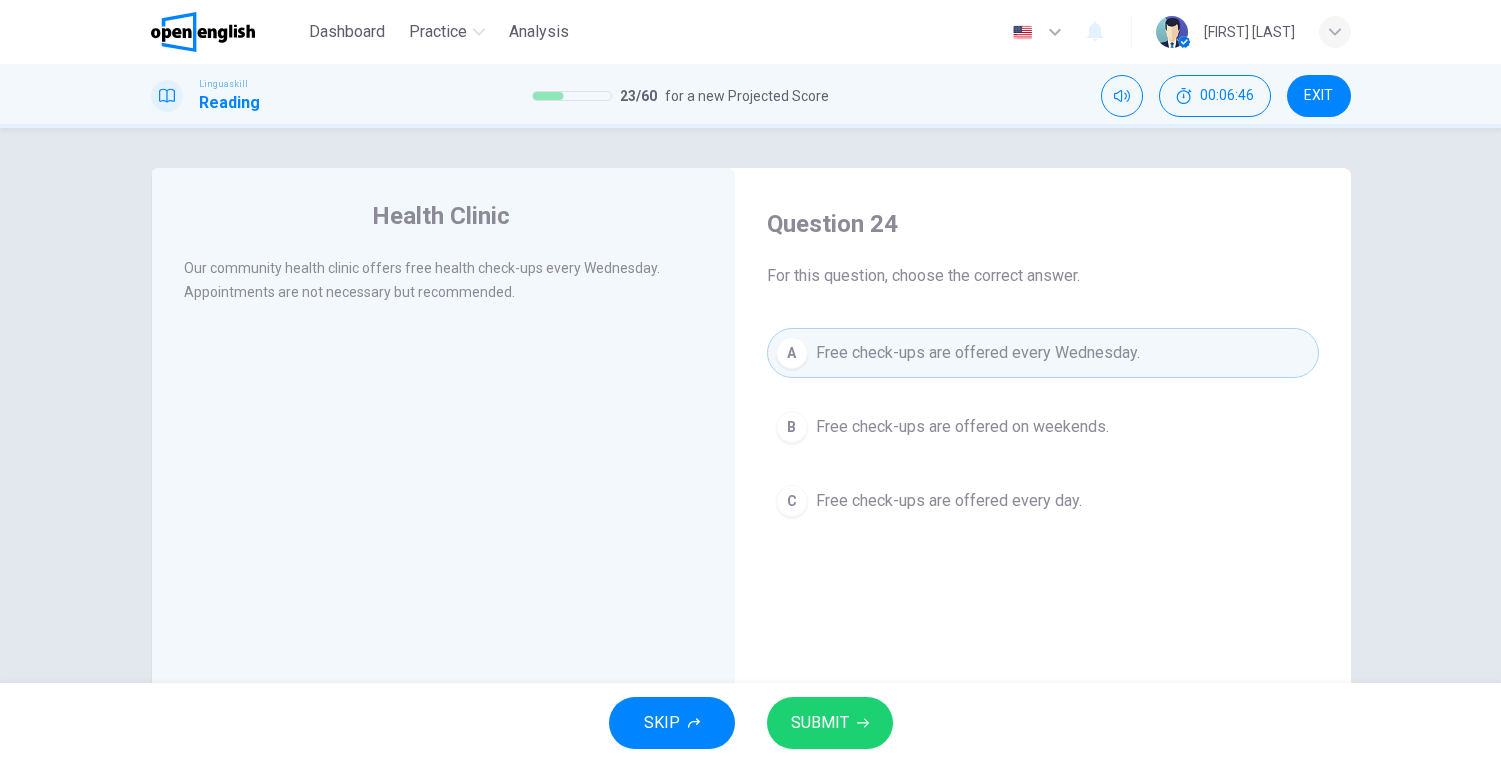 click on "SUBMIT" at bounding box center [820, 723] 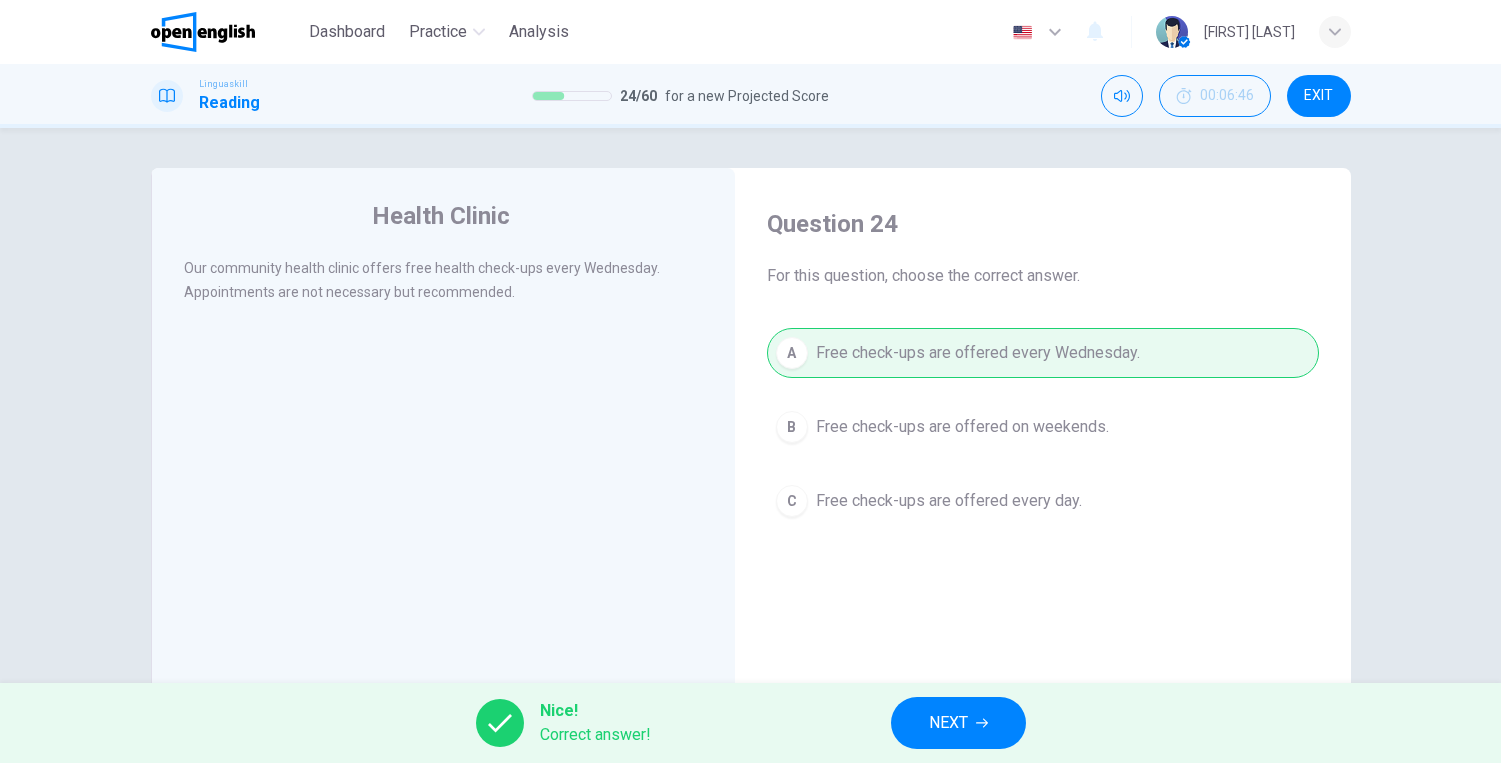 click on "NEXT" at bounding box center [948, 723] 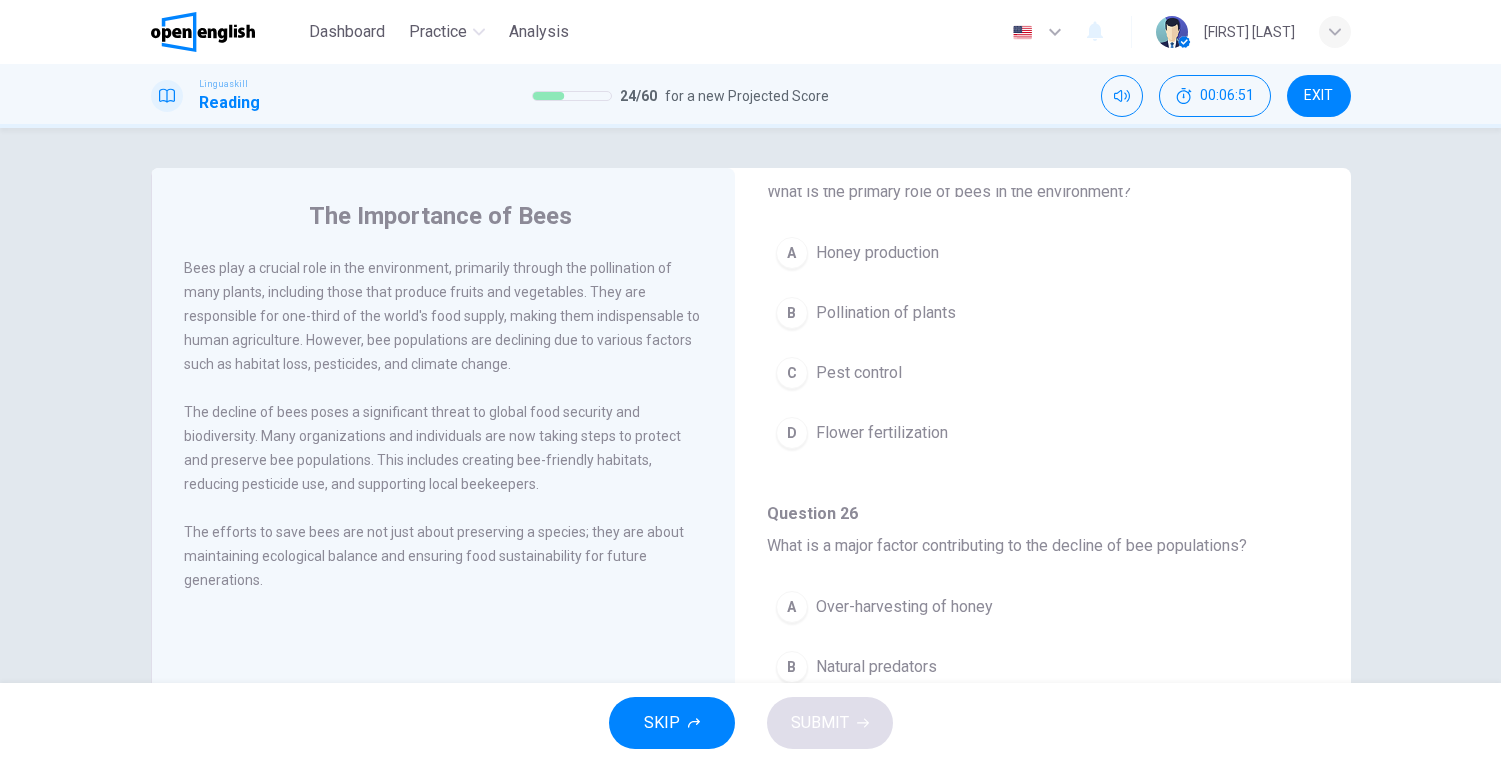scroll, scrollTop: 0, scrollLeft: 0, axis: both 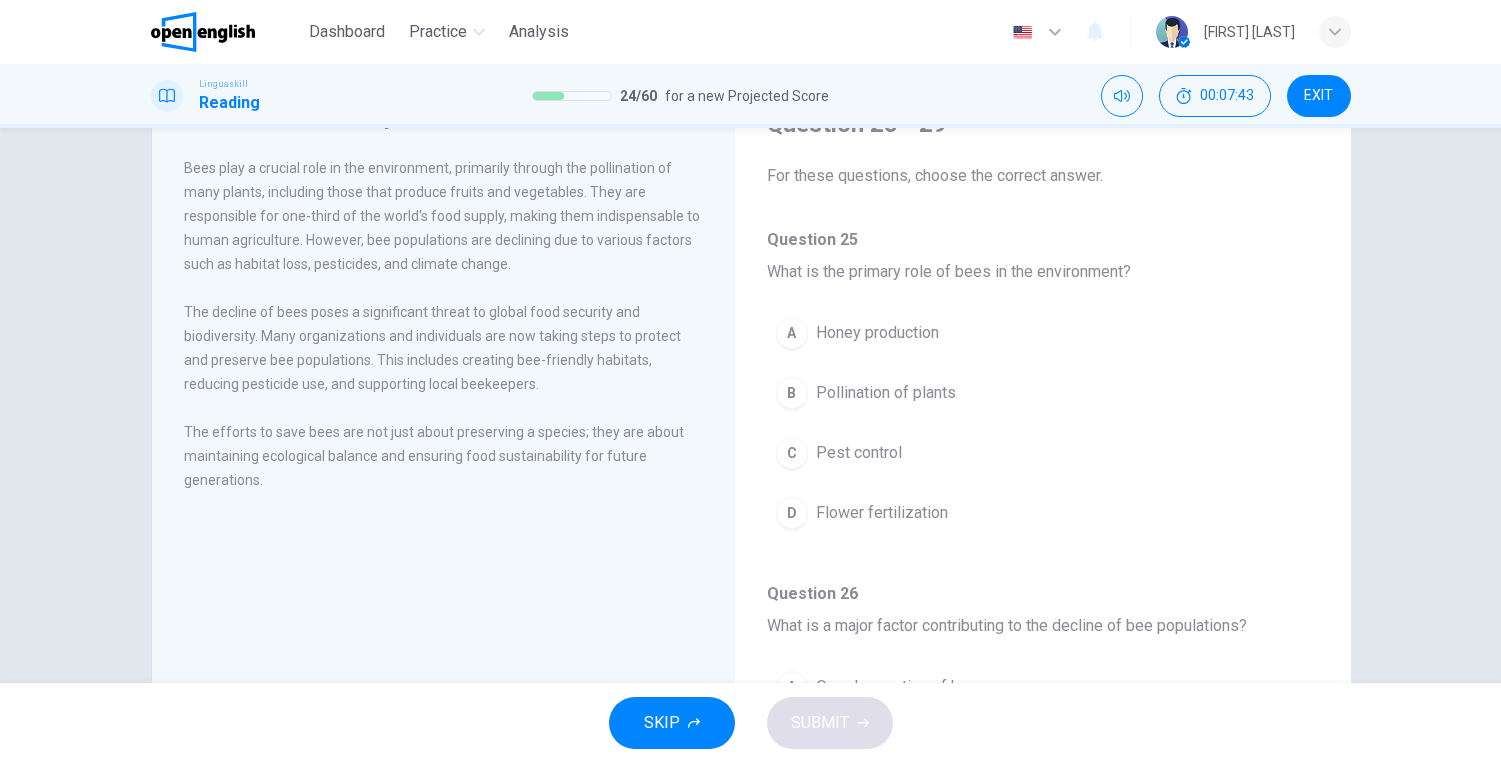 click on "Pollination of plants" at bounding box center [886, 393] 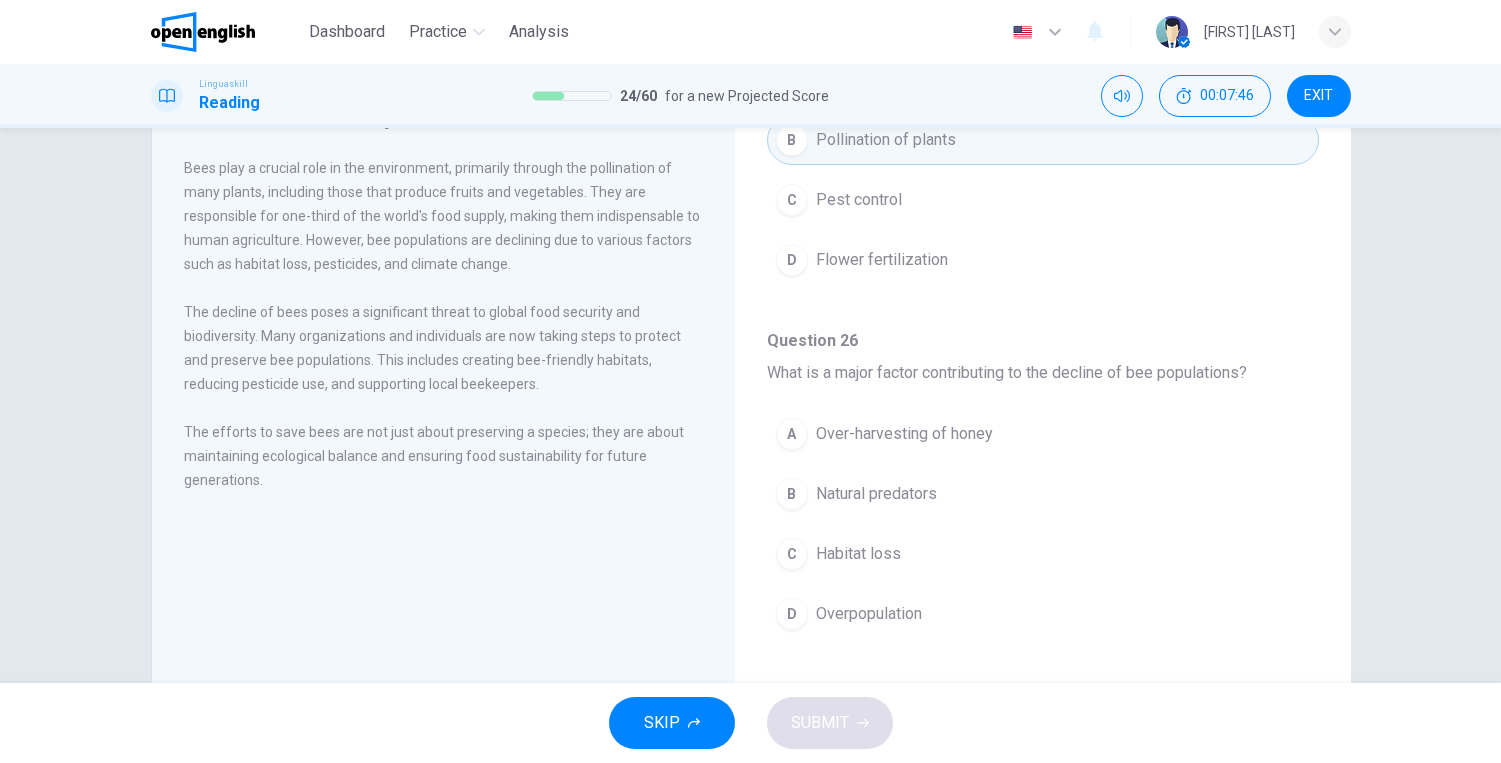 scroll, scrollTop: 300, scrollLeft: 0, axis: vertical 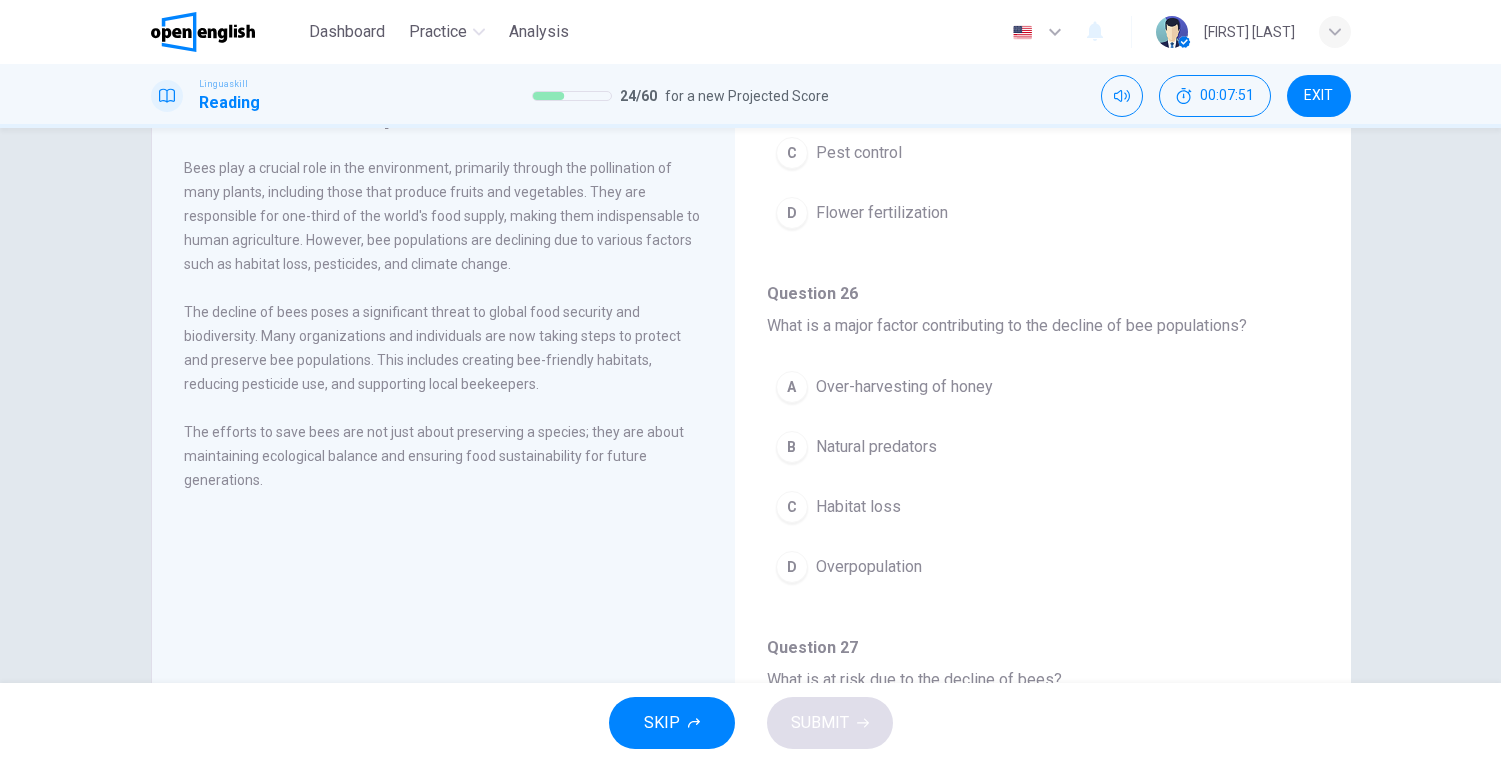 click on "Habitat loss" at bounding box center [858, 507] 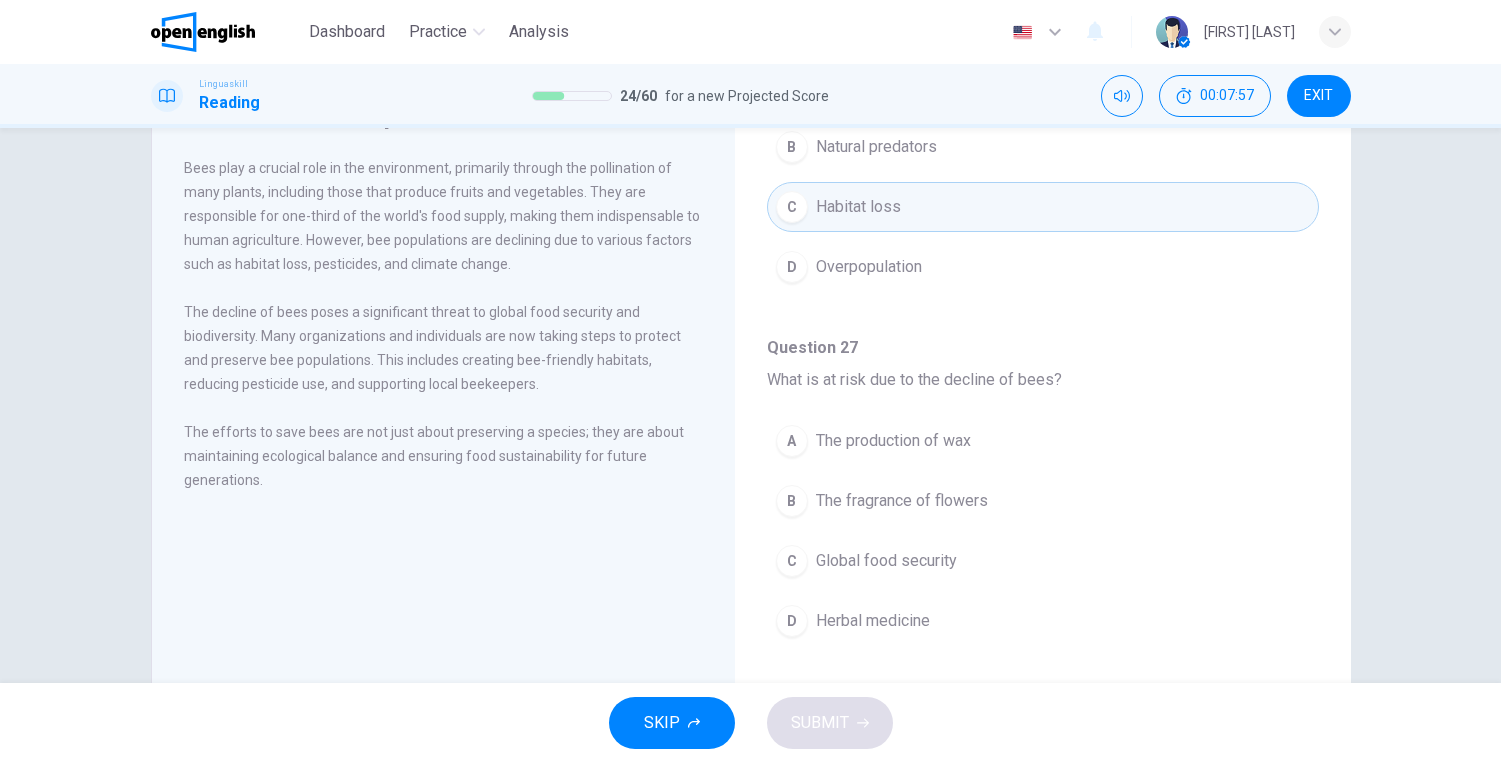scroll, scrollTop: 700, scrollLeft: 0, axis: vertical 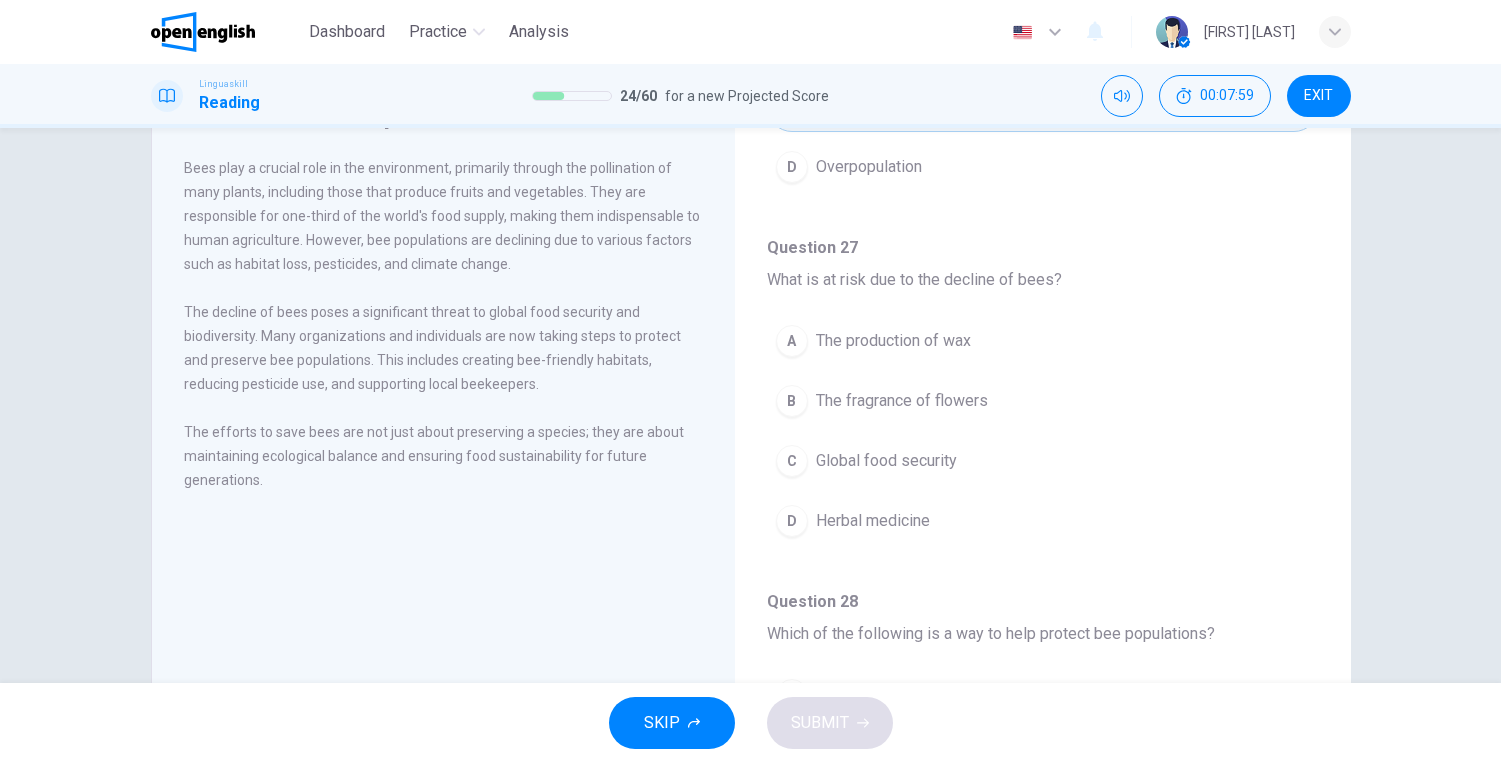 click on "C" at bounding box center (792, 461) 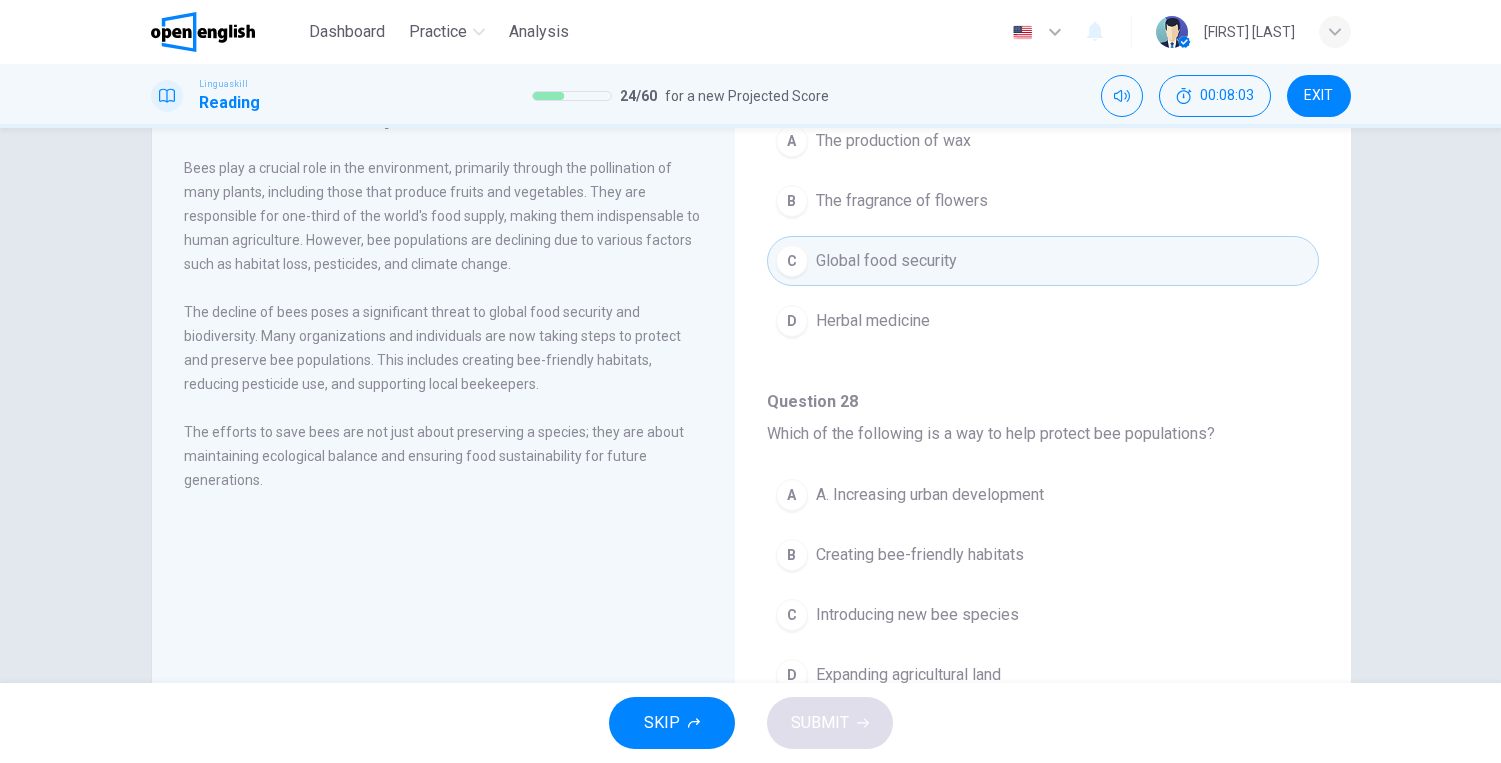 scroll, scrollTop: 1000, scrollLeft: 0, axis: vertical 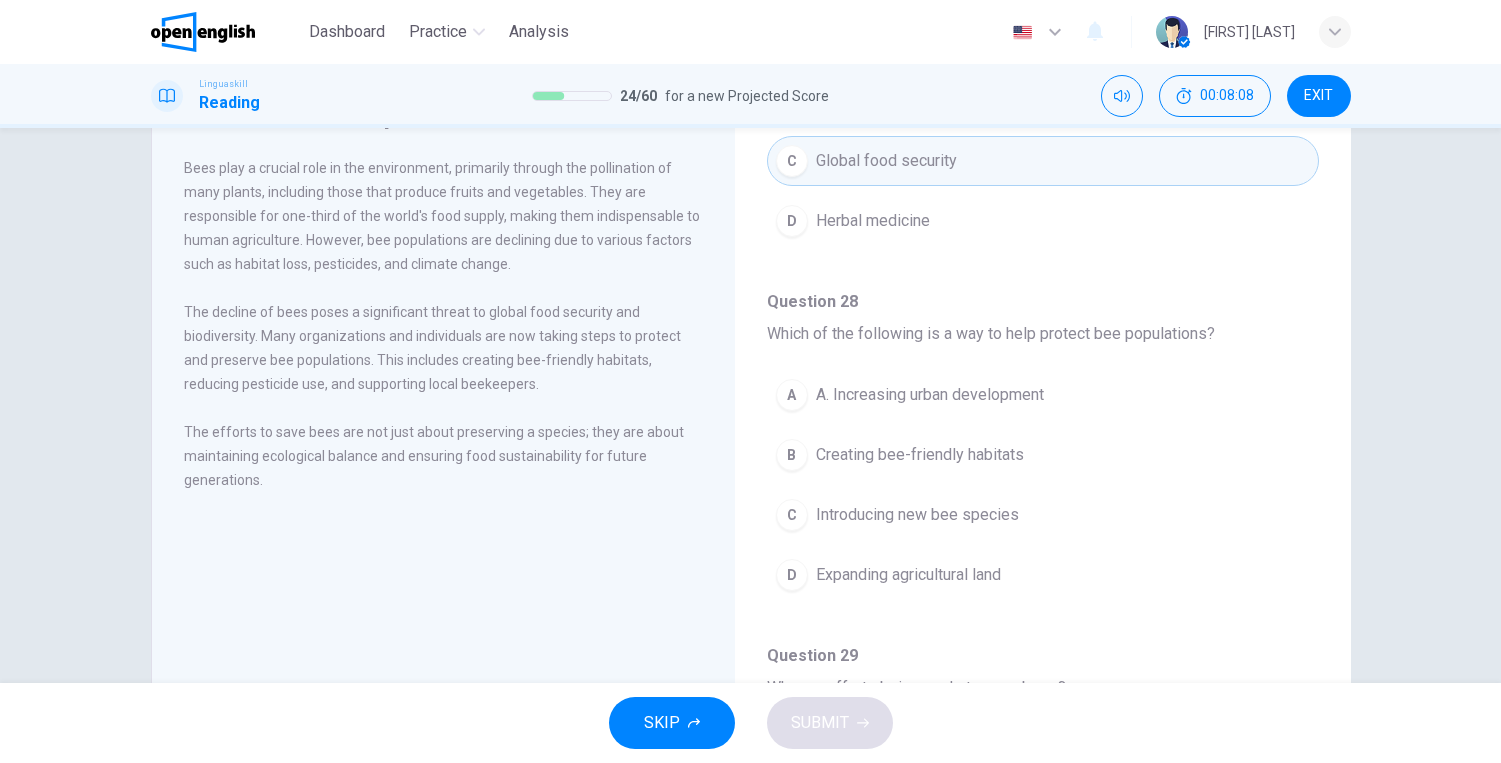 click on "B" at bounding box center [792, 455] 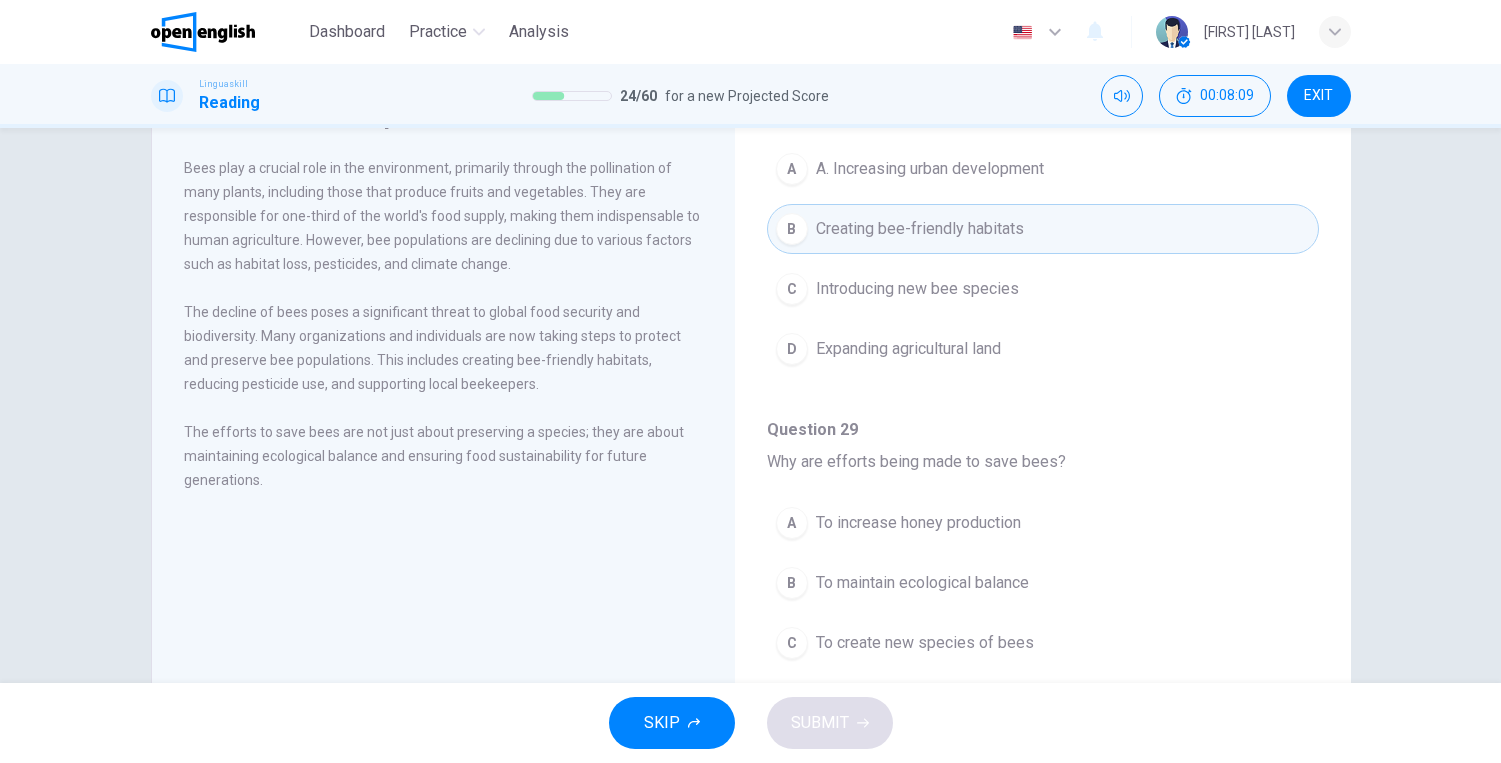 scroll, scrollTop: 1251, scrollLeft: 0, axis: vertical 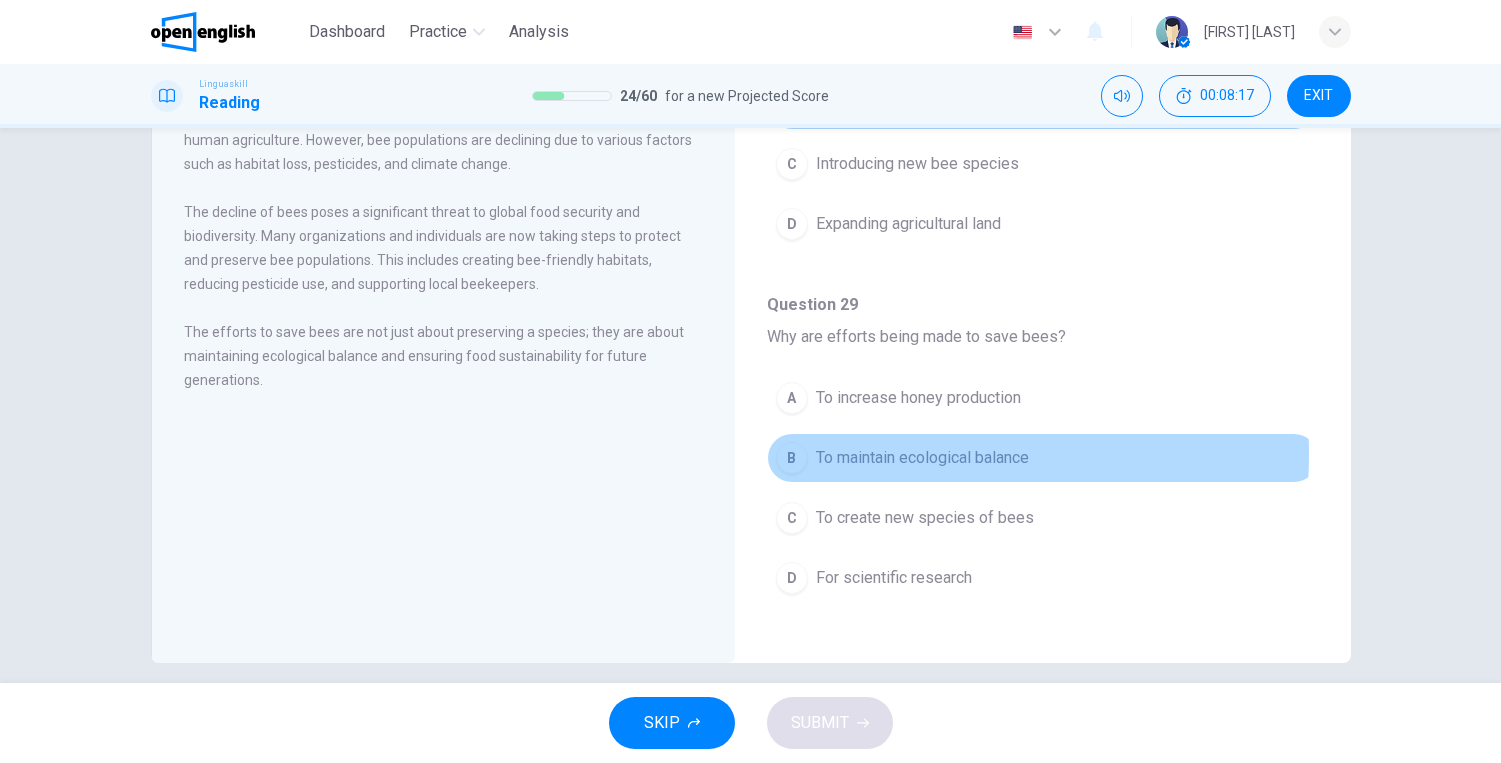 click on "B" at bounding box center [792, 458] 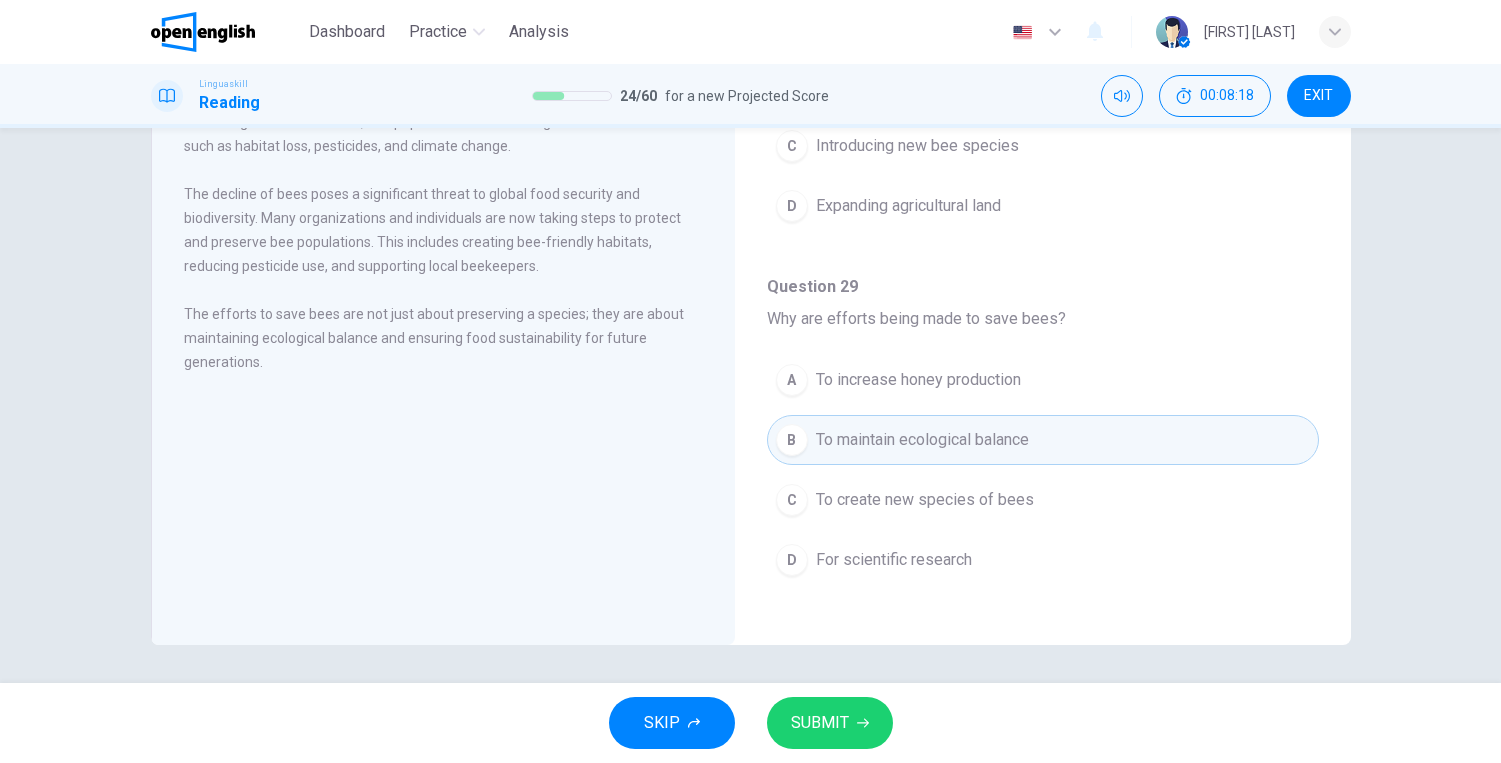 scroll, scrollTop: 220, scrollLeft: 0, axis: vertical 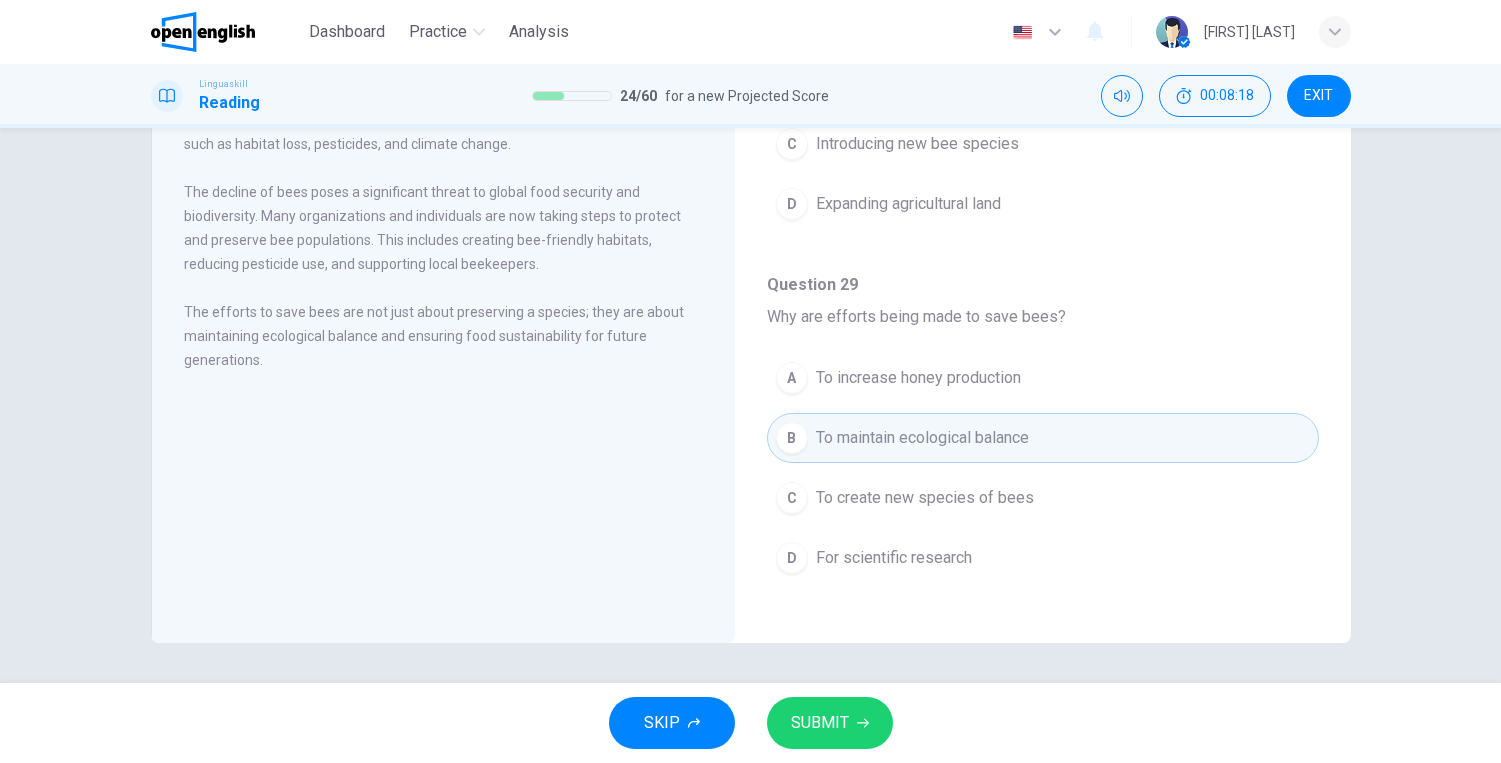 click on "SUBMIT" at bounding box center [820, 723] 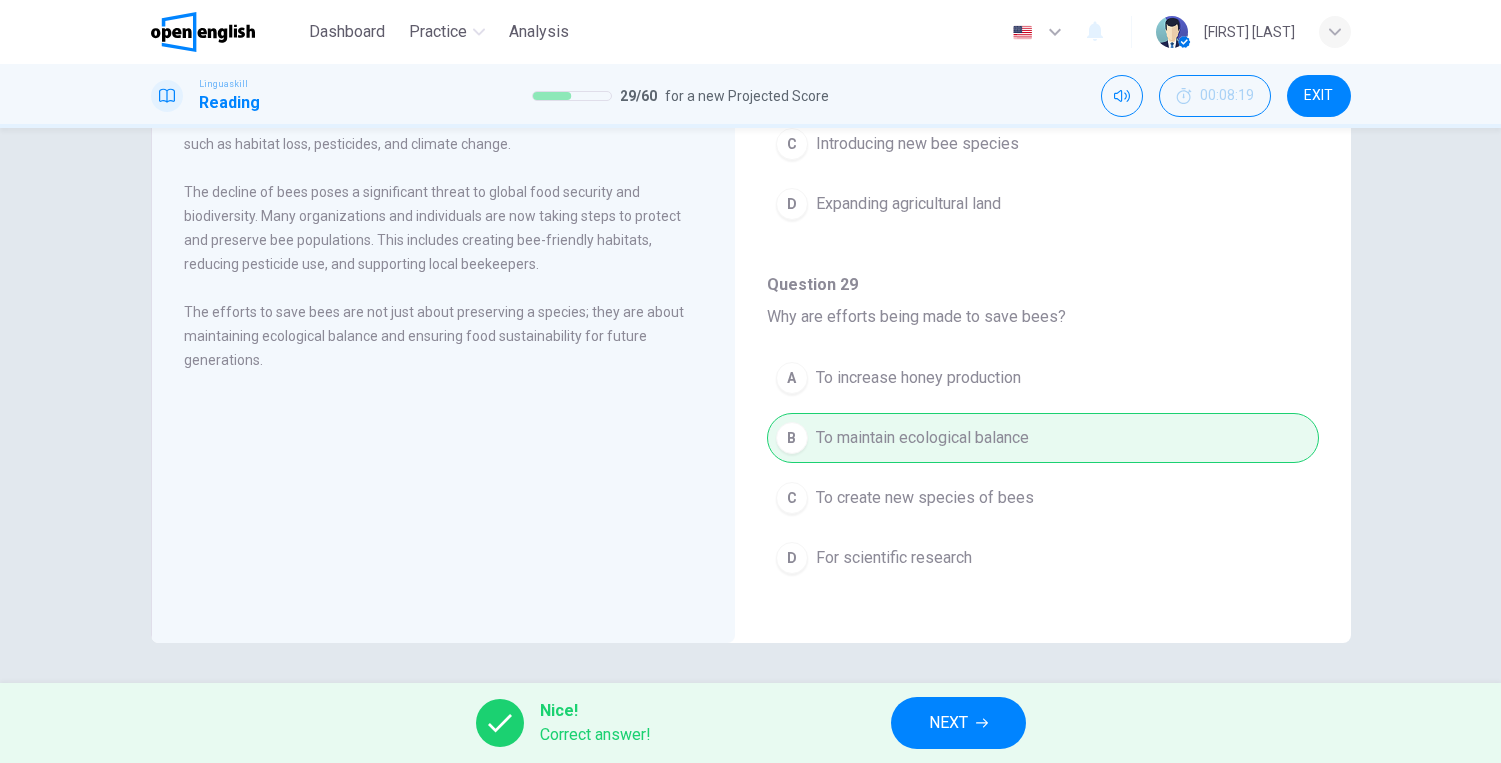 click on "NEXT" at bounding box center (948, 723) 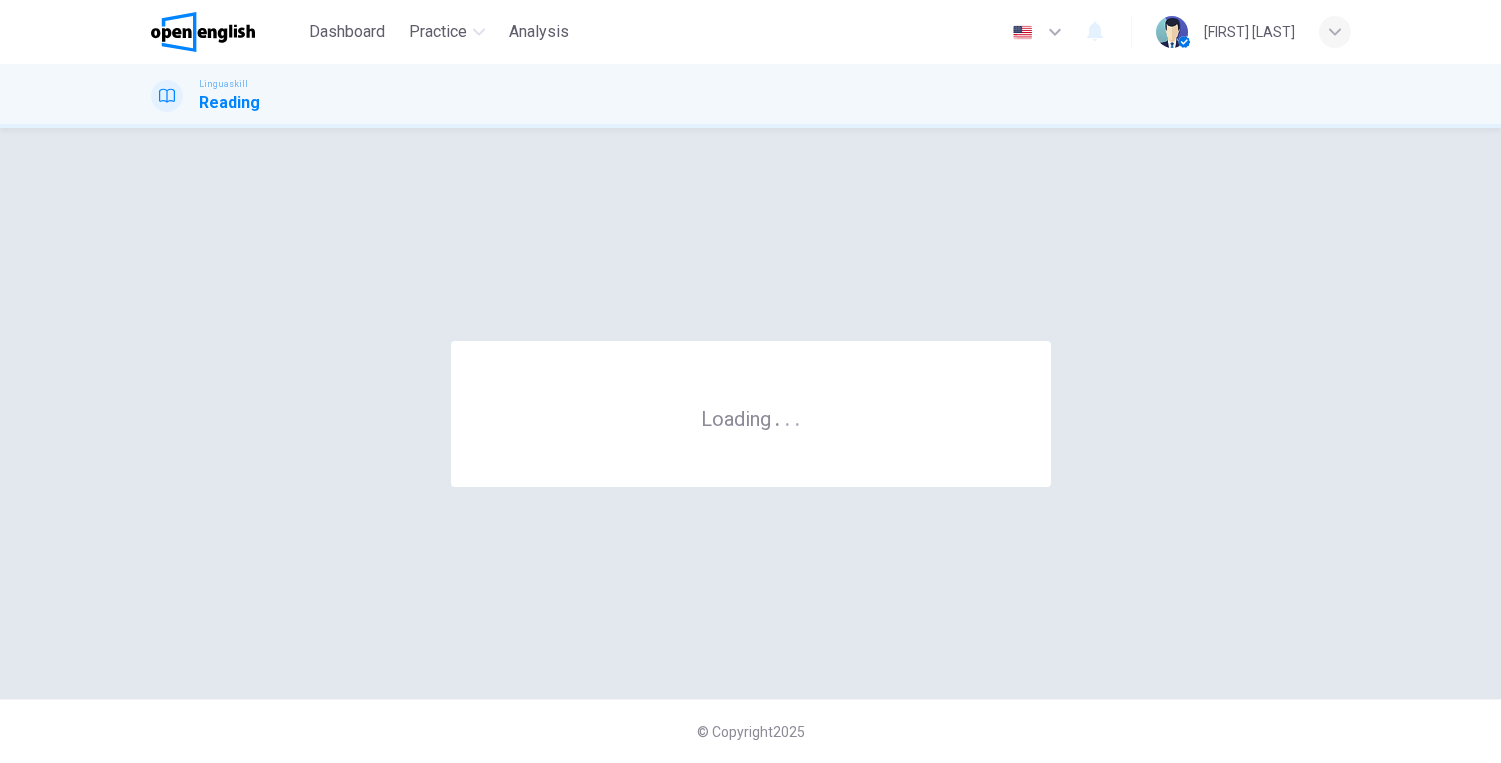 scroll, scrollTop: 0, scrollLeft: 0, axis: both 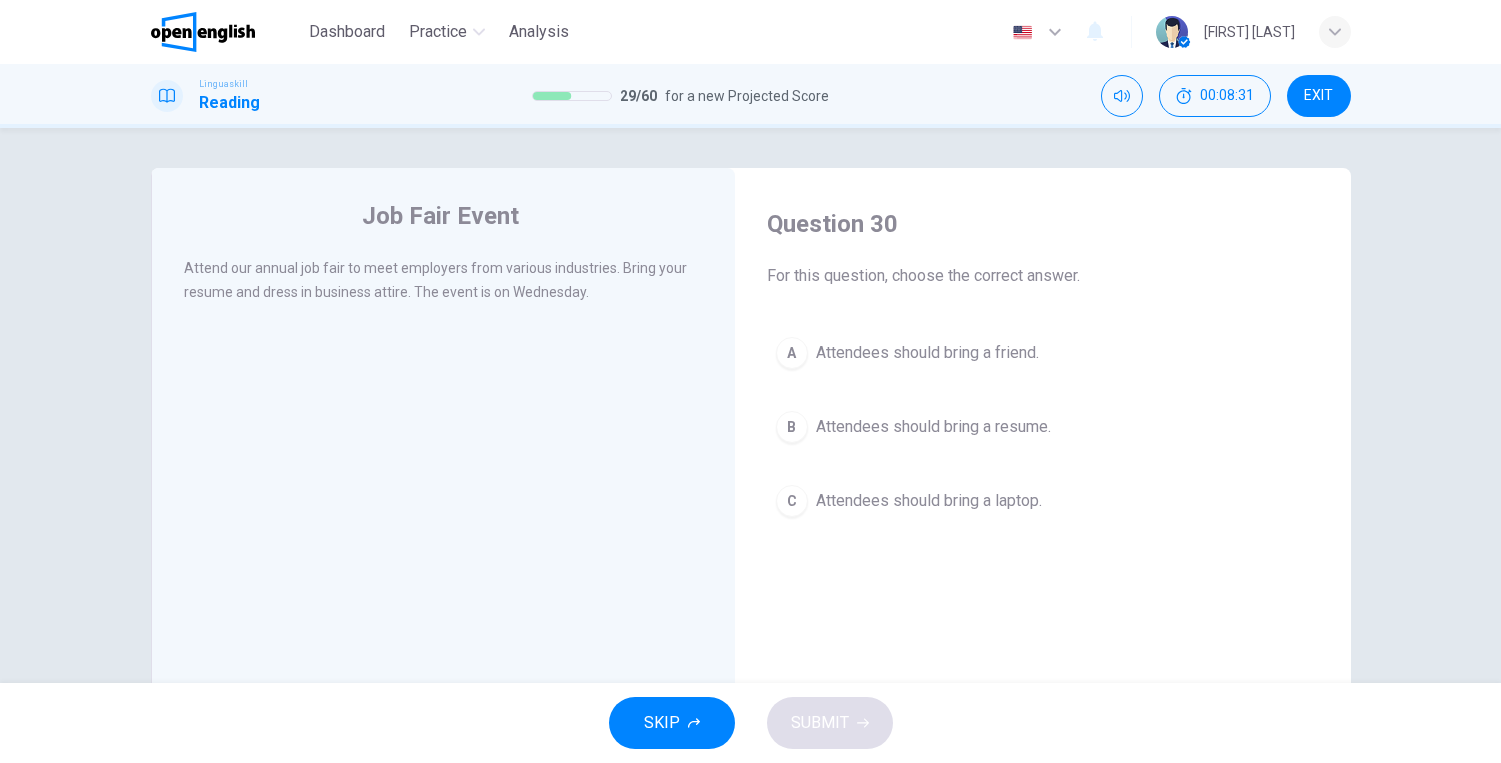 click on "Attendees should bring a resume." at bounding box center (933, 427) 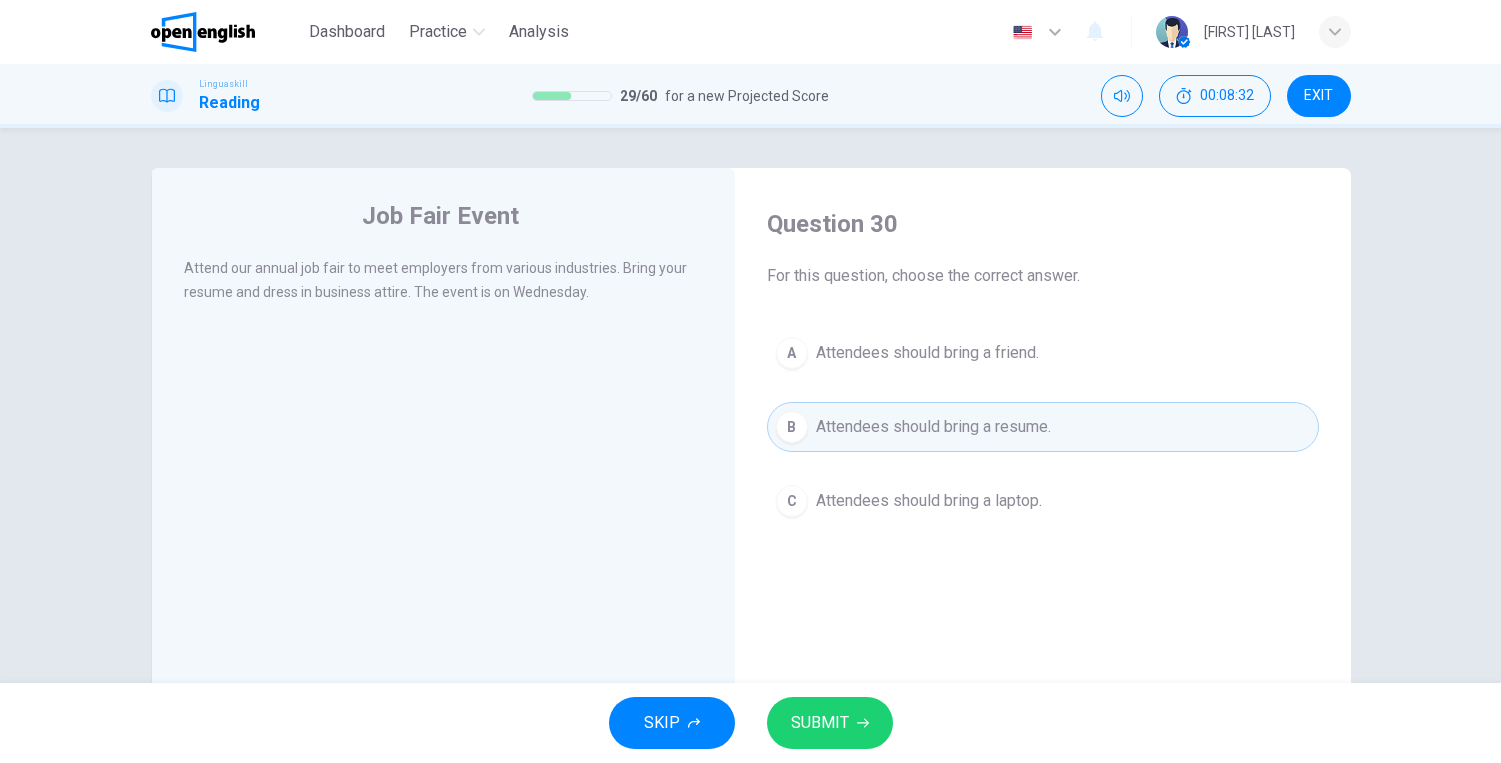 click on "SUBMIT" at bounding box center [820, 723] 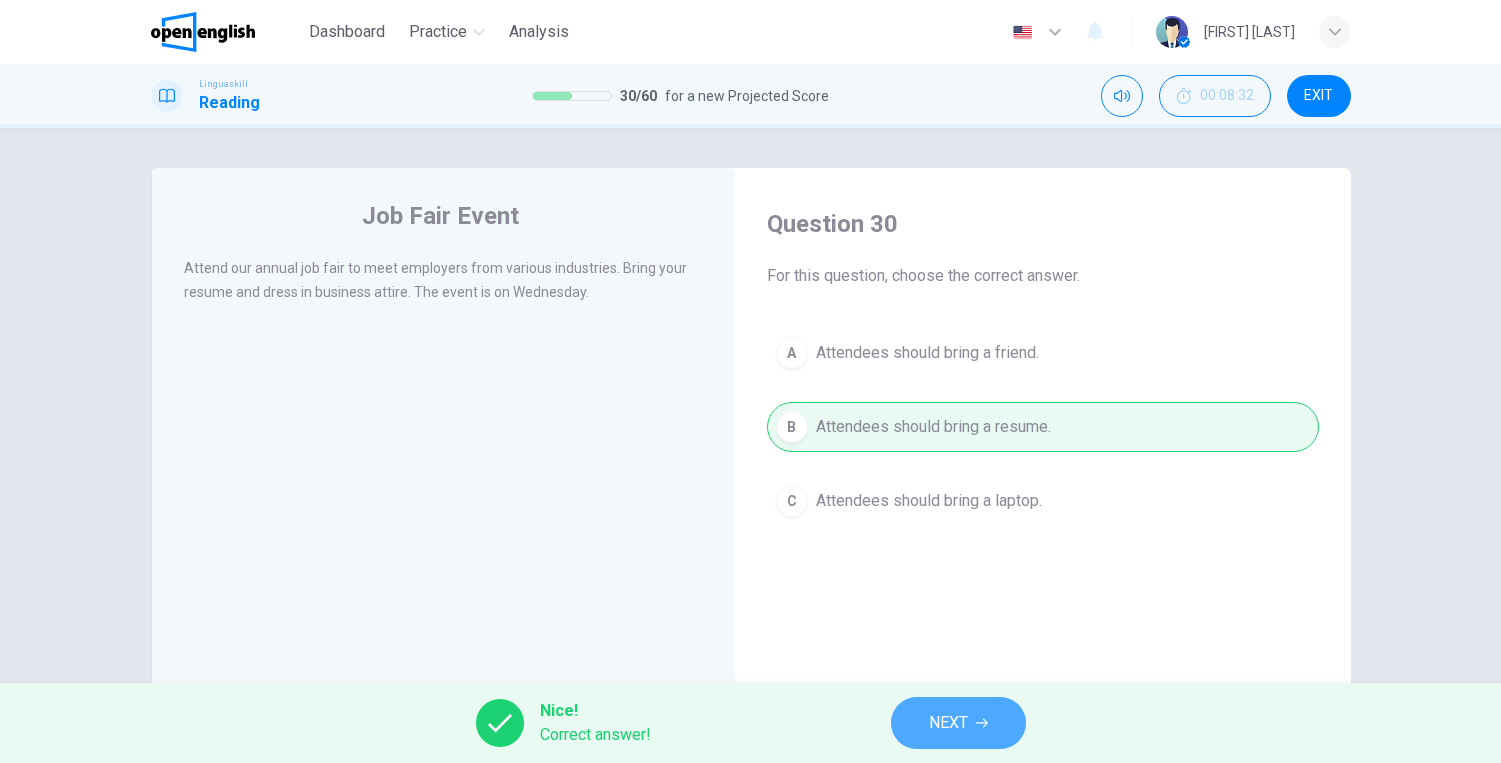click 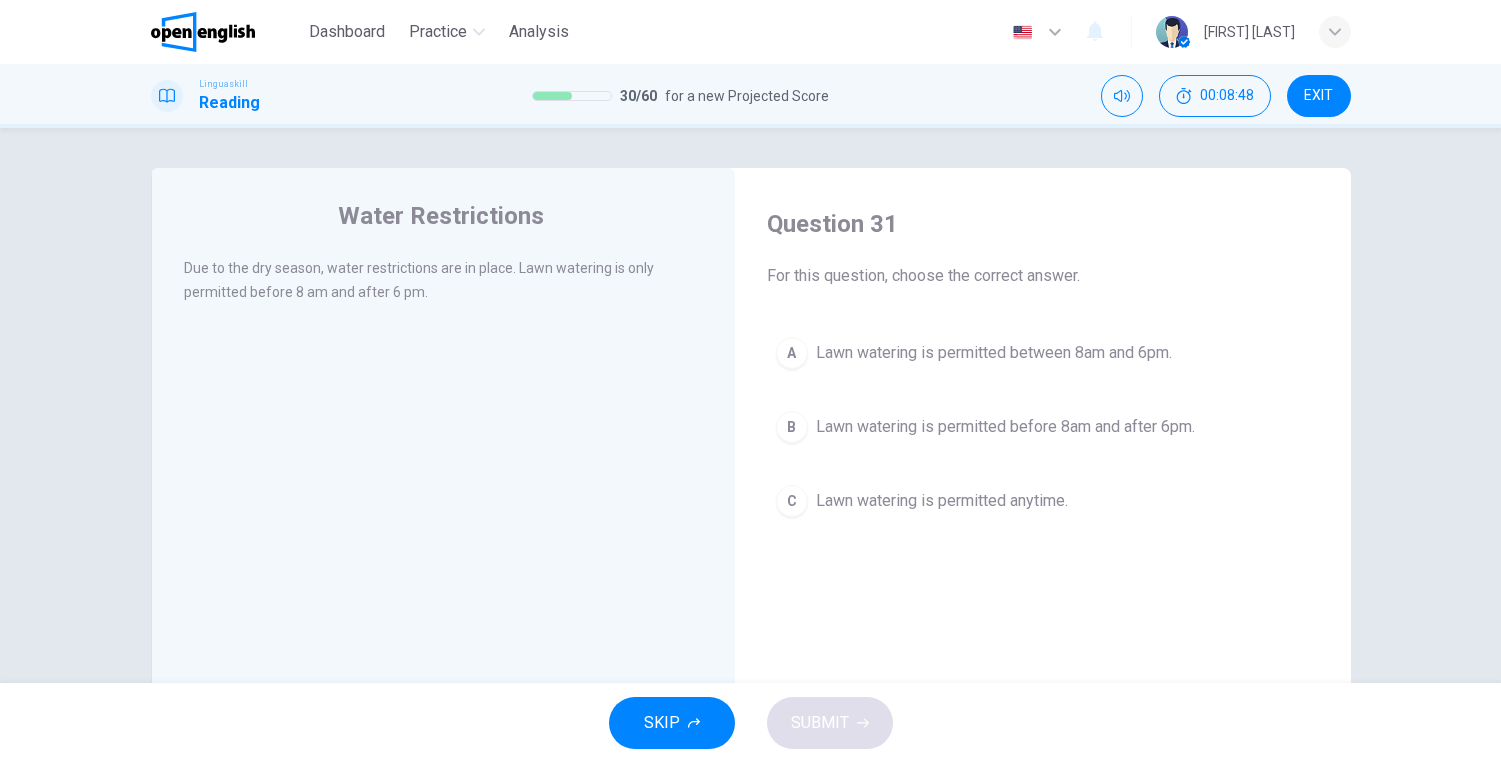 click on "Lawn watering is permitted before 8am and after 6pm." at bounding box center [1005, 427] 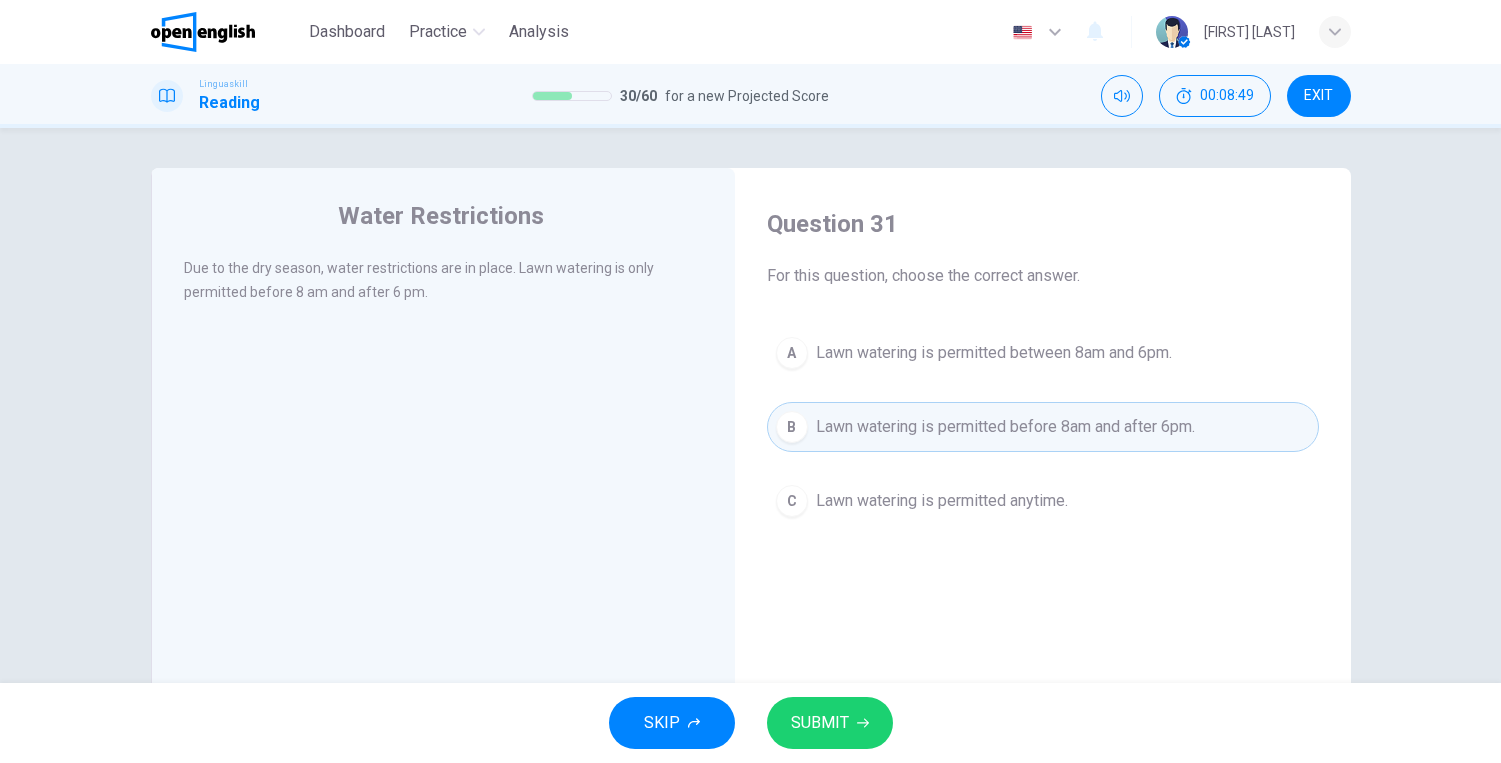 click on "SUBMIT" at bounding box center [820, 723] 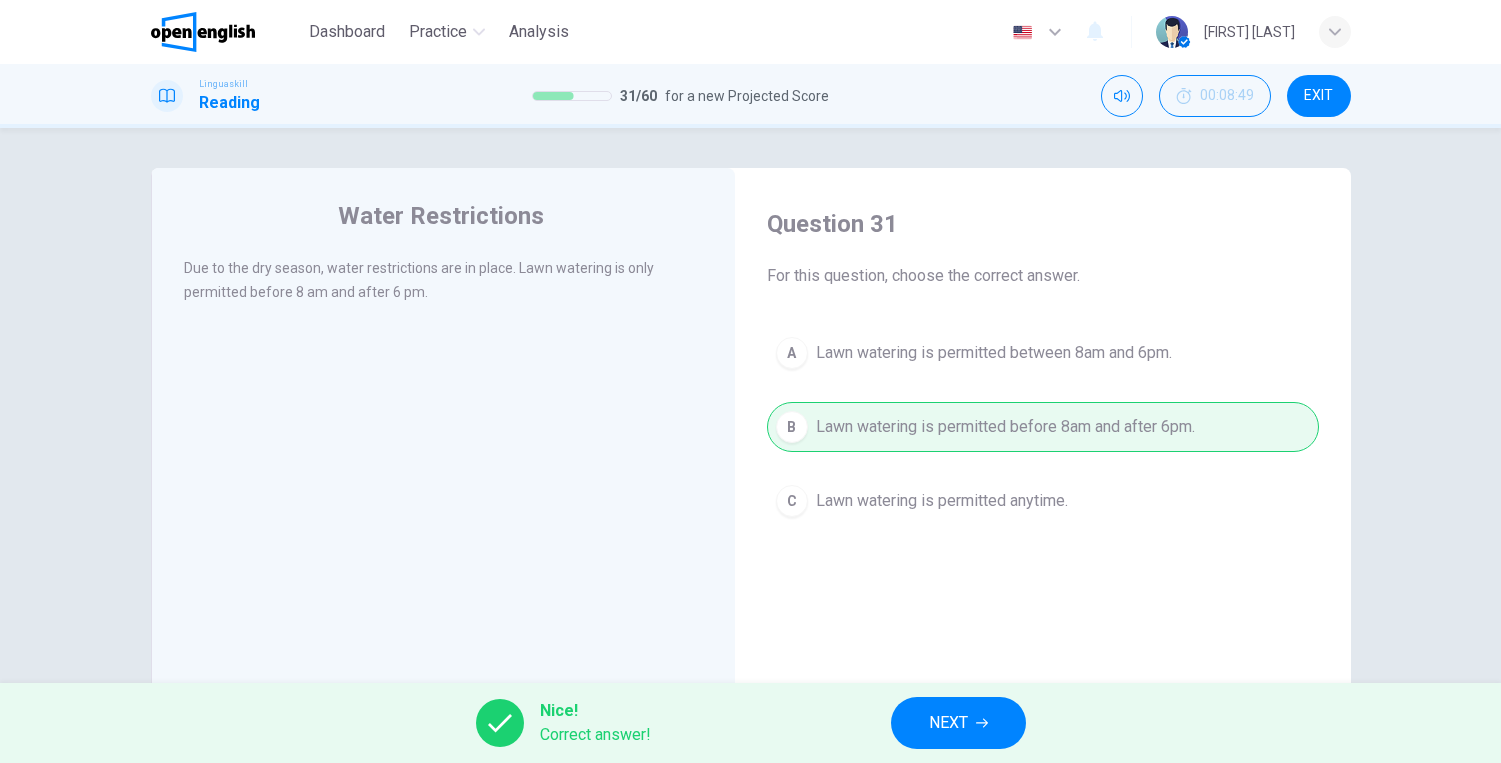 click on "NEXT" at bounding box center (958, 723) 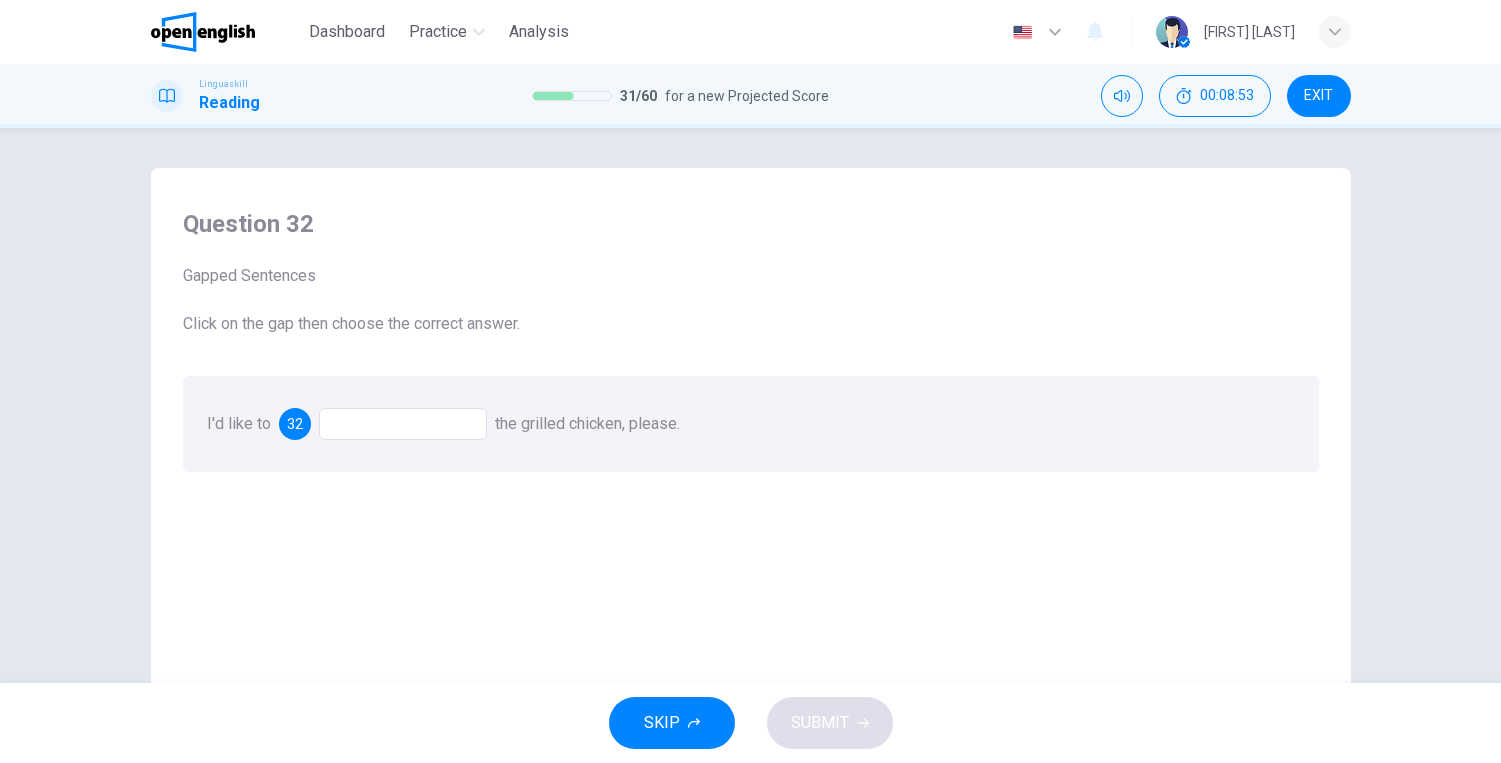 click at bounding box center (403, 424) 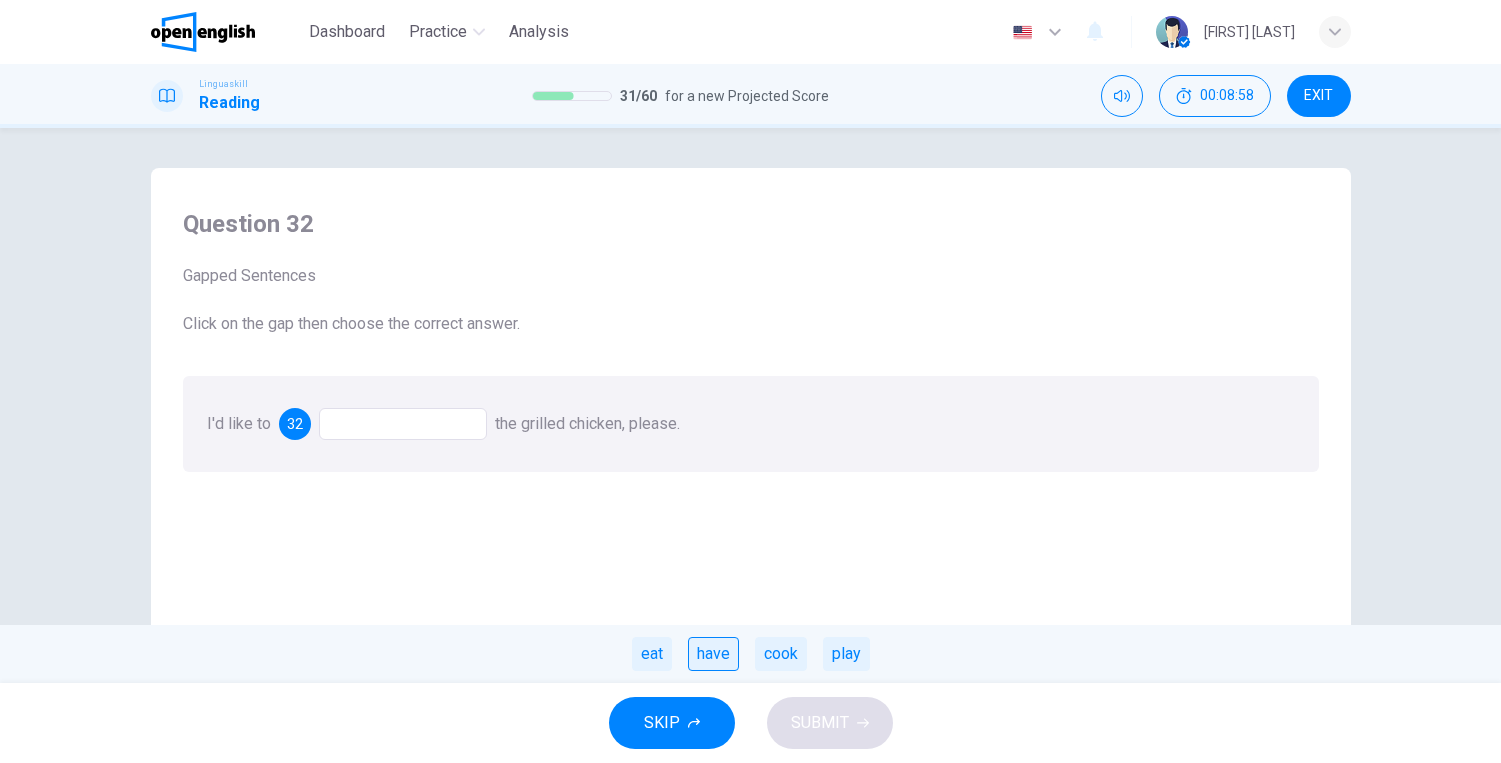 click on "have" at bounding box center [713, 654] 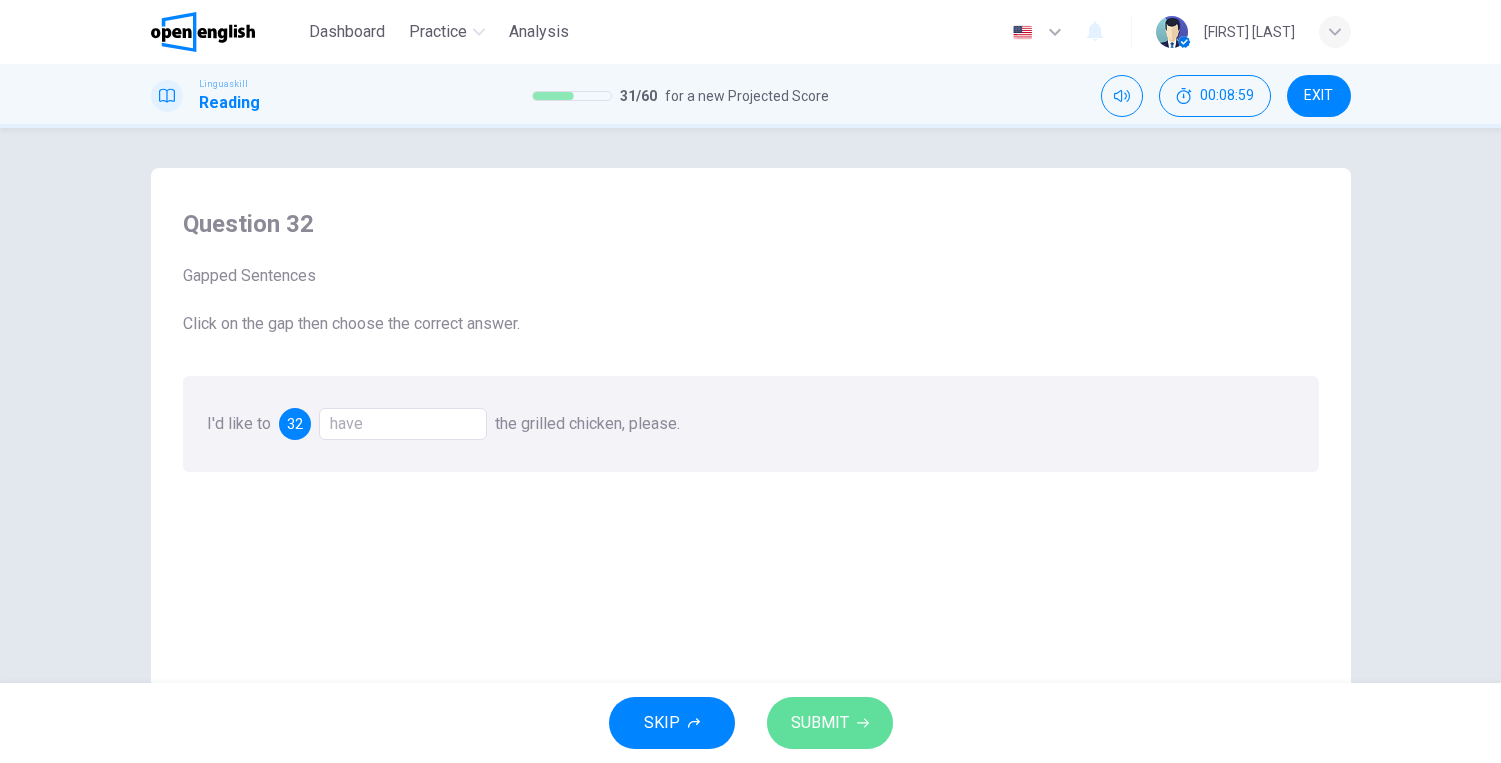 click on "SUBMIT" at bounding box center (820, 723) 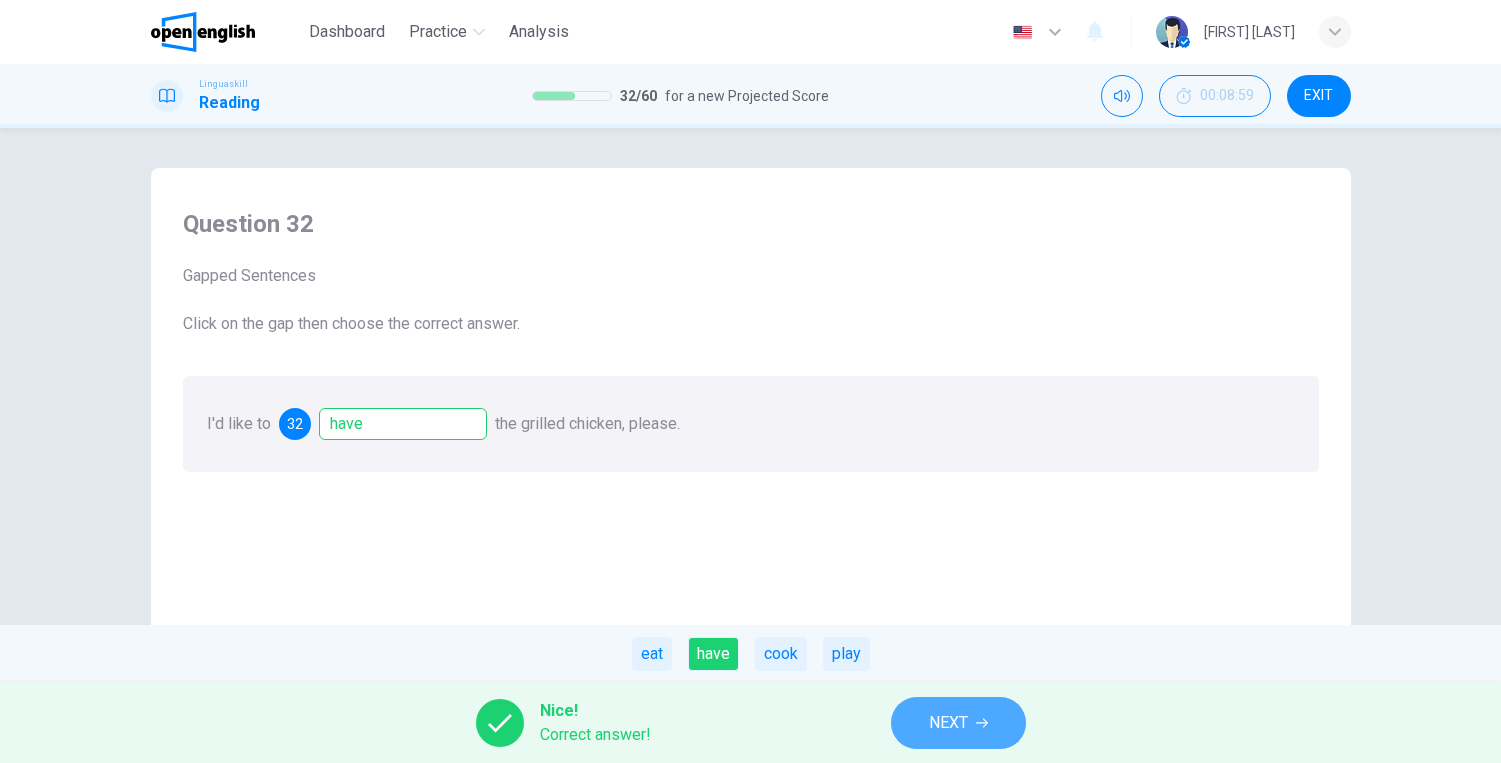 click 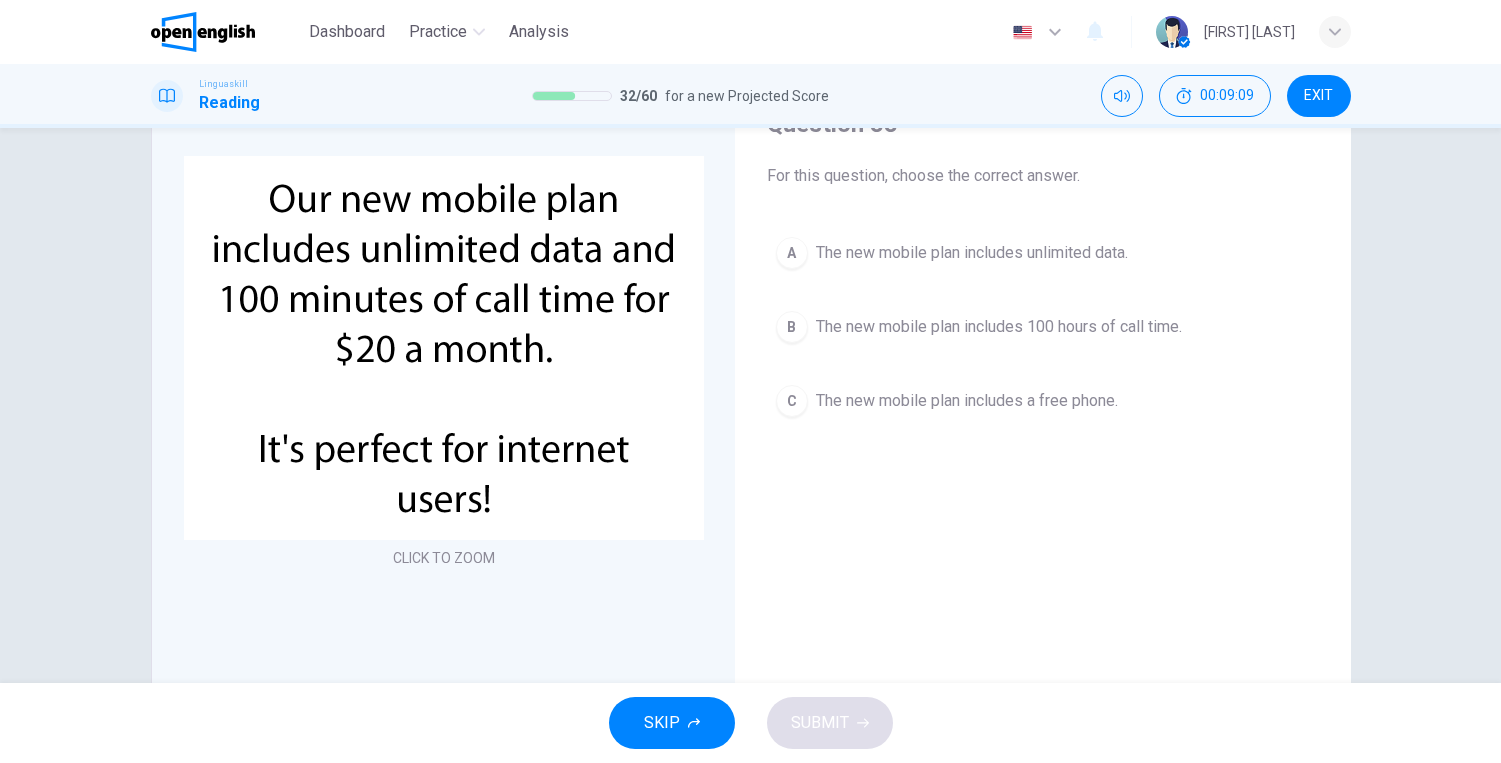 scroll, scrollTop: 0, scrollLeft: 0, axis: both 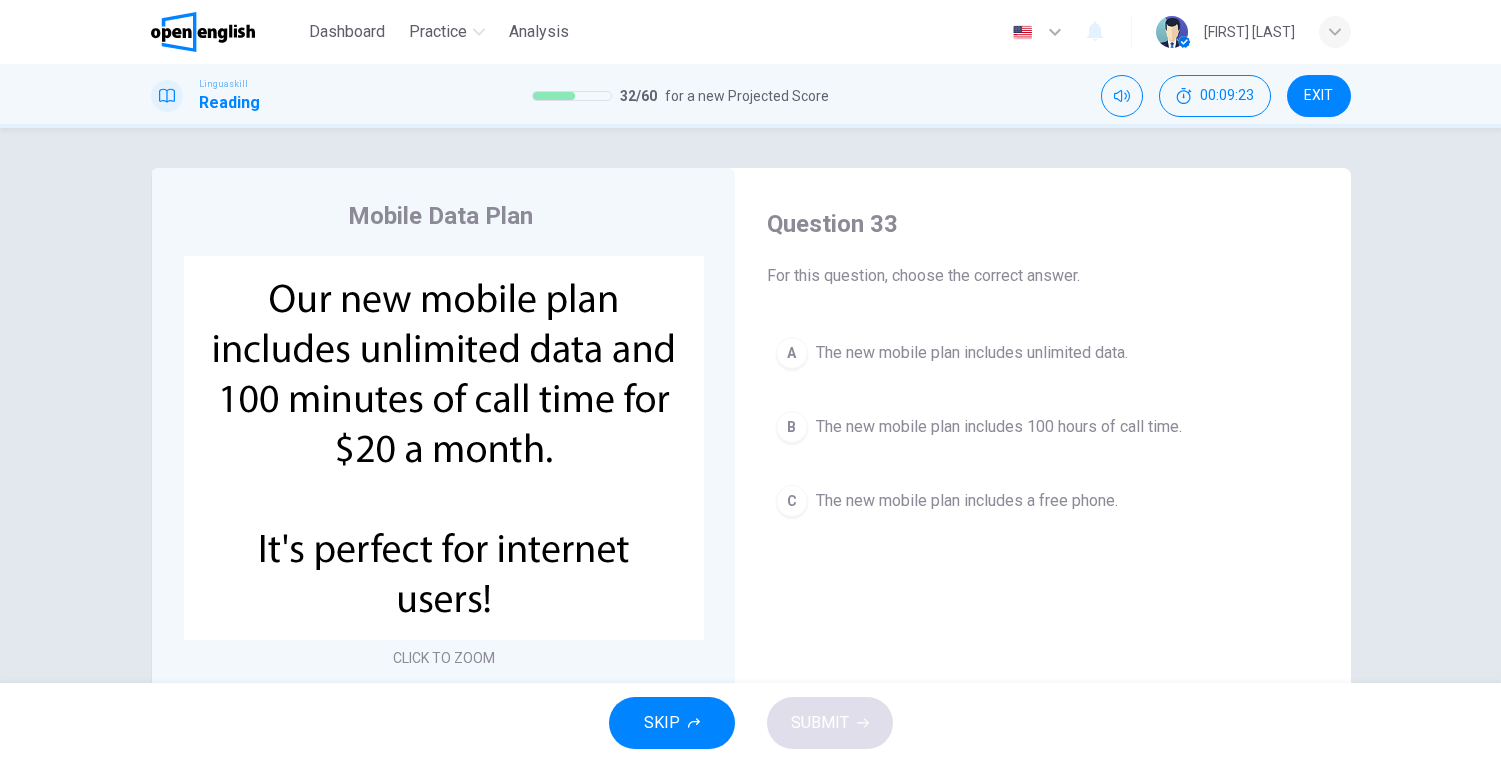 click on "The new mobile plan includes unlimited data." at bounding box center (972, 353) 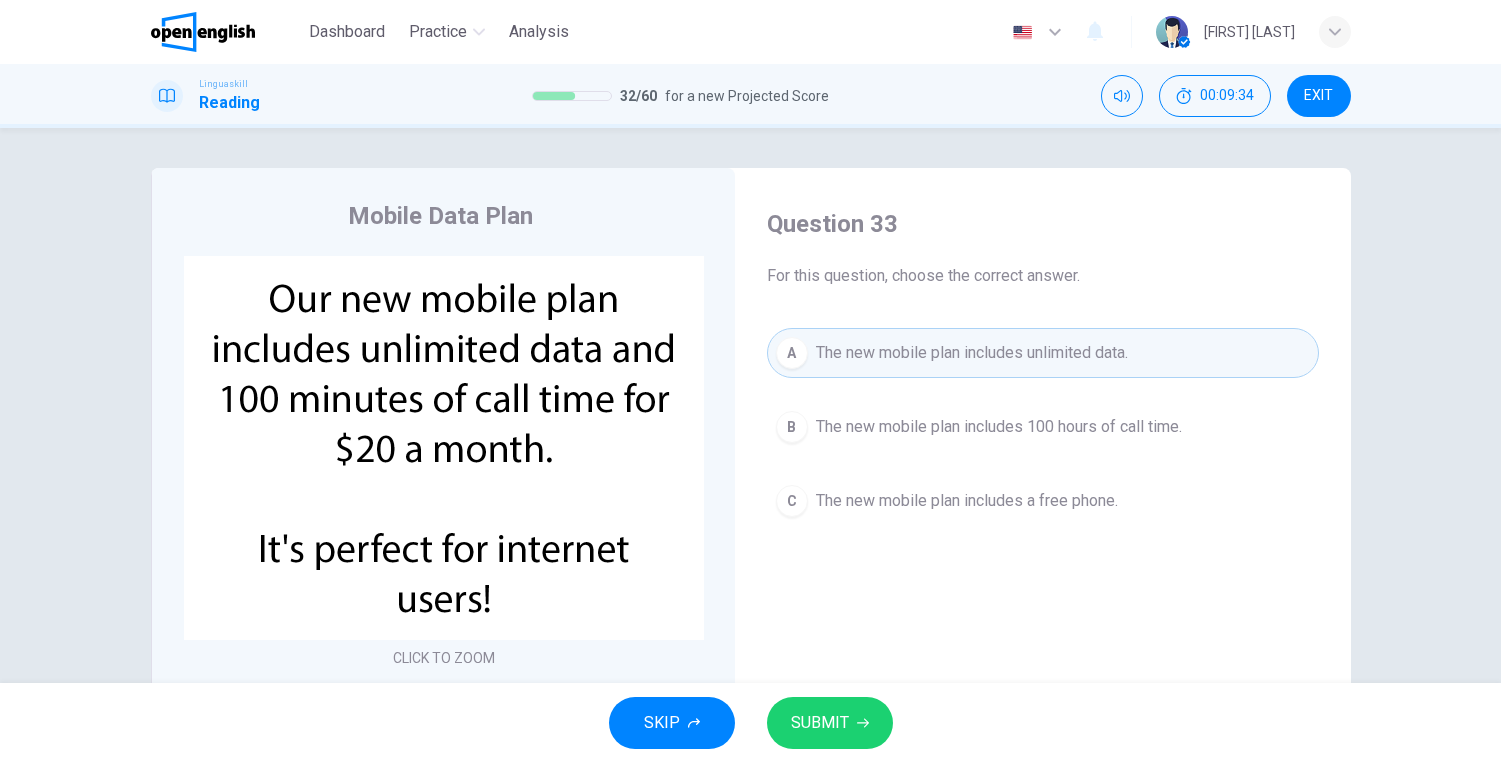 click on "SUBMIT" at bounding box center [820, 723] 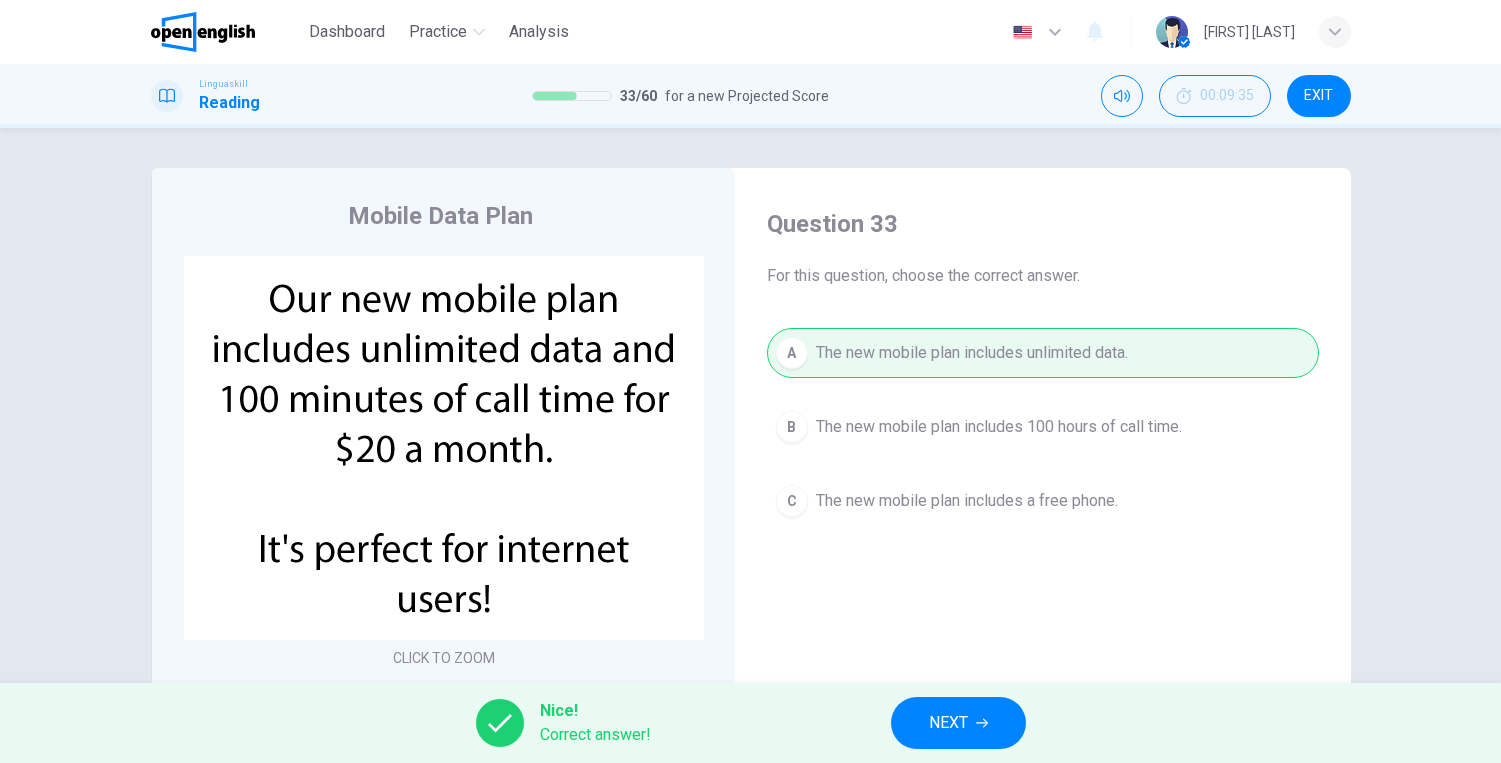 click on "NEXT" at bounding box center (948, 723) 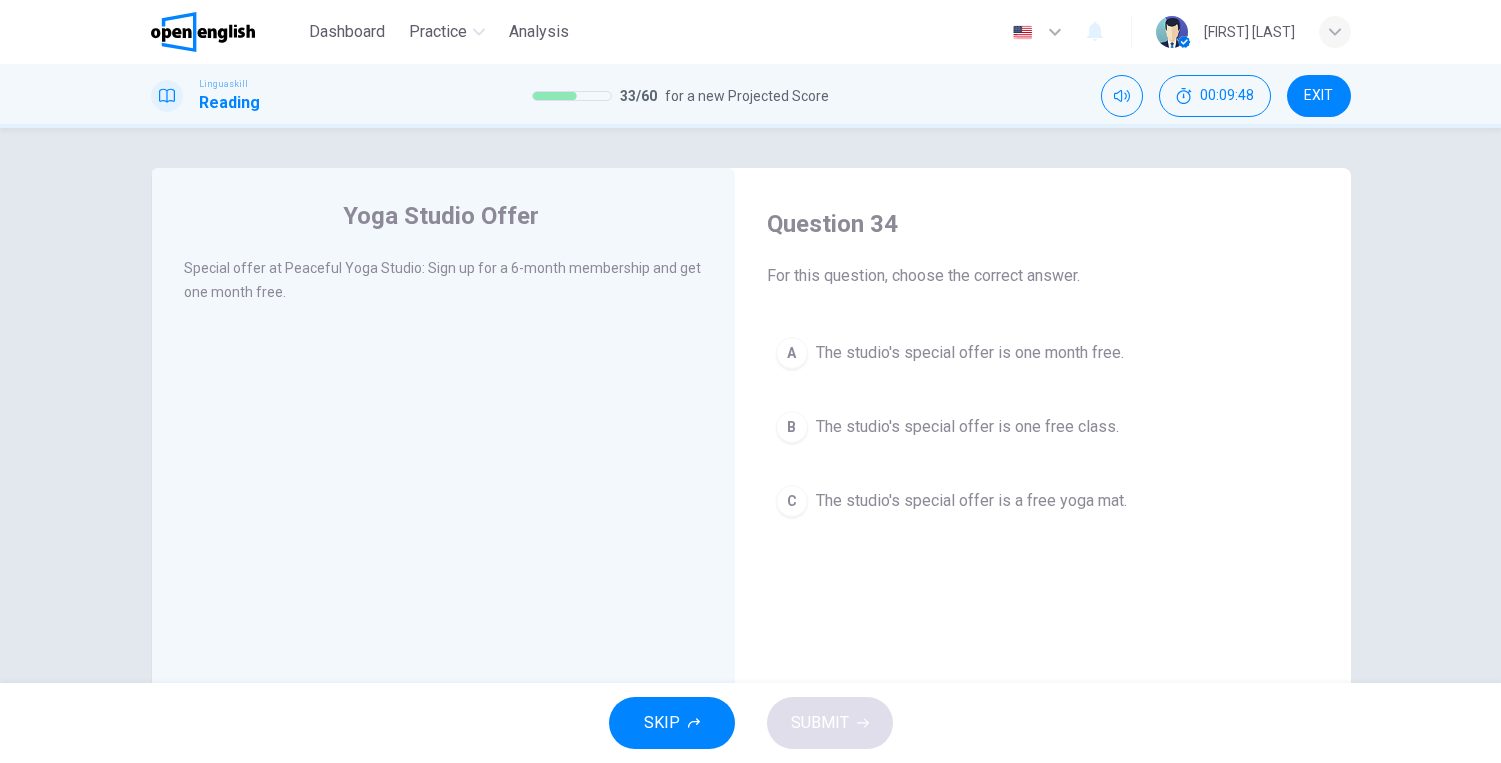 click on "A The studio's special offer is one month free." at bounding box center [1043, 353] 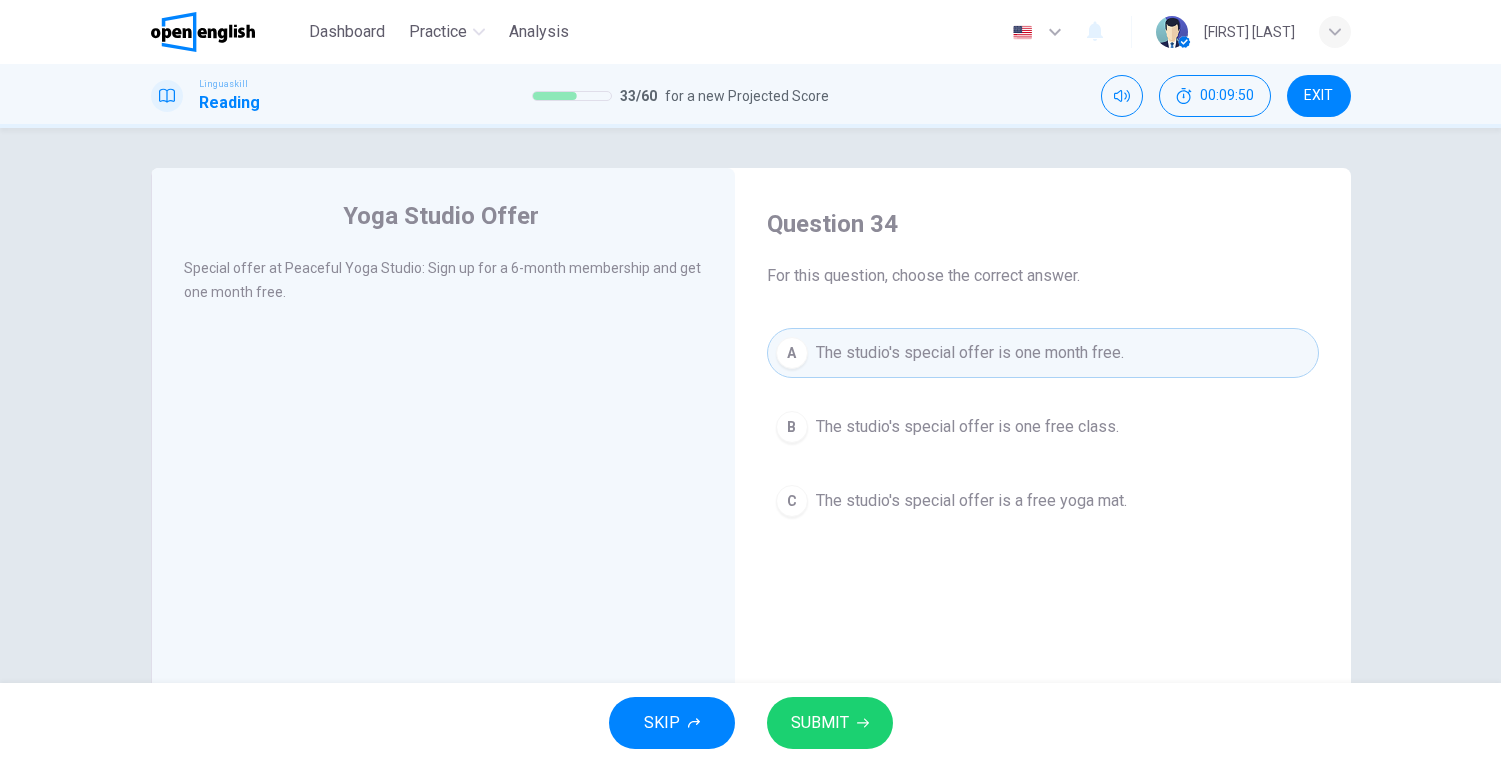 click on "SUBMIT" at bounding box center [830, 723] 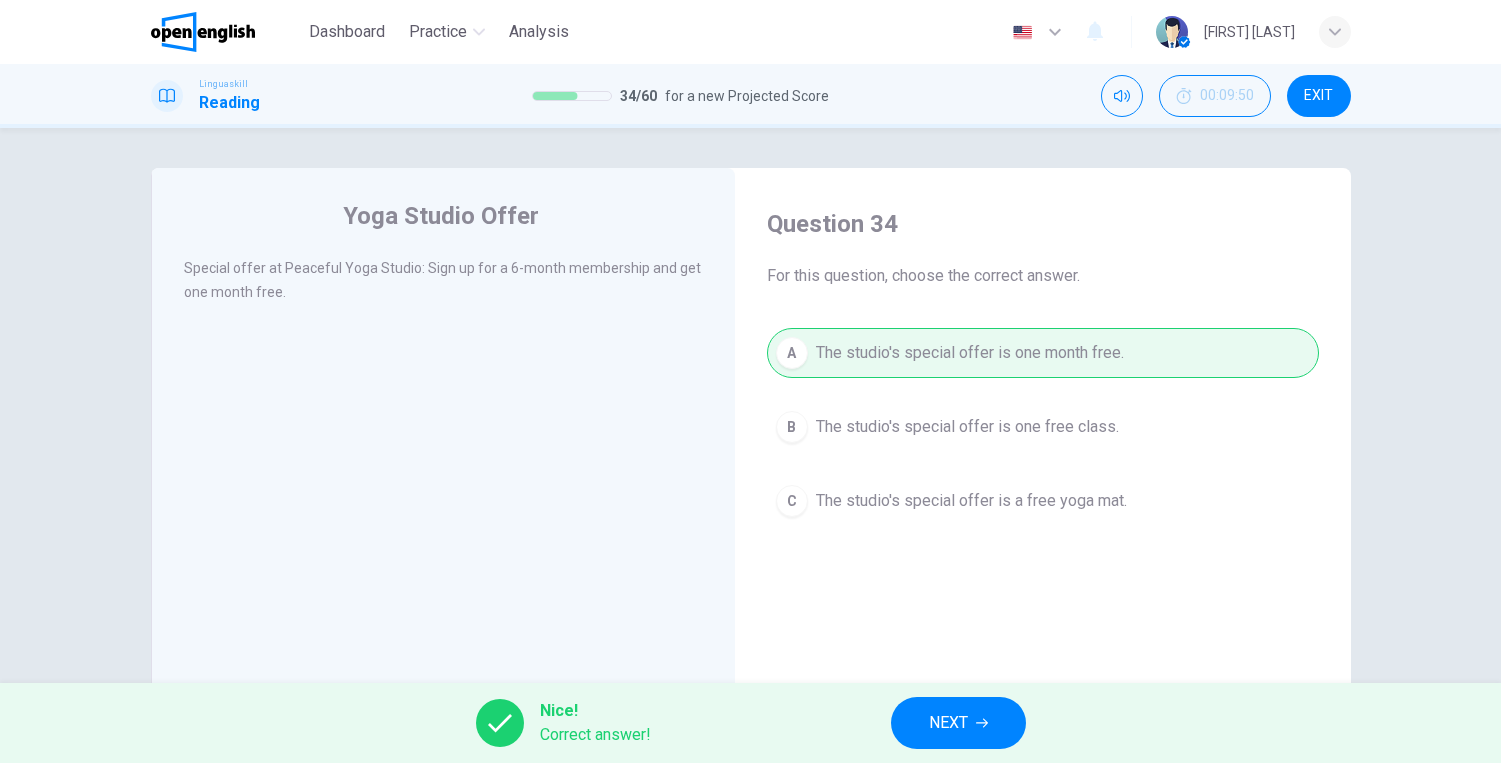 click on "NEXT" at bounding box center [948, 723] 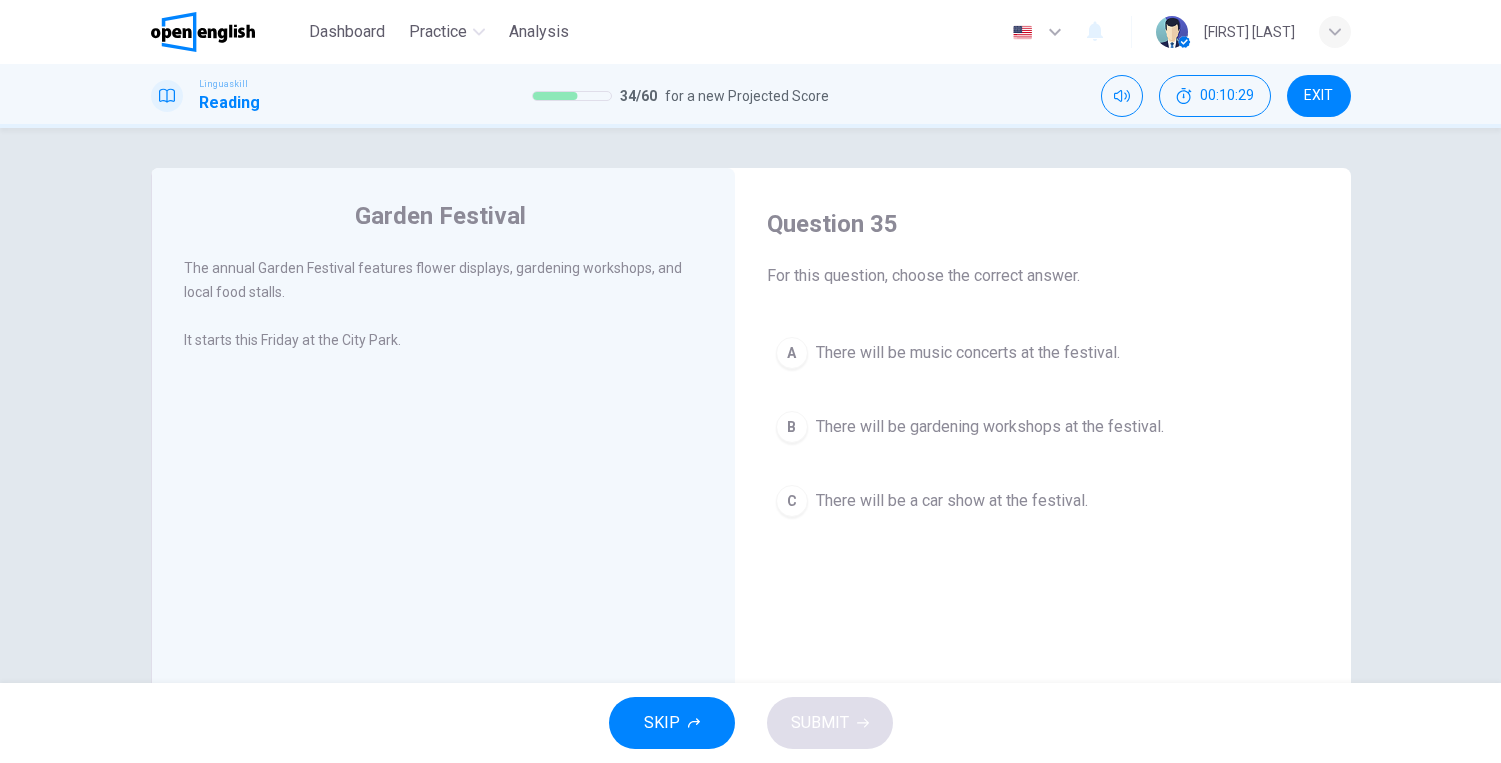 click on "There will be gardening workshops at the festival." at bounding box center (990, 427) 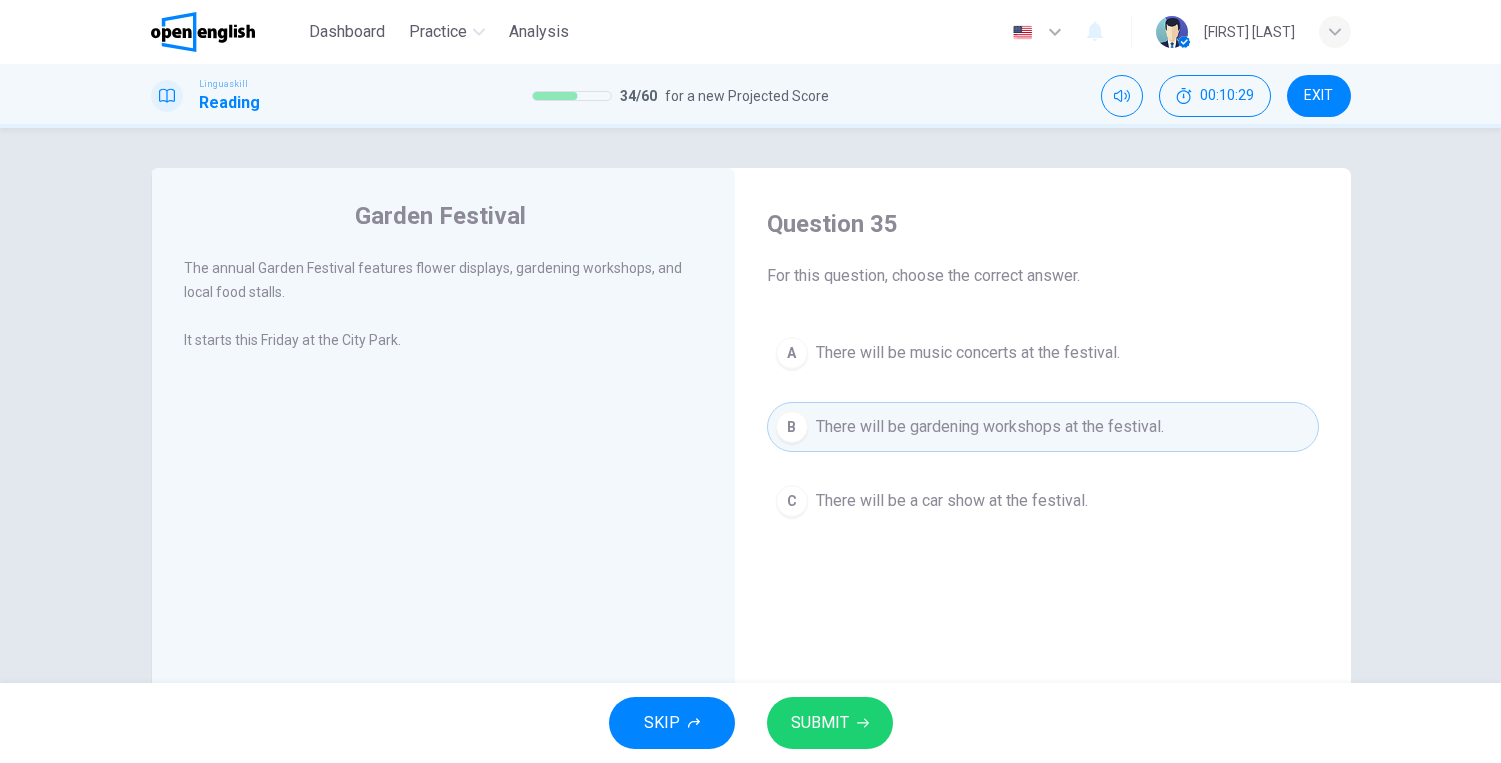 click 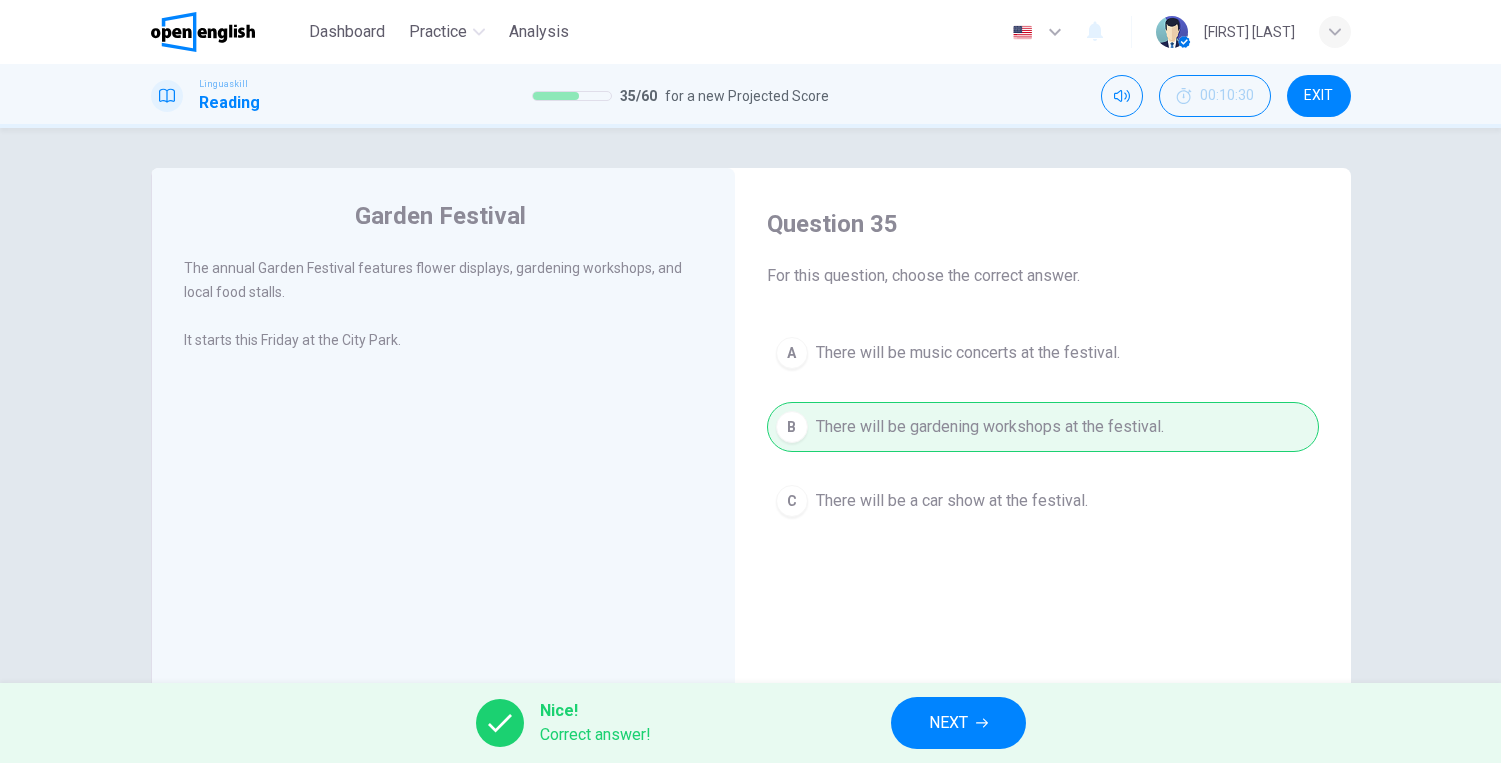 click on "NEXT" at bounding box center [948, 723] 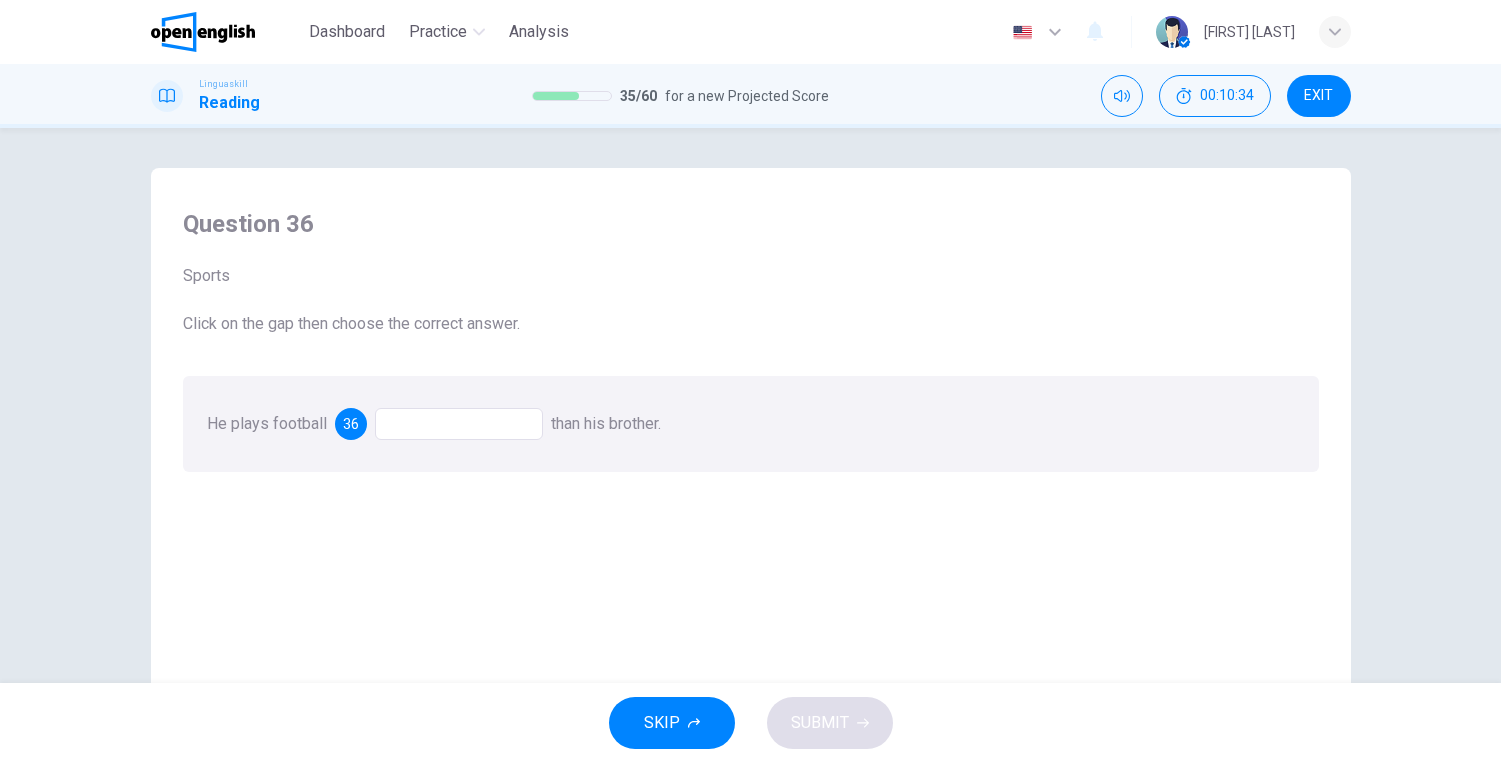 click at bounding box center (459, 424) 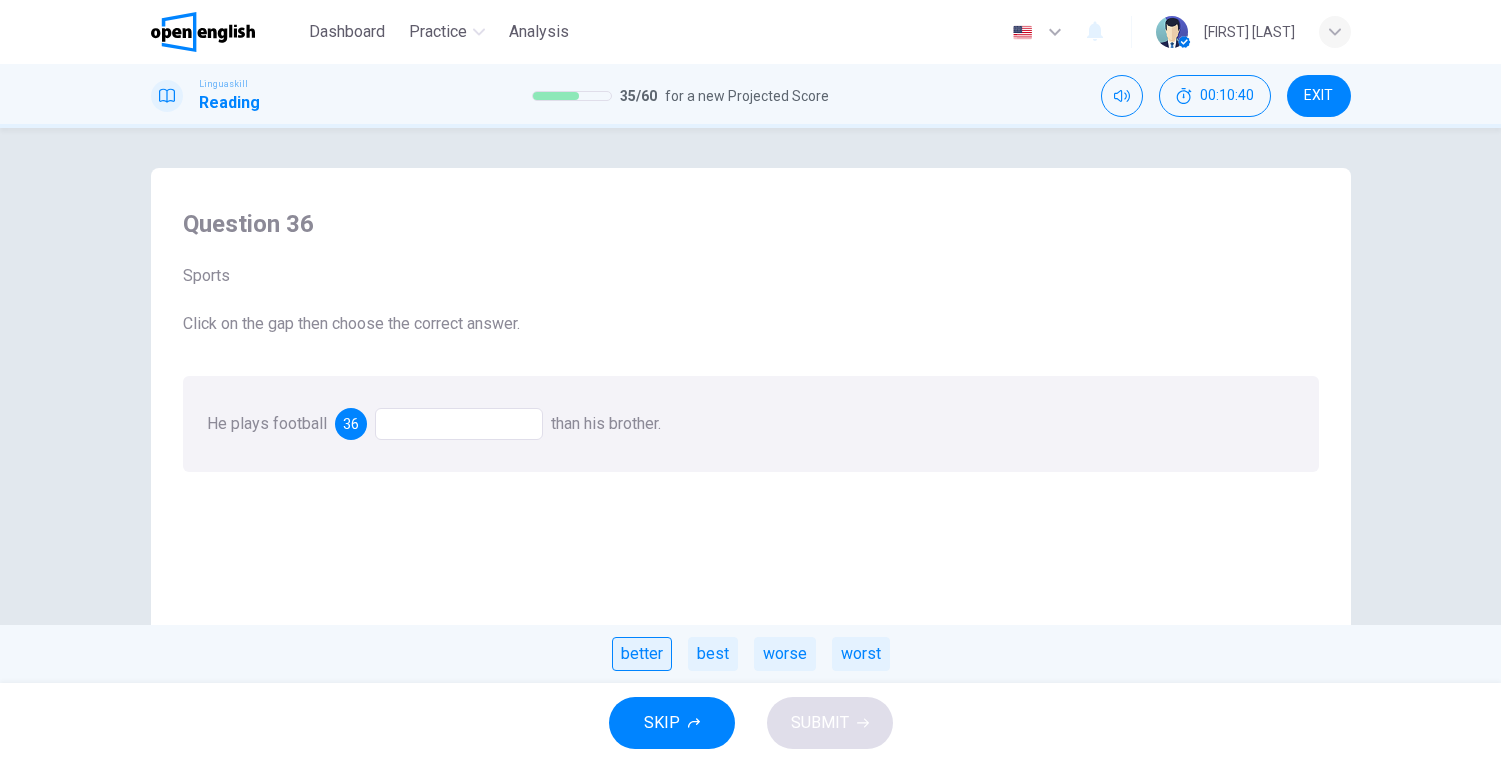 click on "better" at bounding box center [642, 654] 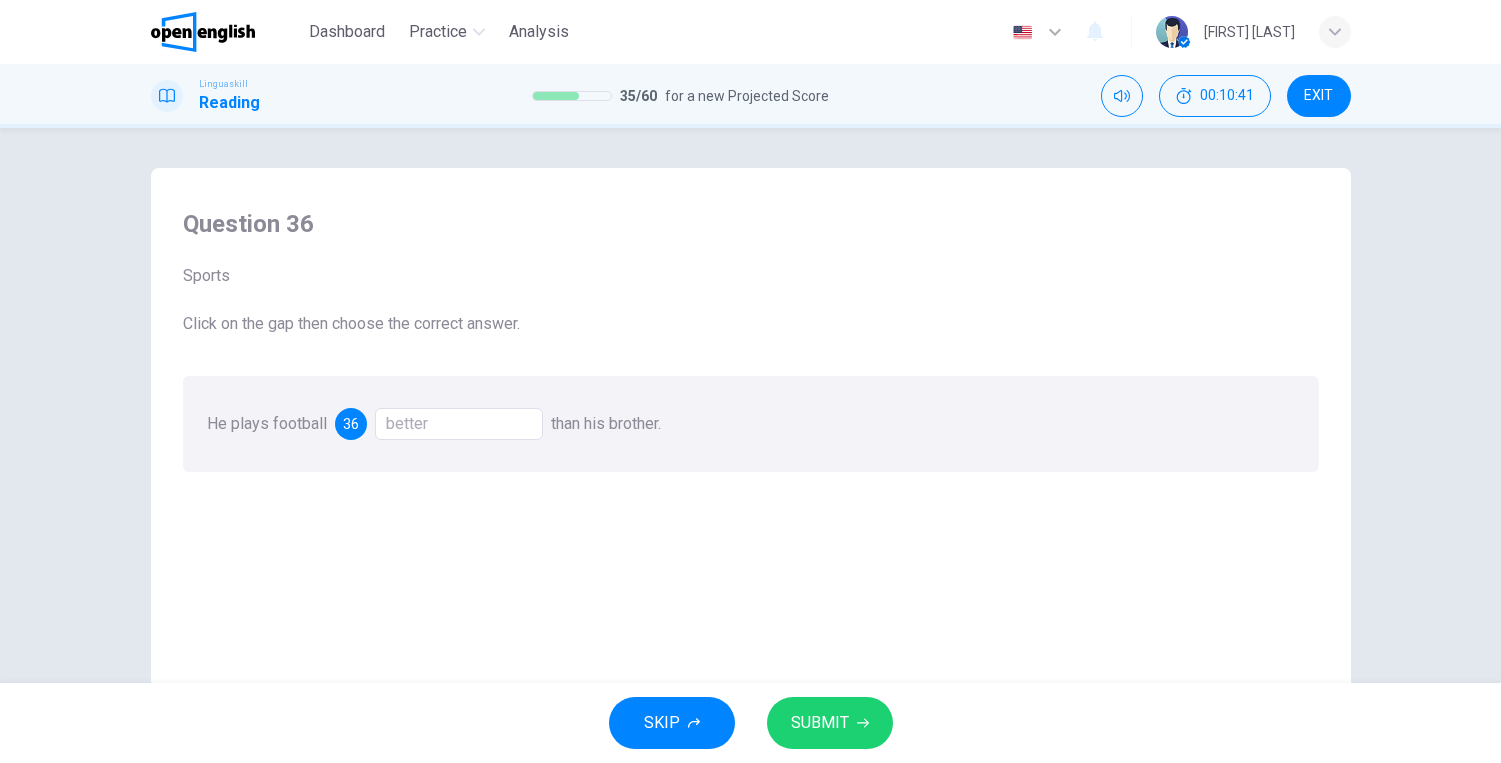 click on "SUBMIT" at bounding box center (830, 723) 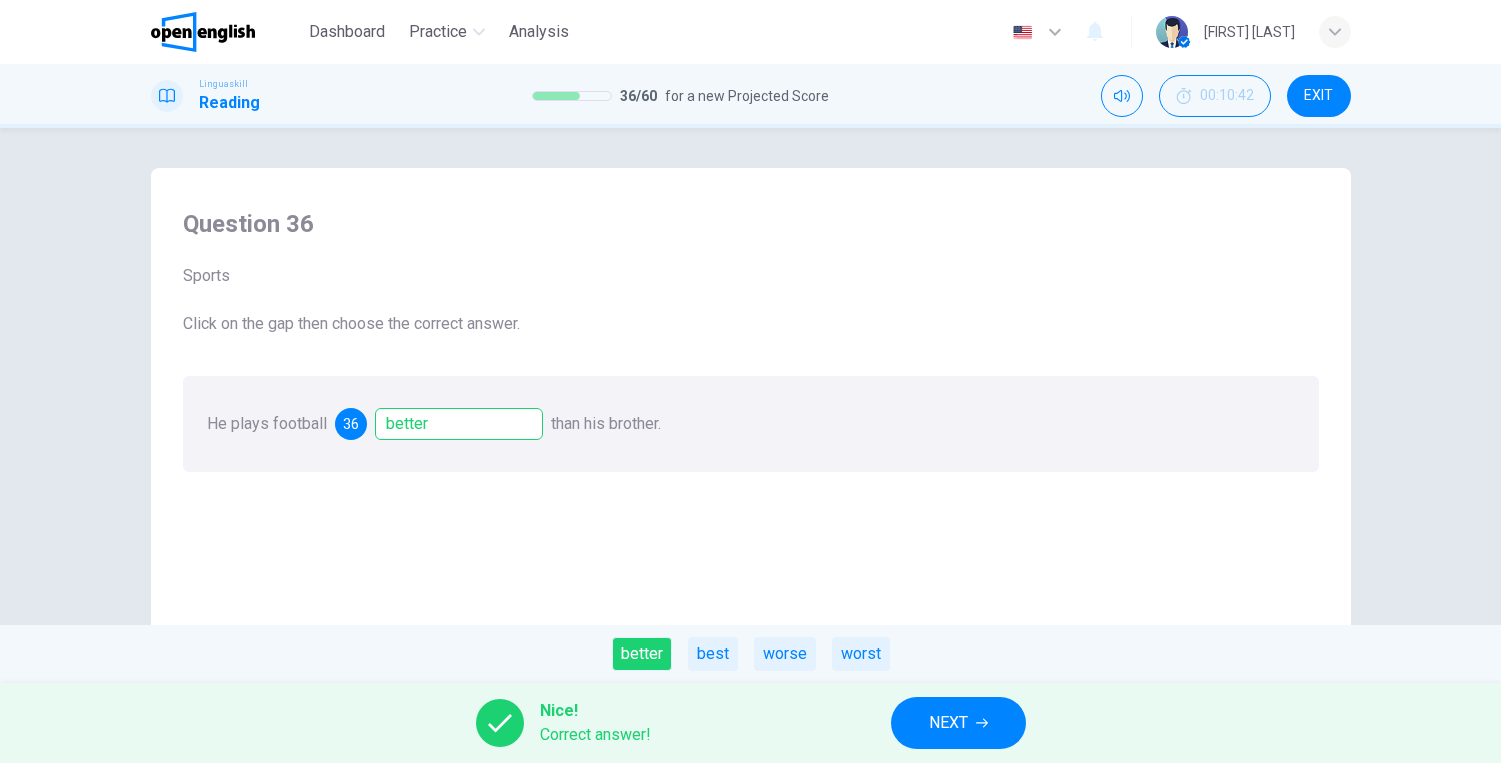 click on "NEXT" at bounding box center [948, 723] 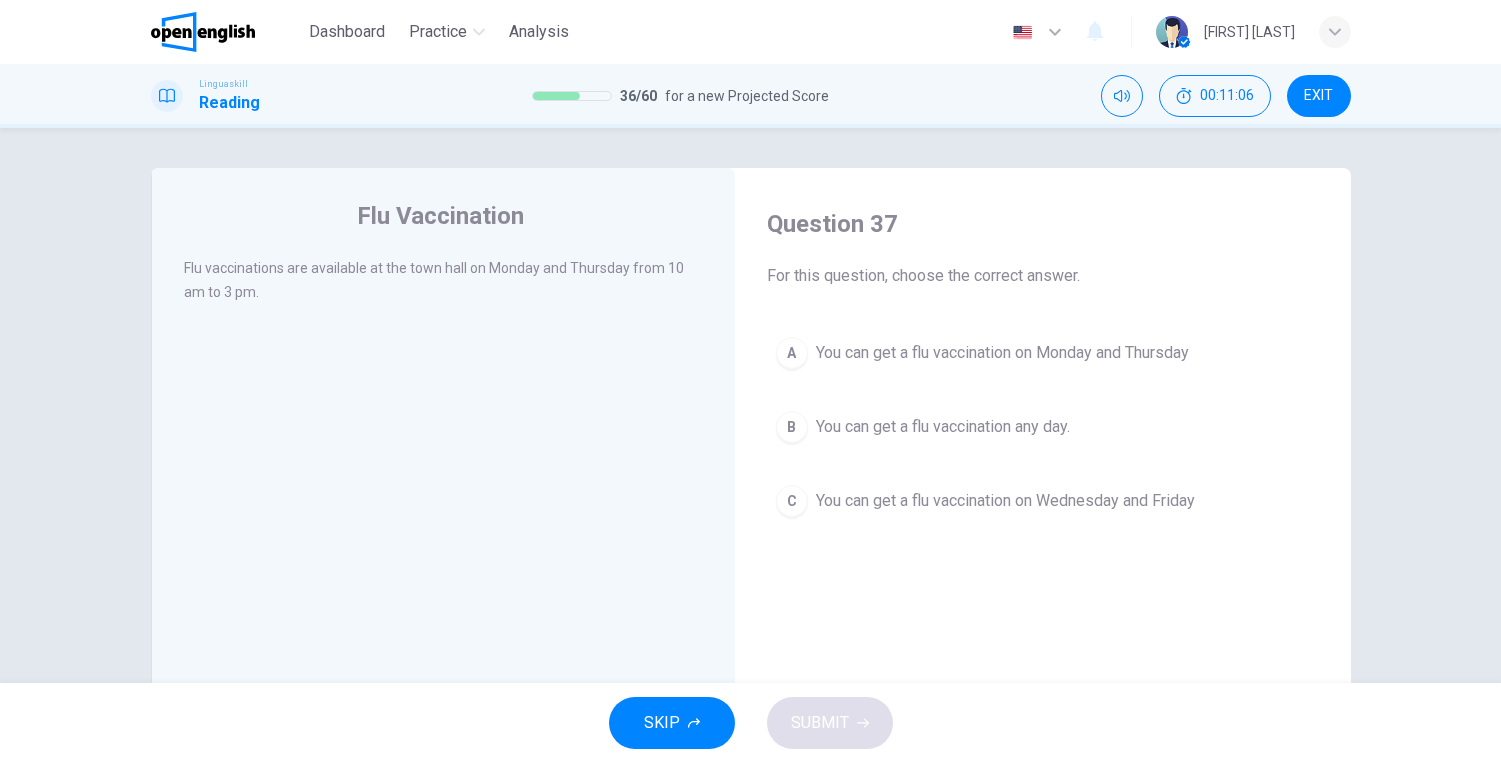 click on "You can get a flu vaccination on Monday and Thursday" at bounding box center (1002, 353) 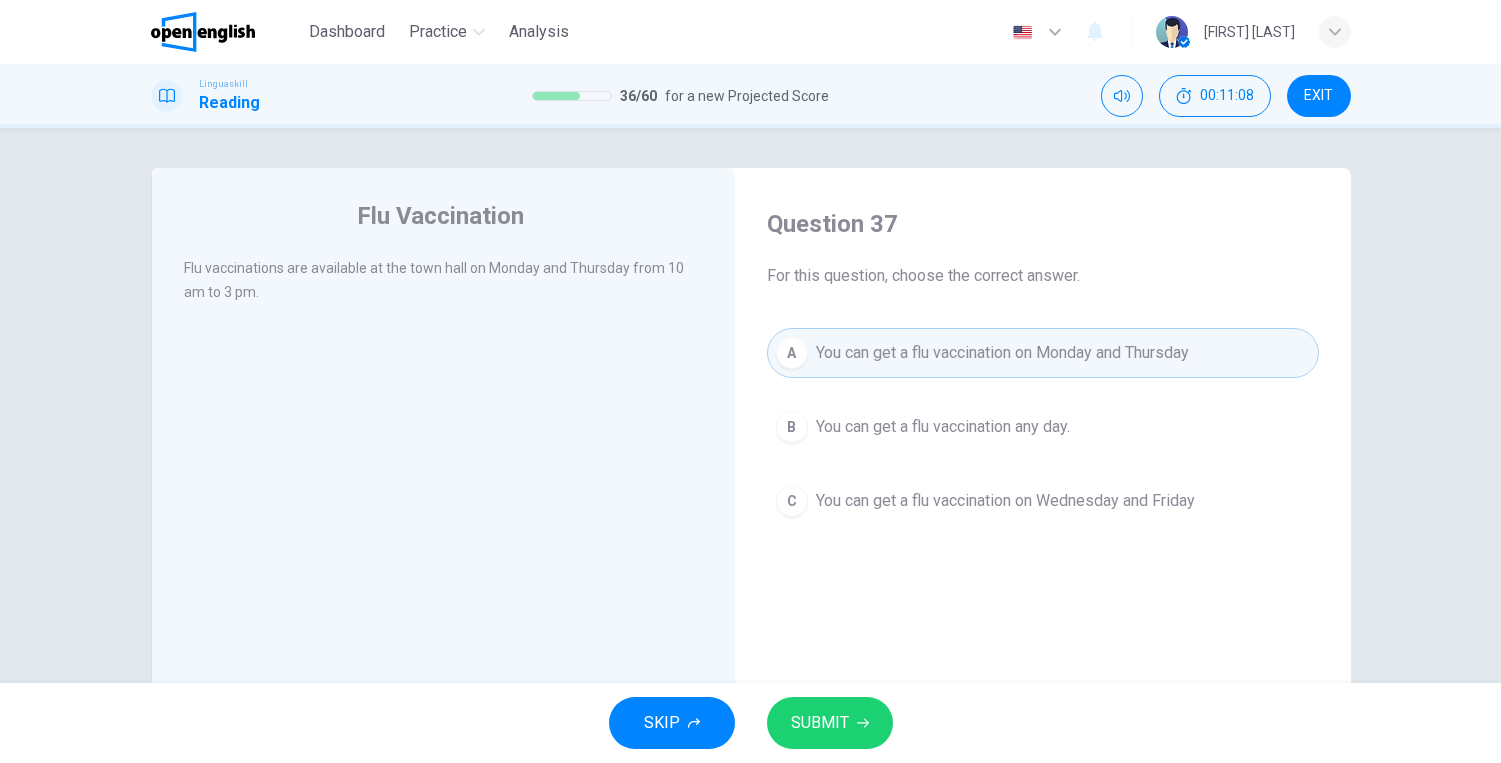 click on "SUBMIT" at bounding box center [820, 723] 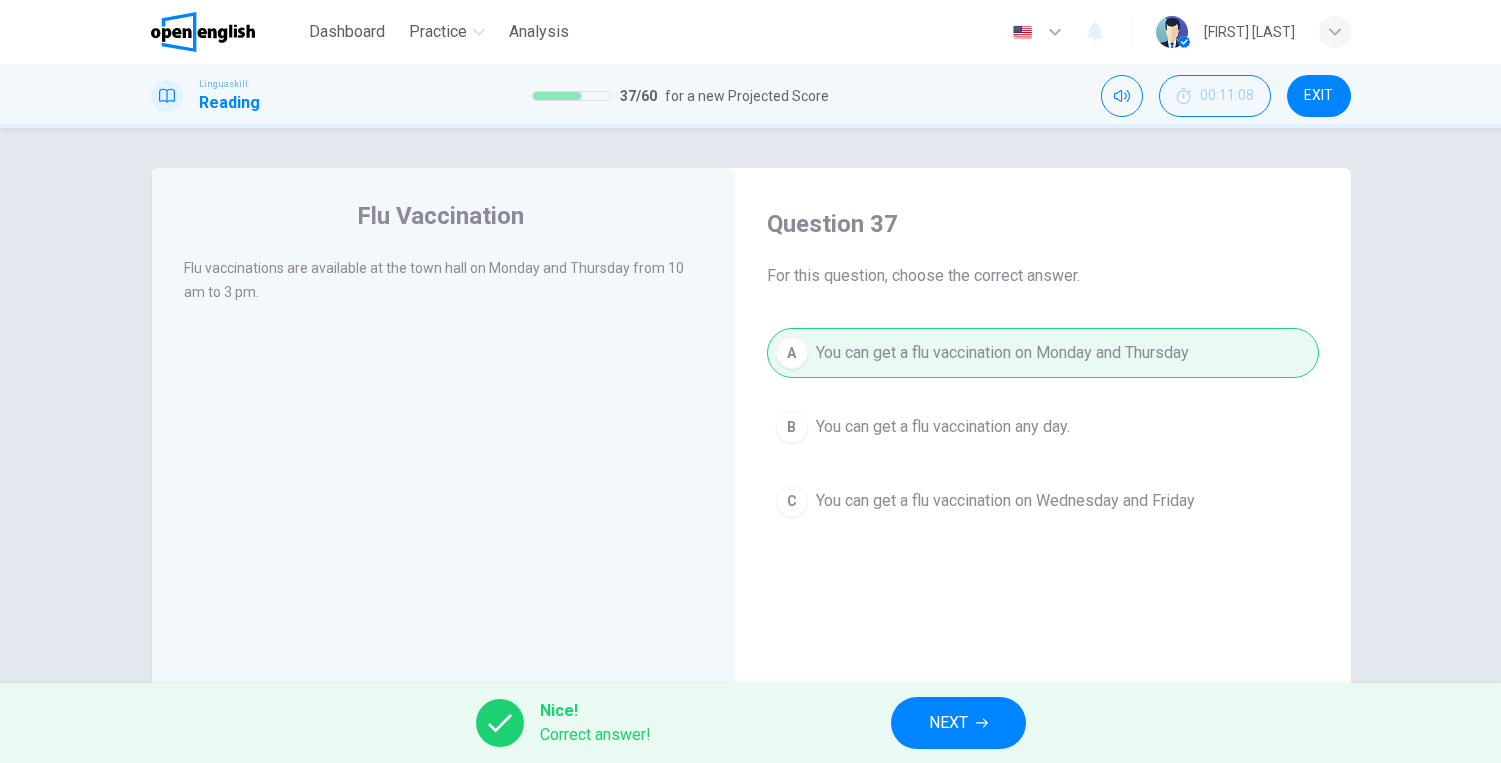 click on "NEXT" at bounding box center (948, 723) 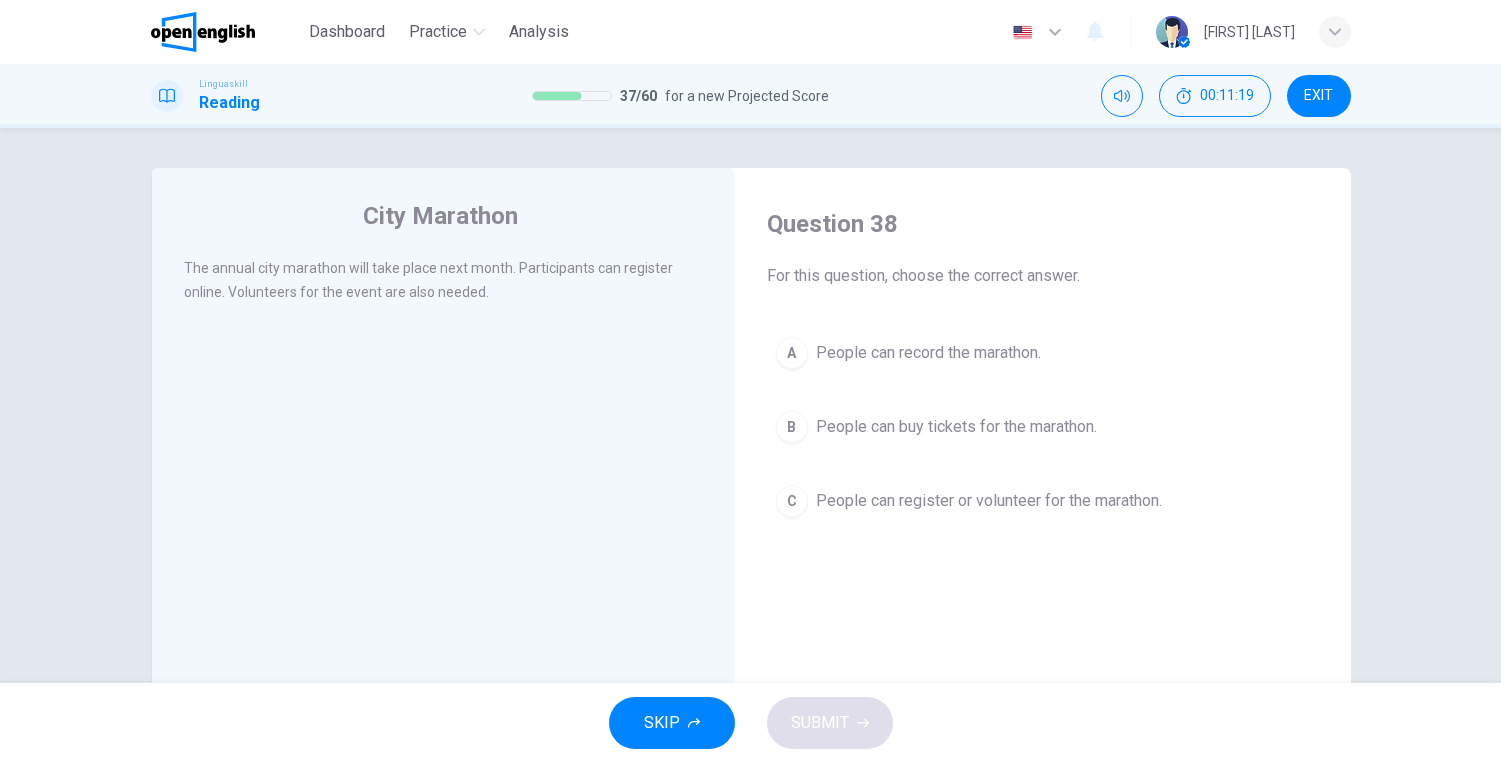 click on "People can register or volunteer for the marathon." at bounding box center [989, 501] 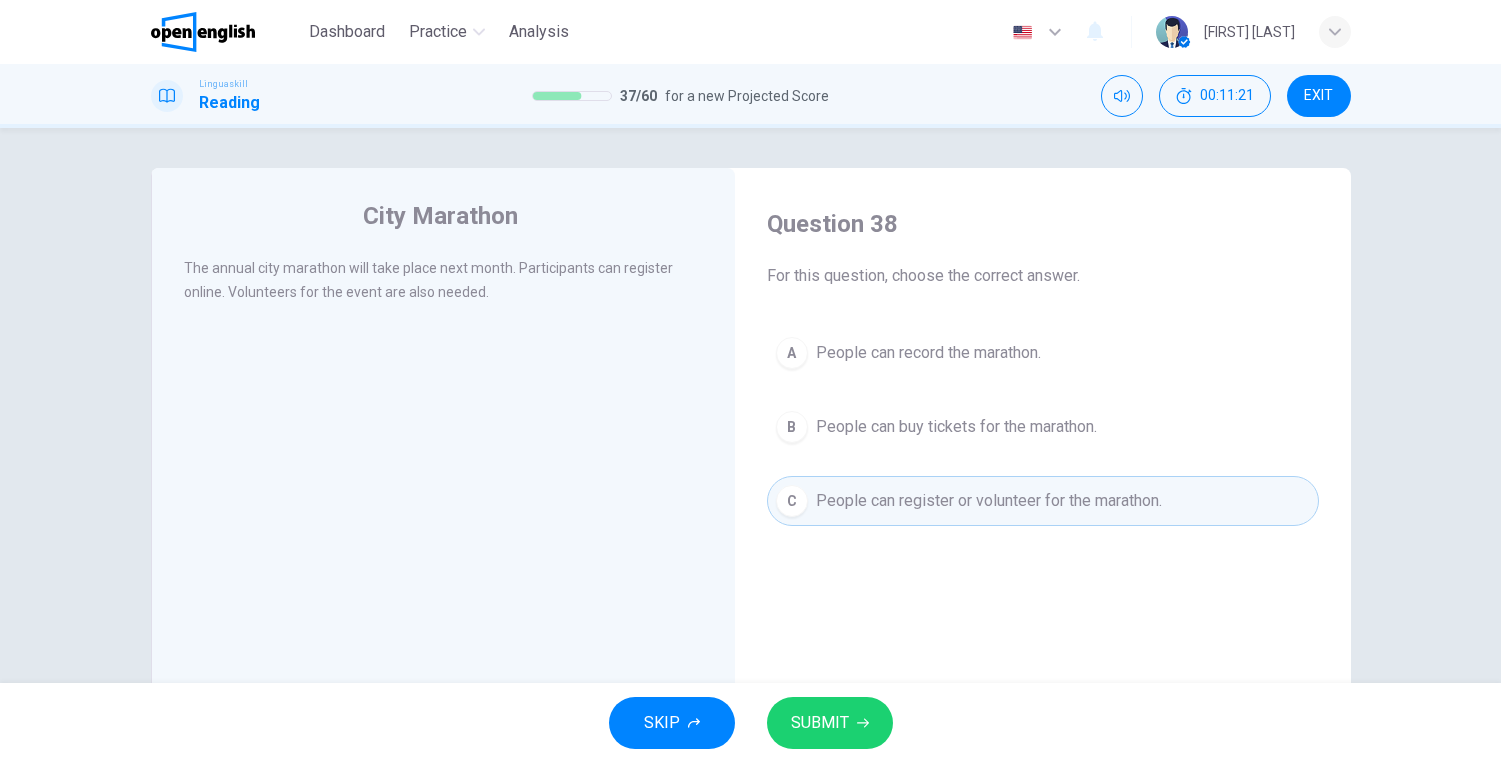 click on "SUBMIT" at bounding box center [820, 723] 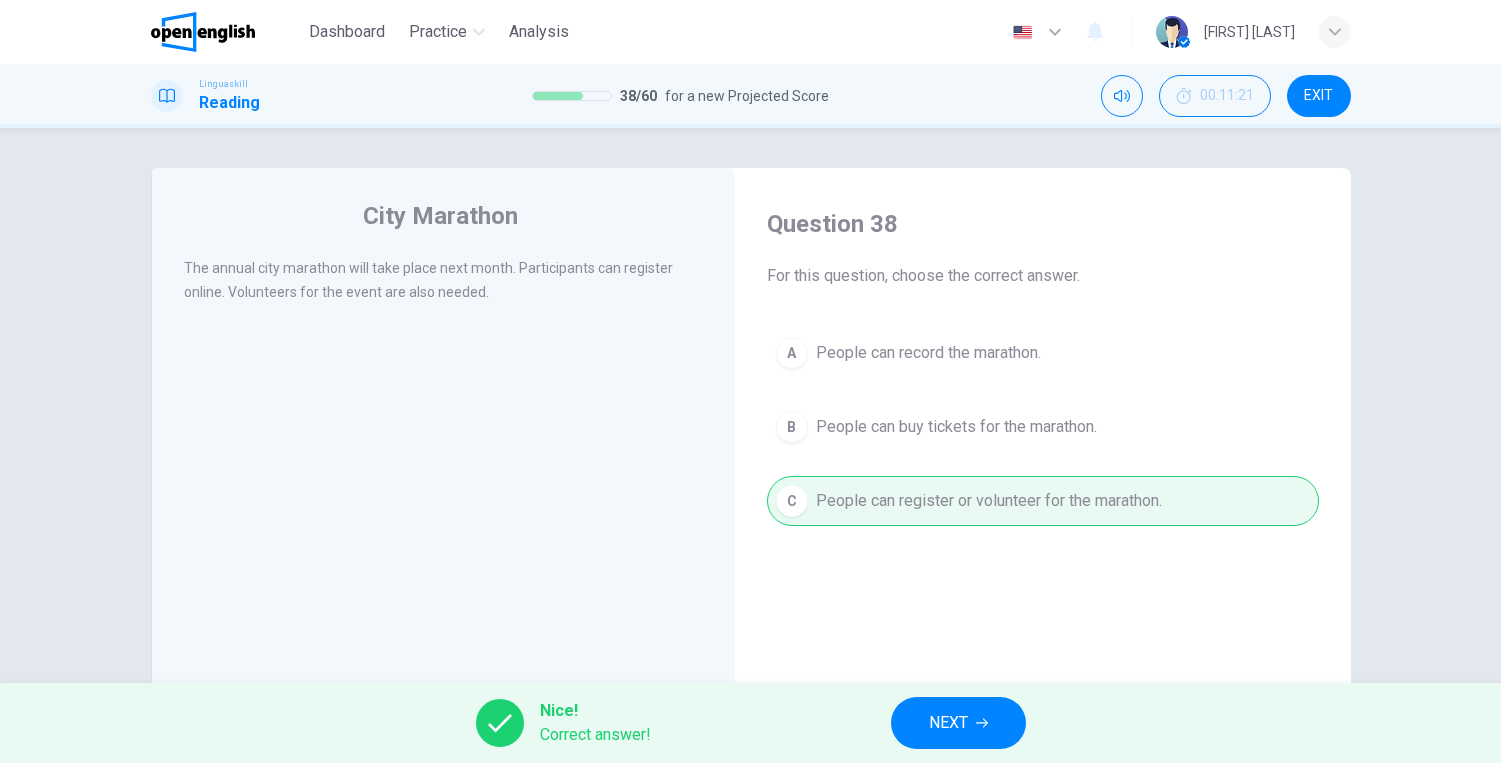 click on "NEXT" at bounding box center (948, 723) 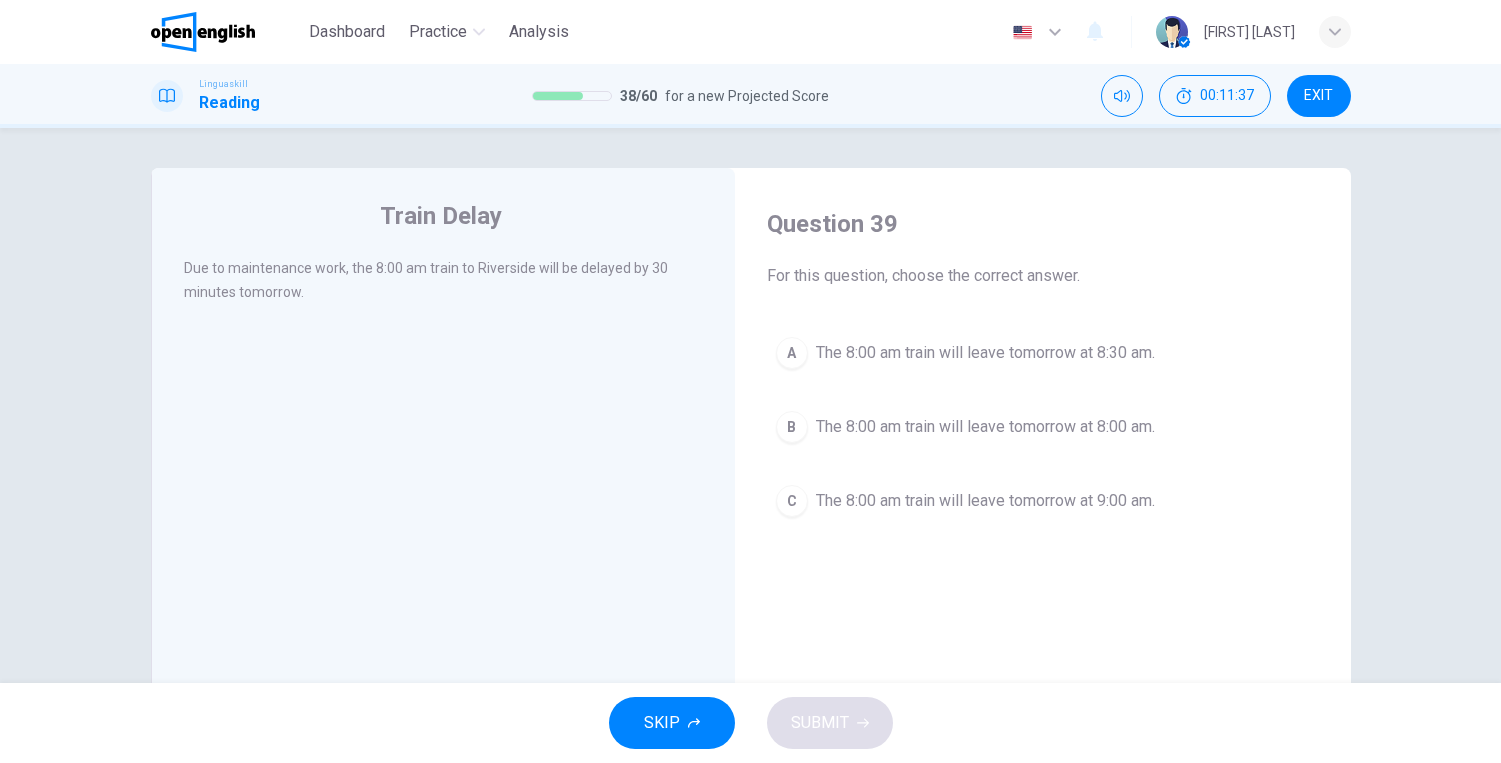 click on "The 8:00 am train will leave tomorrow at 8:30 am." at bounding box center (985, 353) 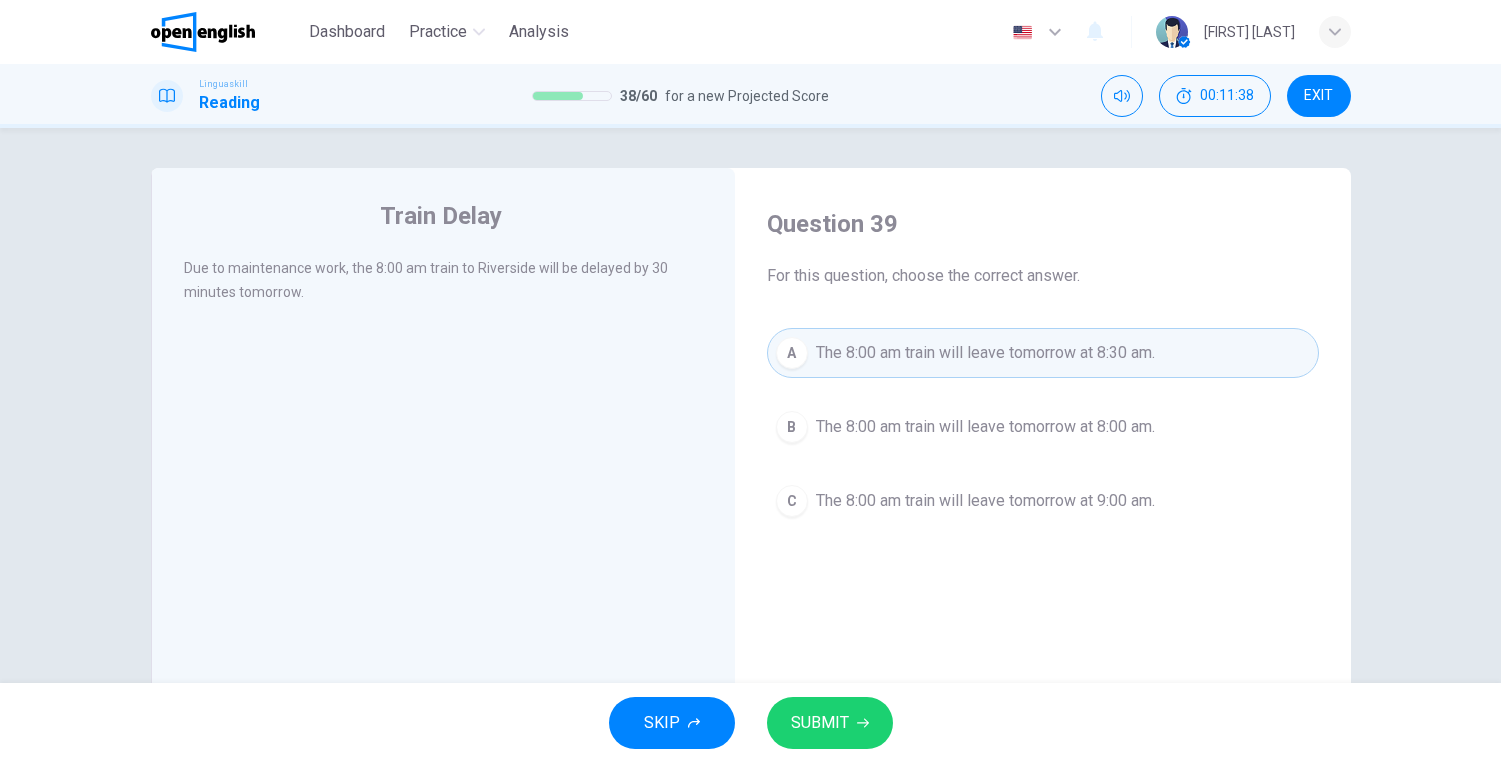 click 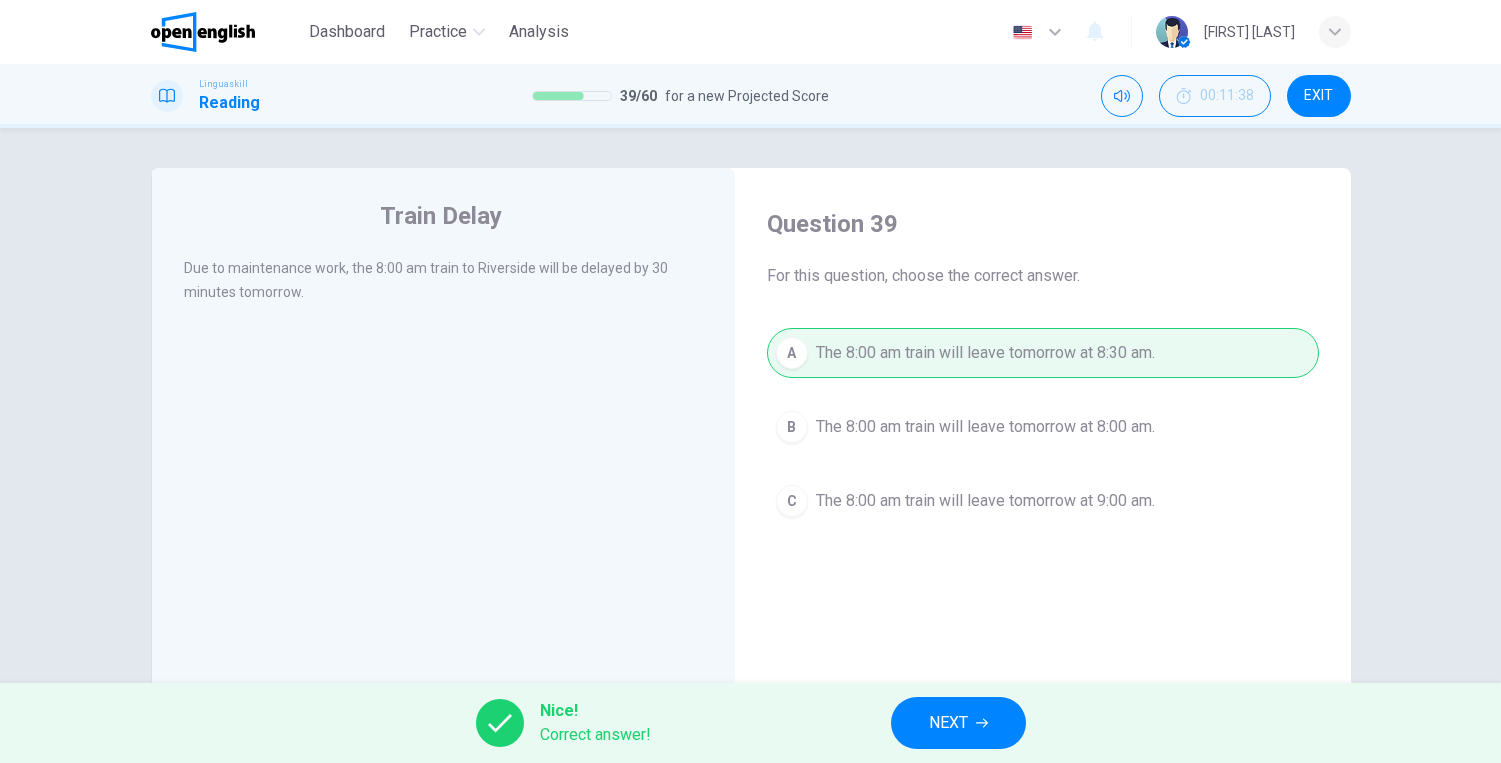 click on "NEXT" at bounding box center (948, 723) 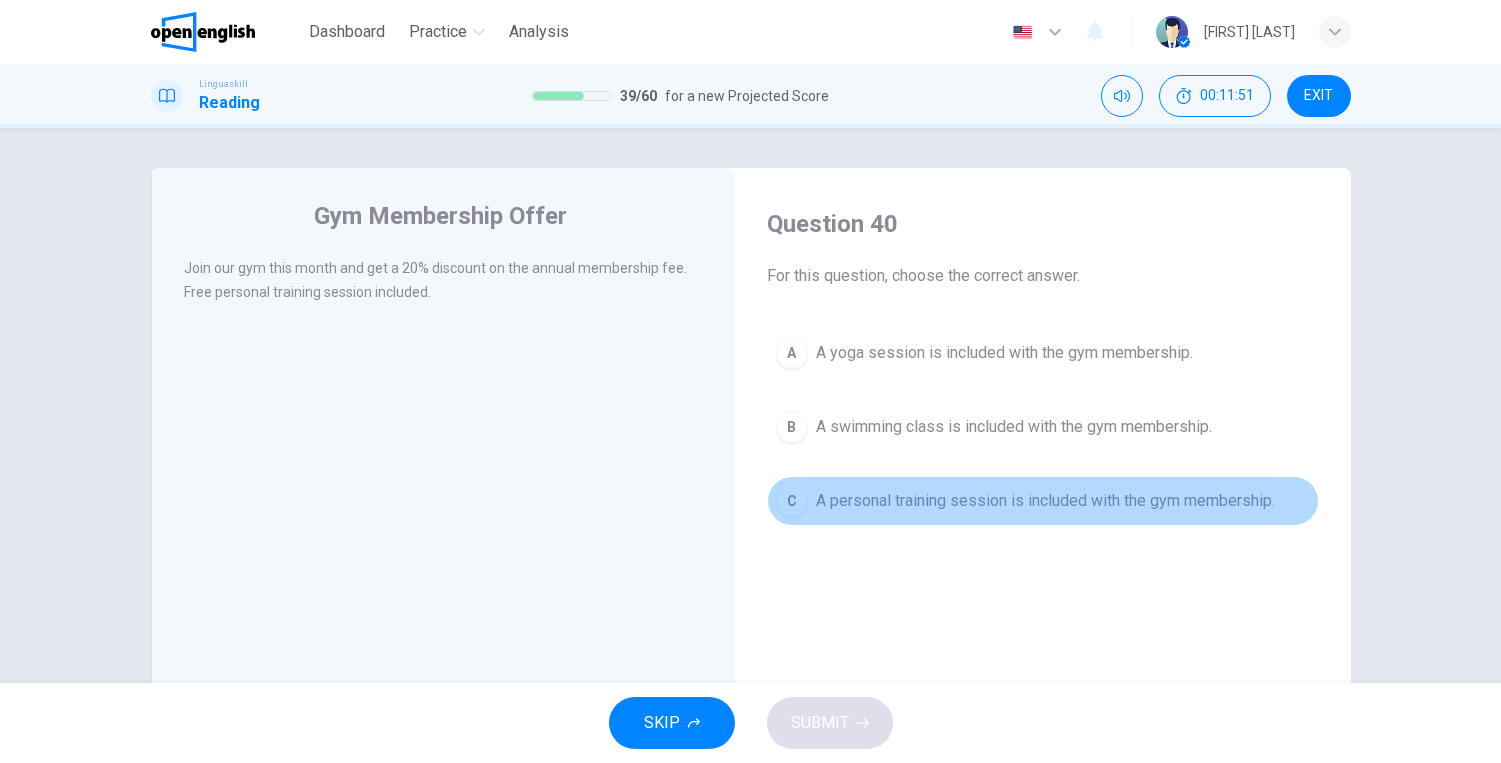 click on "A personal training session is included with the gym membership." at bounding box center (1045, 501) 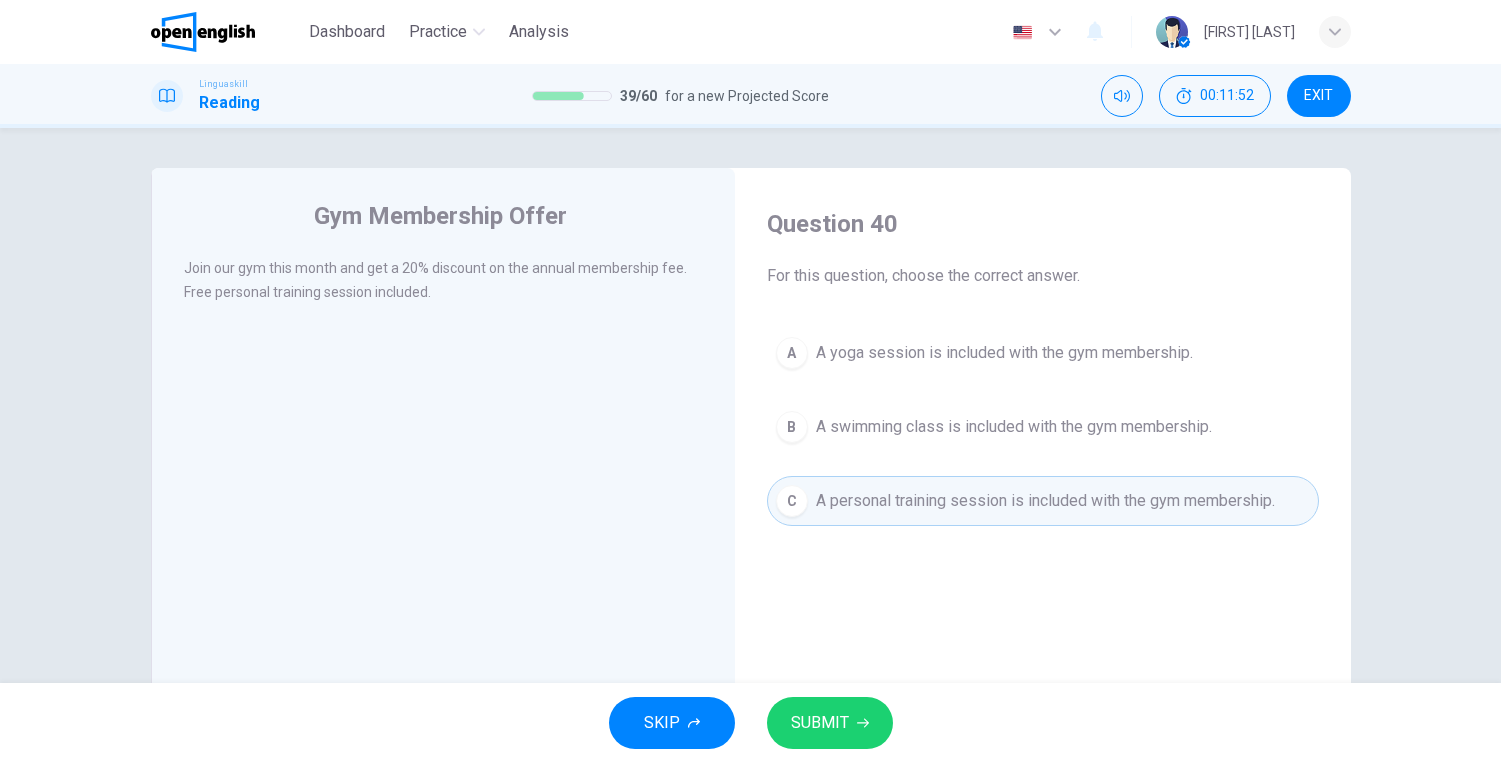 click on "SUBMIT" at bounding box center [820, 723] 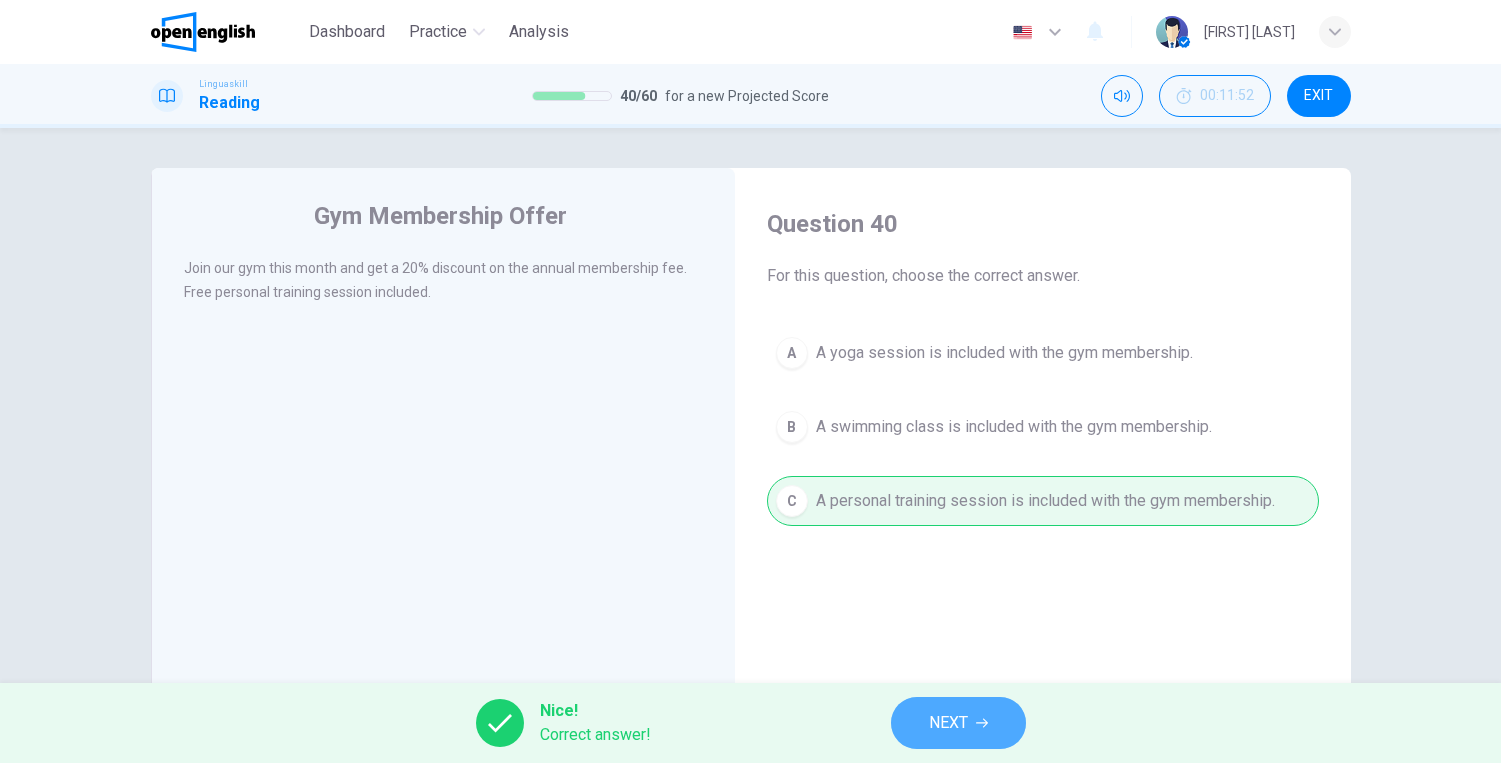 click on "NEXT" at bounding box center (948, 723) 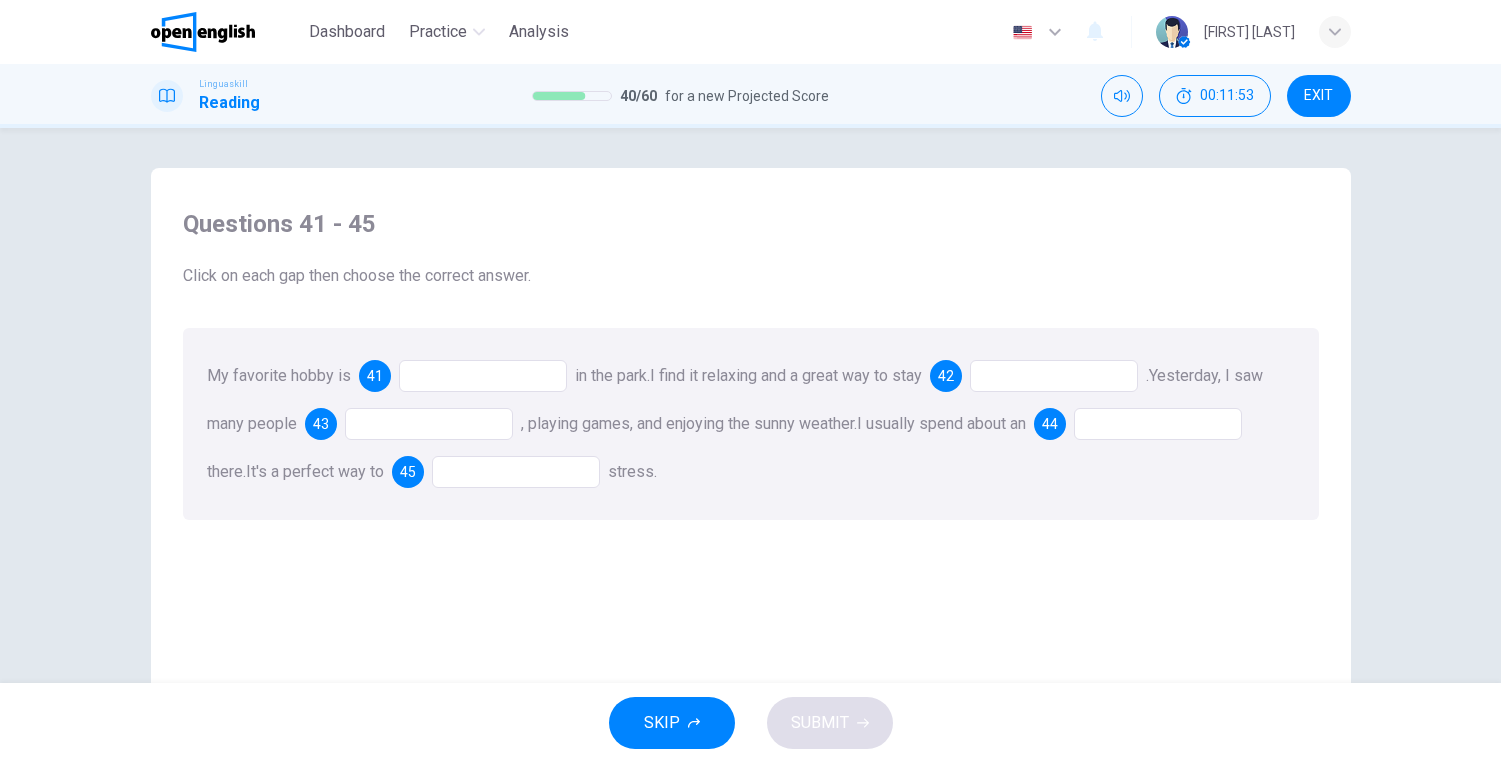 click at bounding box center (483, 376) 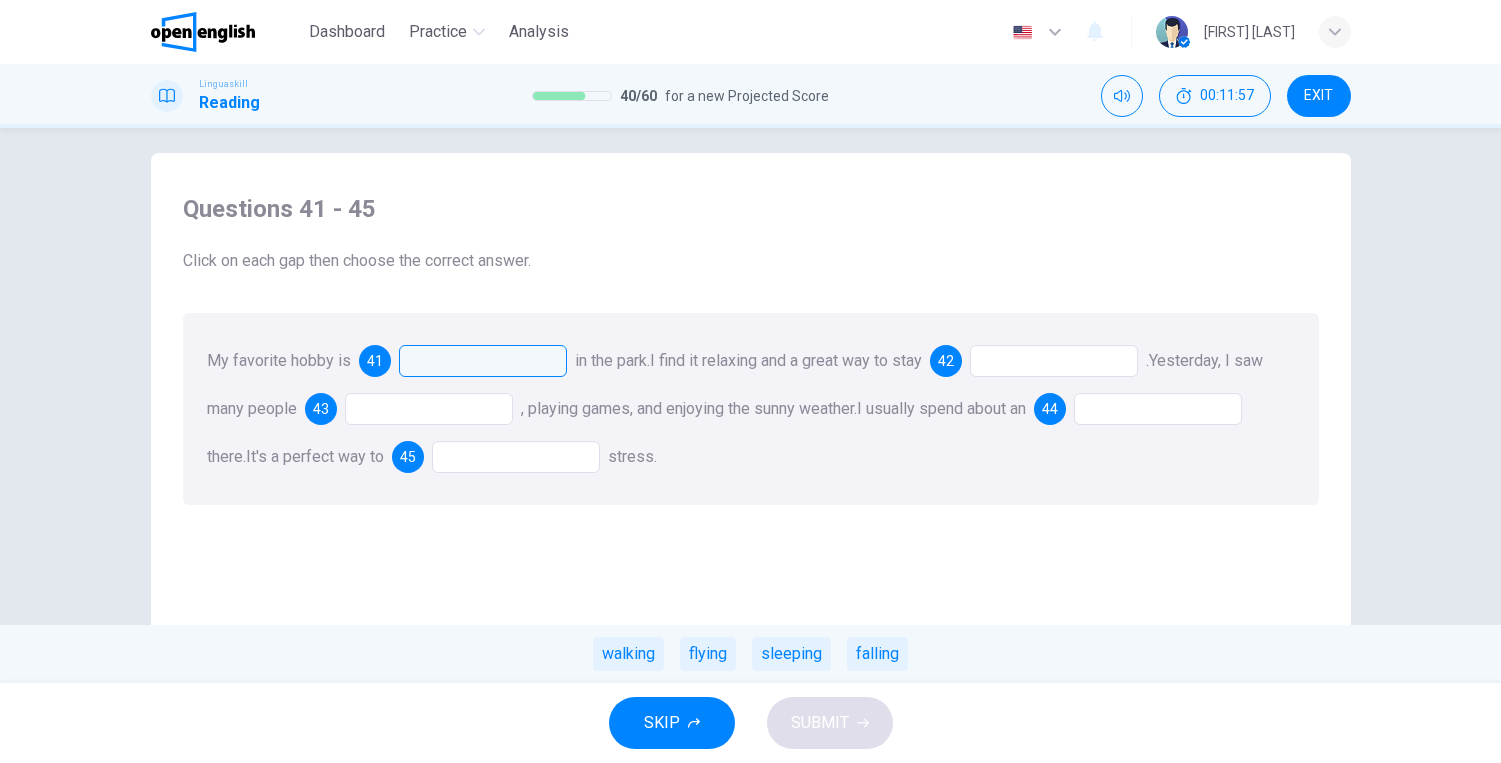 scroll, scrollTop: 0, scrollLeft: 0, axis: both 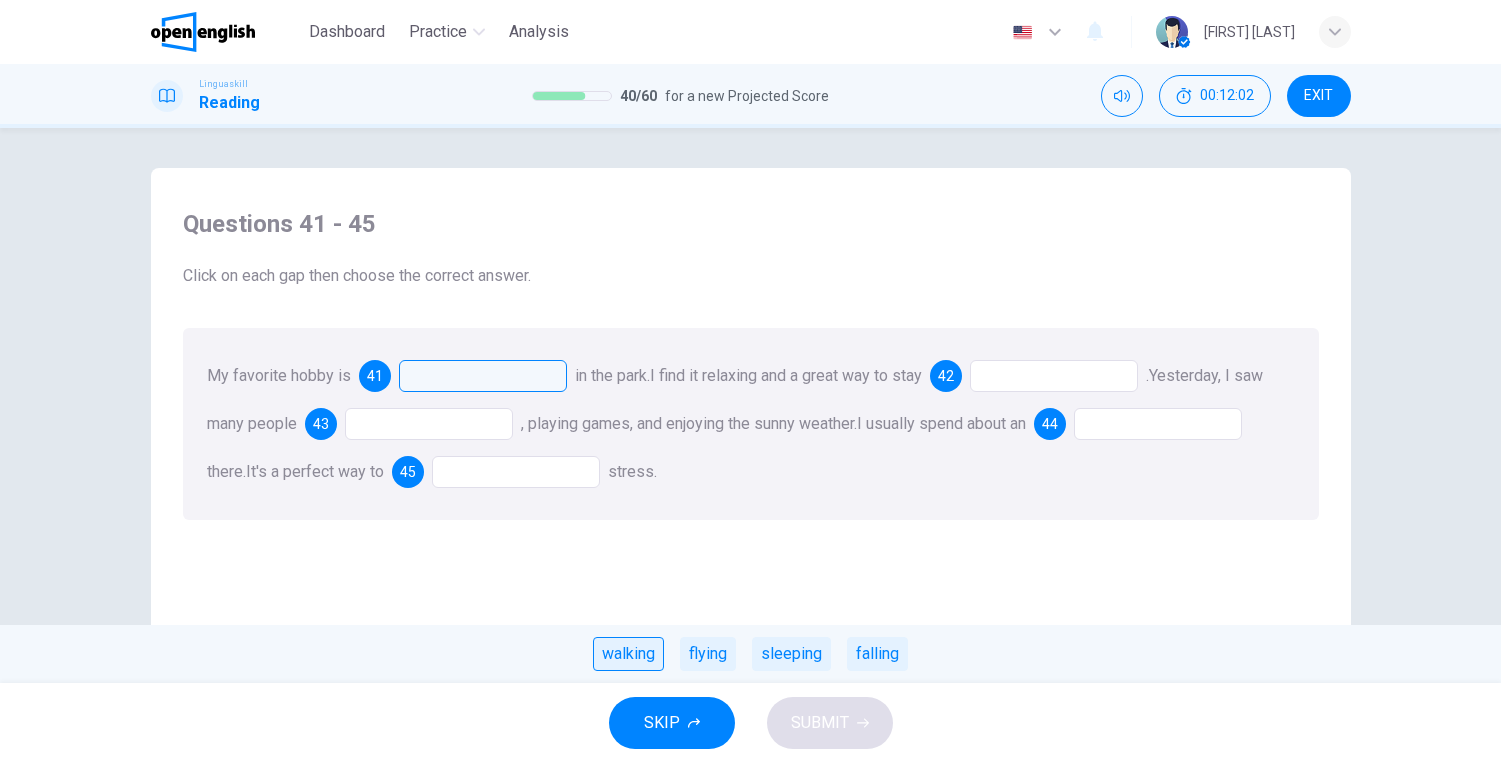 click on "walking" at bounding box center (628, 654) 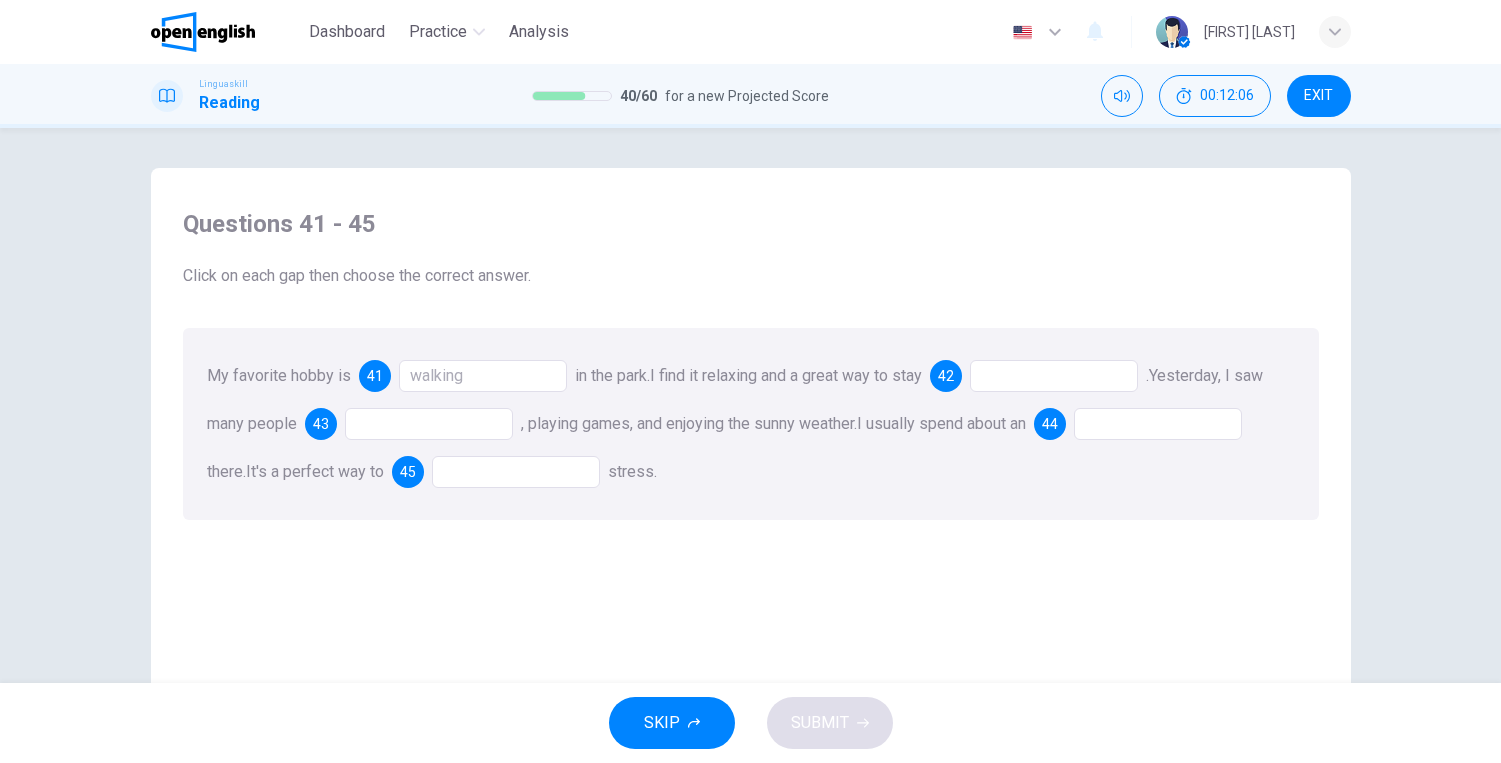 click on "Questions 41 - 45 Click on each gap then choose the correct answer. My favorite hobby is 41 walking in the park. I find it relaxing and a great way to stay 42 . Yesterday, I saw many people 43 , playing games, and enjoying the sunny weather. I usually spend about an 44 there. It's a perfect way to 45 stress." at bounding box center [751, 525] 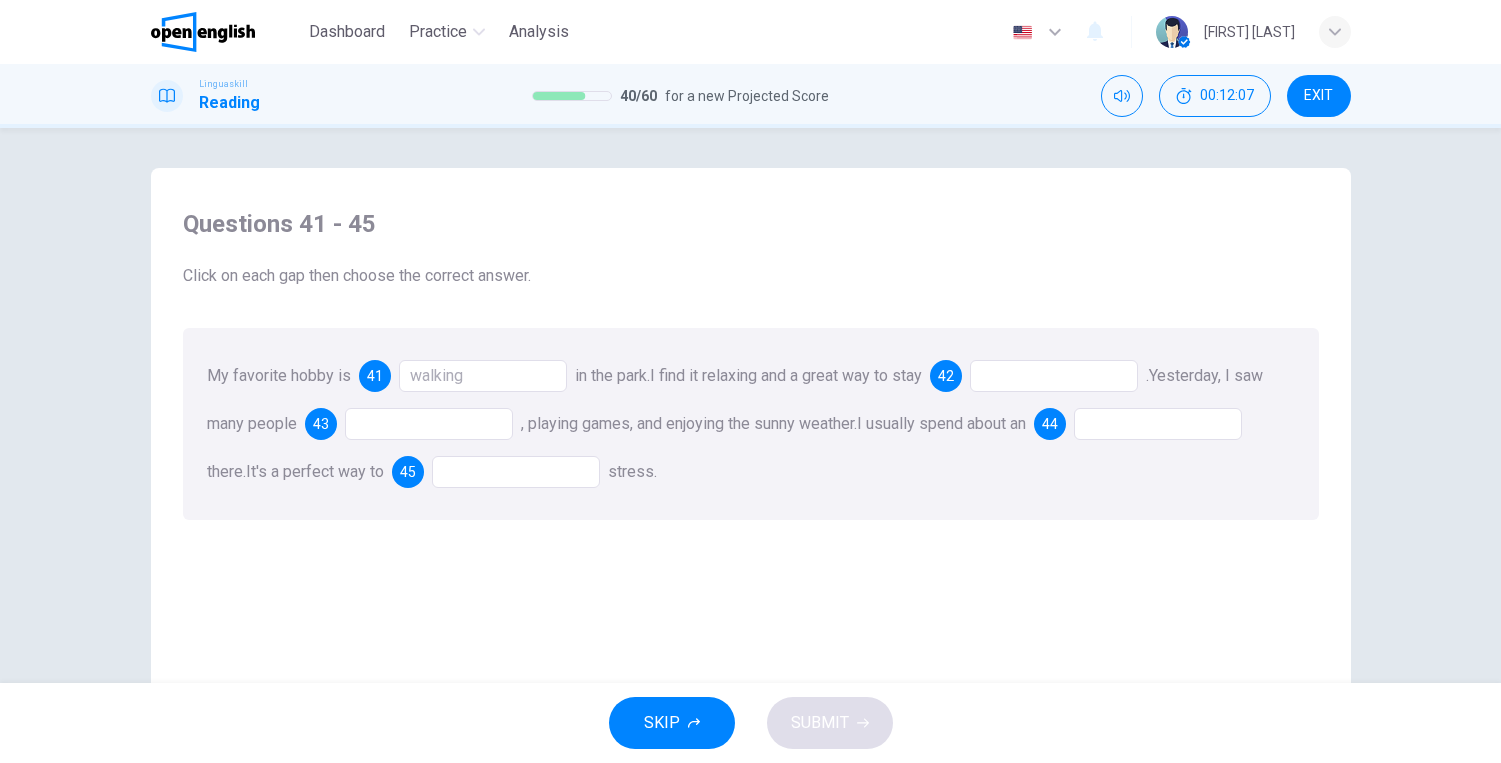 click at bounding box center (1054, 376) 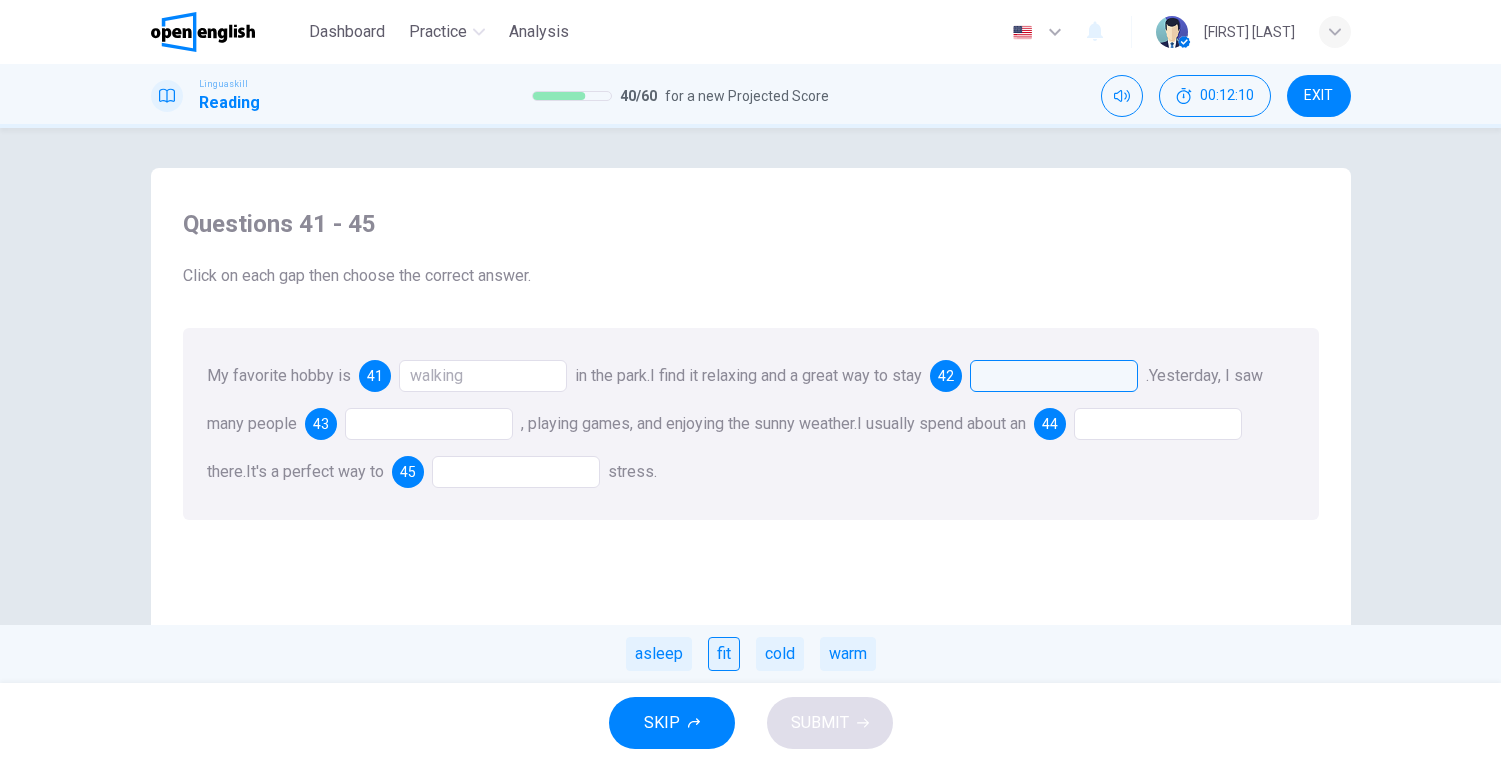 click on "fit" at bounding box center [724, 654] 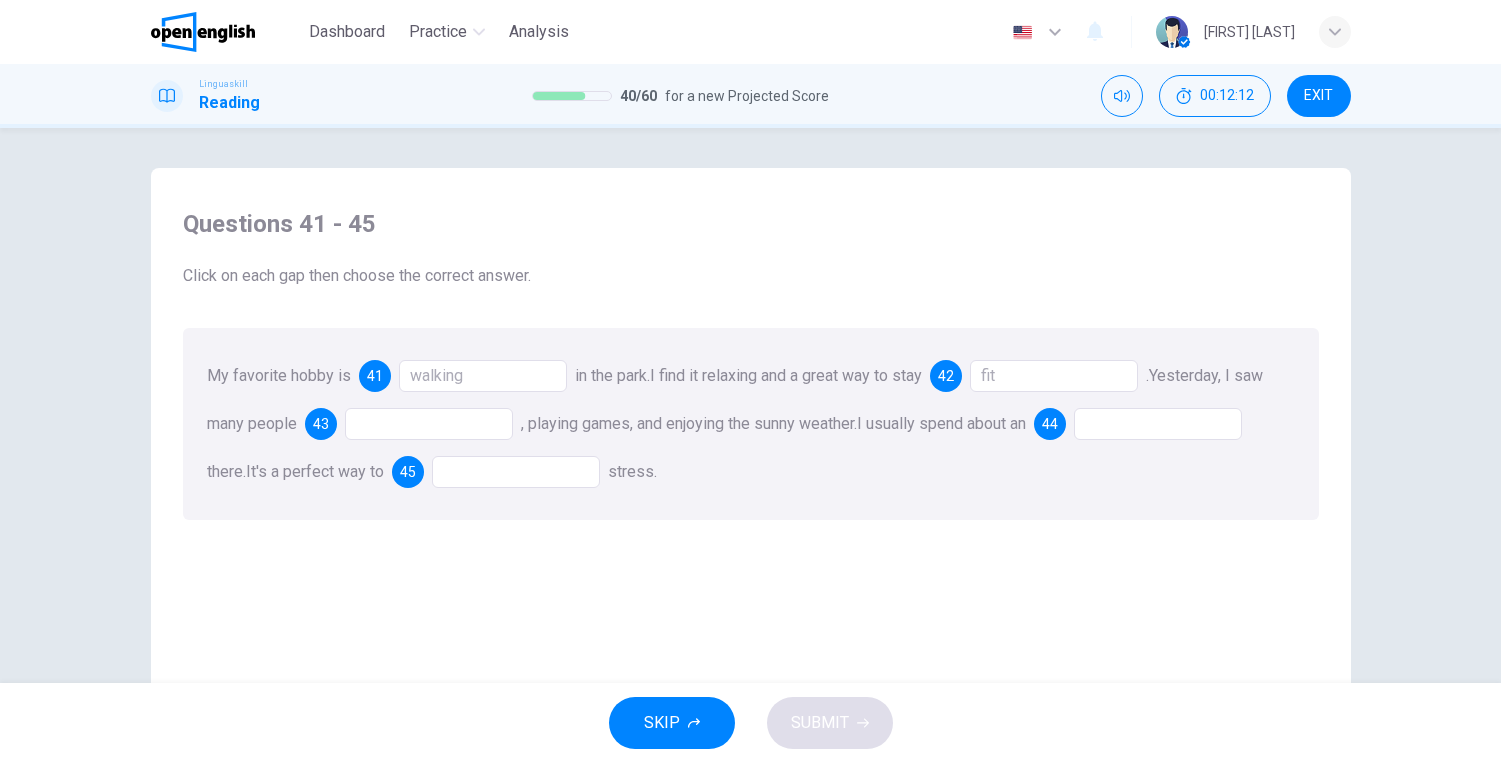 click at bounding box center [429, 424] 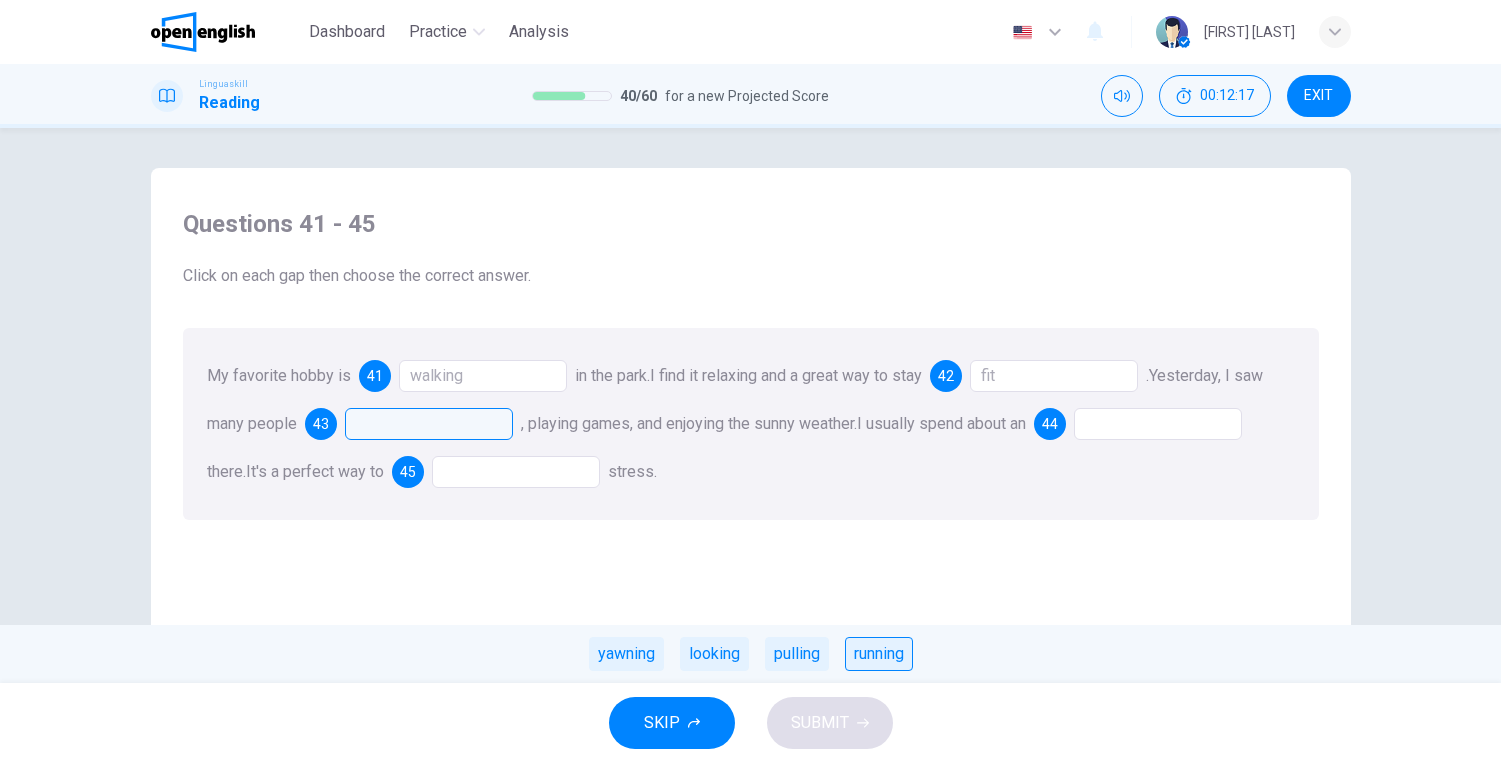 click on "running" at bounding box center [879, 654] 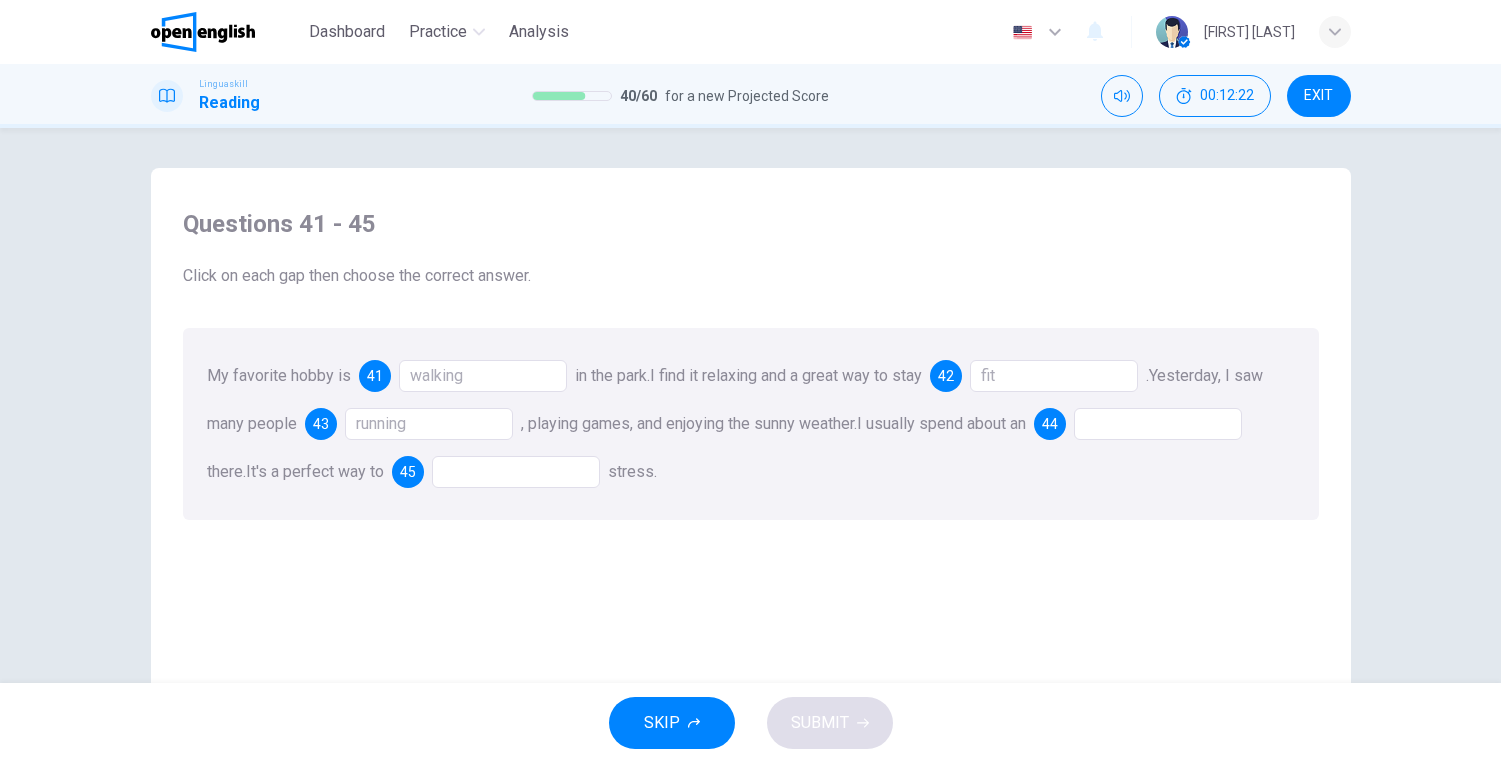 click at bounding box center (1158, 424) 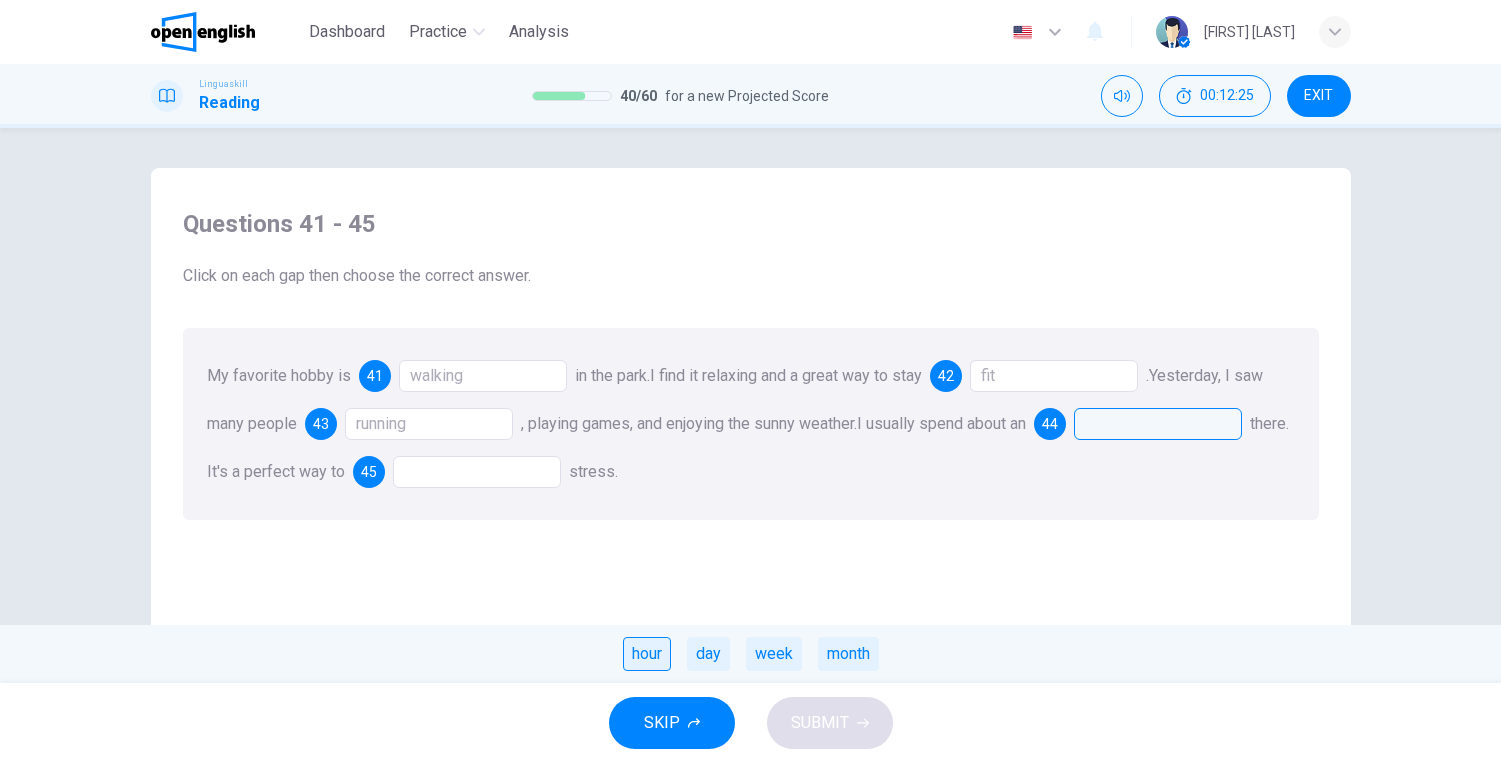 click on "hour" at bounding box center (647, 654) 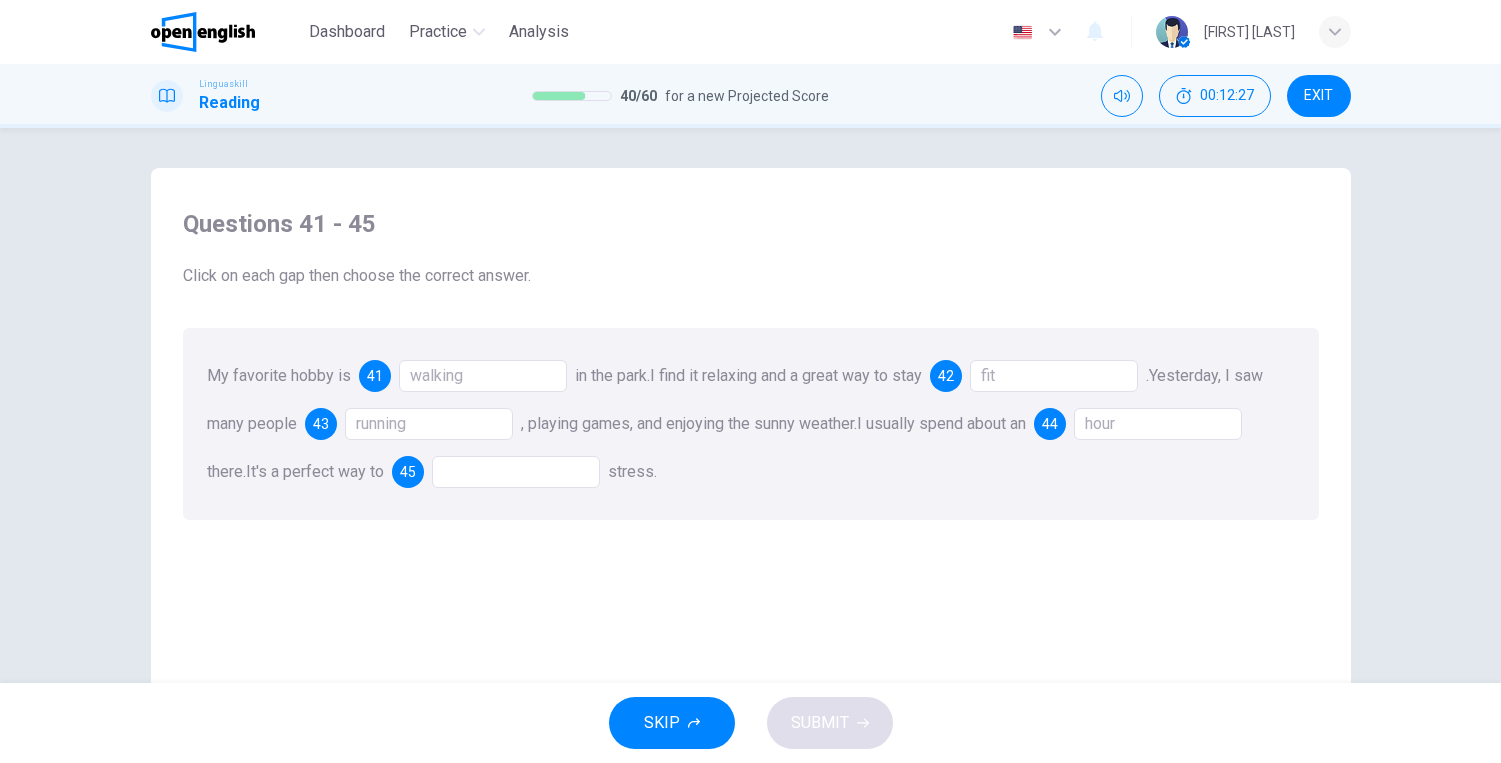 click at bounding box center [516, 472] 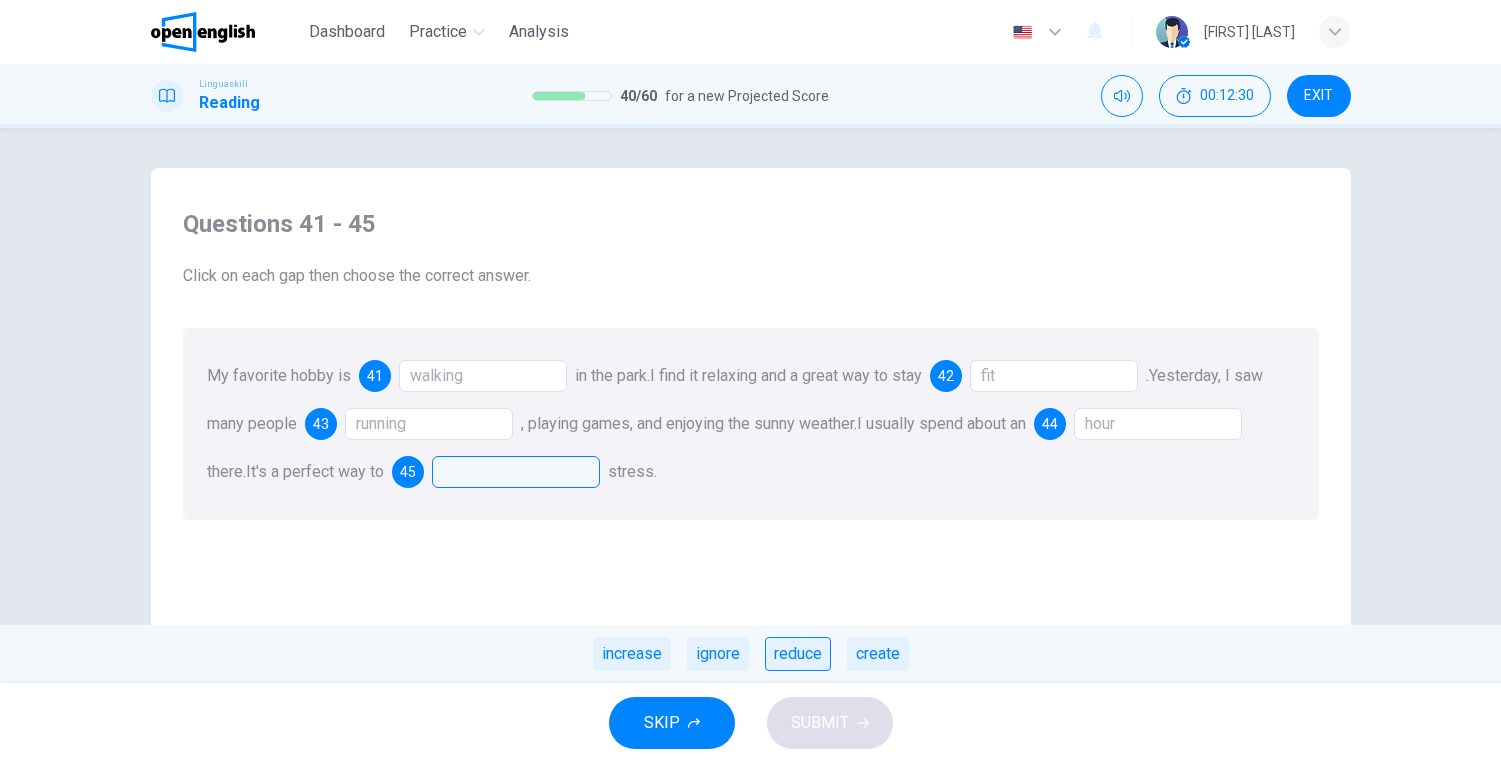 click on "reduce" at bounding box center [798, 654] 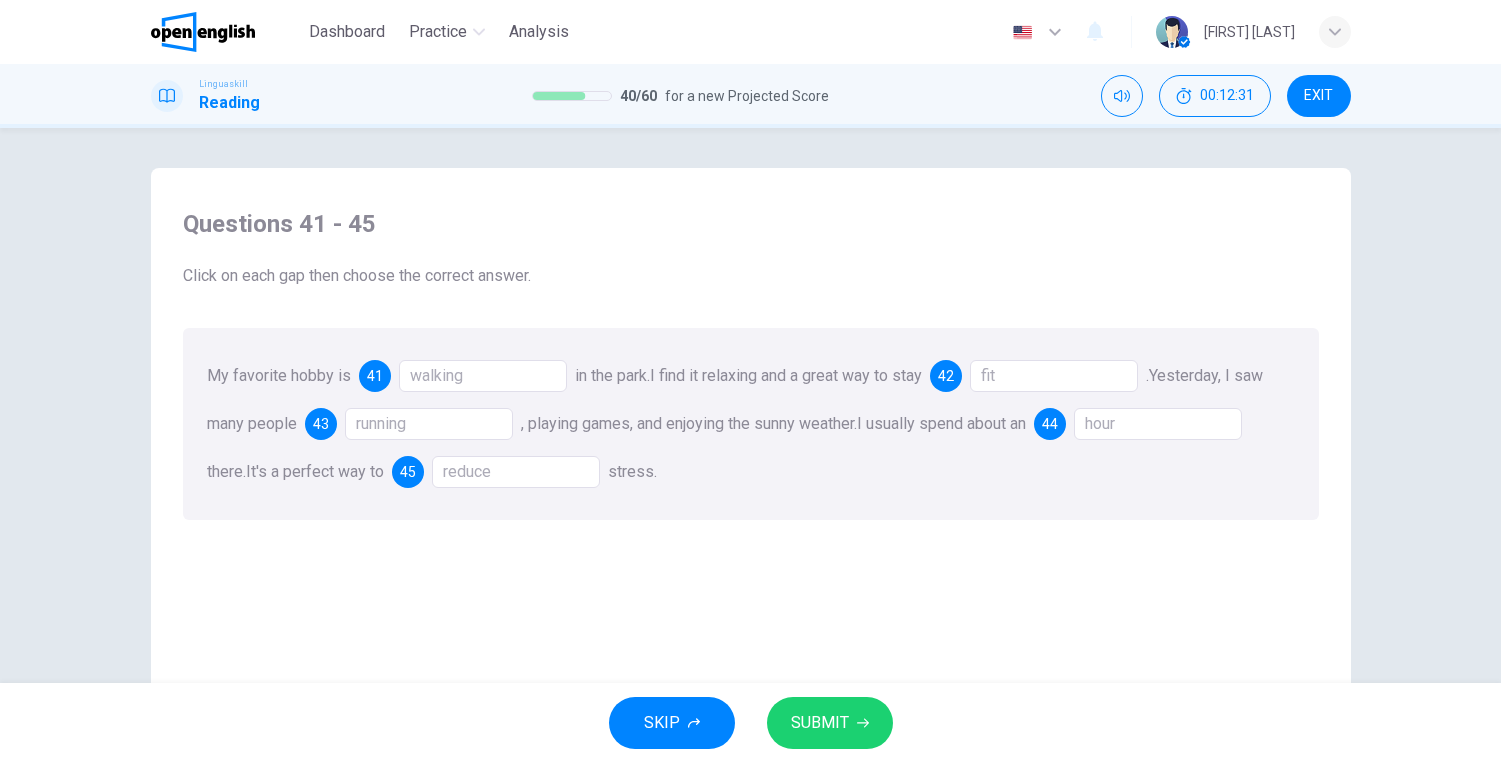 click on "SUBMIT" at bounding box center [820, 723] 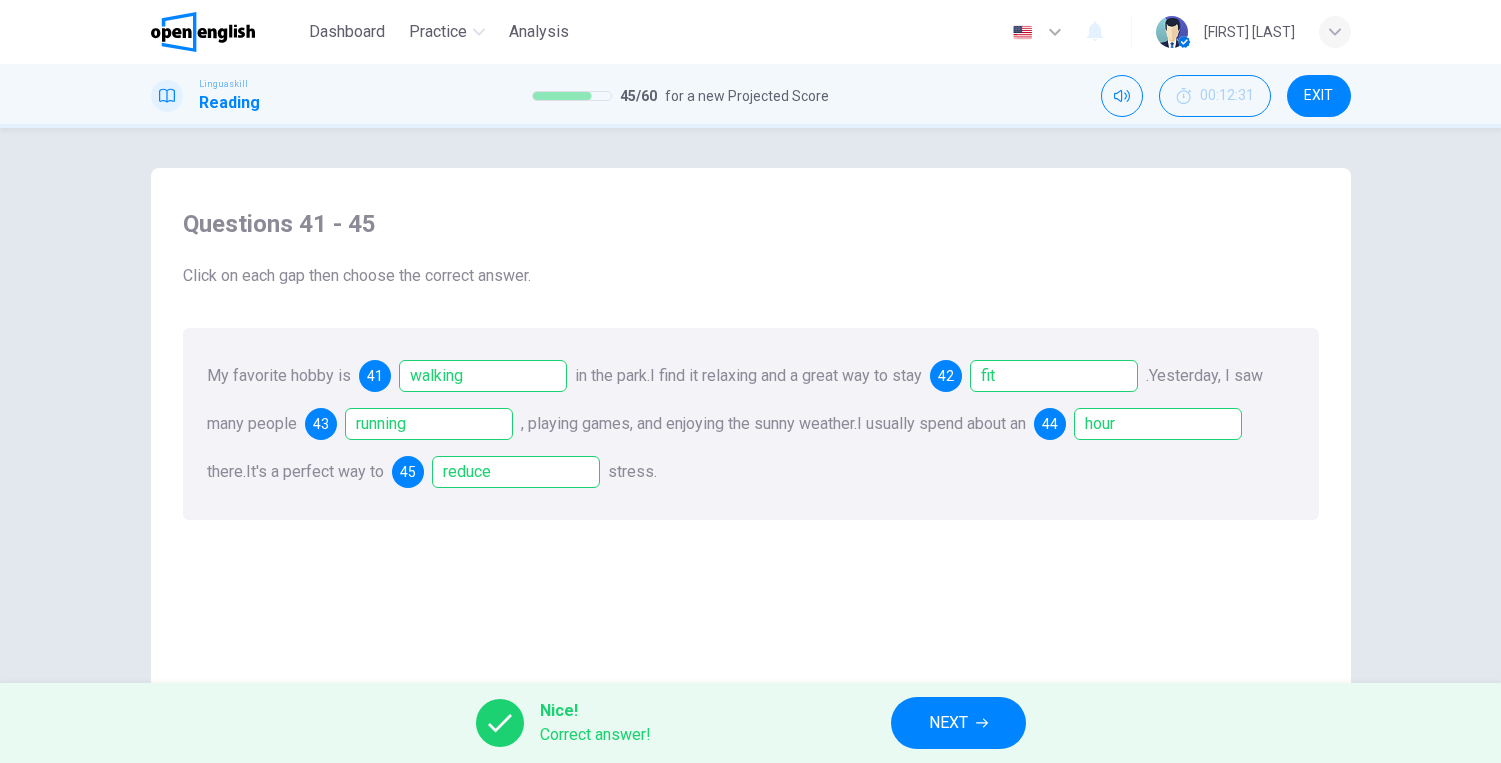 click on "NEXT" at bounding box center [948, 723] 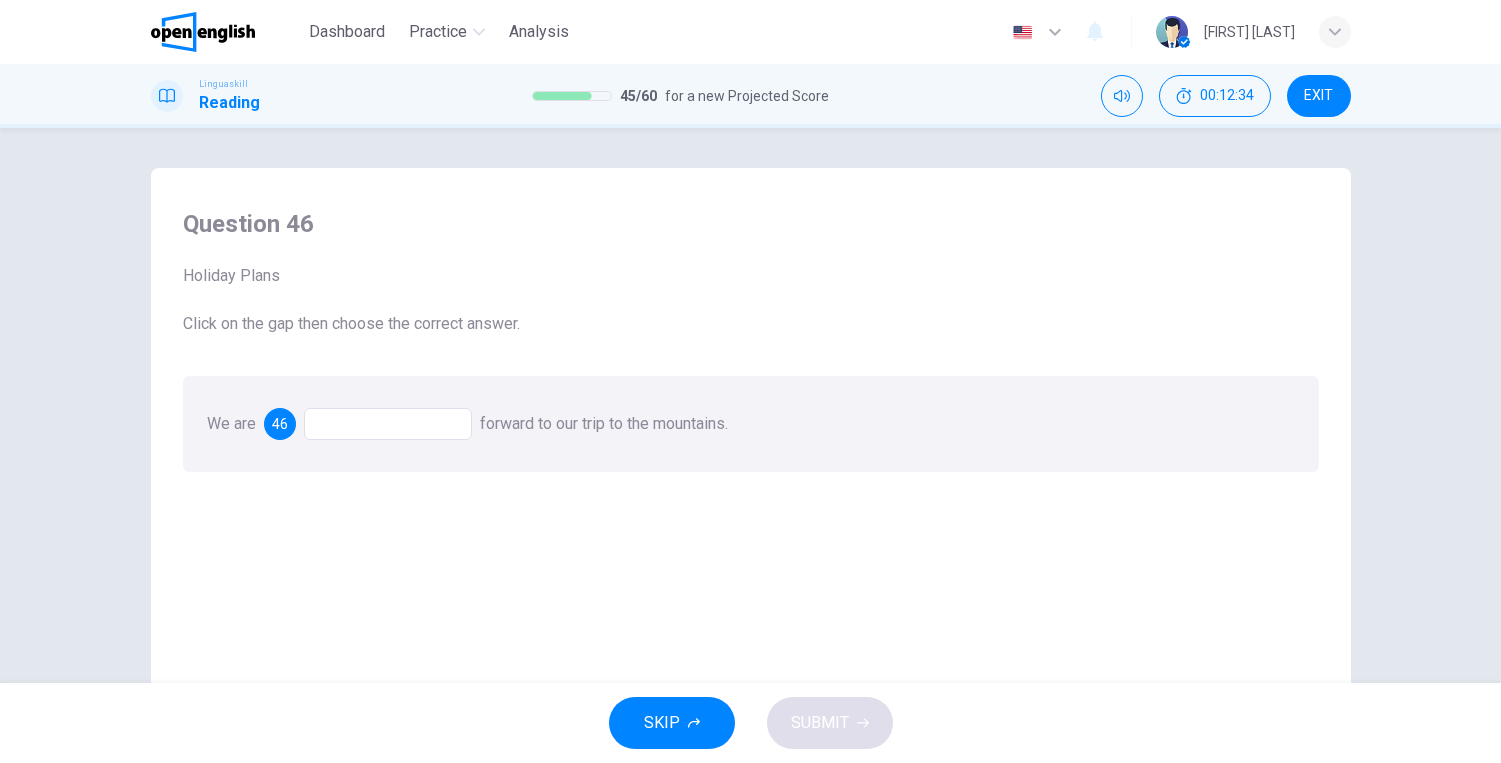 click at bounding box center [388, 424] 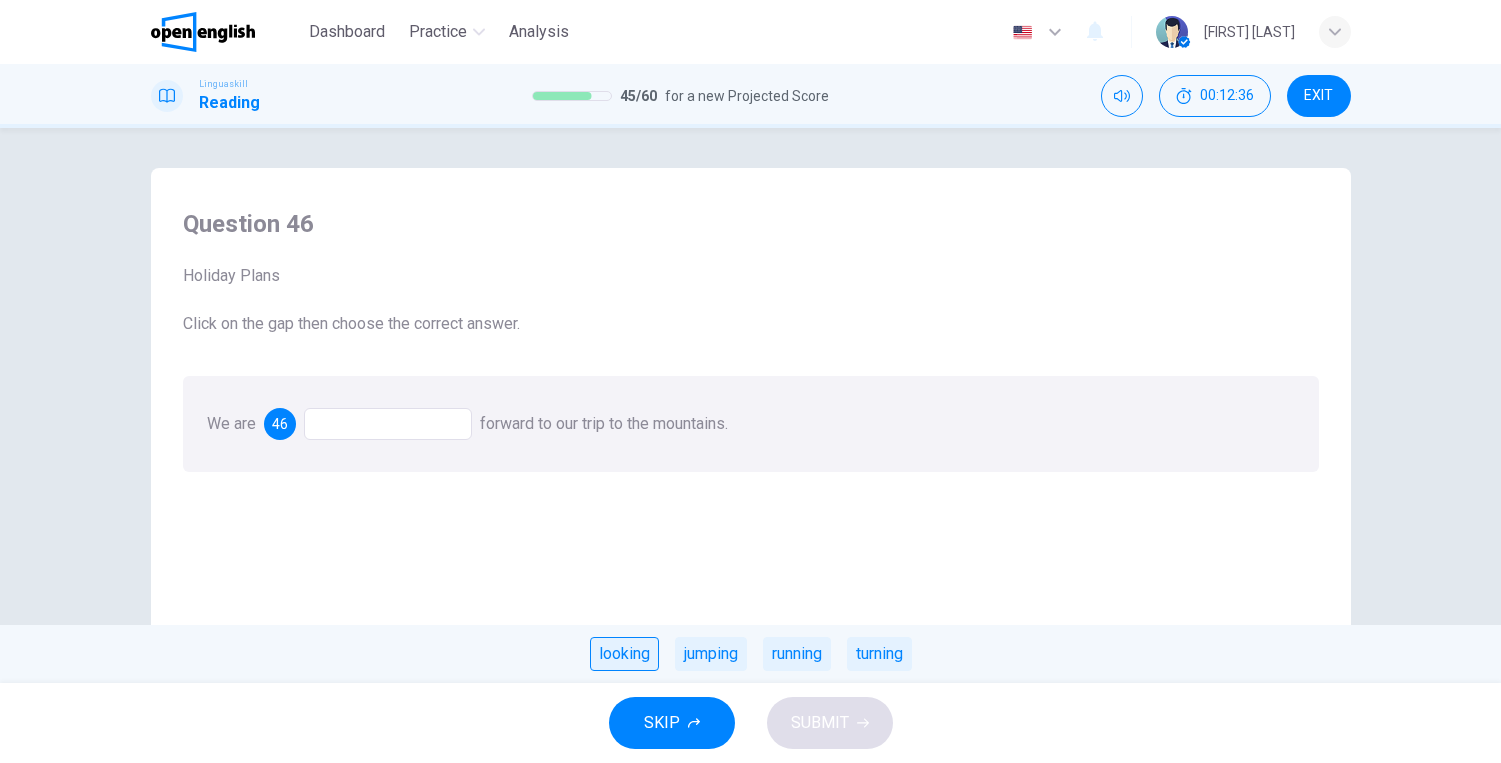 click on "looking" at bounding box center (624, 654) 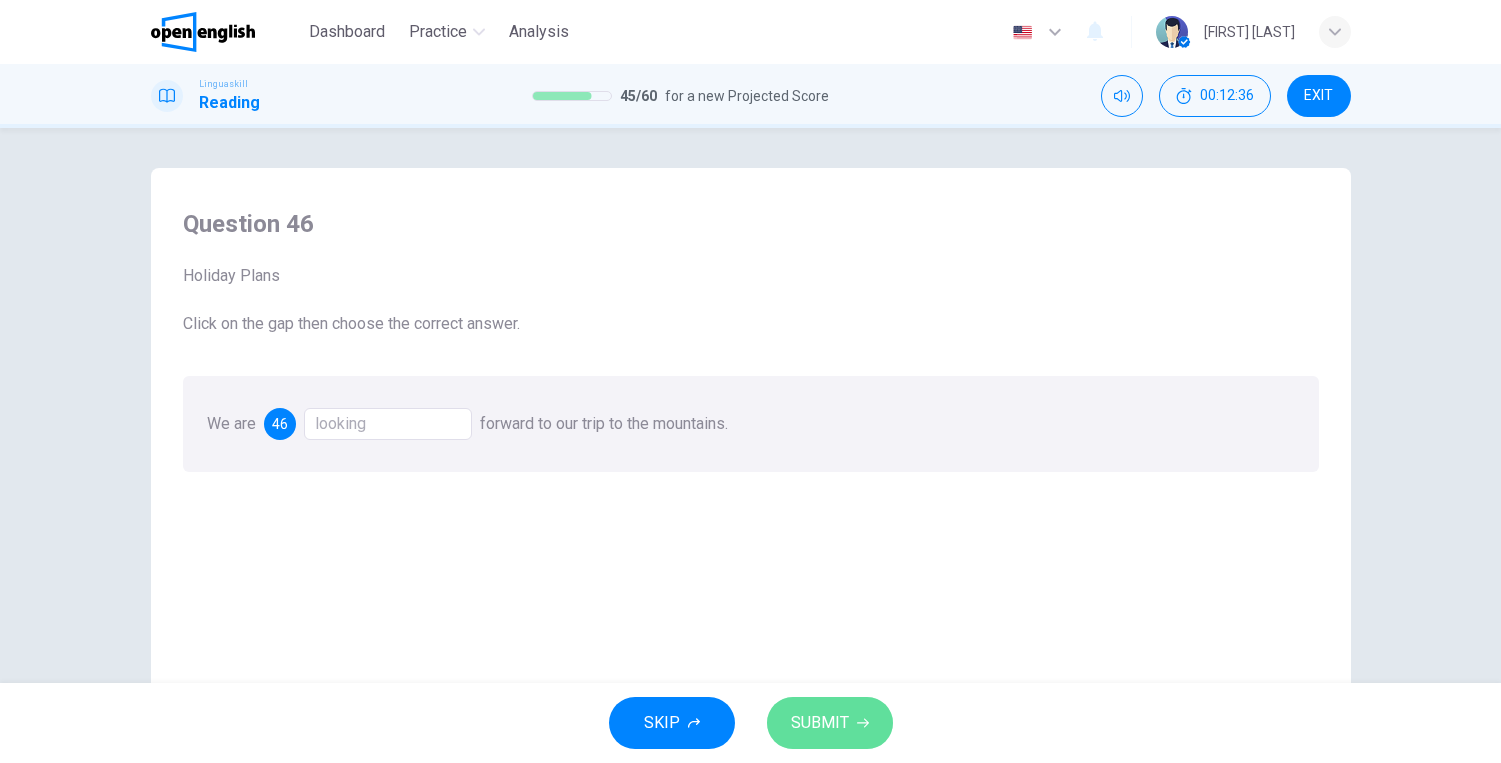 click on "SUBMIT" at bounding box center (820, 723) 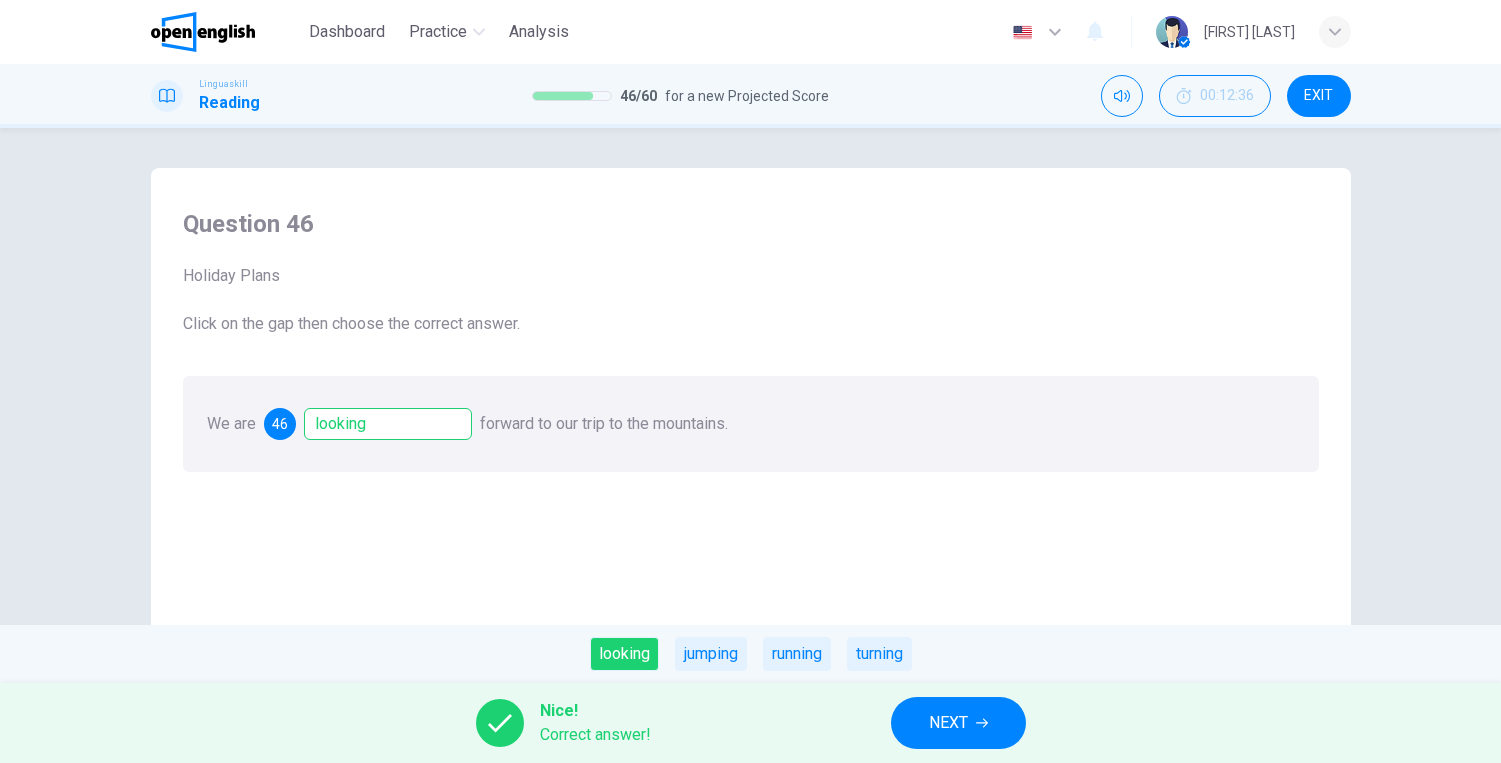 click on "NEXT" at bounding box center (958, 723) 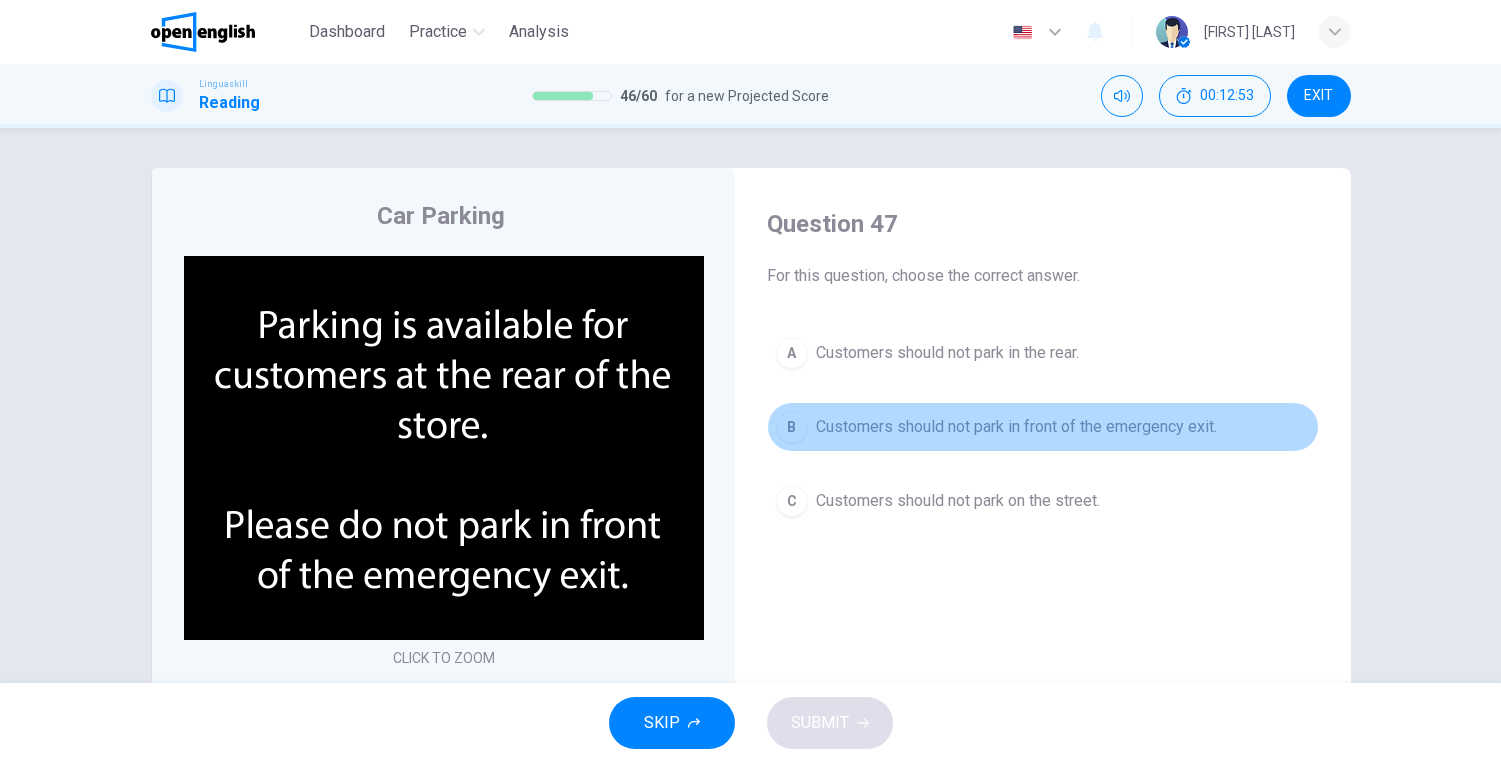 click on "Customers should not park in front of the emergency exit." at bounding box center [1016, 427] 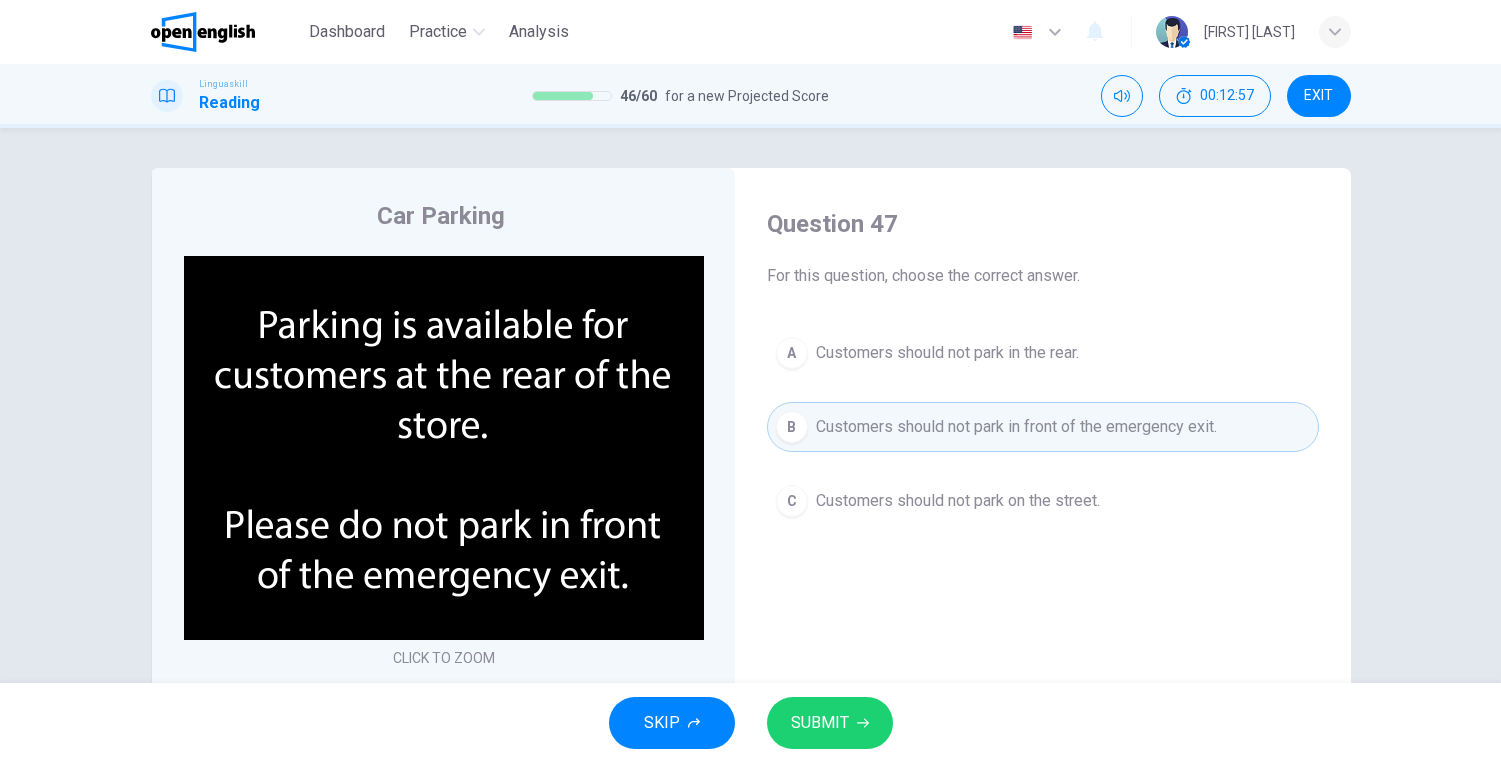 click on "SUBMIT" at bounding box center (820, 723) 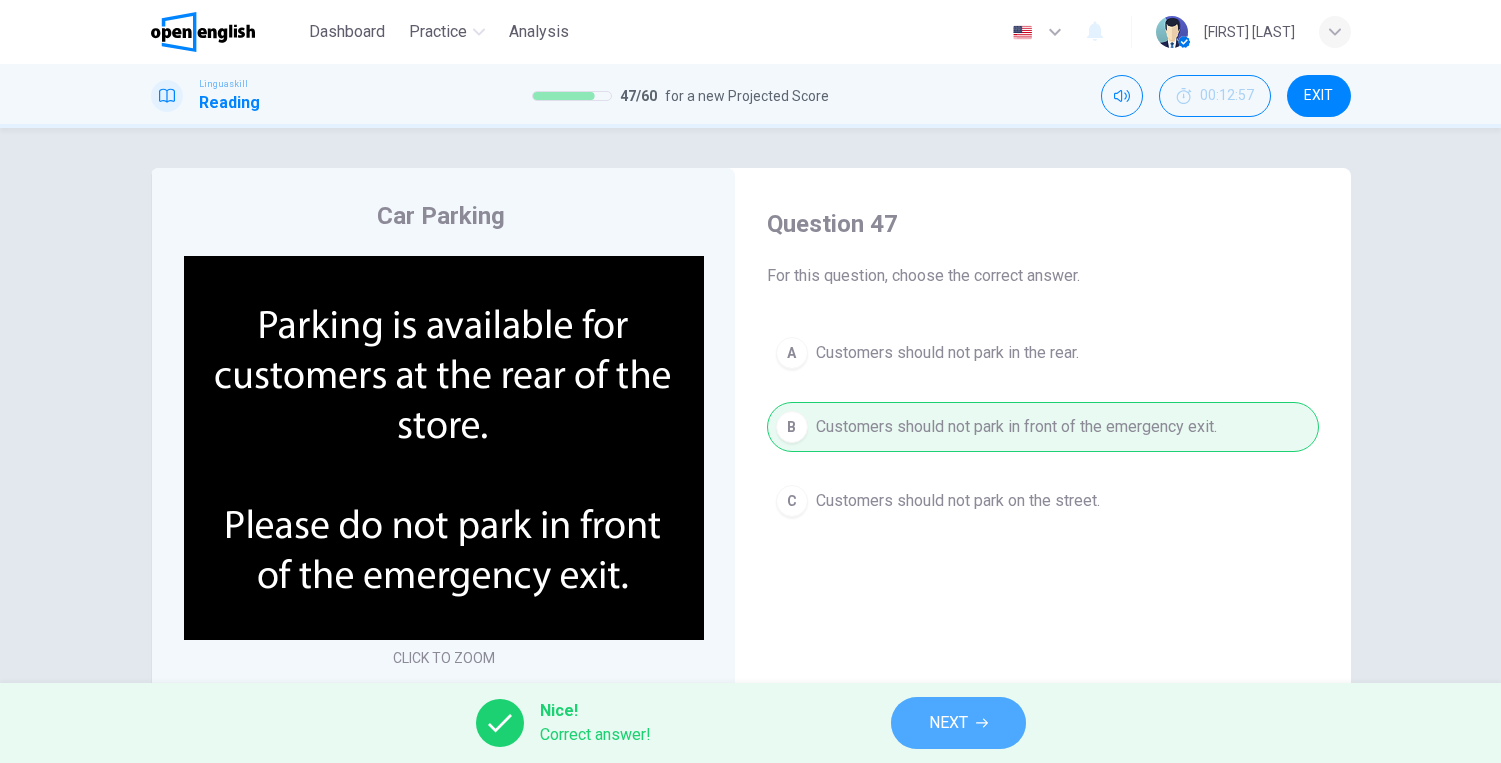 click on "NEXT" at bounding box center (948, 723) 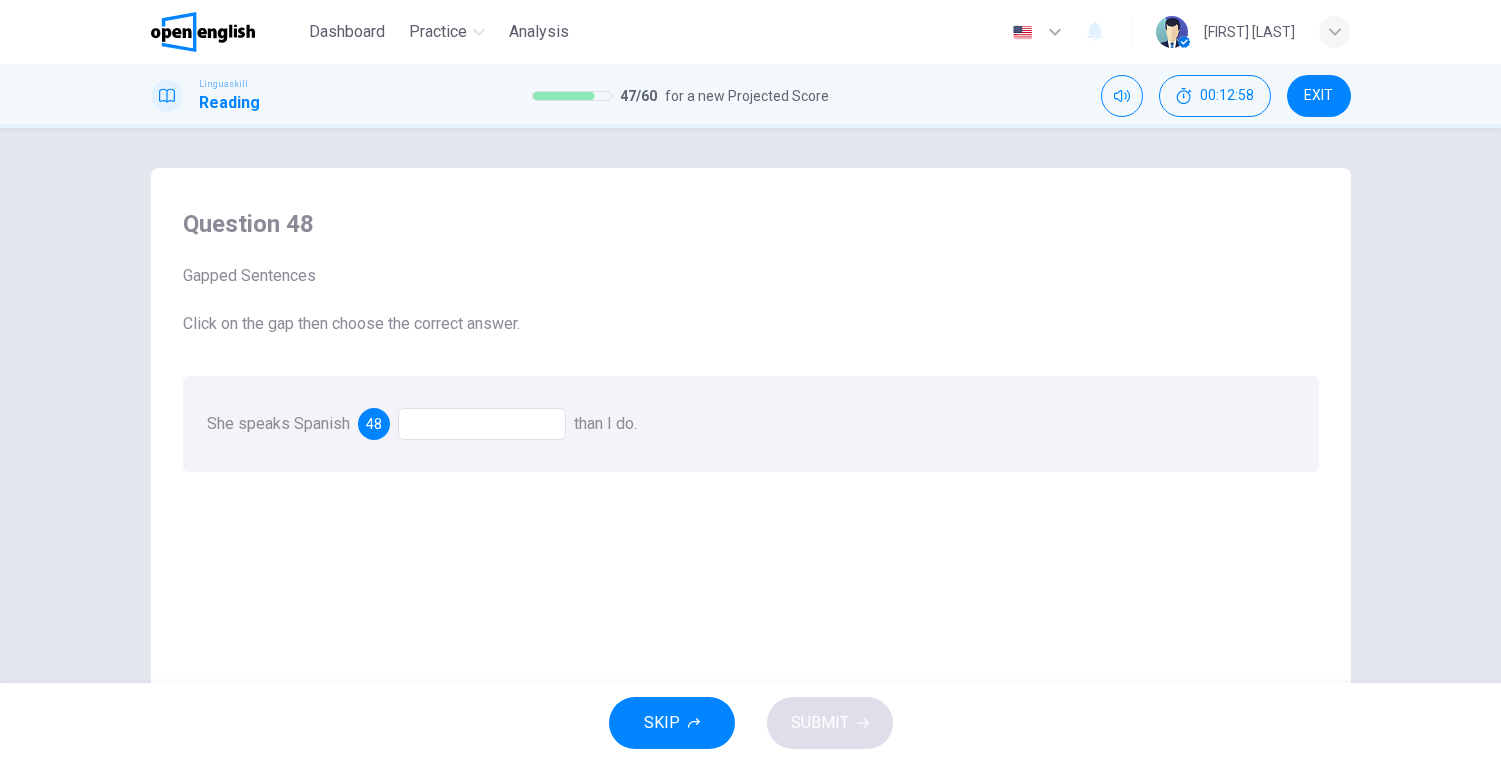 click at bounding box center [482, 424] 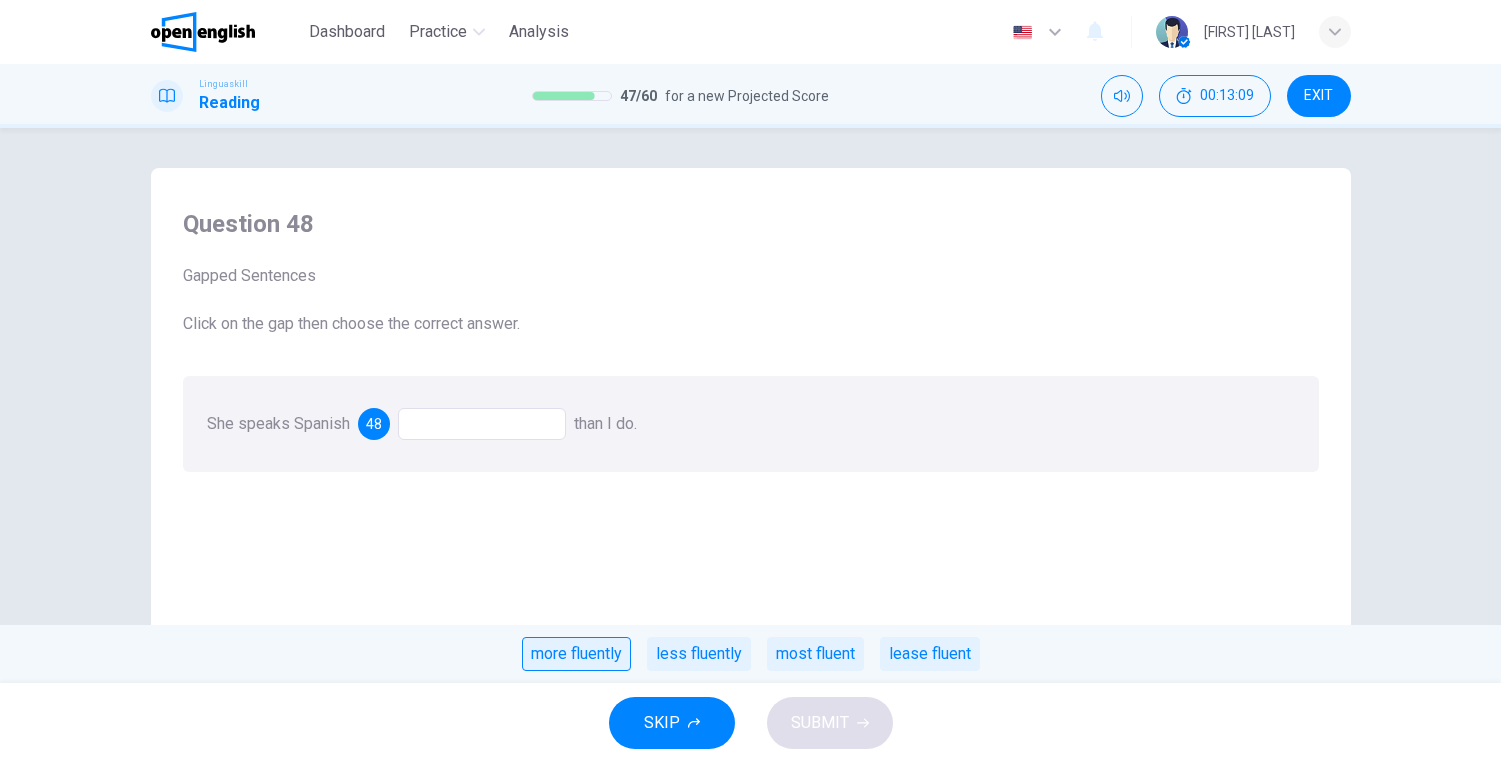 click on "more fluently" at bounding box center [576, 654] 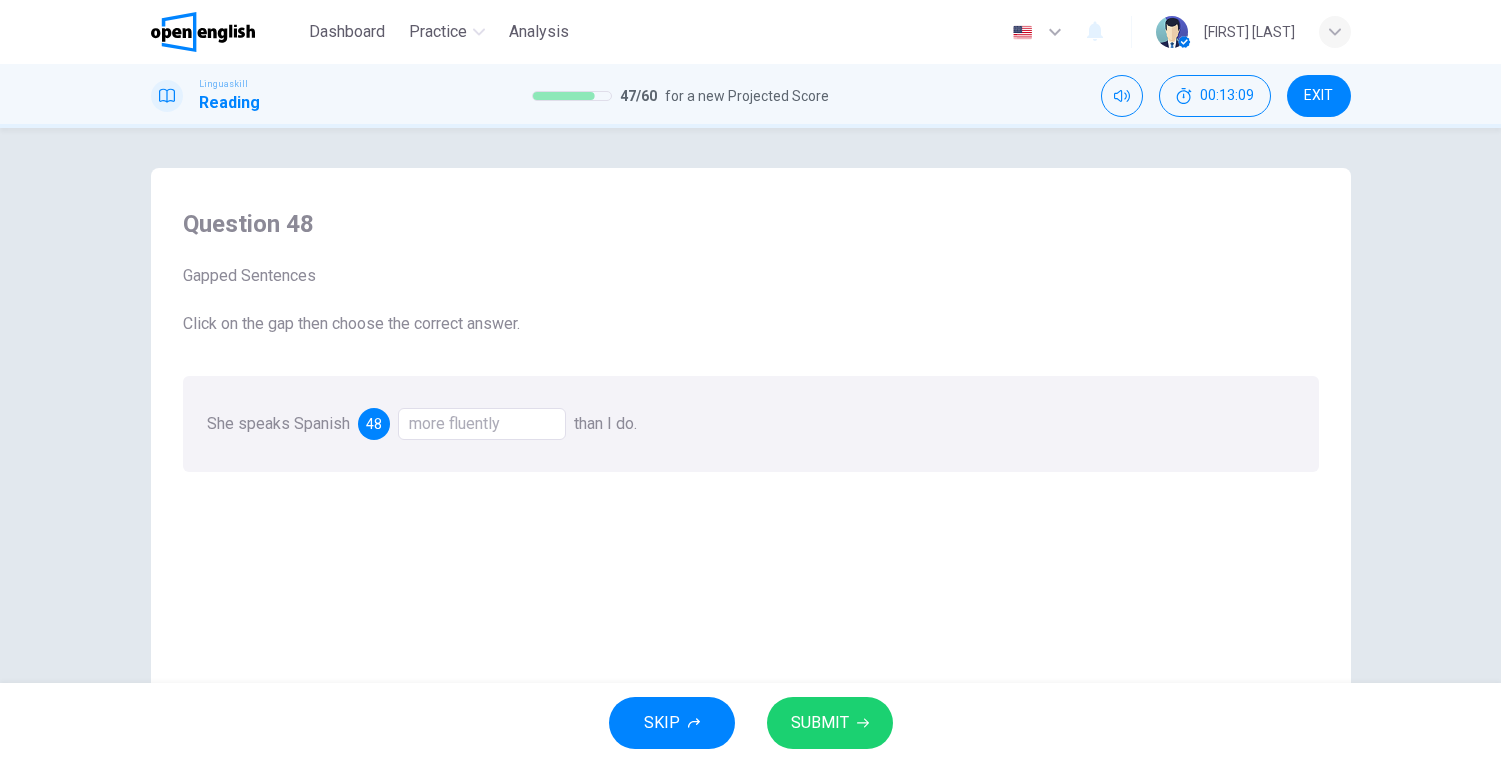 click on "SUBMIT" at bounding box center (820, 723) 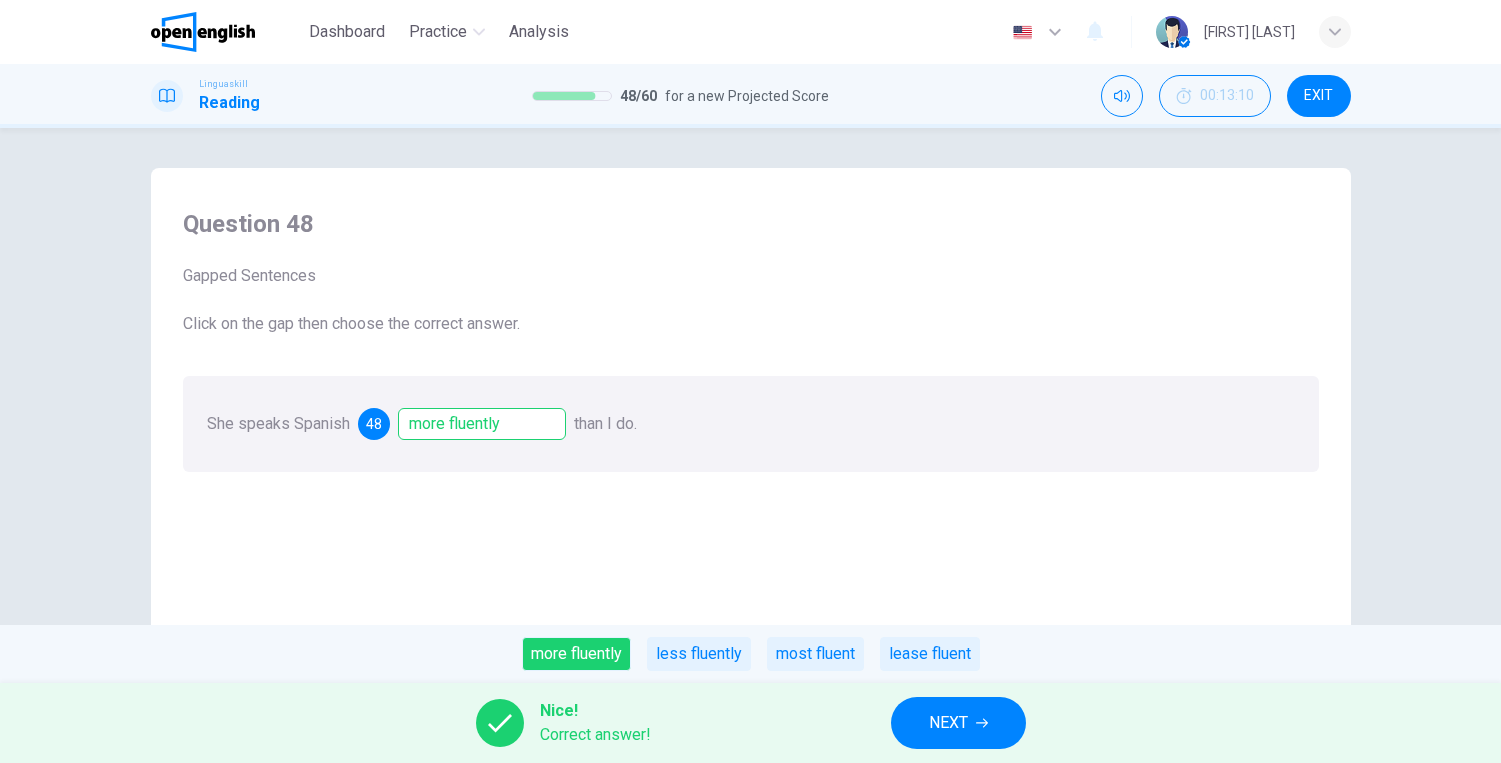 click on "NEXT" at bounding box center (958, 723) 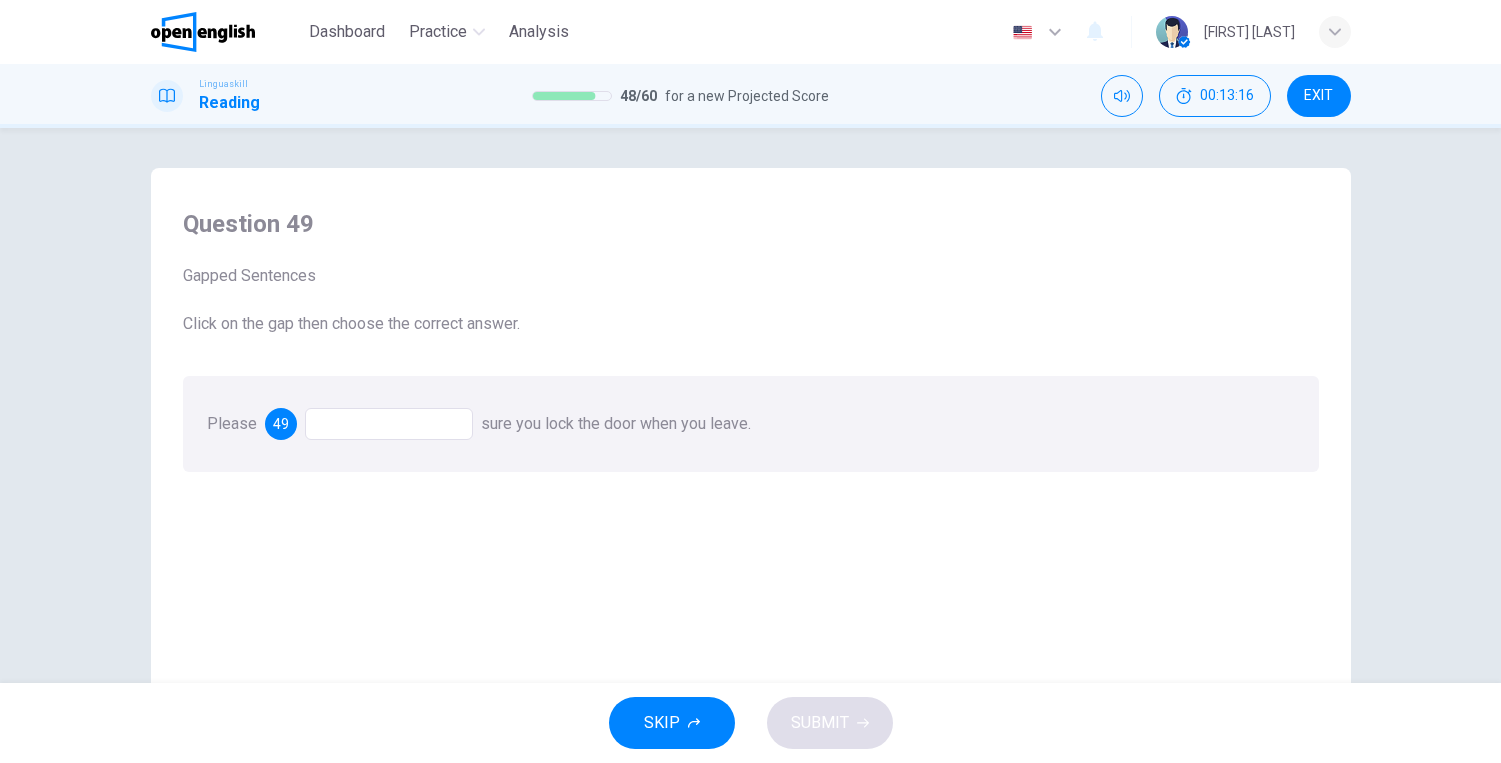 click at bounding box center [389, 424] 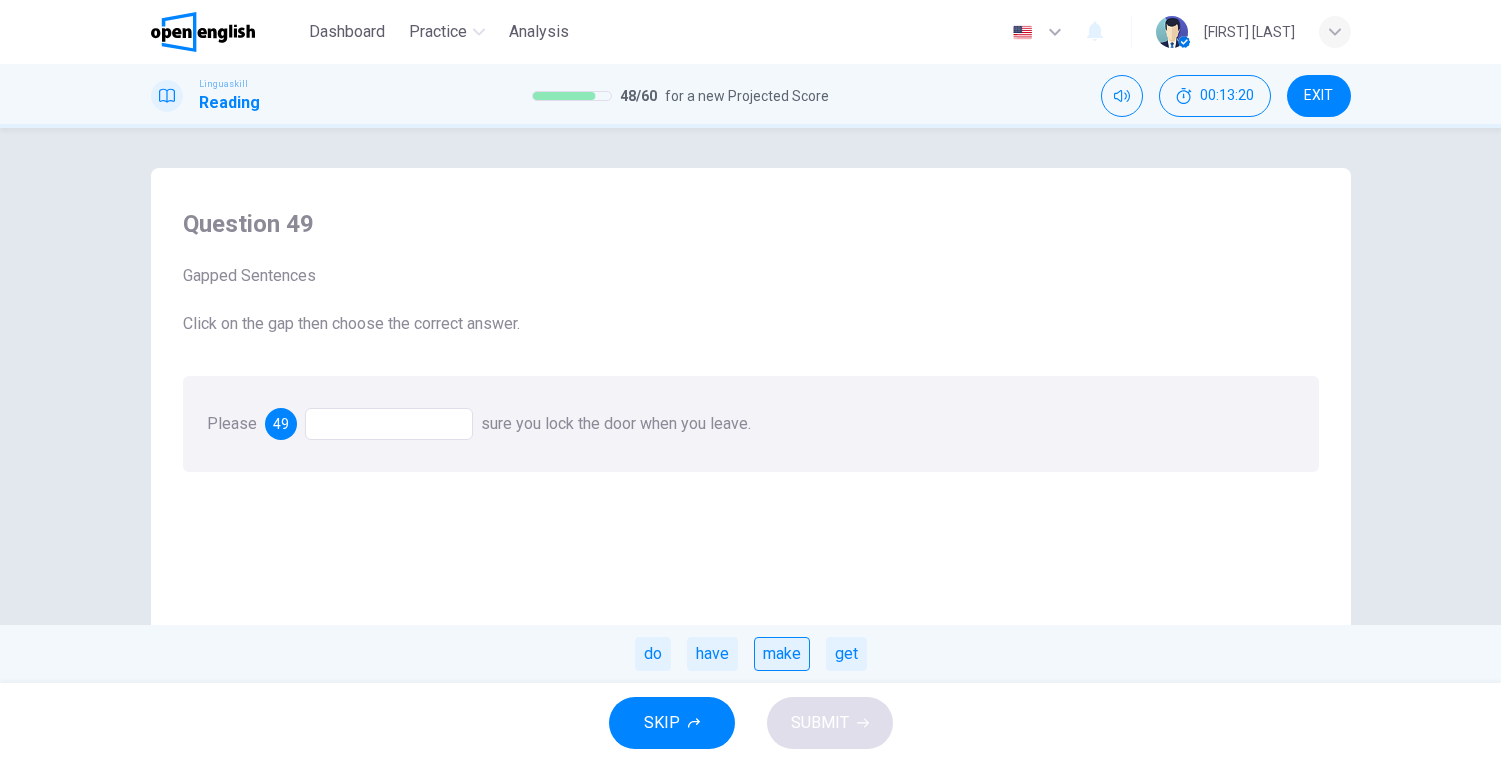 click on "make" at bounding box center [782, 654] 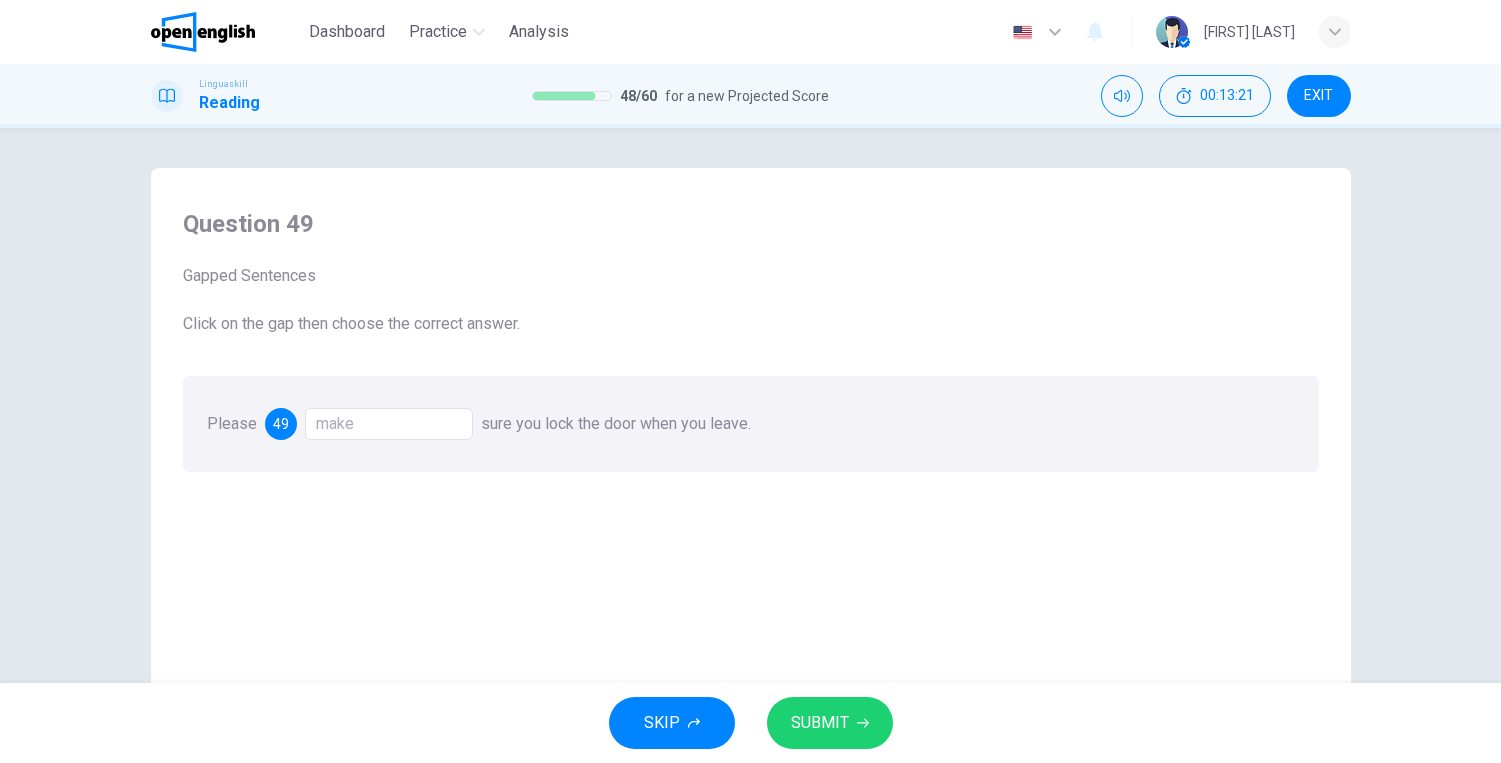 click on "SUBMIT" at bounding box center (830, 723) 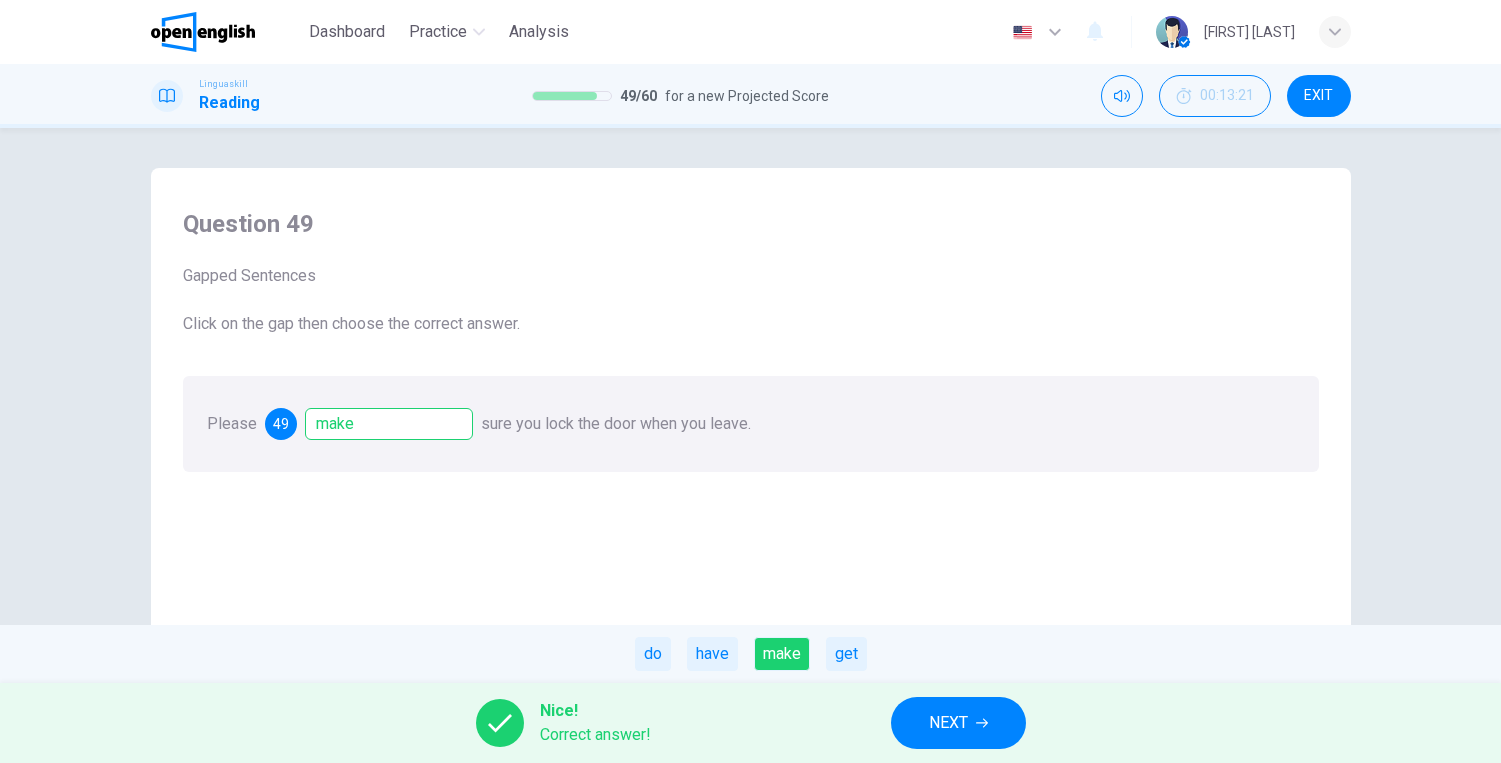 click on "NEXT" at bounding box center [948, 723] 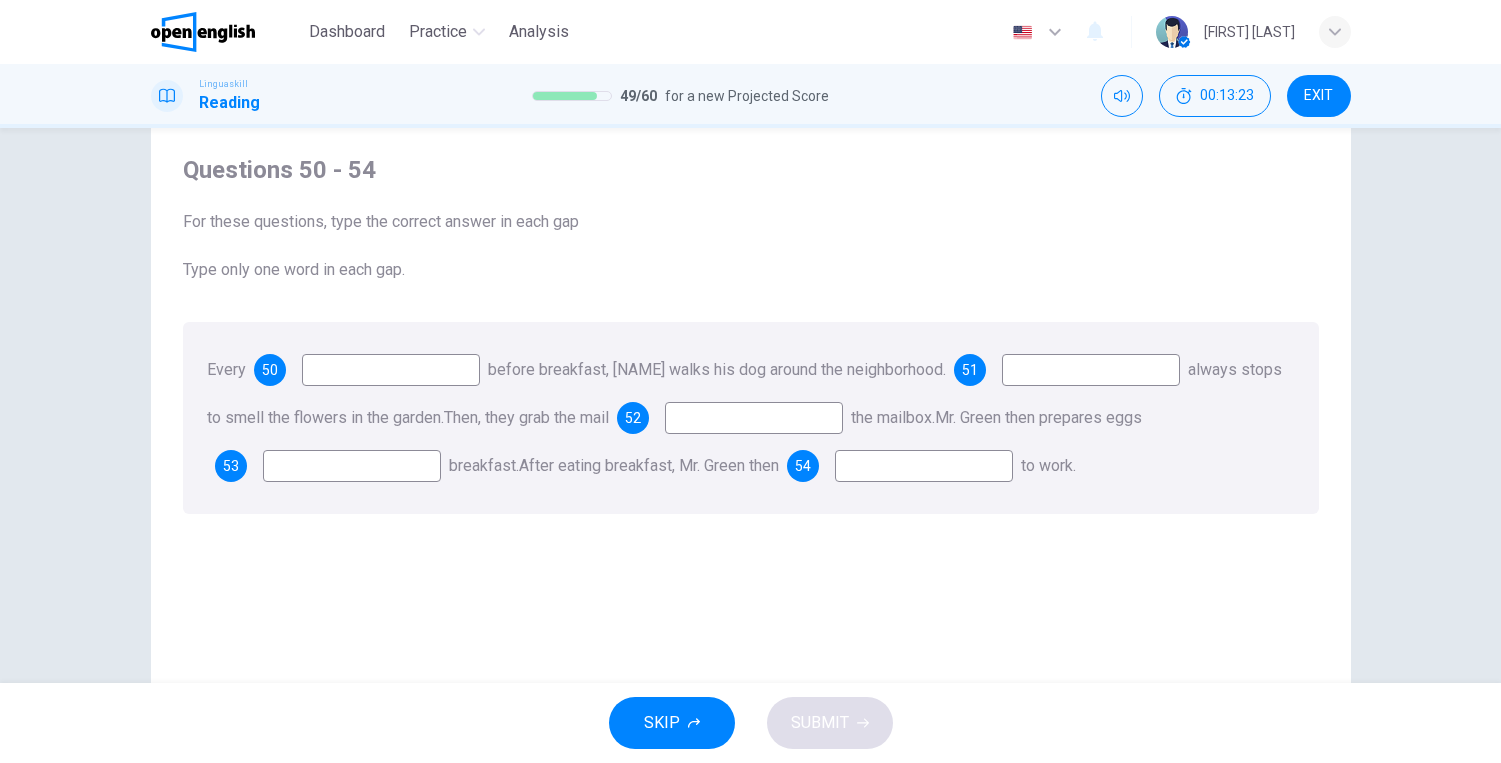 scroll, scrollTop: 100, scrollLeft: 0, axis: vertical 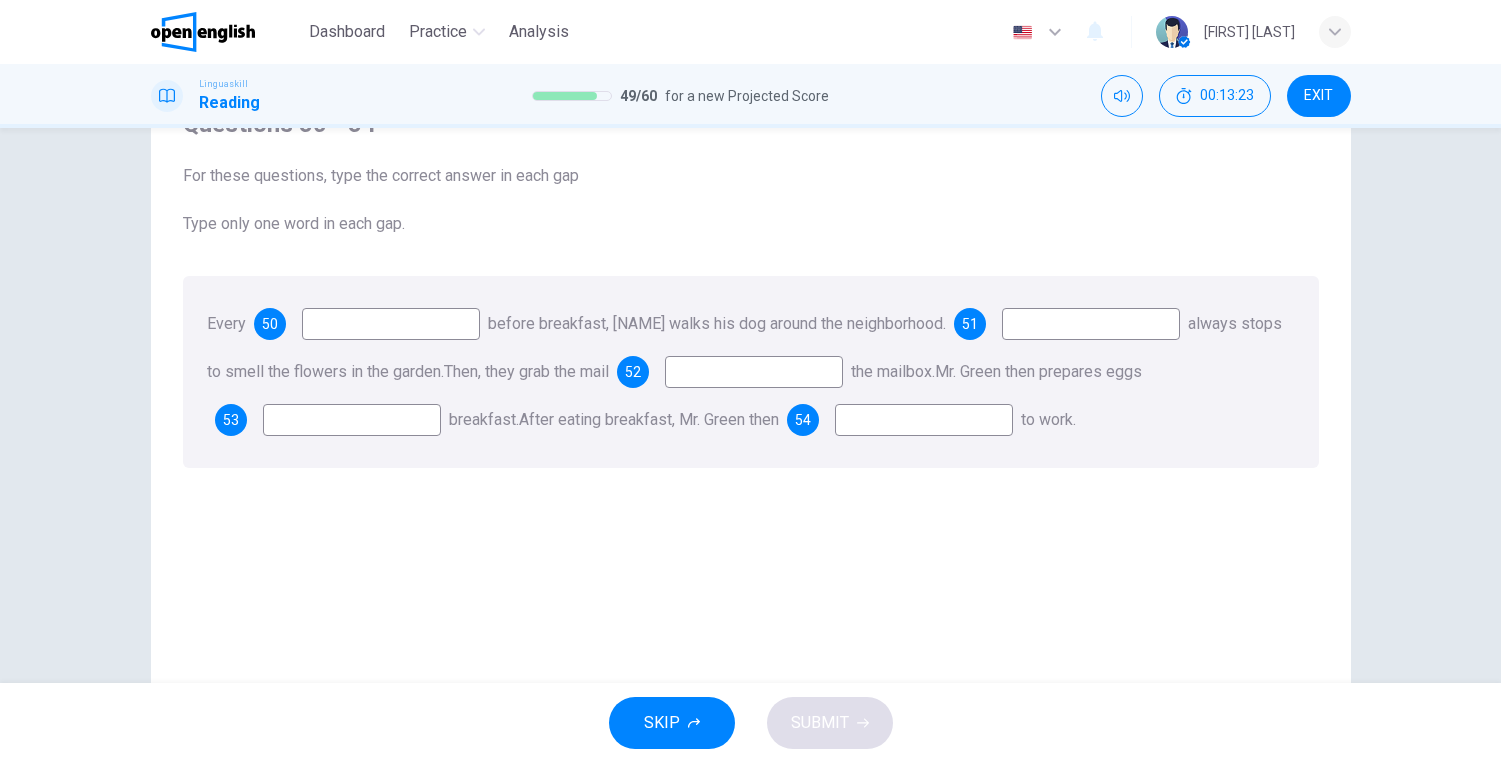 click at bounding box center [391, 324] 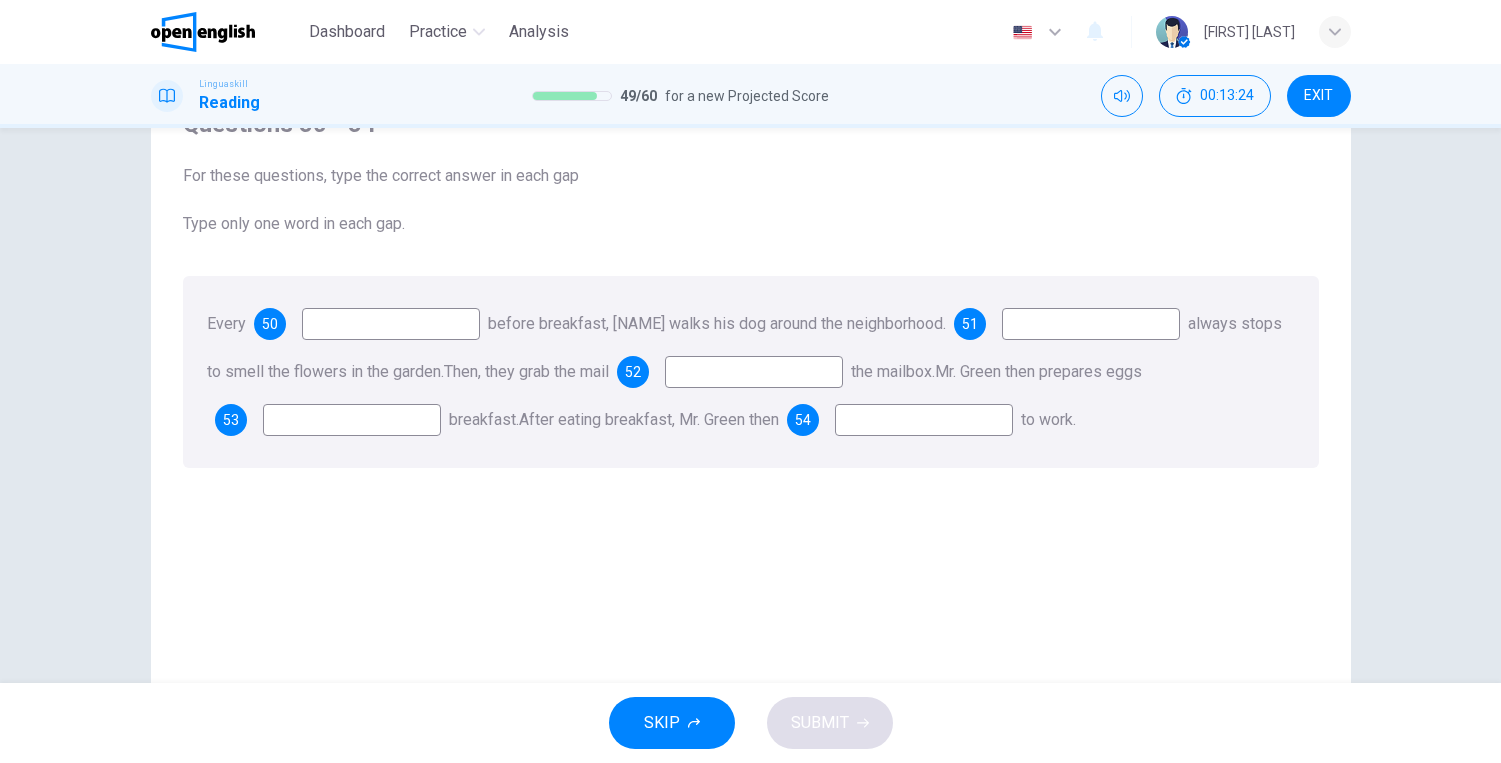 click at bounding box center [391, 324] 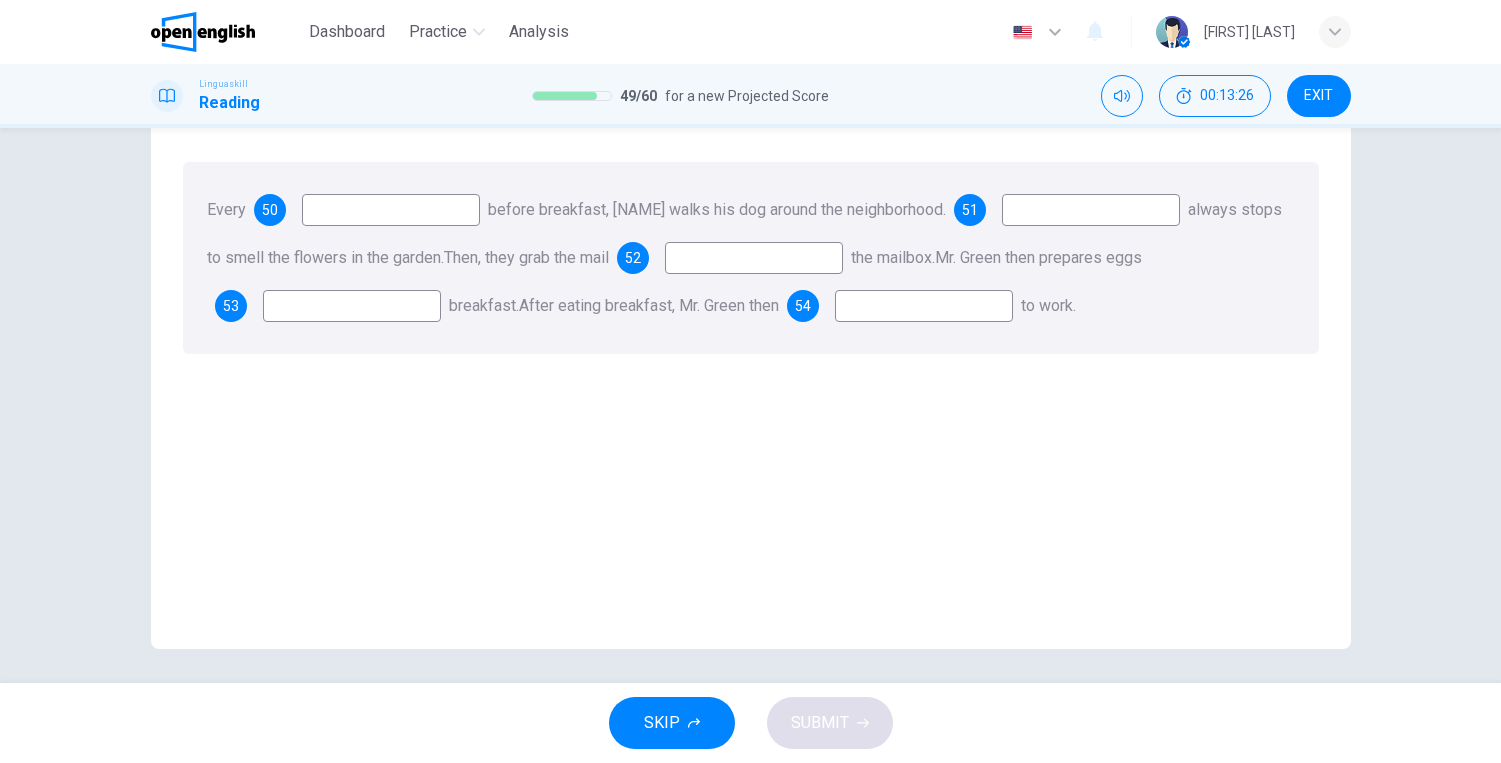 scroll, scrollTop: 220, scrollLeft: 0, axis: vertical 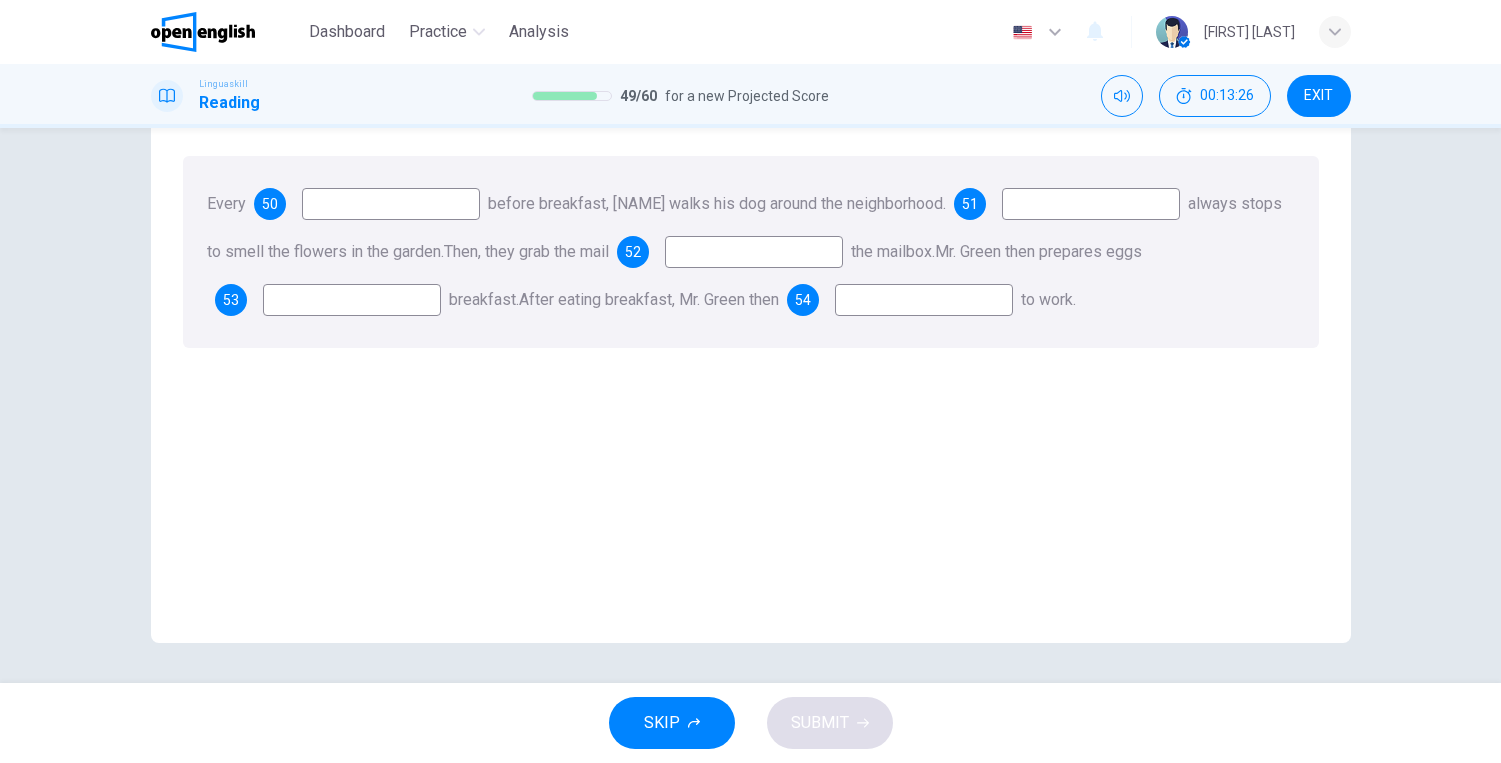 click on "Every 50 before breakfast, [NAME] walks his dog around the neighborhood. 51 always stops to smell the flowers in the garden. Then, they grab the mail 52 the mailbox. [NAME] then prepares eggs 53 breakfast. After eating breakfast, [NAME] then 54 to work." at bounding box center [751, 252] 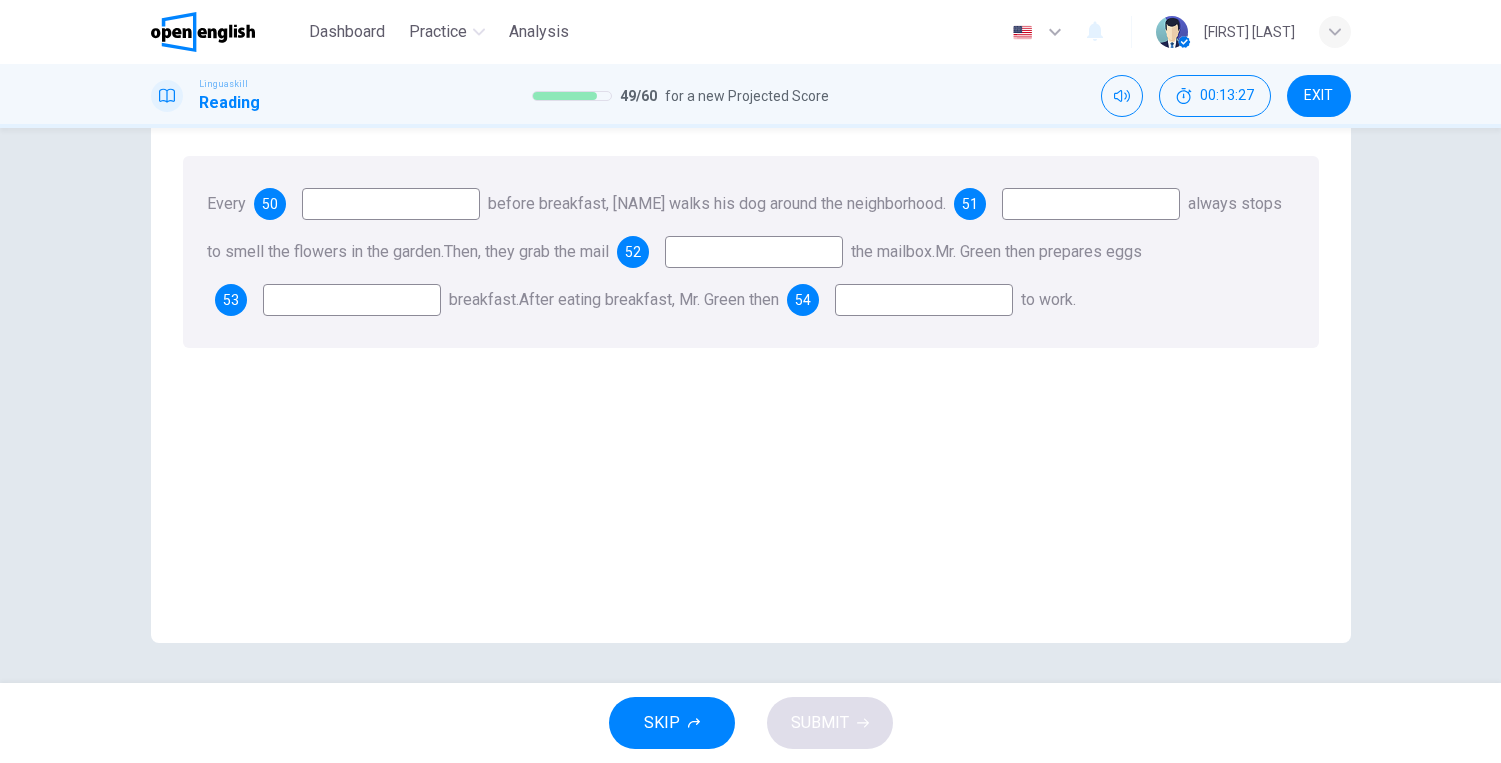 click at bounding box center (1091, 204) 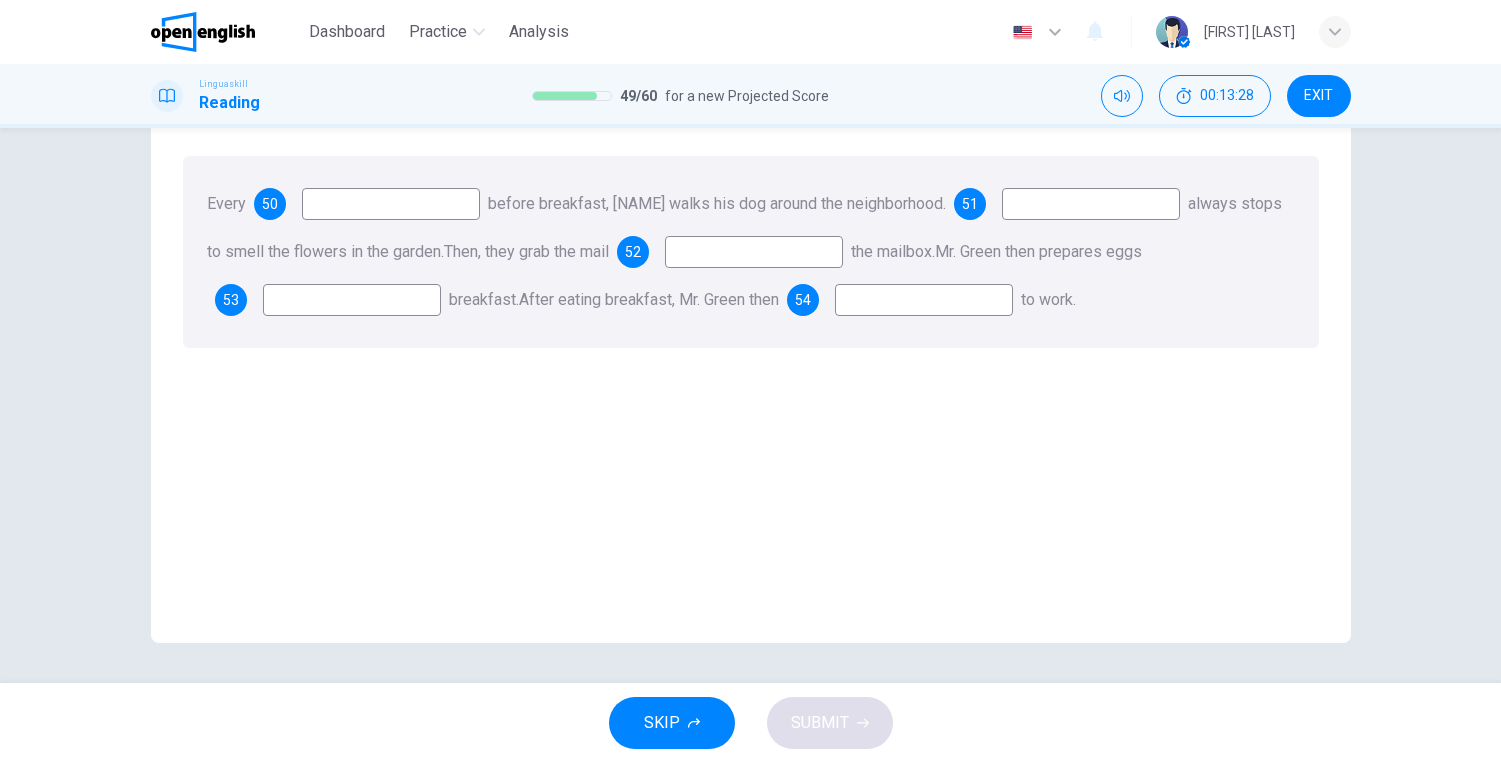 drag, startPoint x: 885, startPoint y: 247, endPoint x: 523, endPoint y: 279, distance: 363.41162 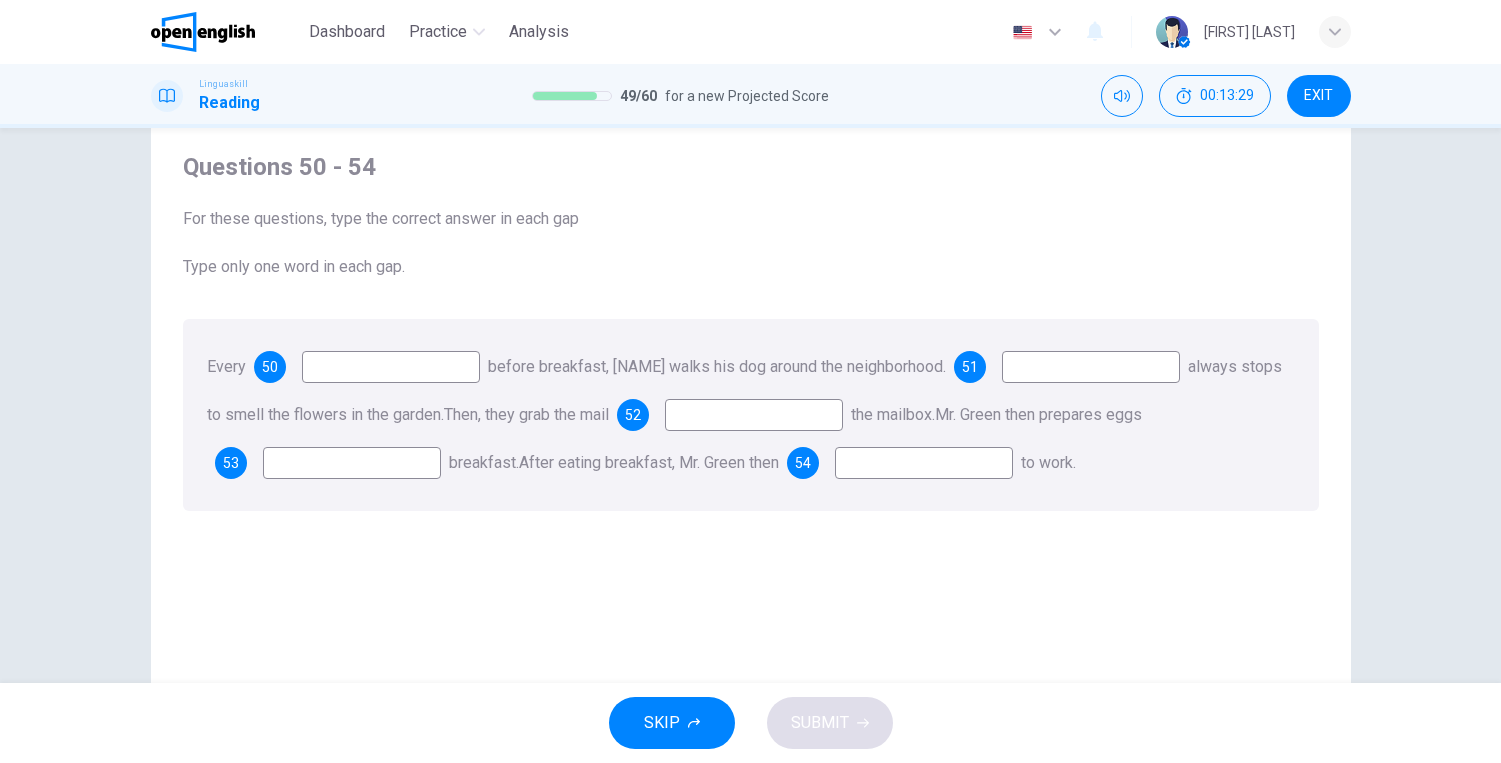 scroll, scrollTop: 0, scrollLeft: 0, axis: both 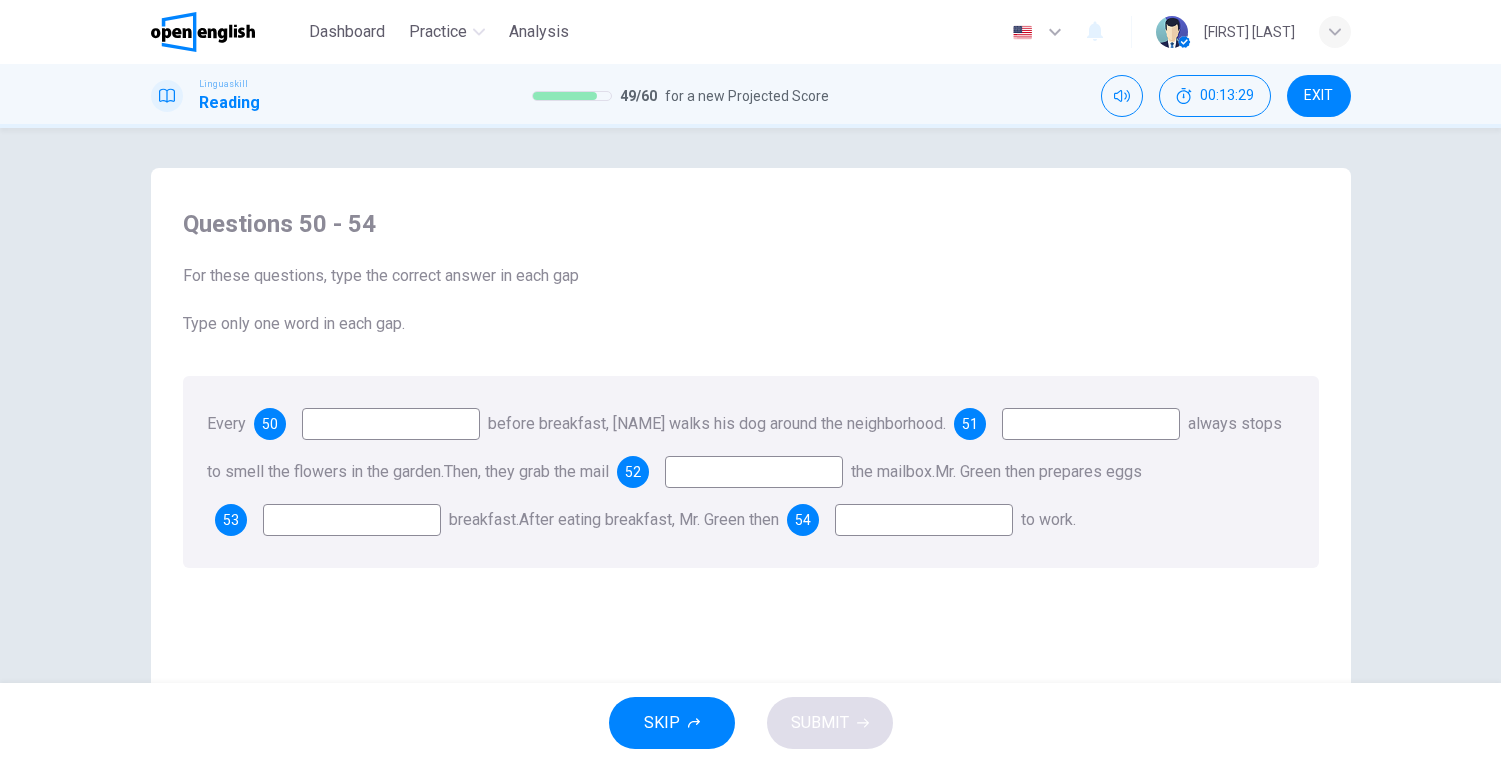 click on "Questions 50 - 54 For these questions, type the correct answer in each gap Type only one word in each gap. Every 50 before breakfast, [NAME] walks his dog around the neighborhood. 51 always stops to smell the flowers in the garden. Then, they grab the mail 52 the mailbox. [NAME] then prepares eggs 53 breakfast. After eating breakfast, [NAME] then 54 to work." at bounding box center [751, 388] 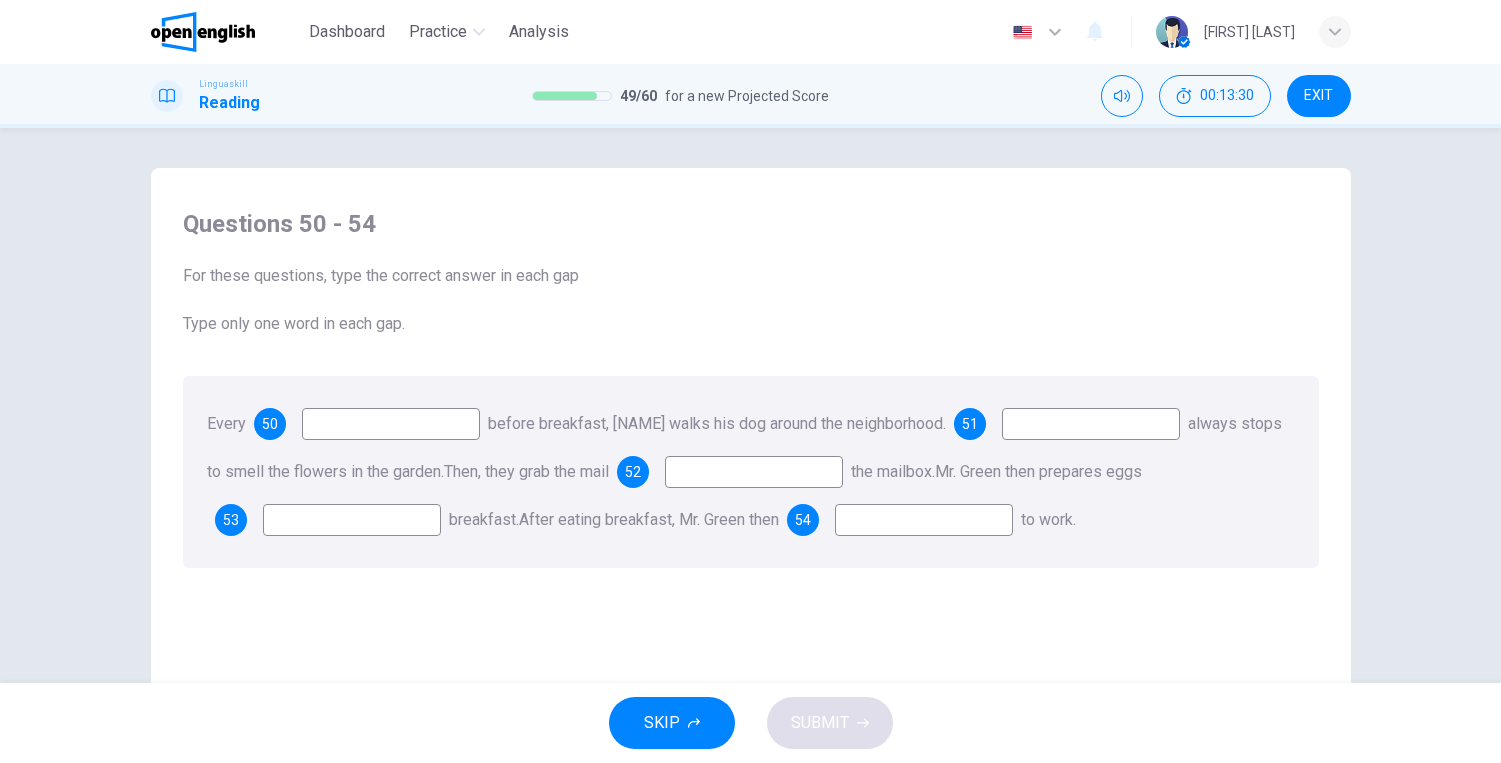 click at bounding box center [391, 424] 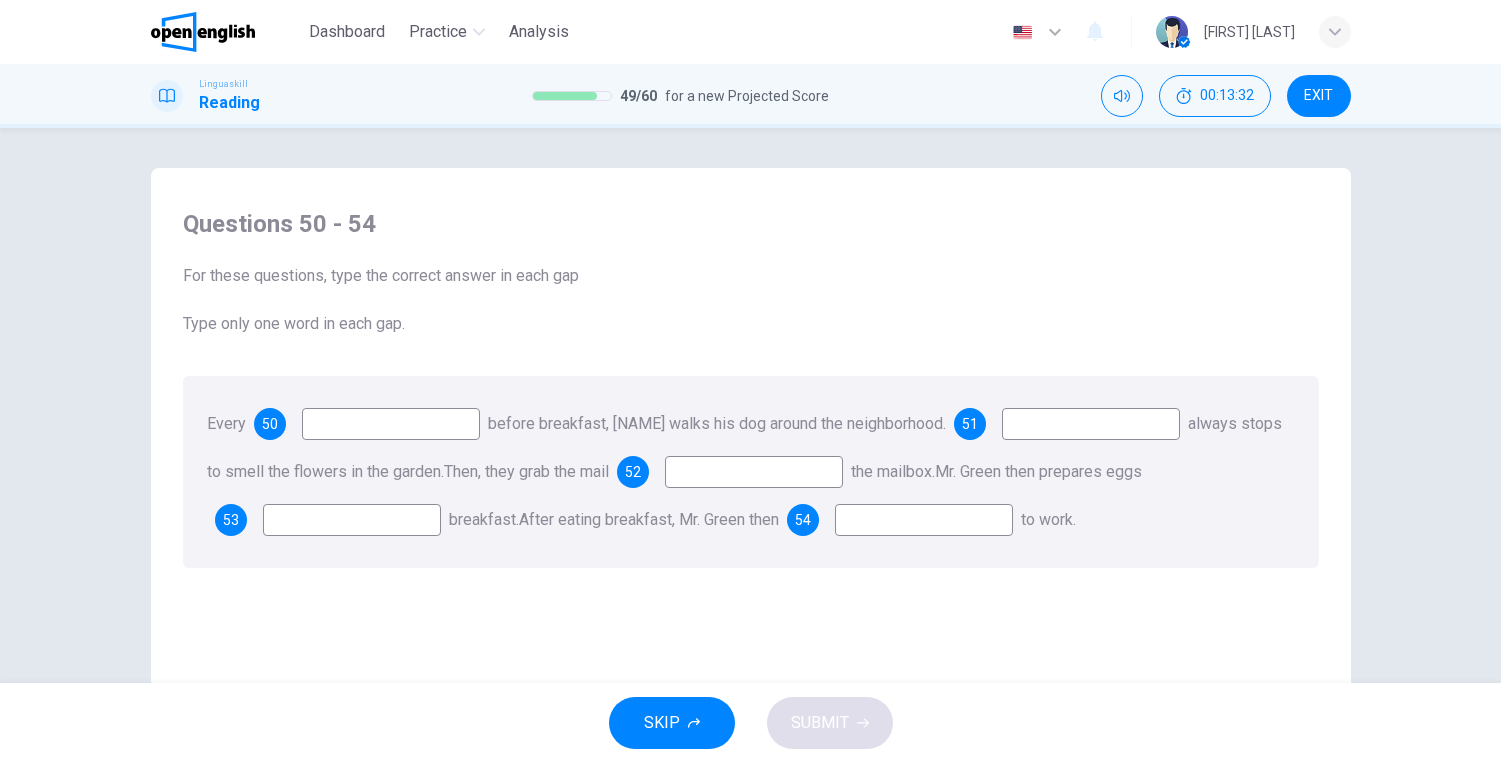 click on "Type only one word in each gap." at bounding box center (751, 324) 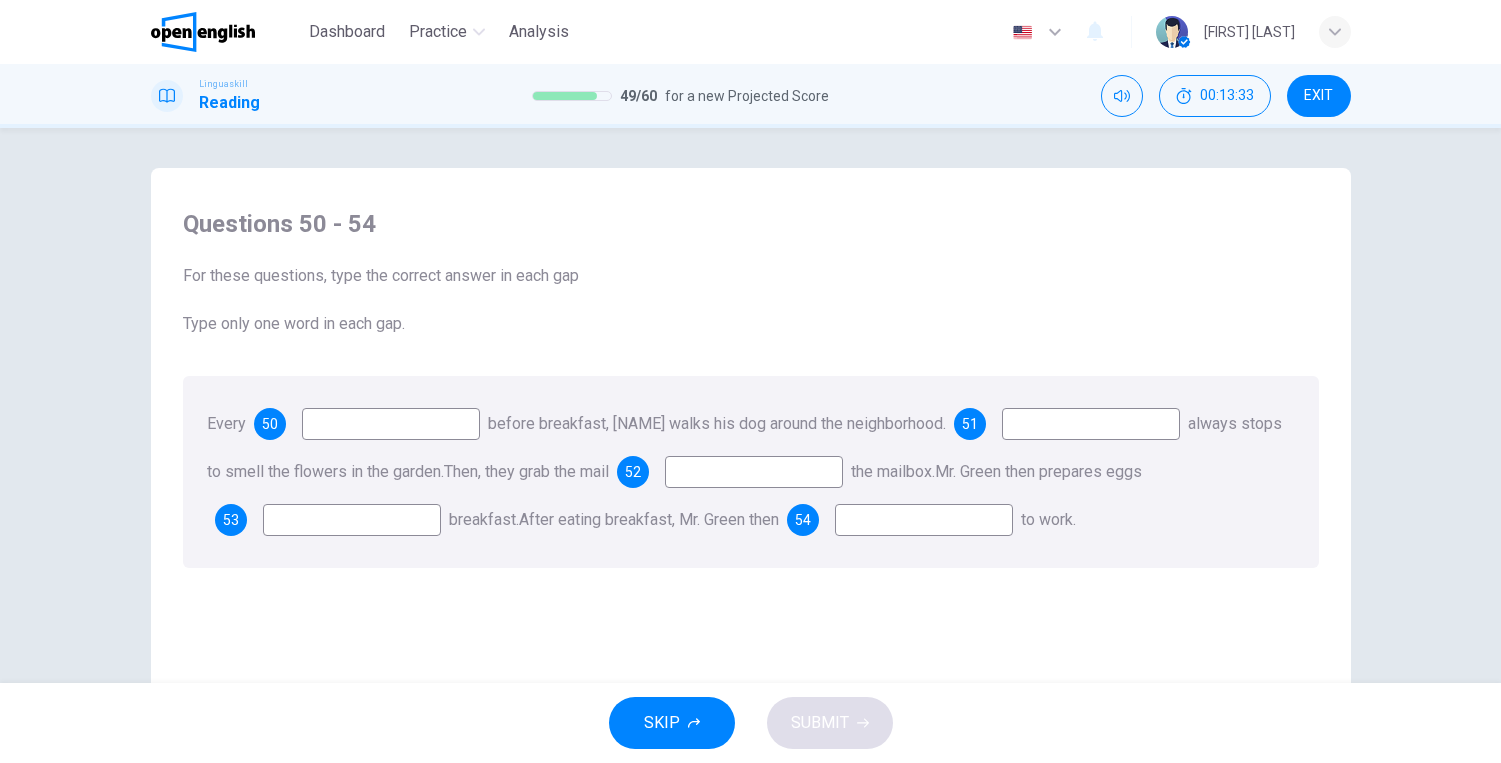 click at bounding box center (391, 424) 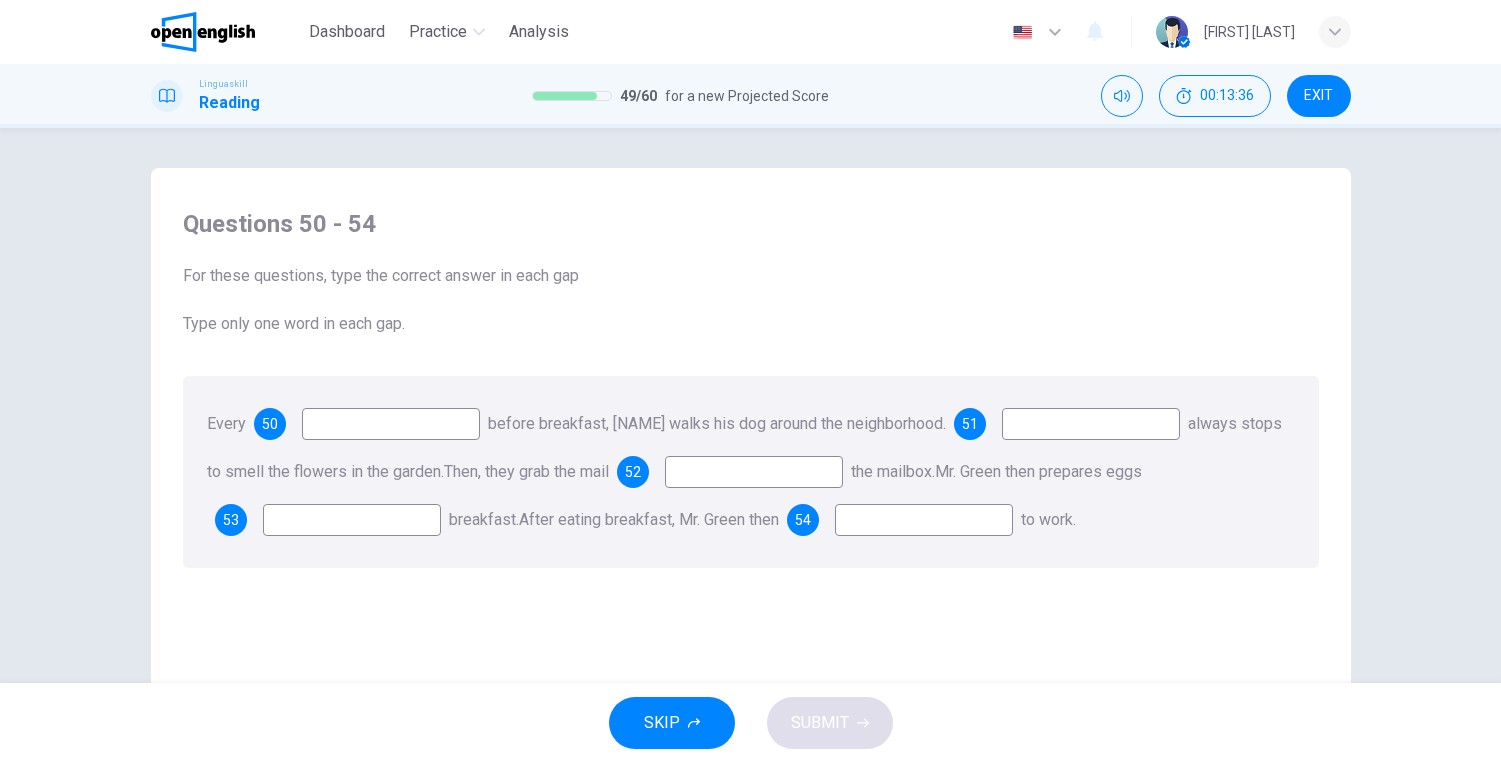 click at bounding box center (391, 424) 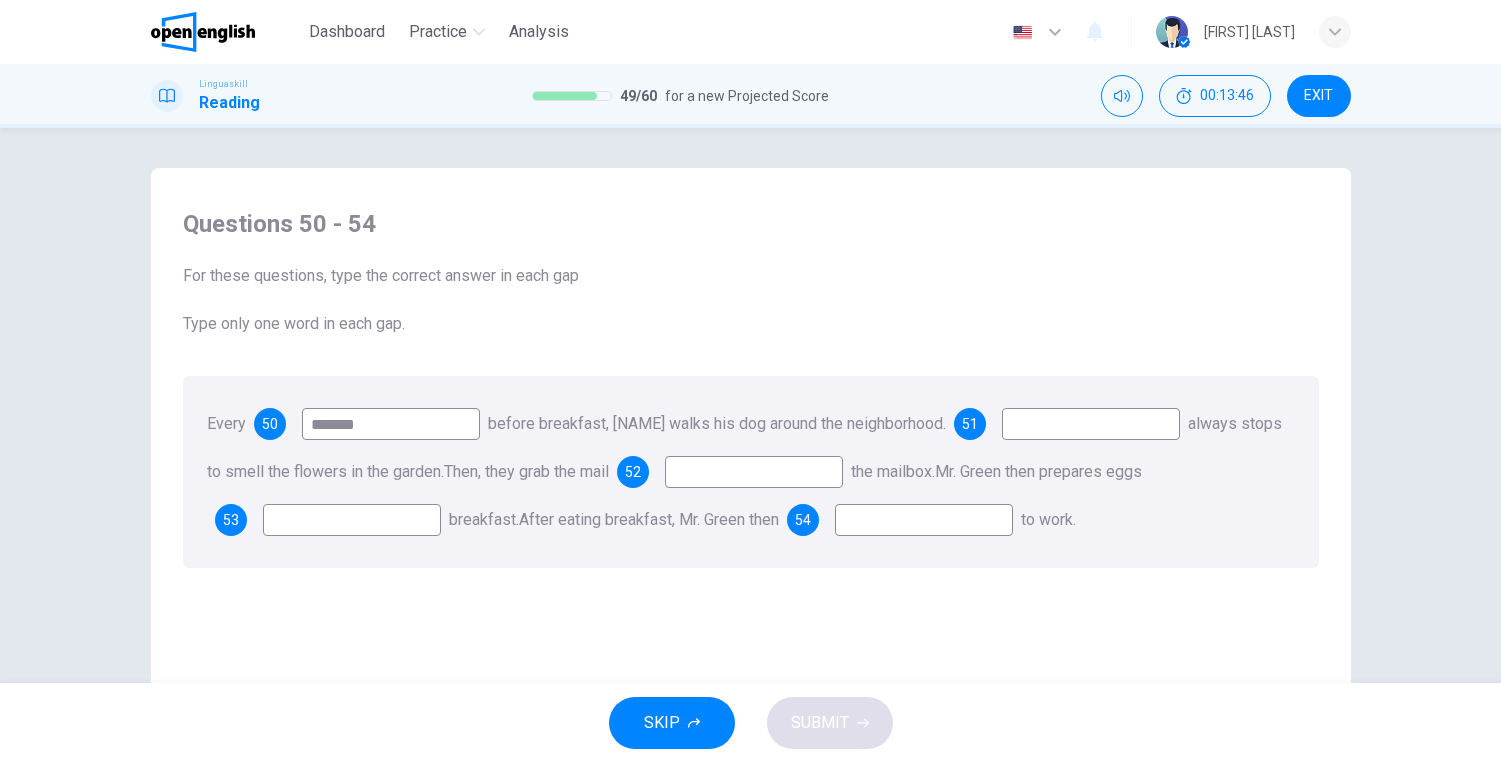 type on "*******" 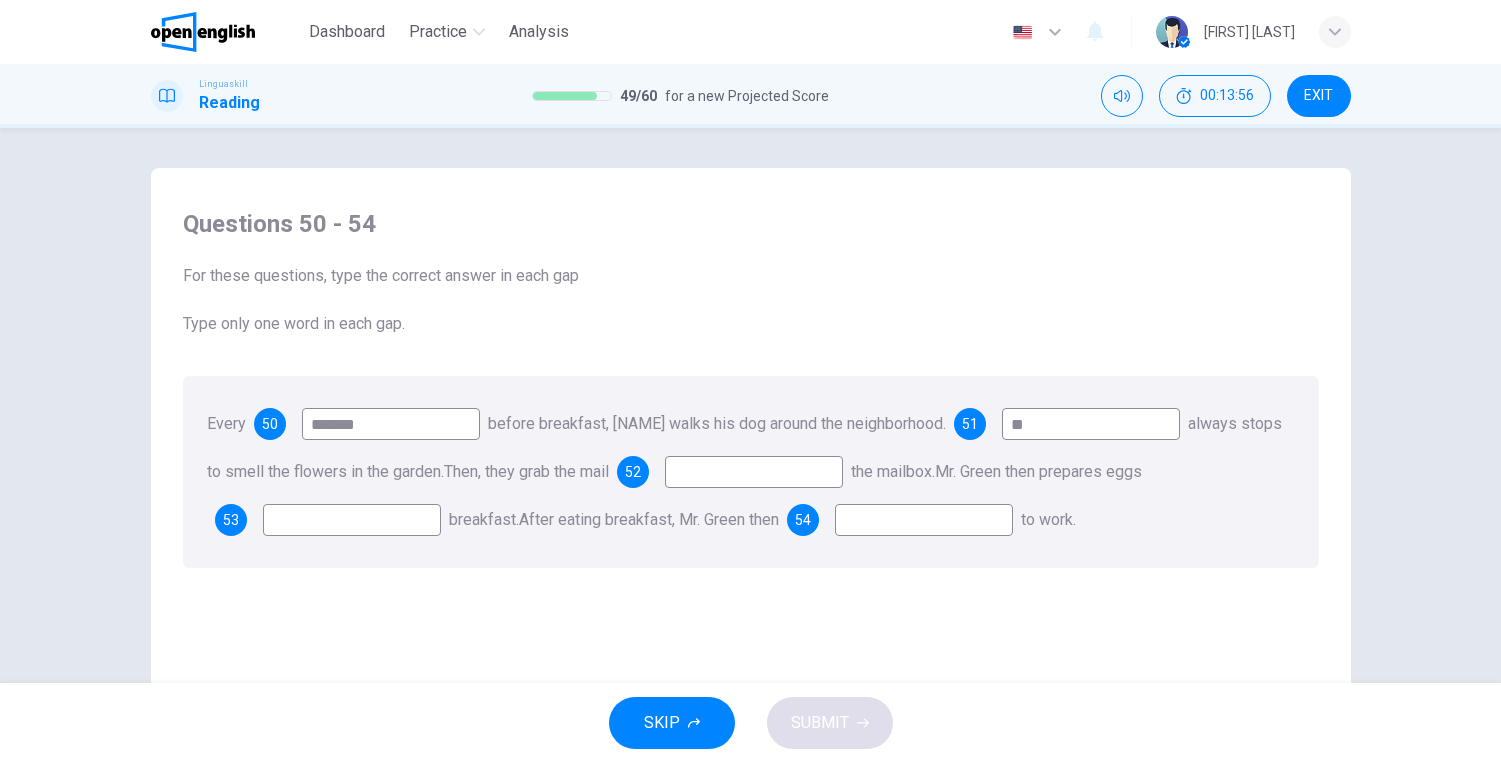 type on "**" 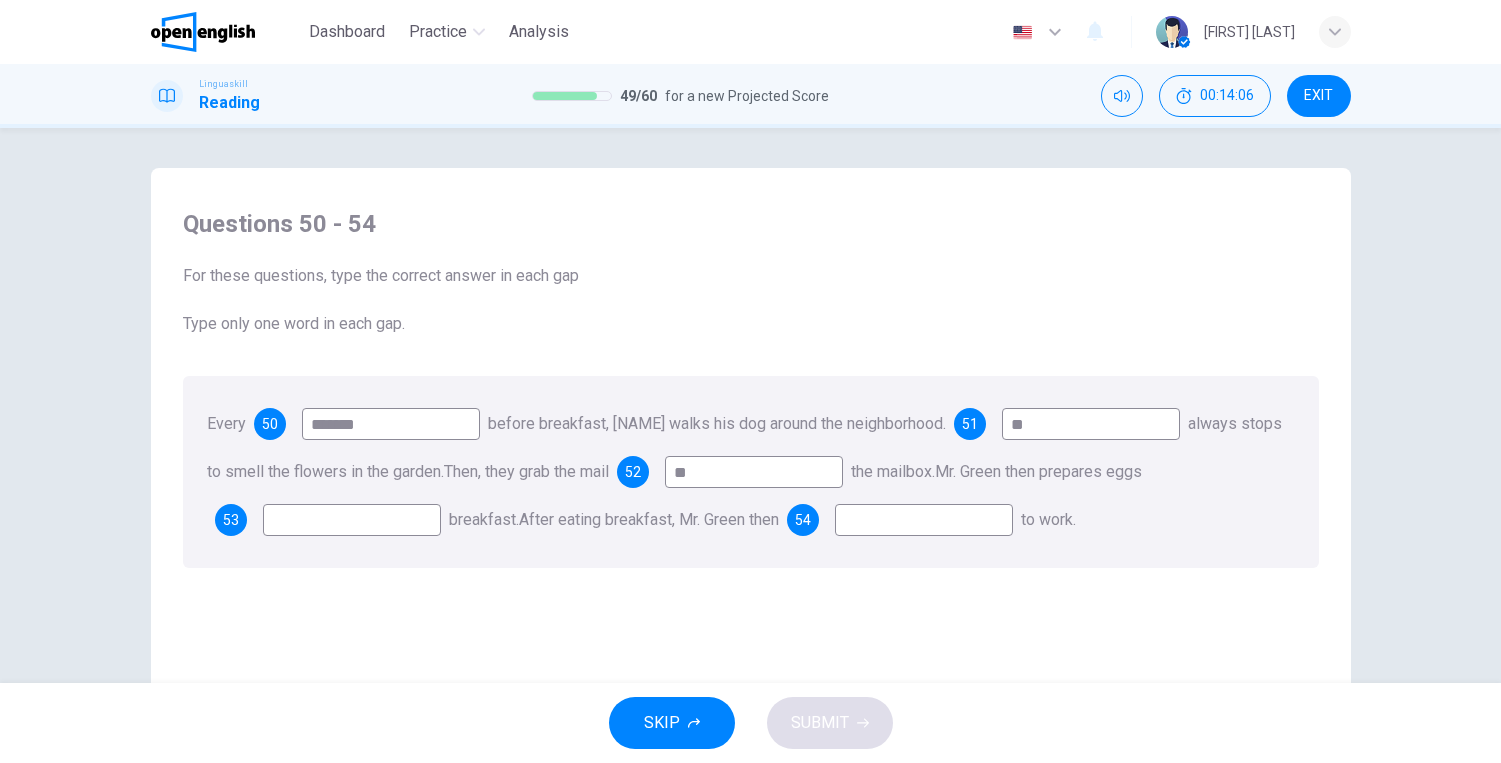 type on "**" 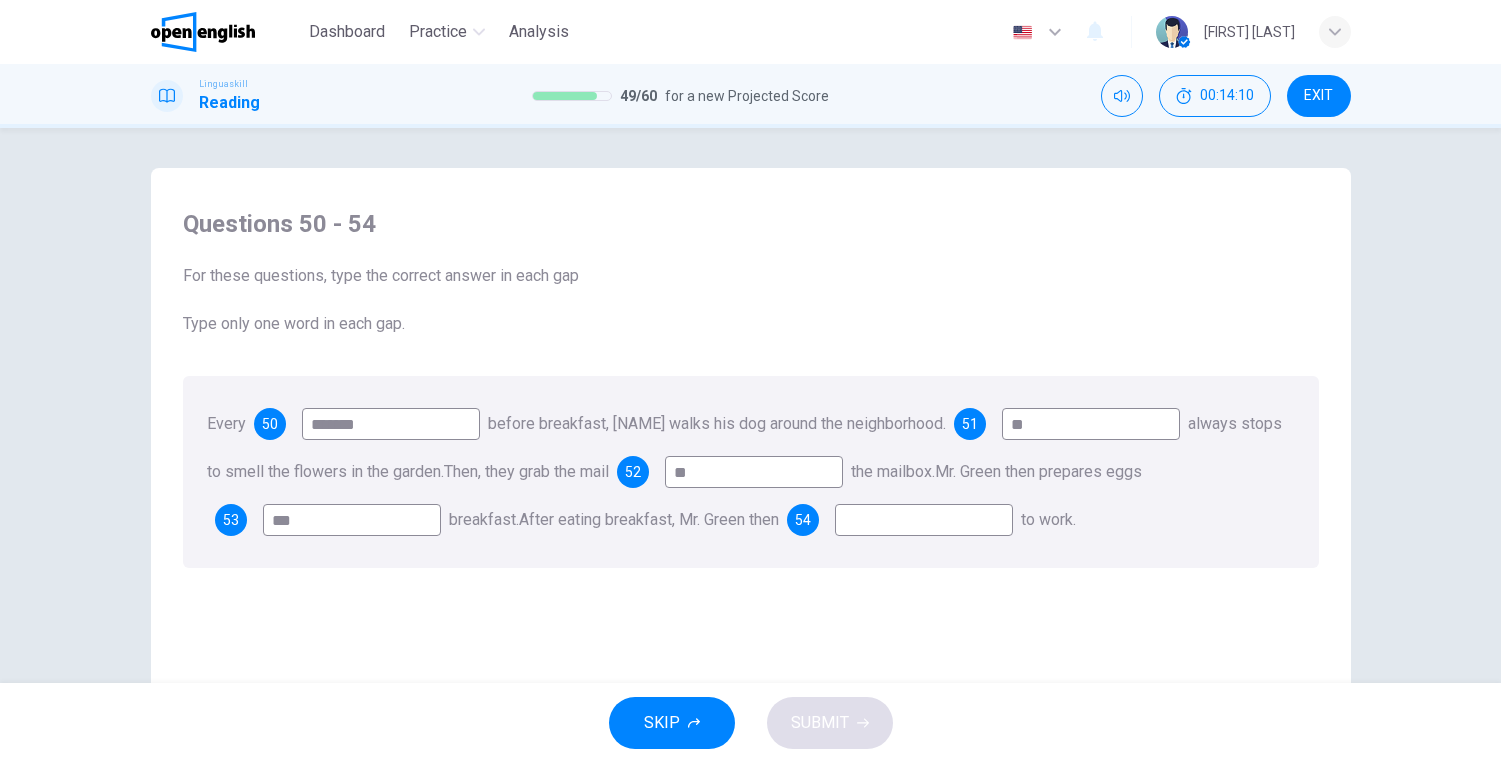 type on "***" 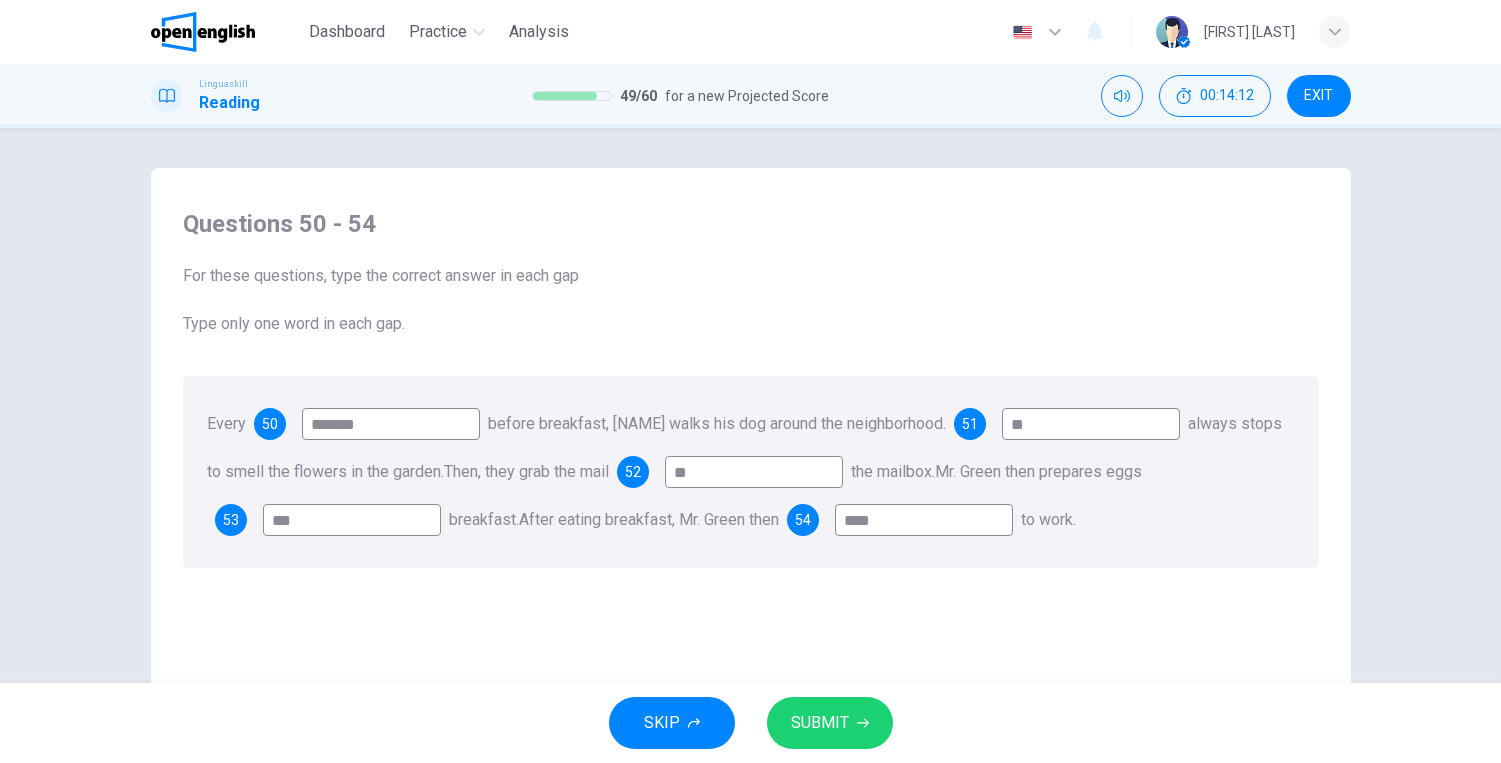 type on "****" 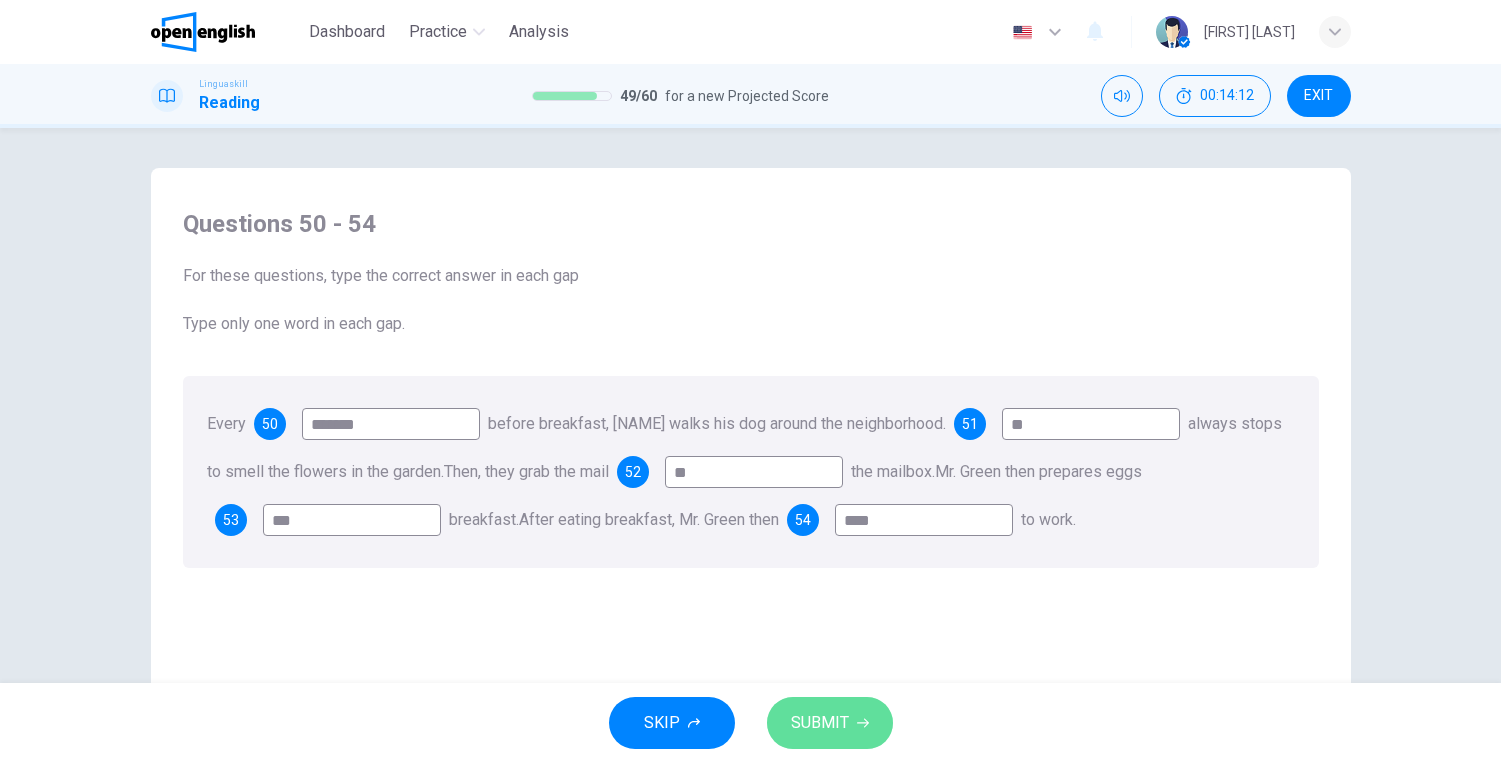 click on "SUBMIT" at bounding box center [820, 723] 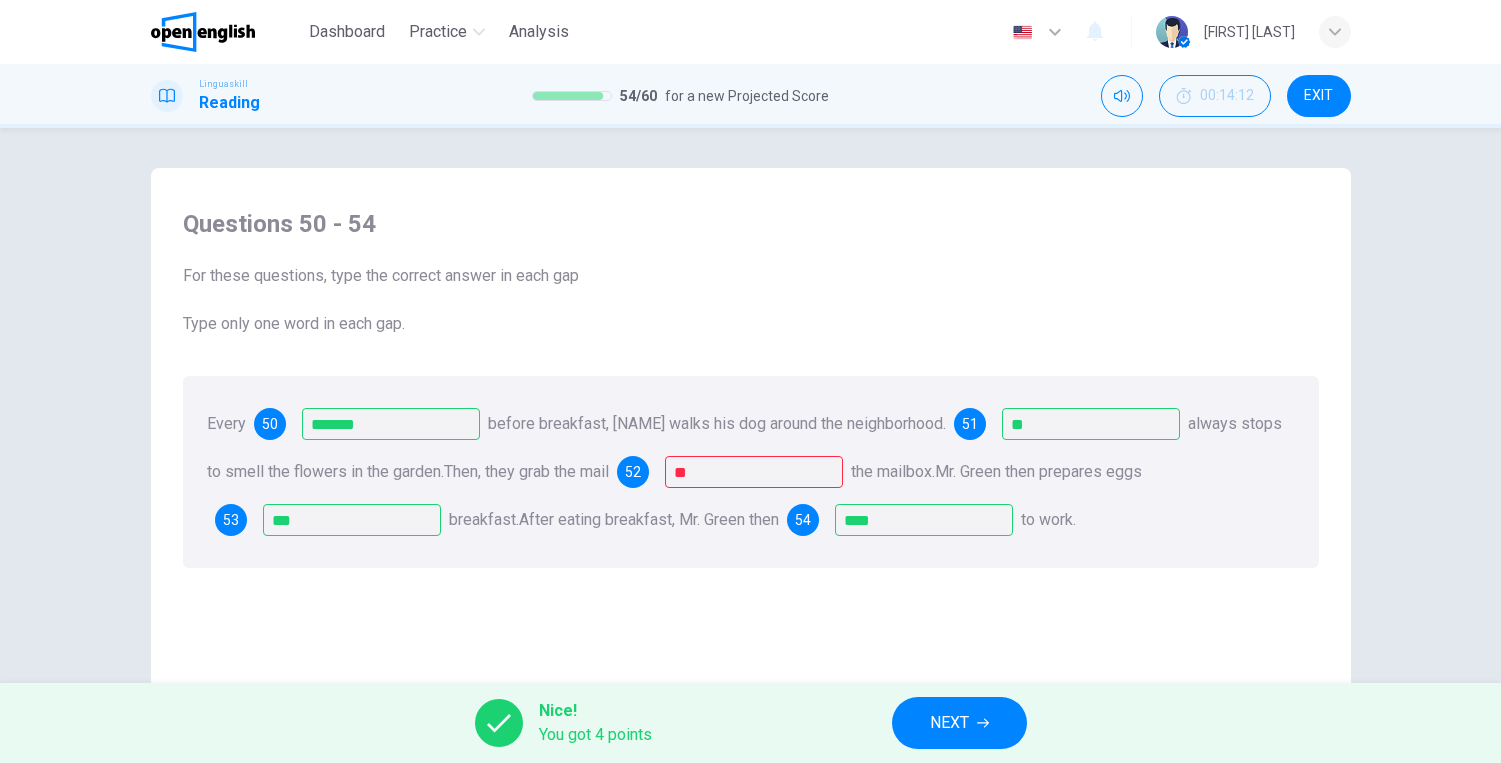 scroll, scrollTop: 100, scrollLeft: 0, axis: vertical 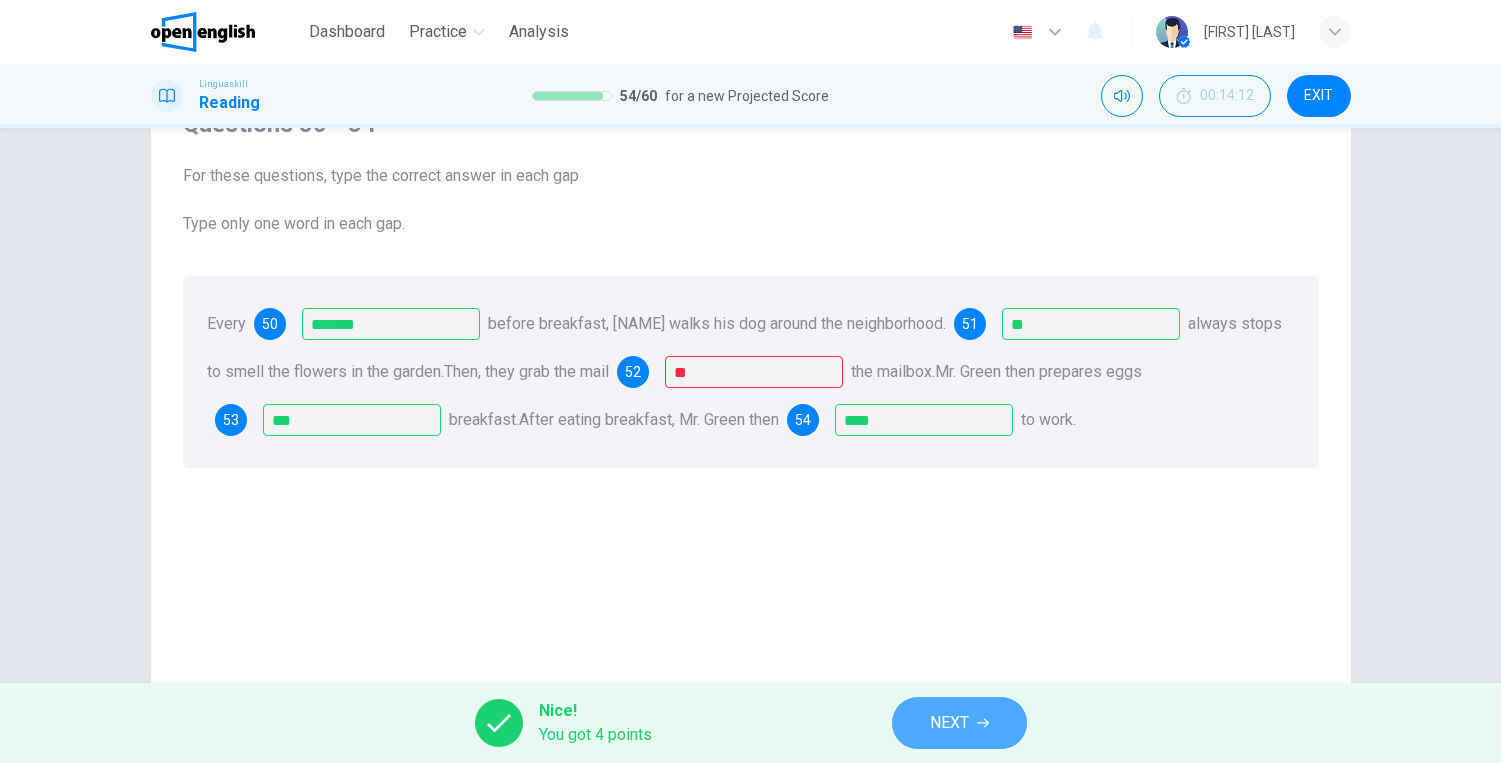 click on "NEXT" at bounding box center [949, 723] 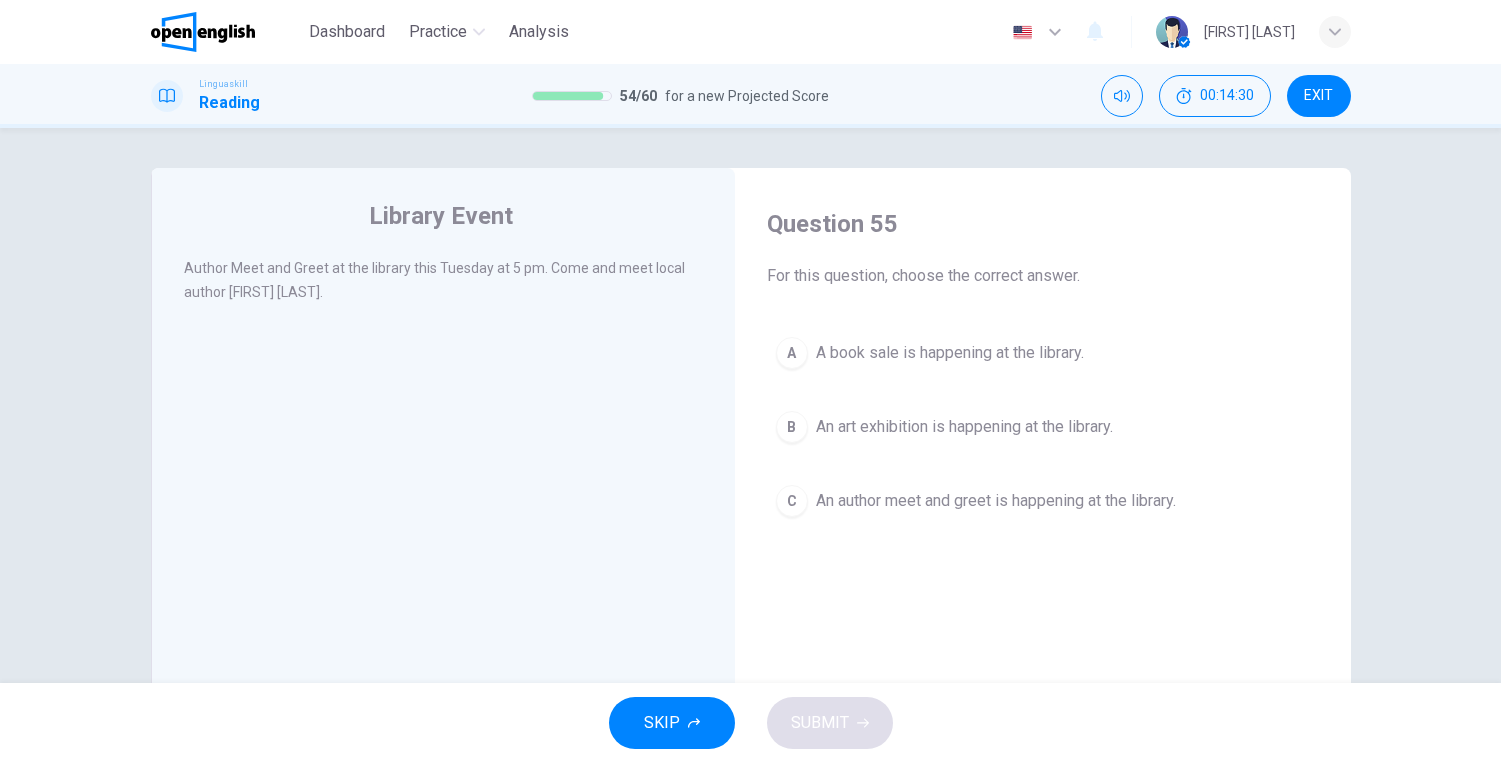 click on "An author meet and greet is happening at the library." at bounding box center [996, 501] 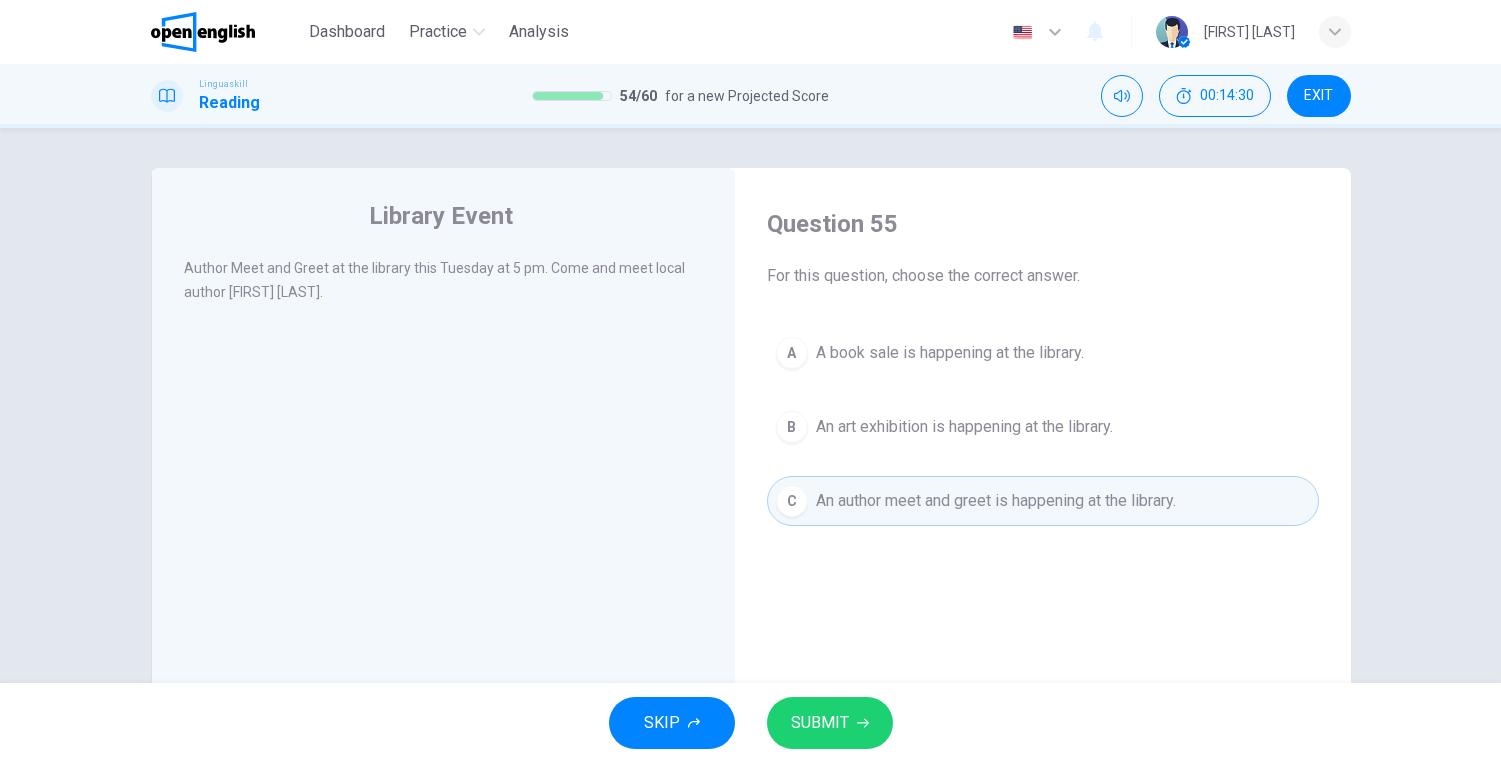 click on "SUBMIT" at bounding box center (820, 723) 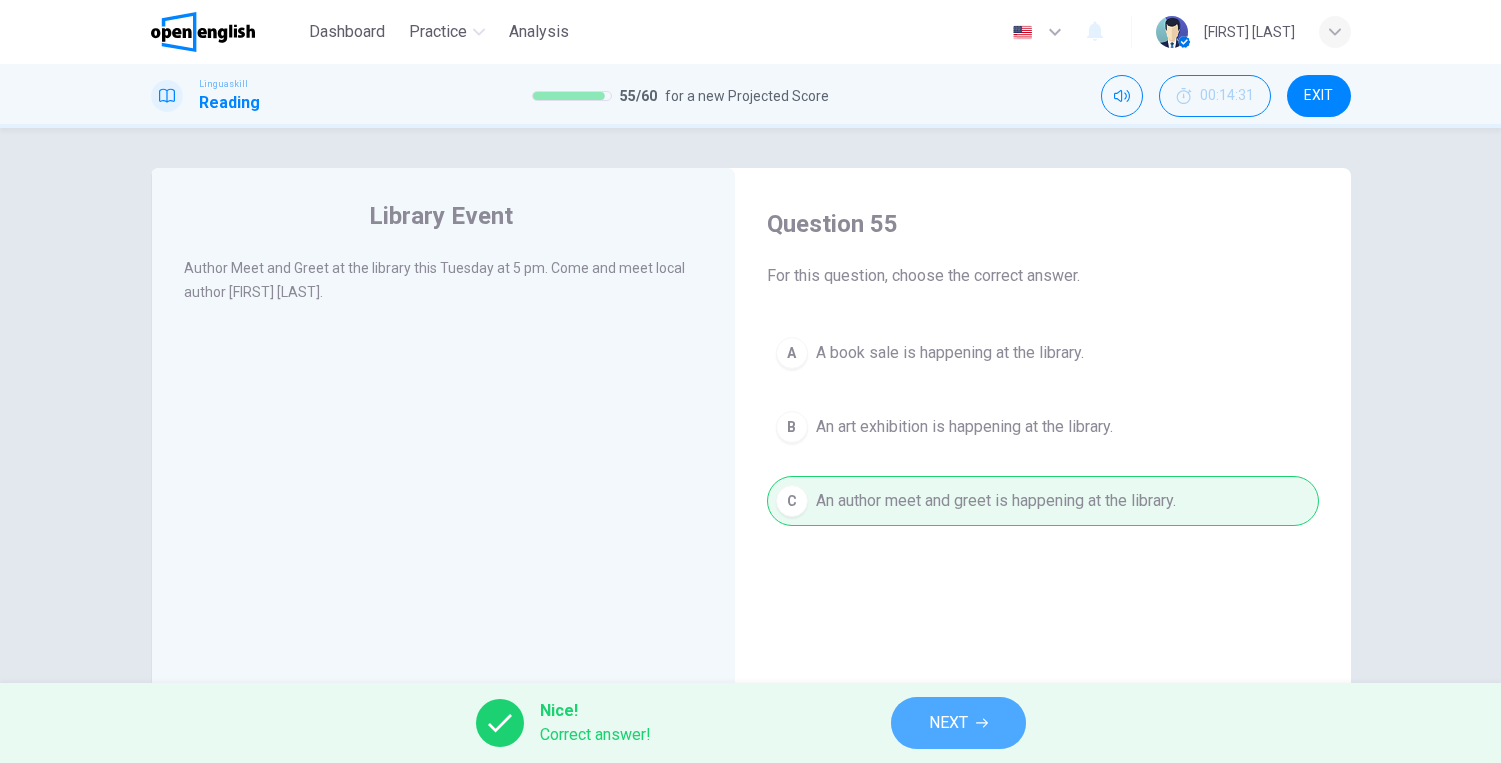 click on "NEXT" at bounding box center [948, 723] 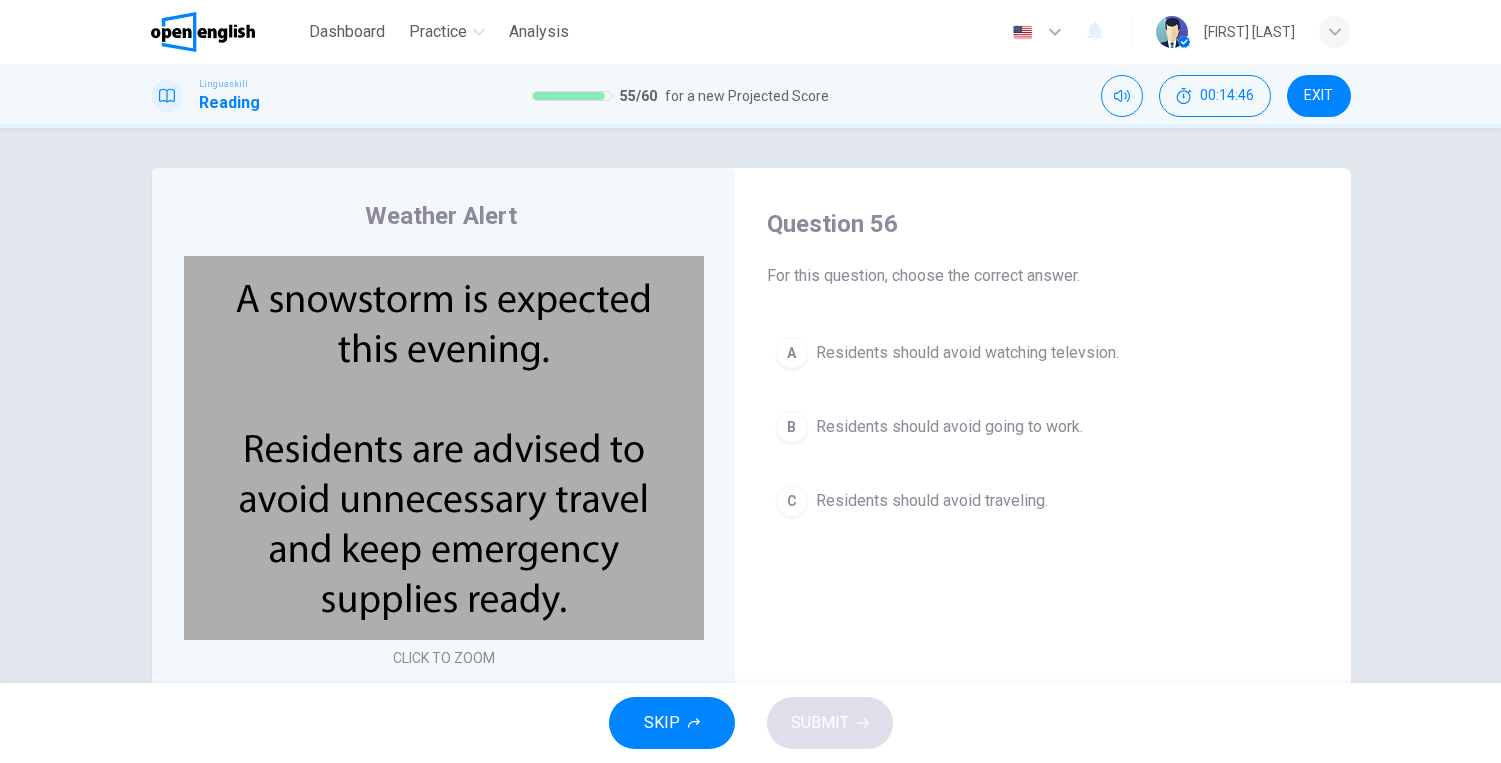 click on "Residents should avoid traveling." at bounding box center (932, 501) 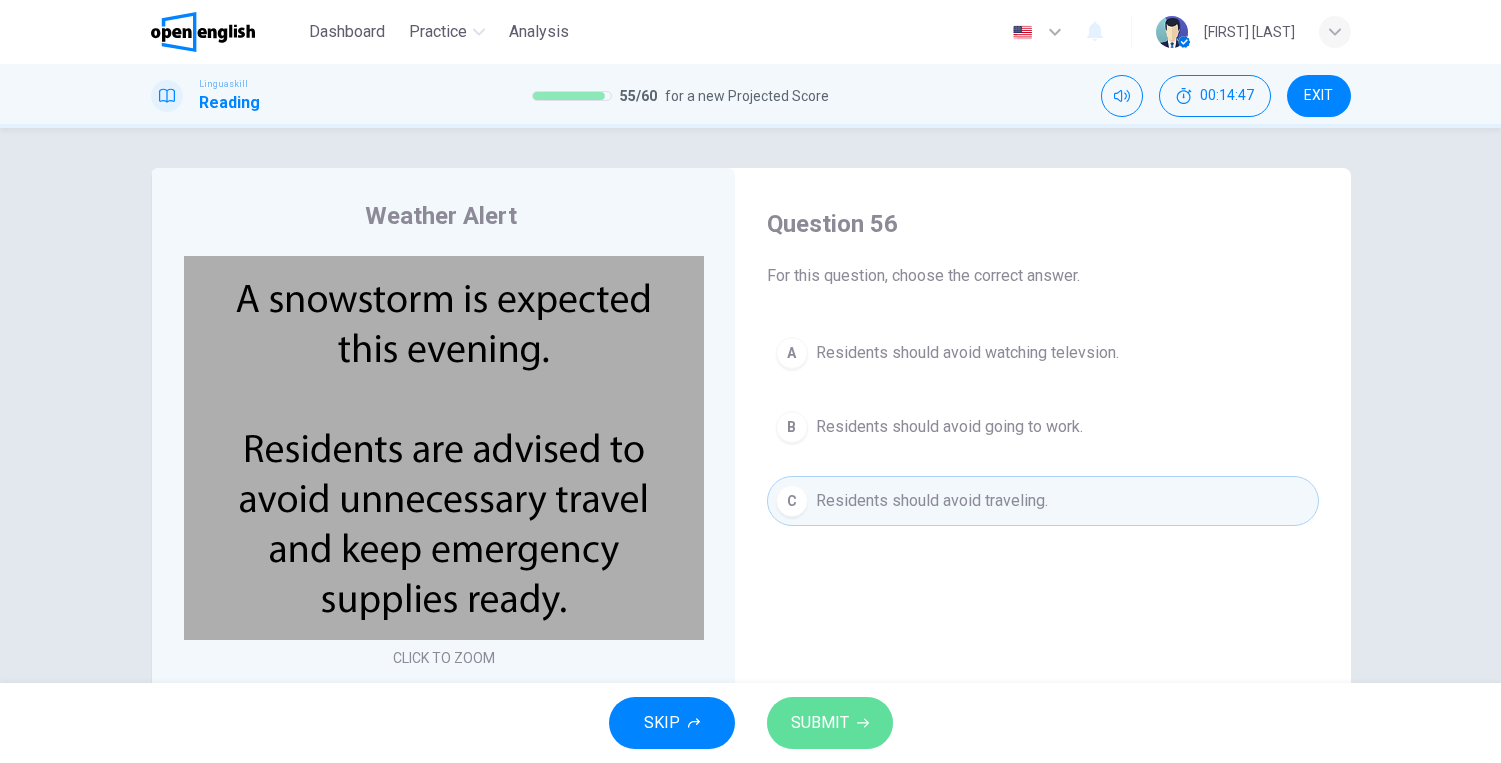 click on "SUBMIT" at bounding box center (820, 723) 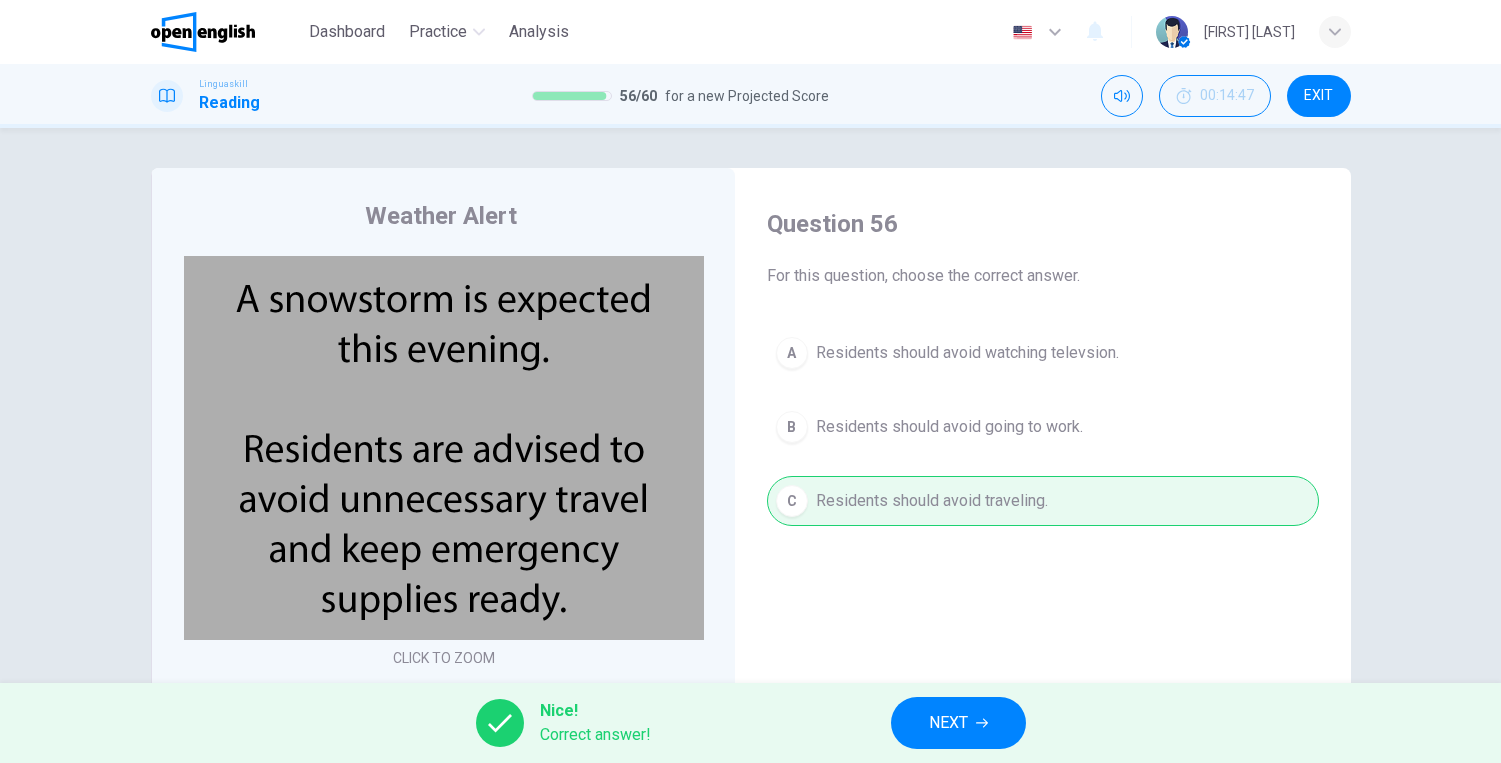 click on "NEXT" at bounding box center [948, 723] 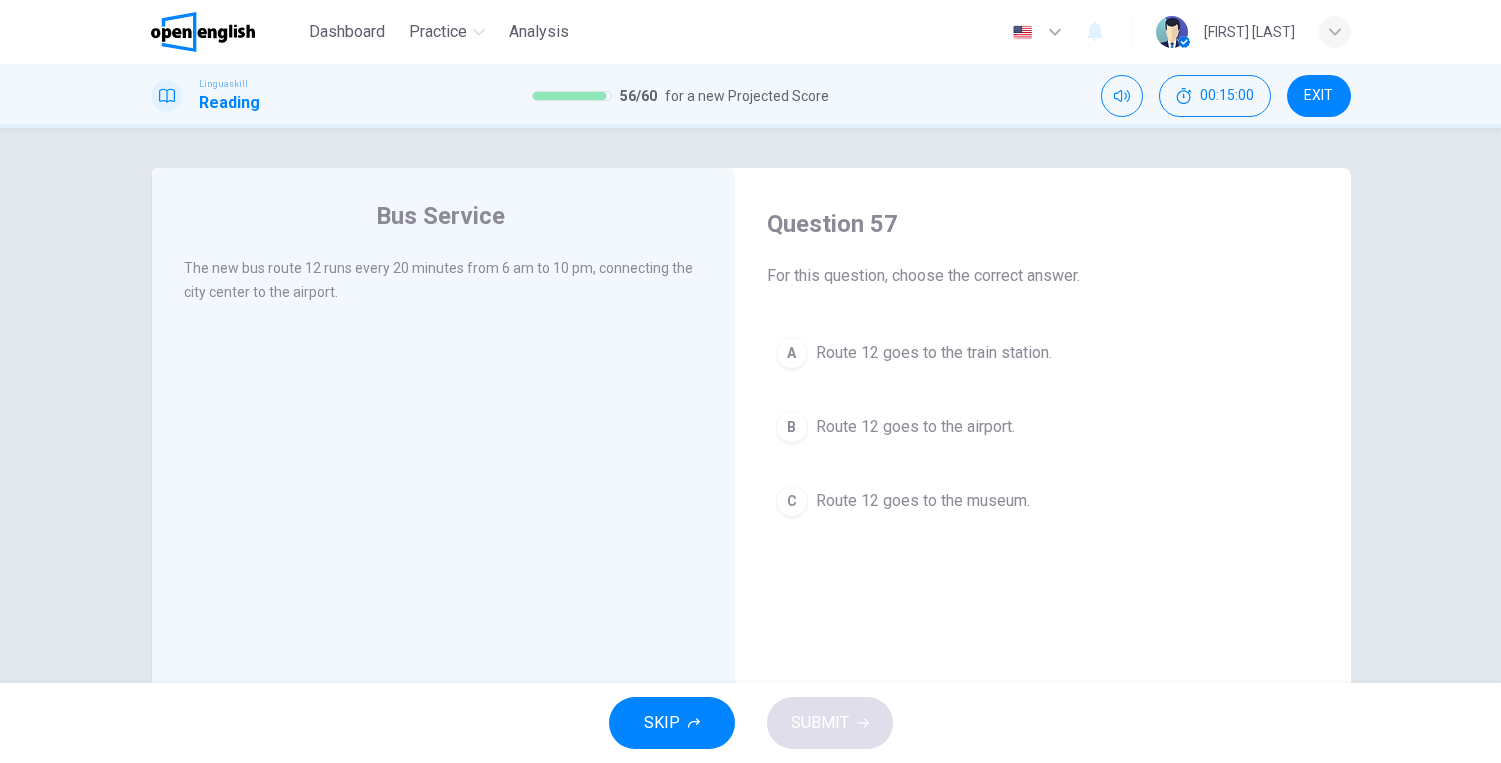 click on "Route 12 goes to the airport." at bounding box center [915, 427] 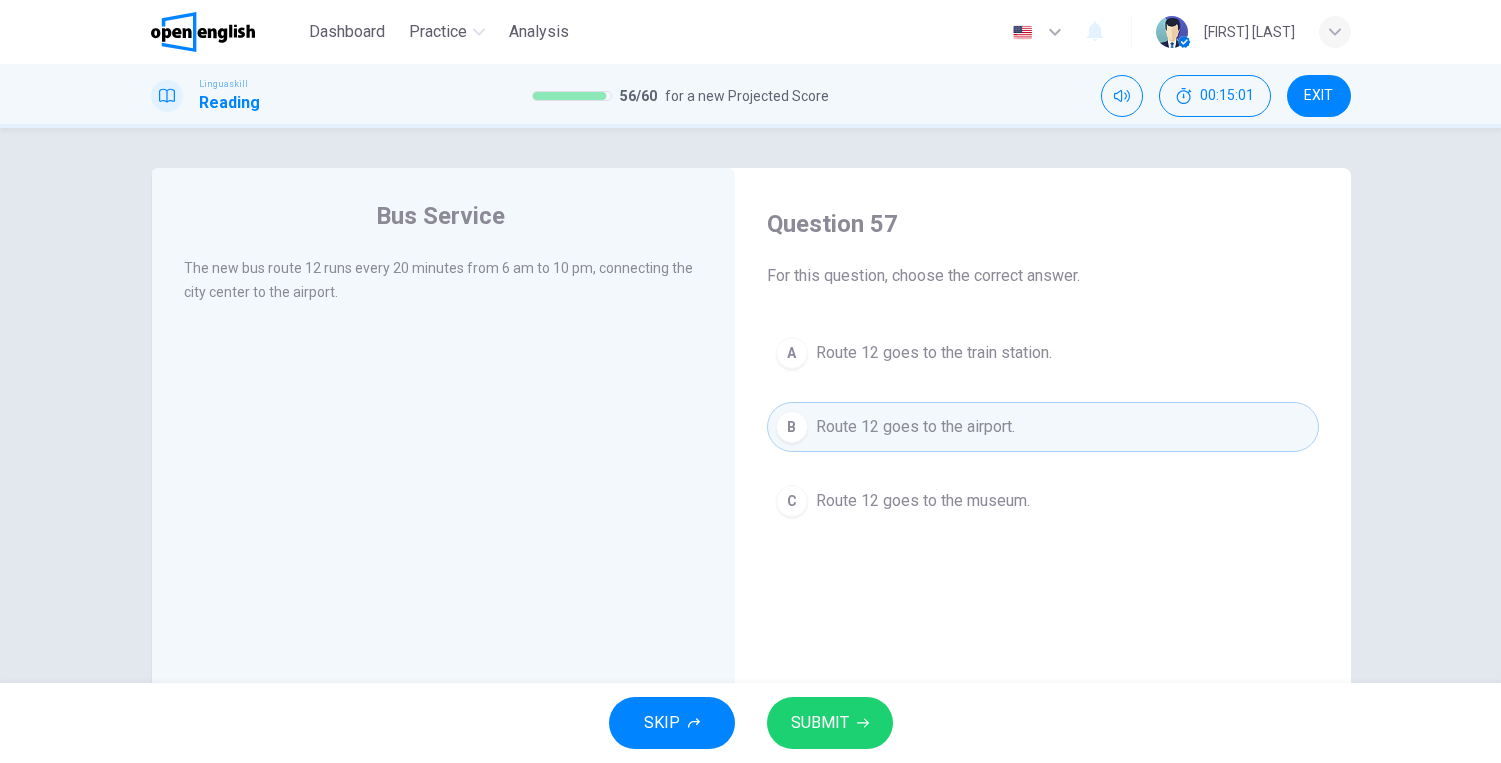 click on "SKIP SUBMIT" at bounding box center [750, 723] 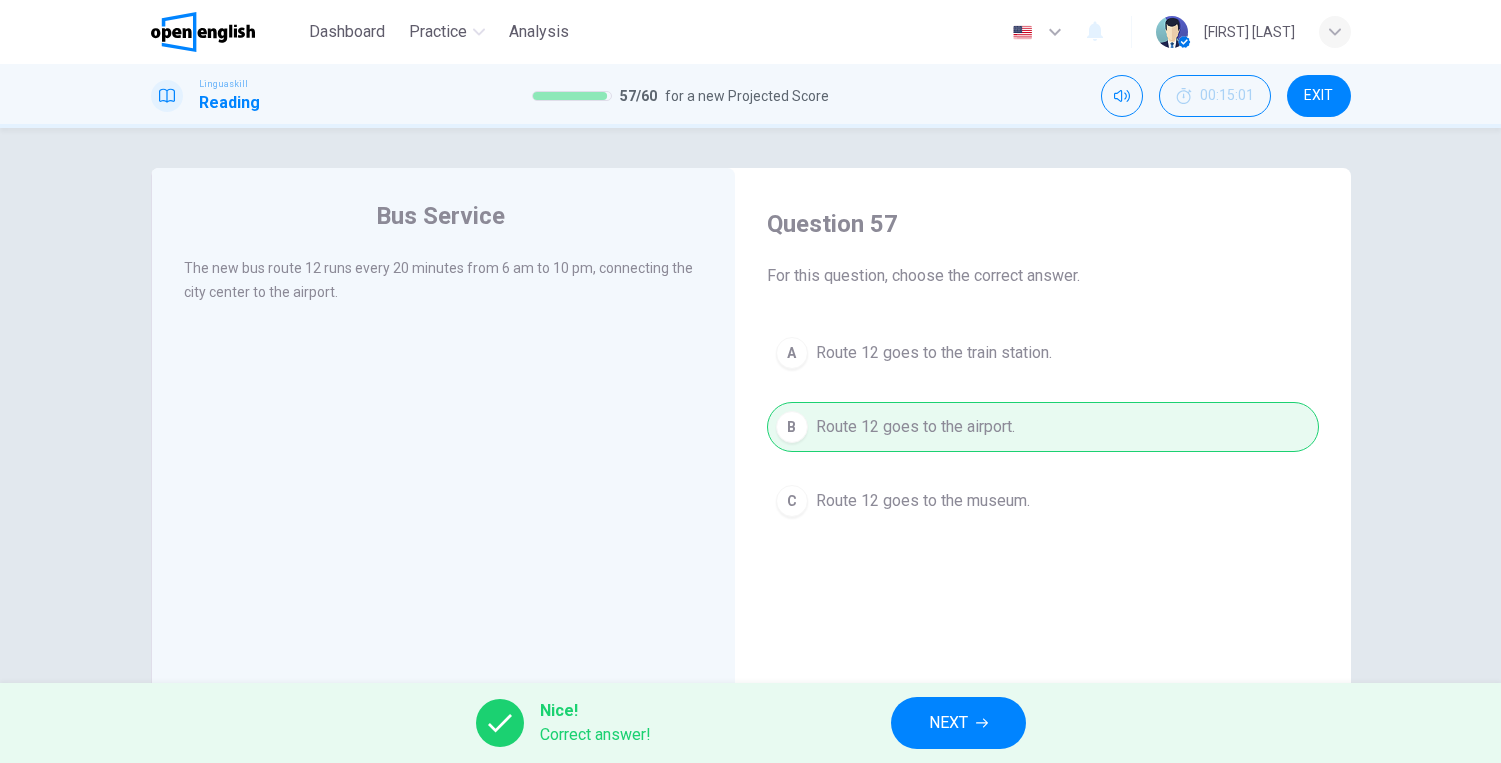 click on "NEXT" at bounding box center [948, 723] 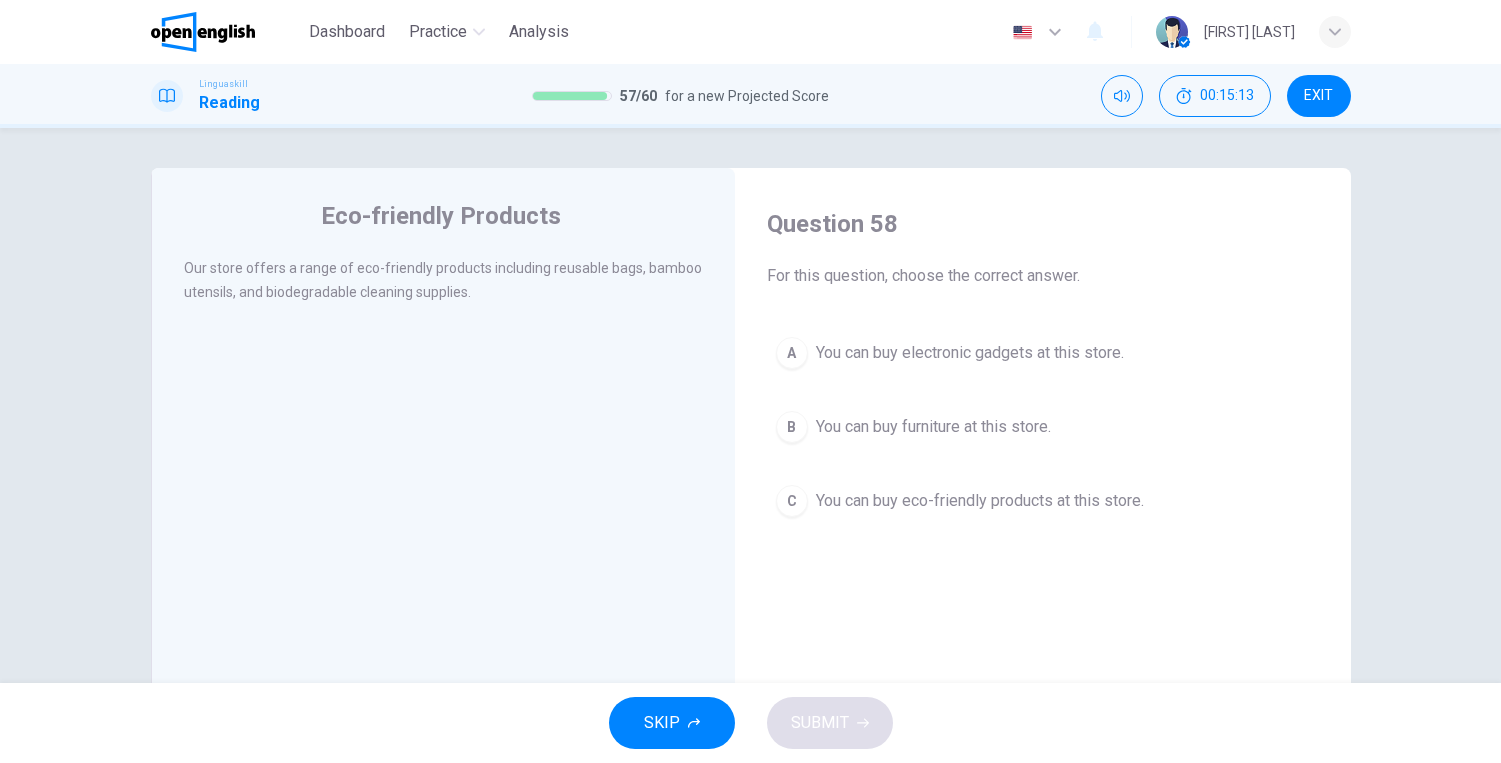 click on "You can buy eco-friendly products at this store." at bounding box center (980, 501) 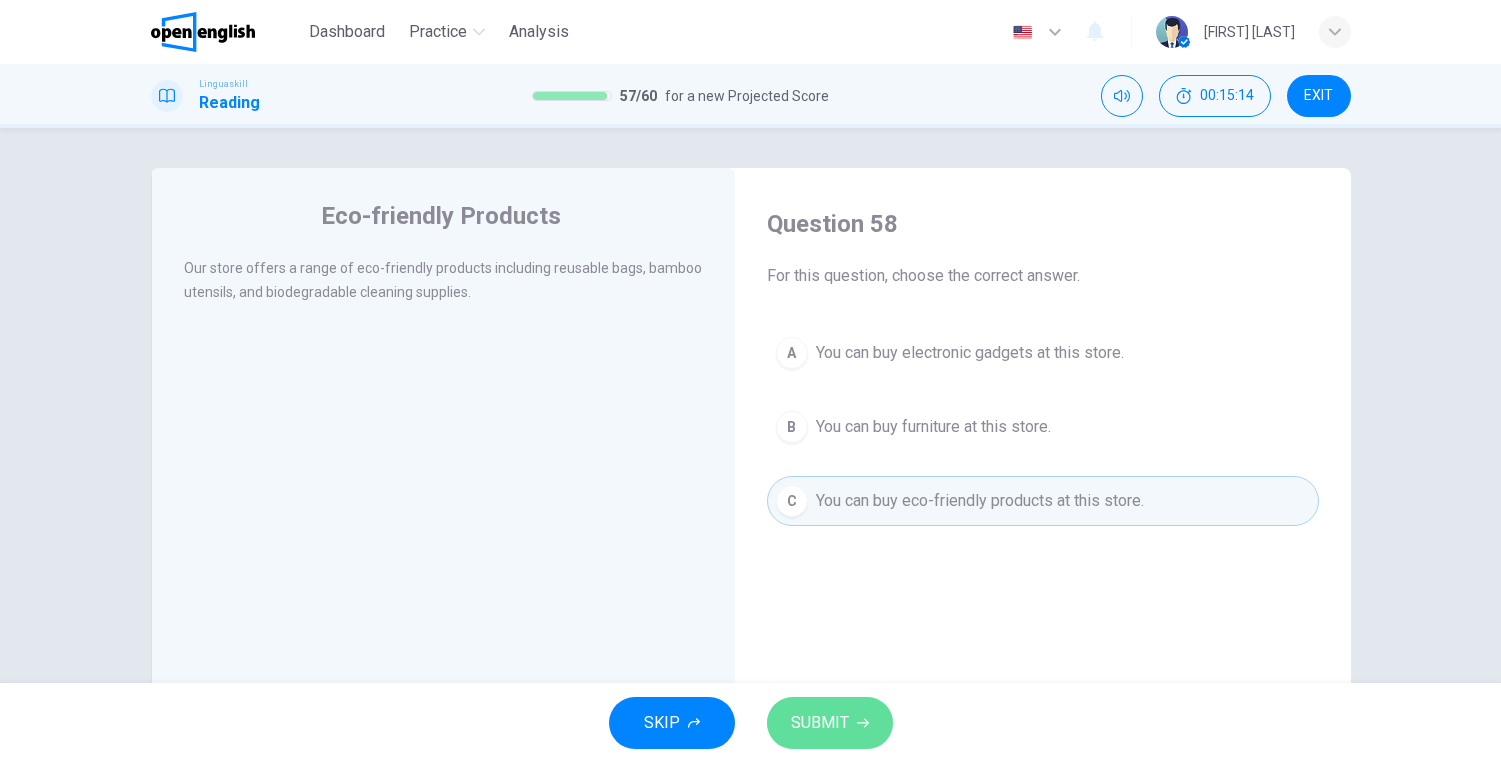 click on "SUBMIT" at bounding box center (830, 723) 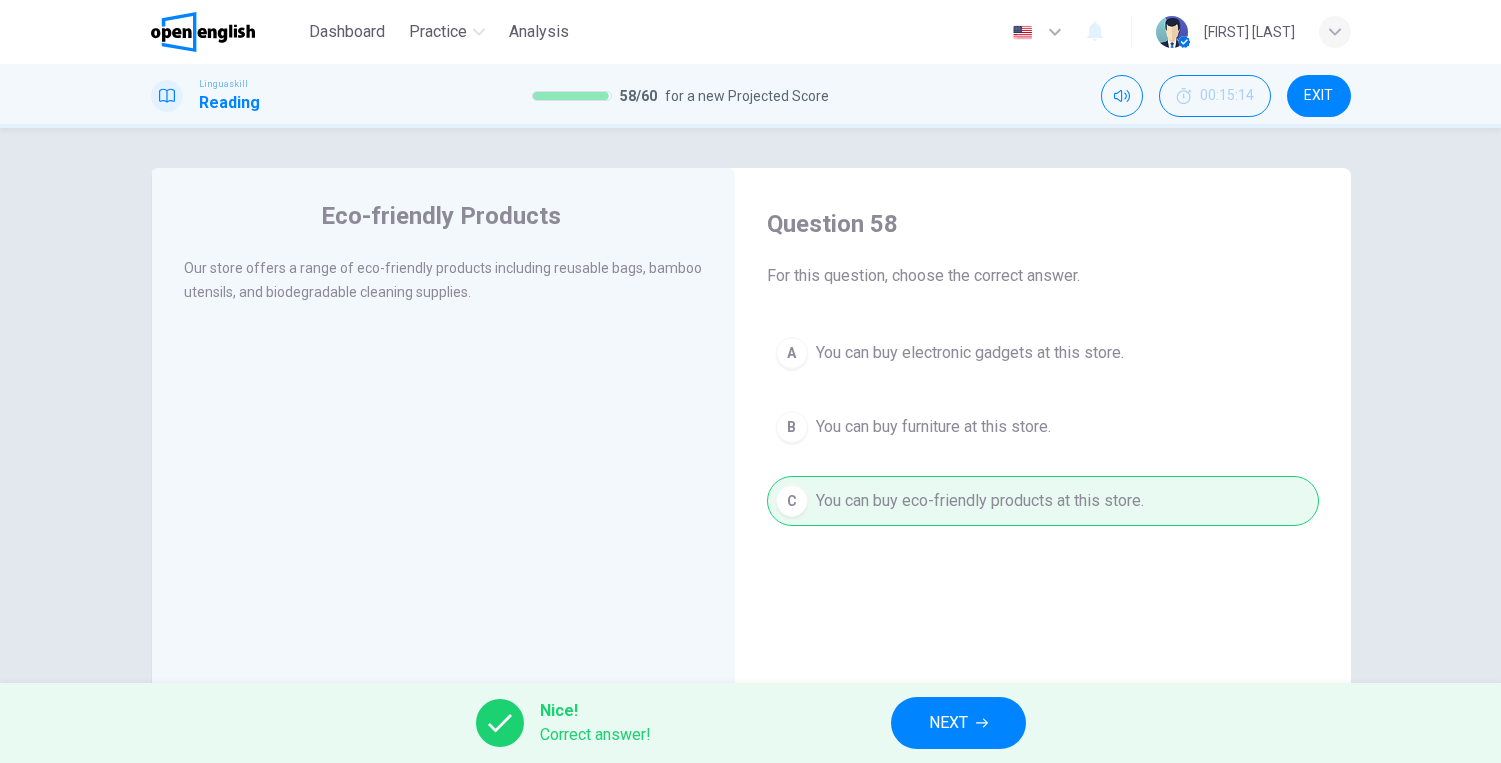 click on "NEXT" at bounding box center [948, 723] 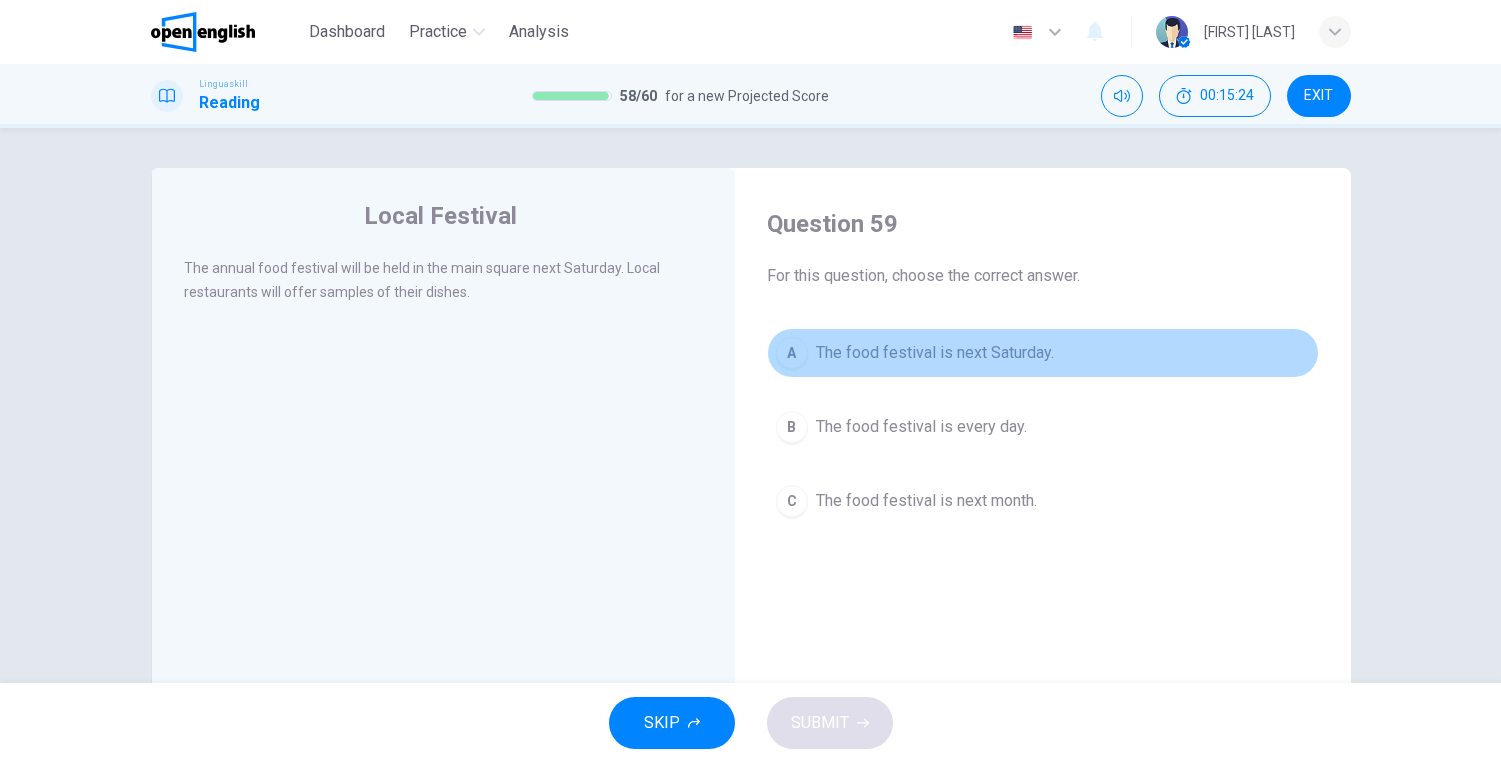 click on "The food festival is next Saturday." at bounding box center [935, 353] 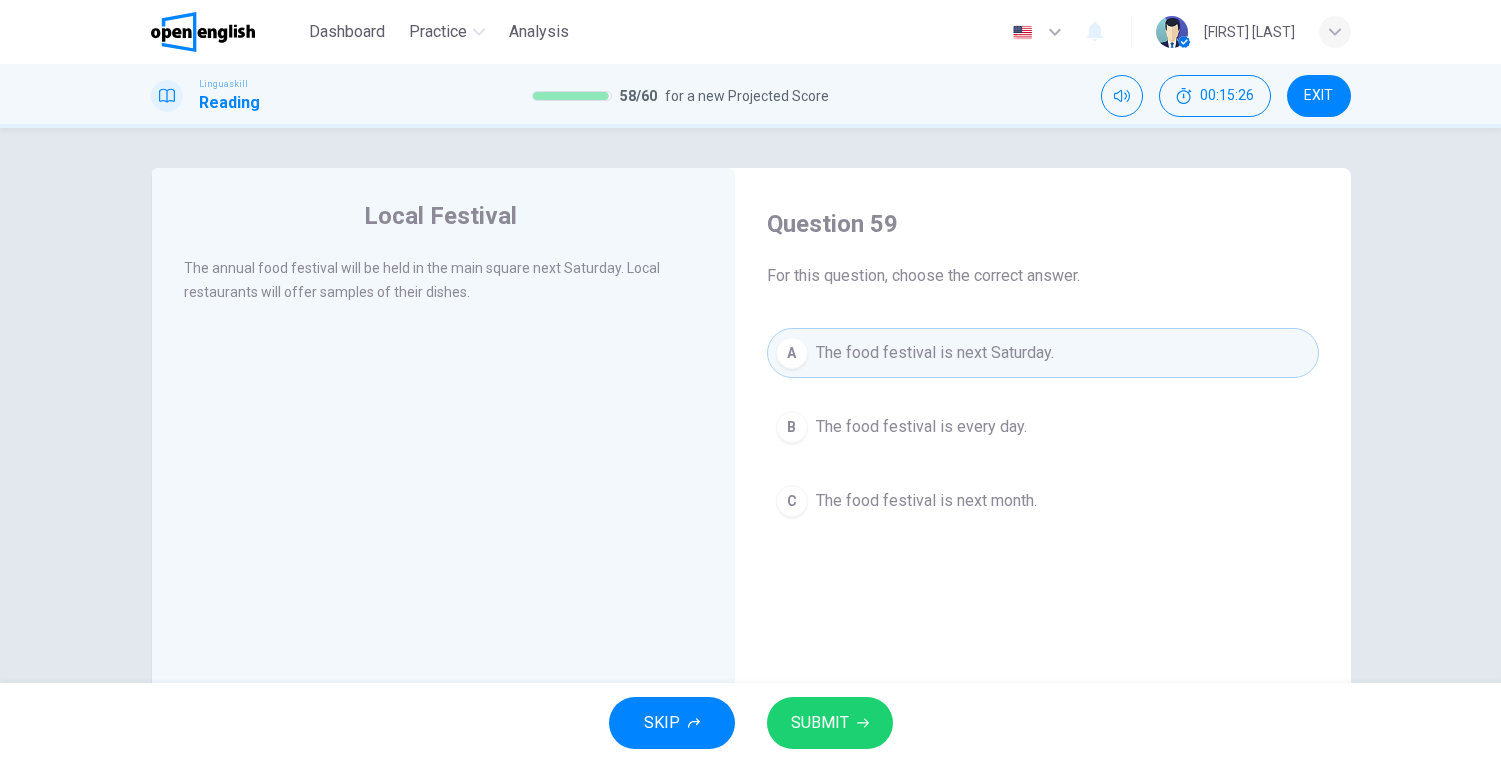 click on "SUBMIT" at bounding box center [820, 723] 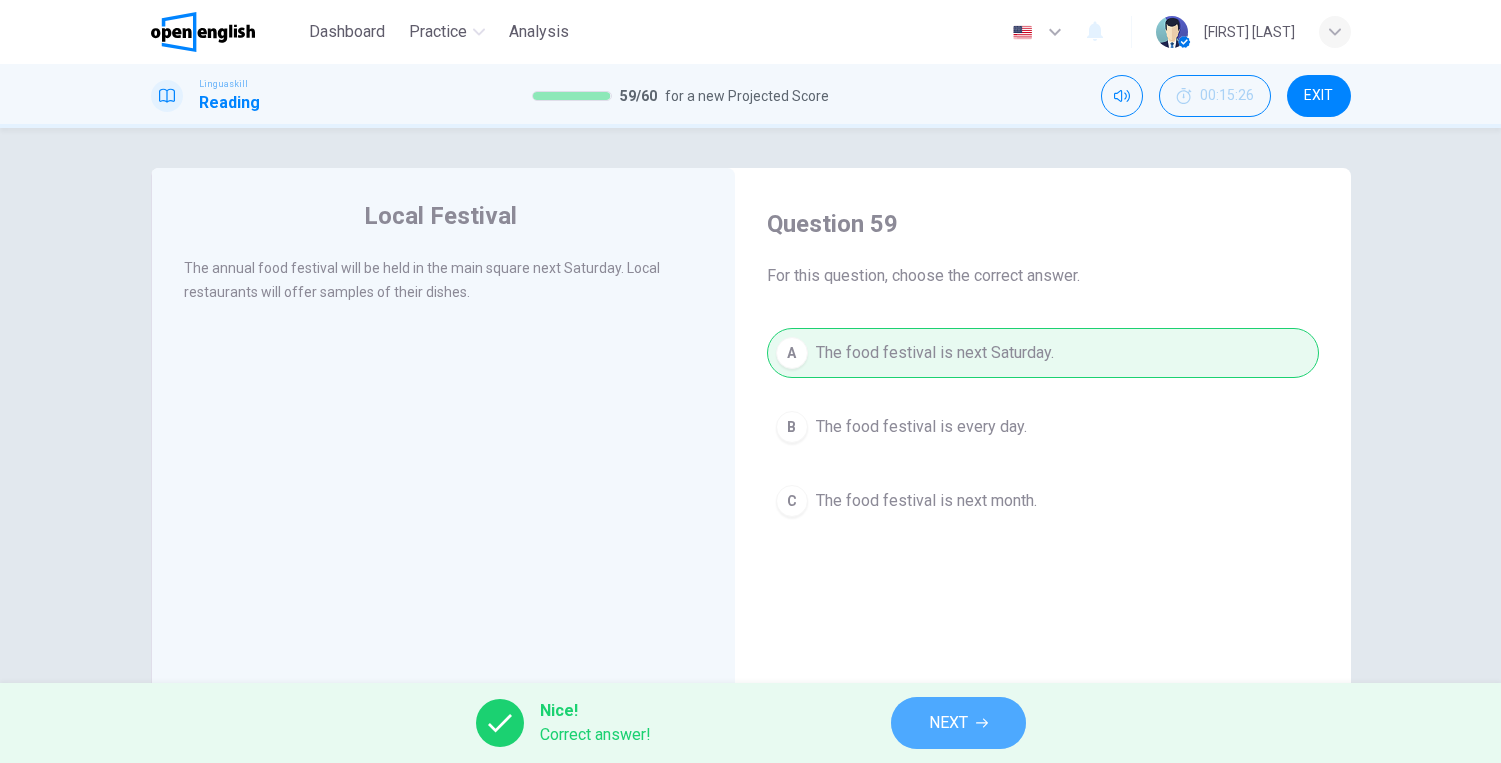 click on "NEXT" at bounding box center (948, 723) 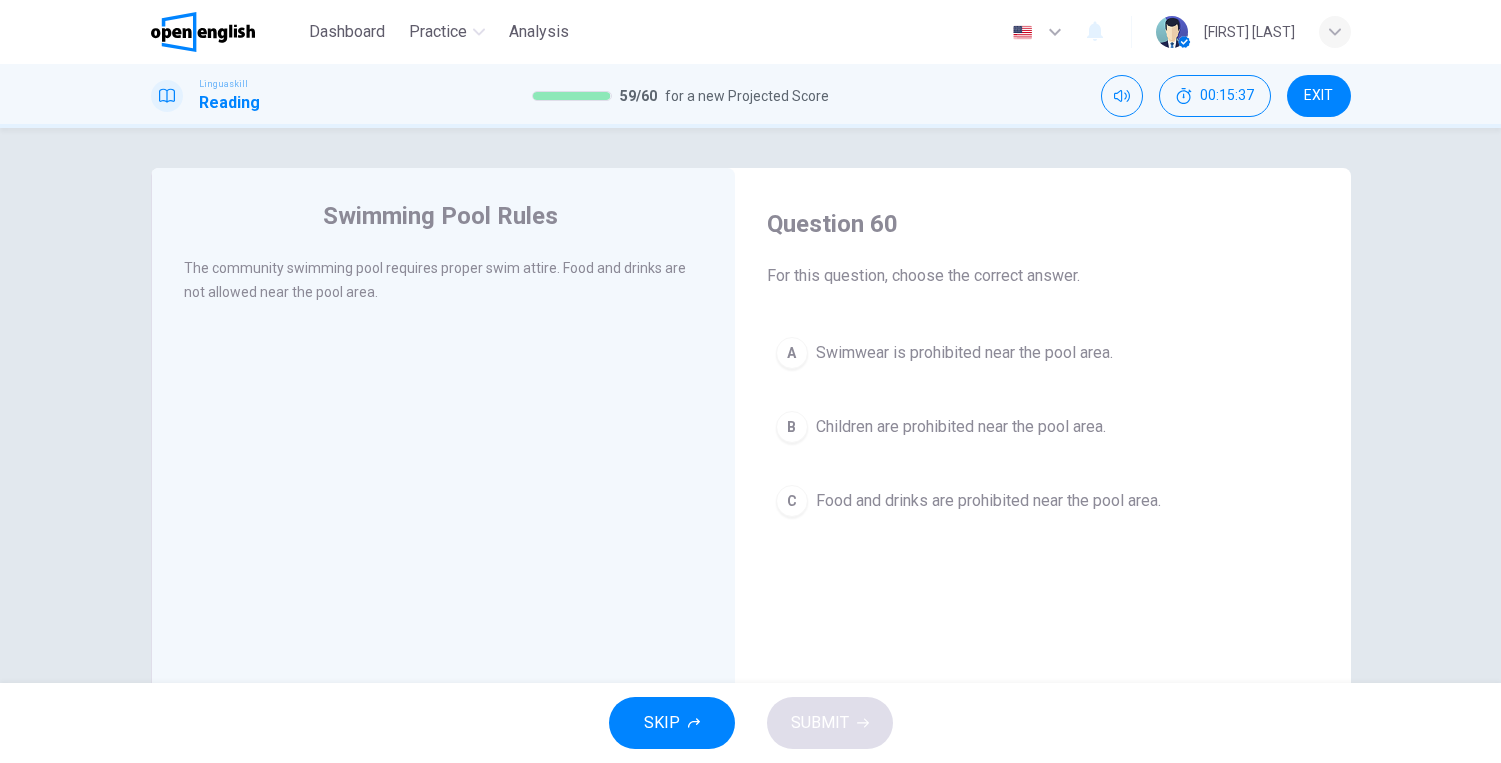 click on "Food and drinks are prohibited near the pool area." at bounding box center [988, 501] 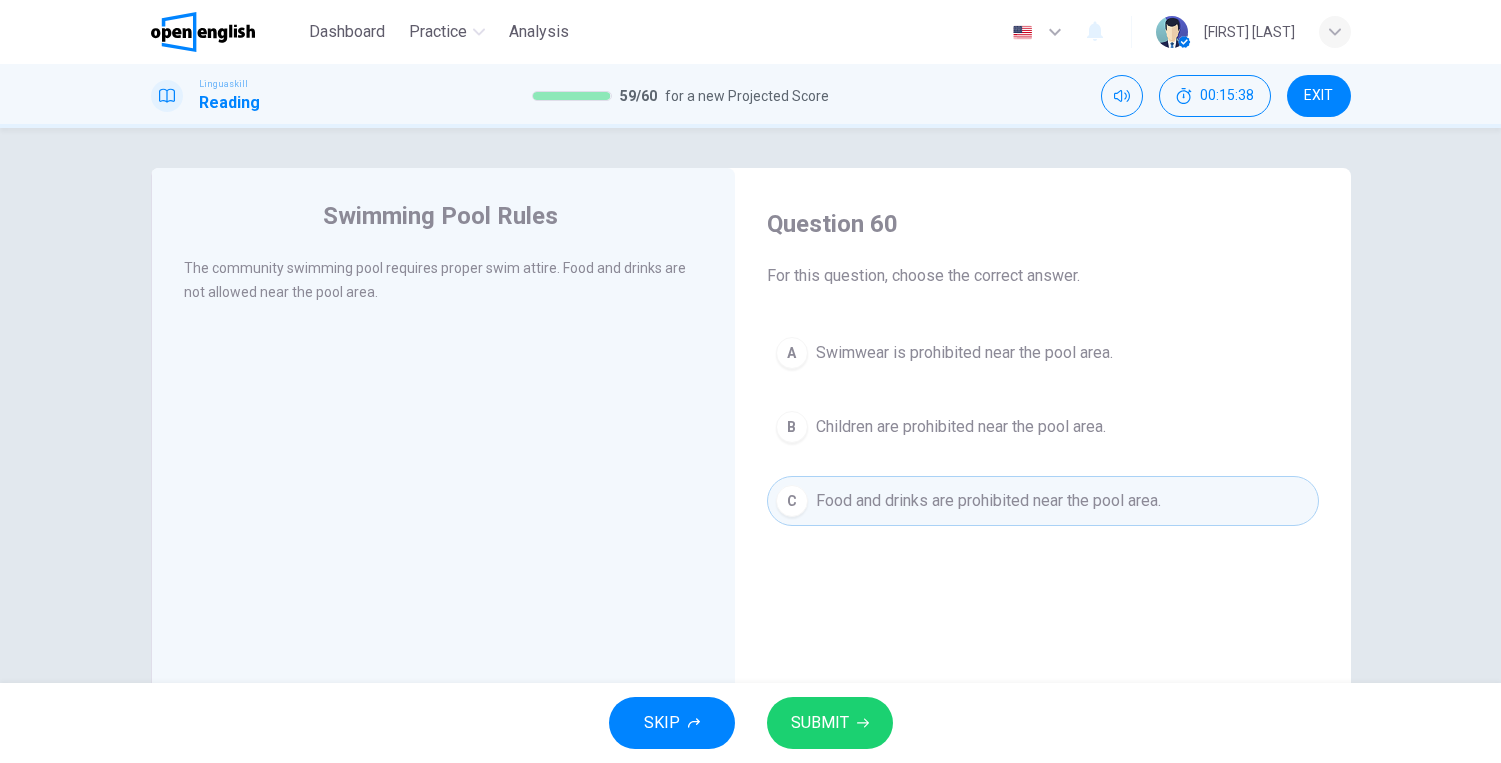 click on "SUBMIT" at bounding box center (820, 723) 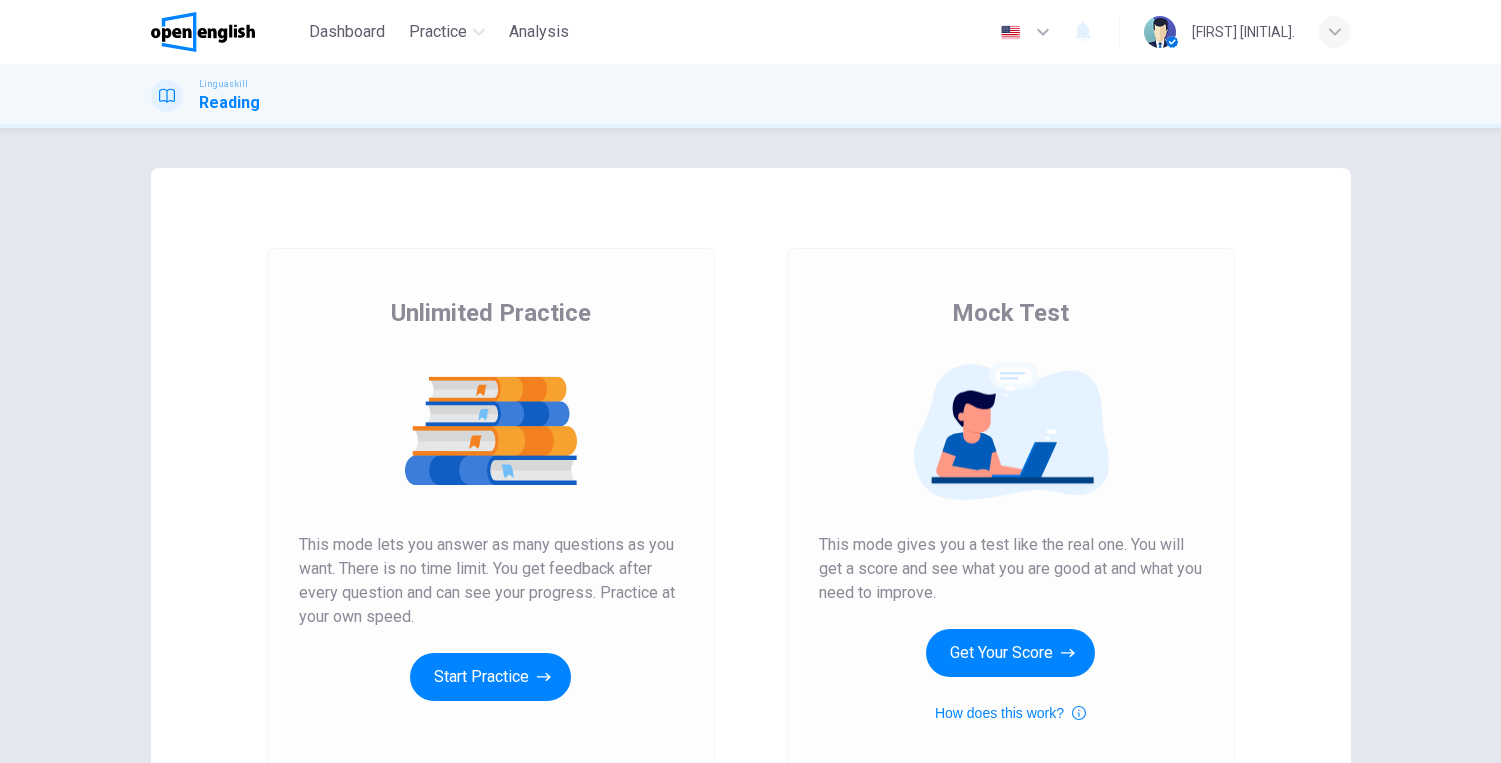 scroll, scrollTop: 0, scrollLeft: 0, axis: both 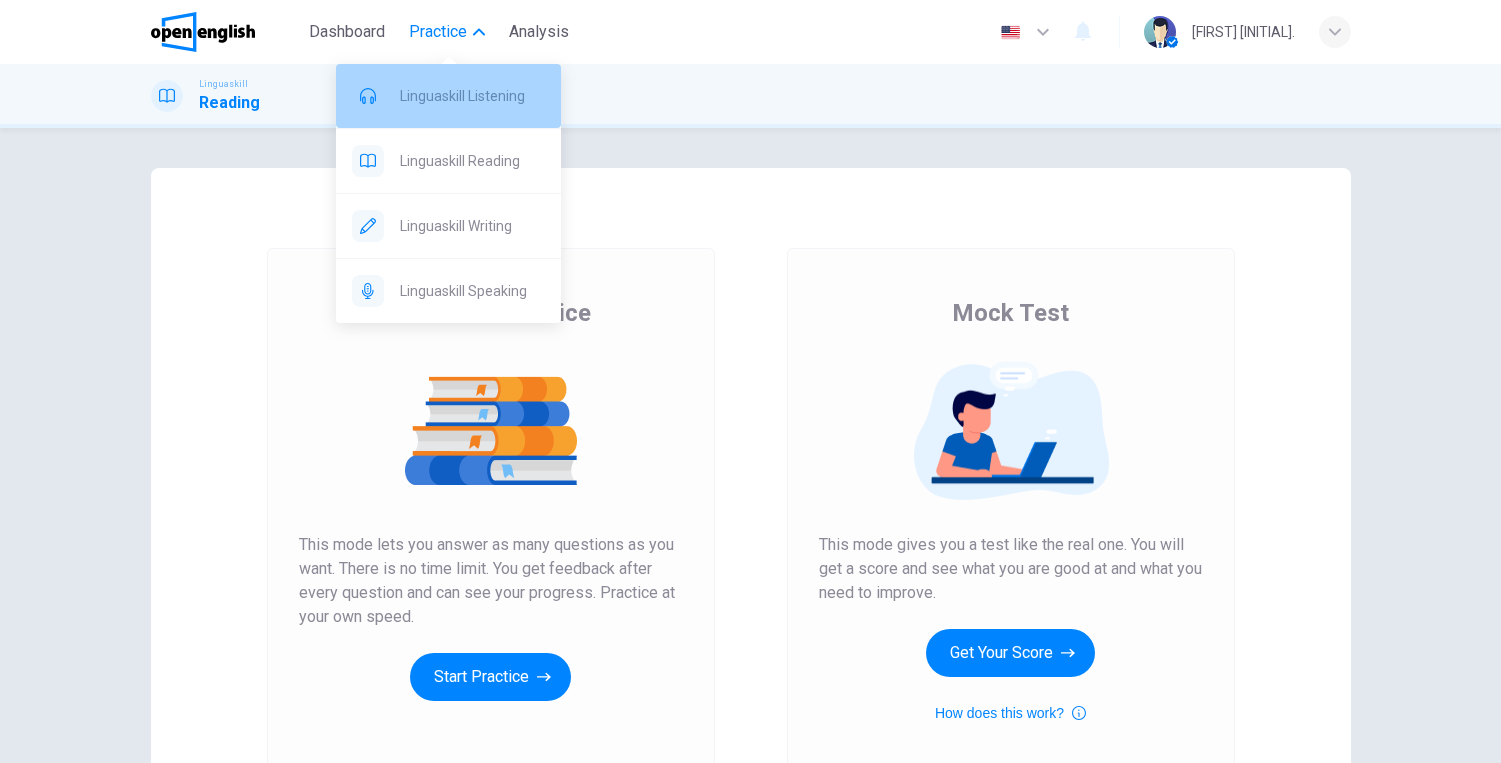 click on "Linguaskill Listening" at bounding box center (472, 96) 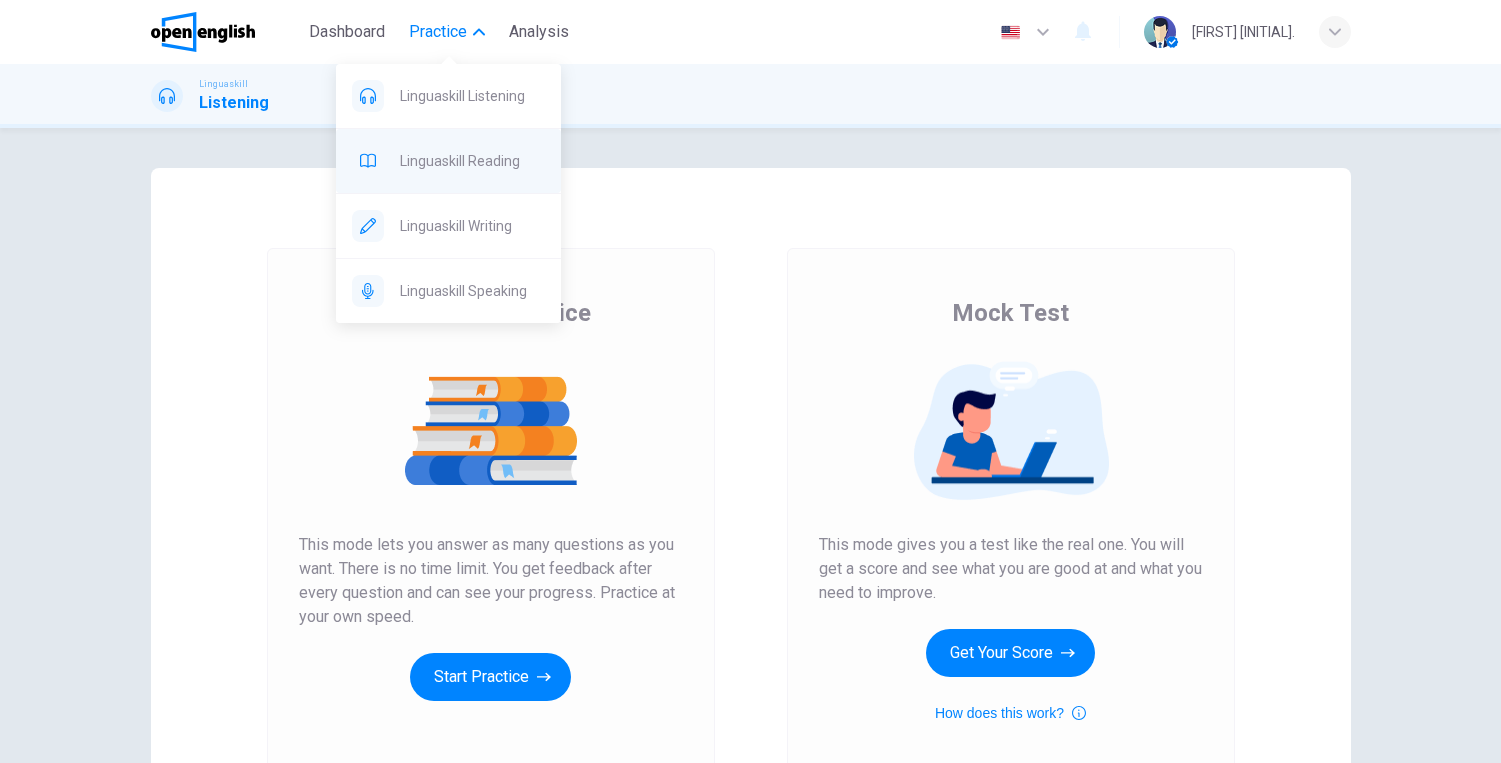 click on "Linguaskill Reading" at bounding box center (472, 161) 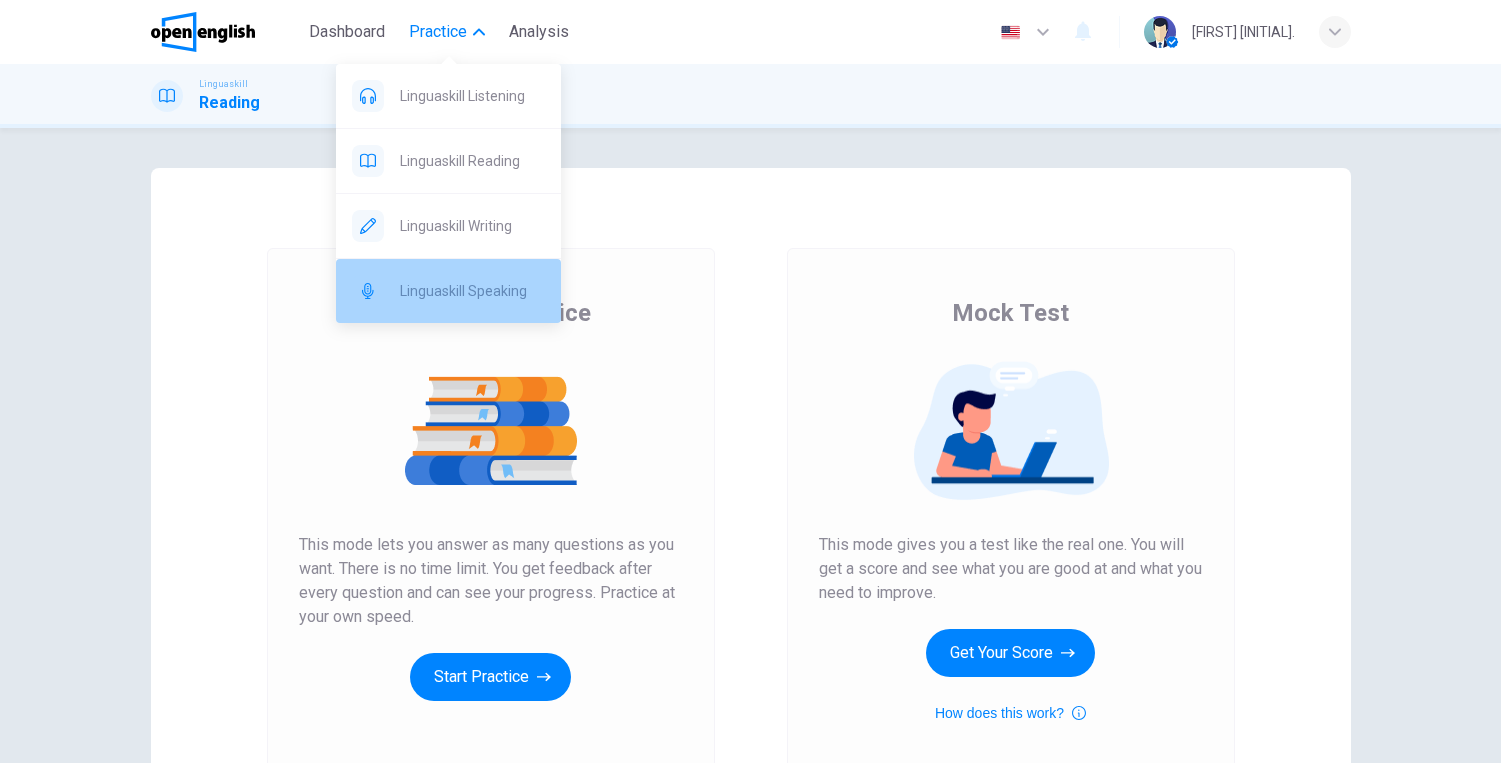 click on "Linguaskill Speaking" at bounding box center (472, 291) 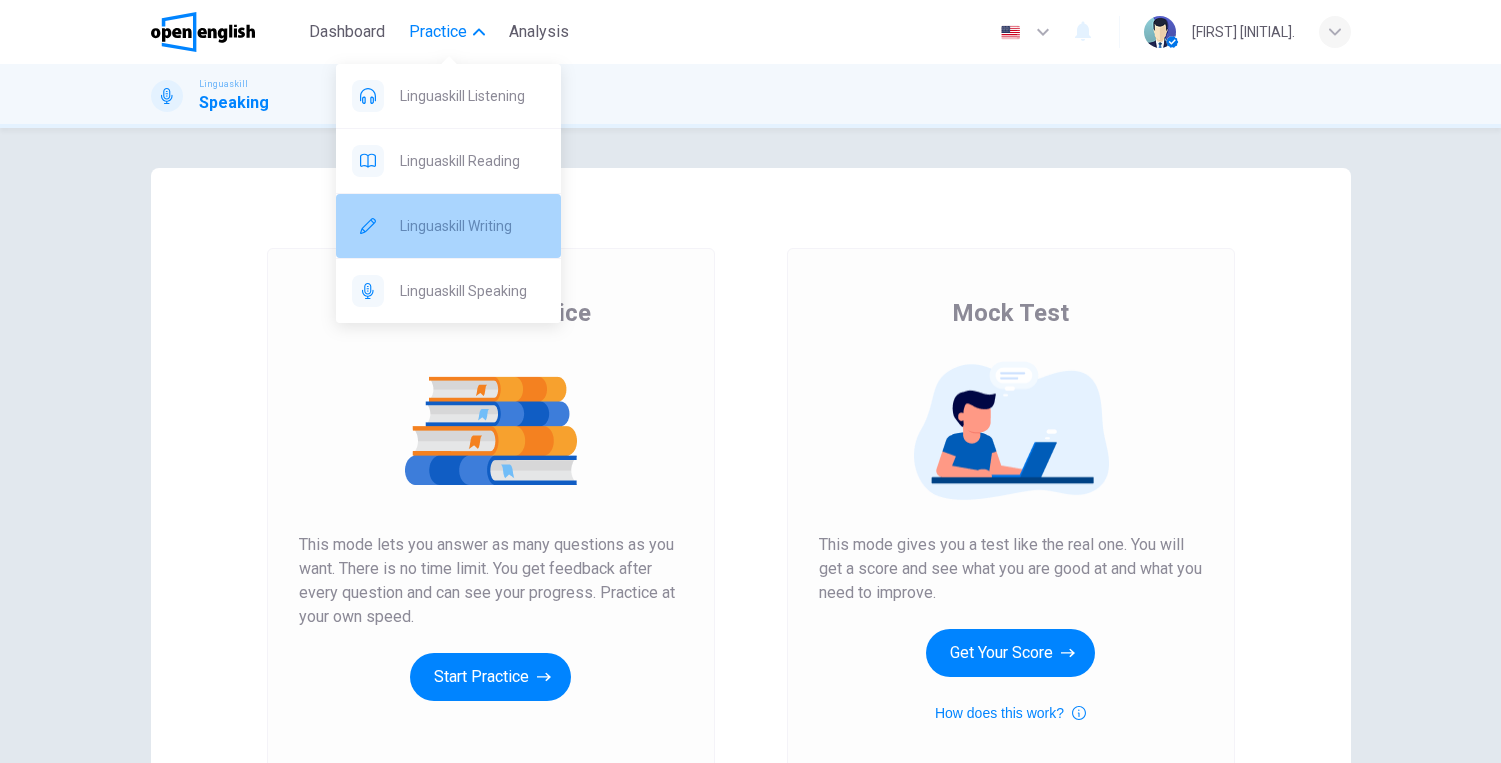 click on "Linguaskill Writing" at bounding box center [472, 226] 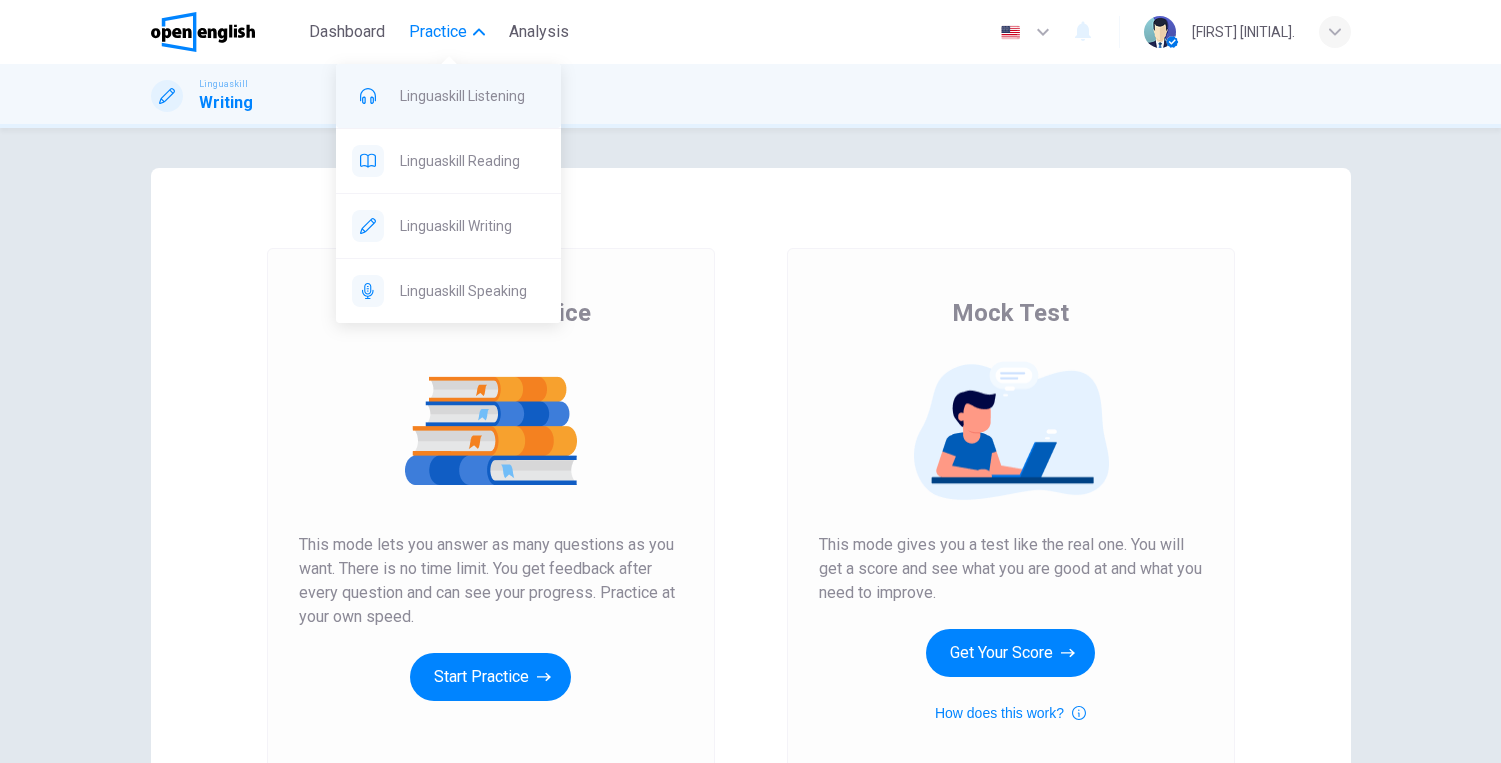 click on "Linguaskill Listening" at bounding box center [472, 96] 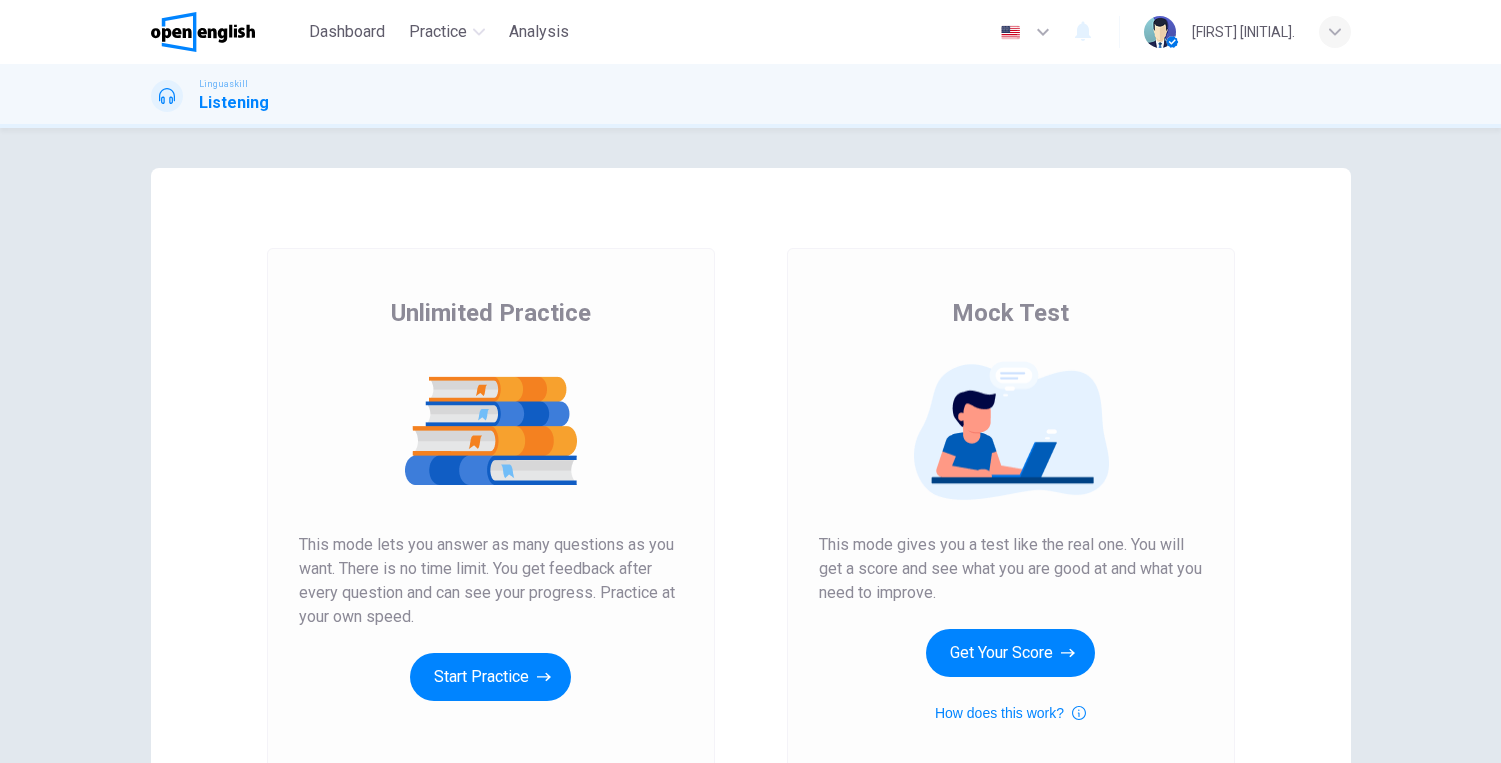 click on "Unlimited Practice Mock Test Unlimited Practice This mode lets you answer as many questions as you want. There is no time limit. You get feedback after every question and can see your progress. Practice at your own speed. Start Practice Mock Test This mode gives you a test like the real one. You will get a score and see what you are good at and what you need to improve. Get Your Score How does this work?" at bounding box center (751, 515) 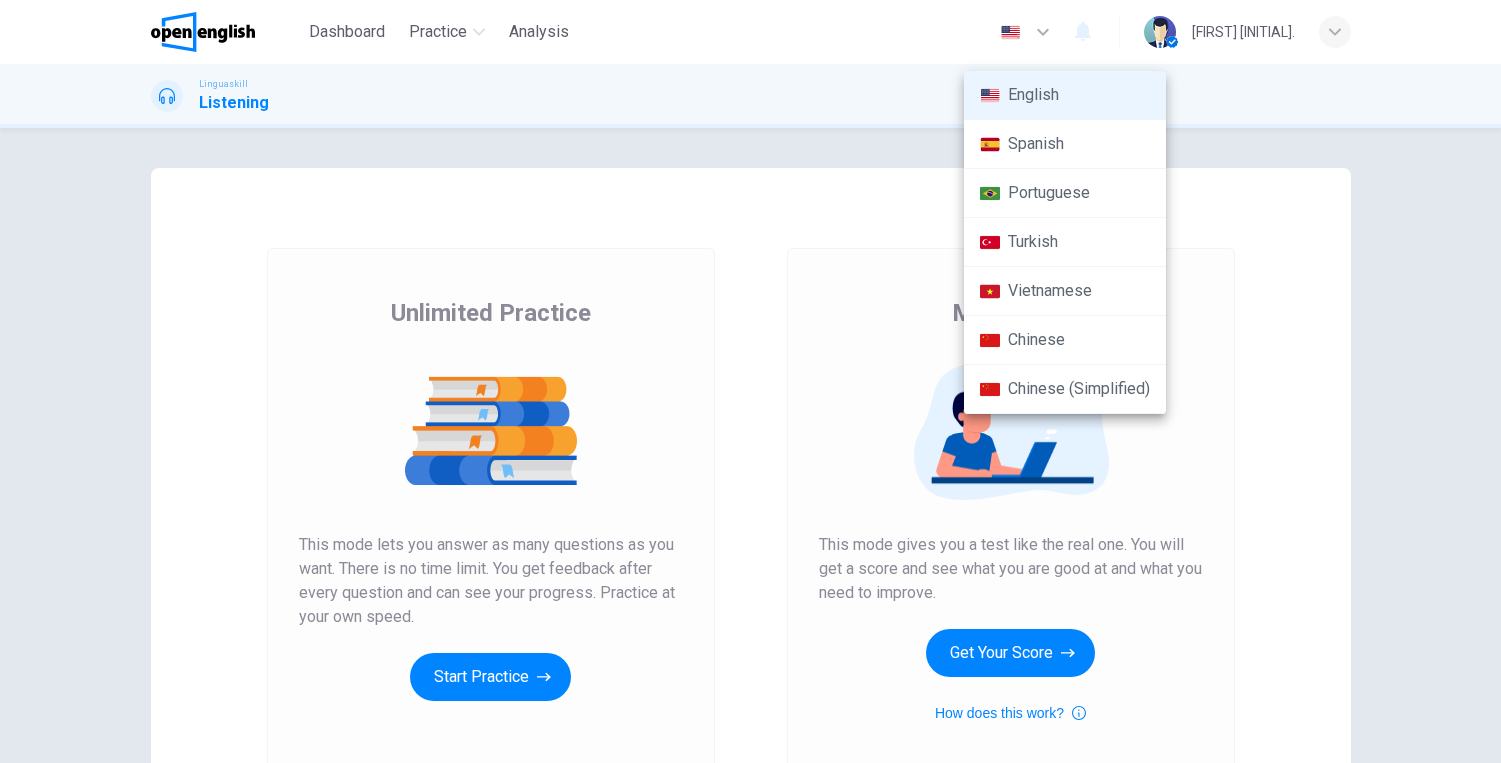 click at bounding box center (750, 381) 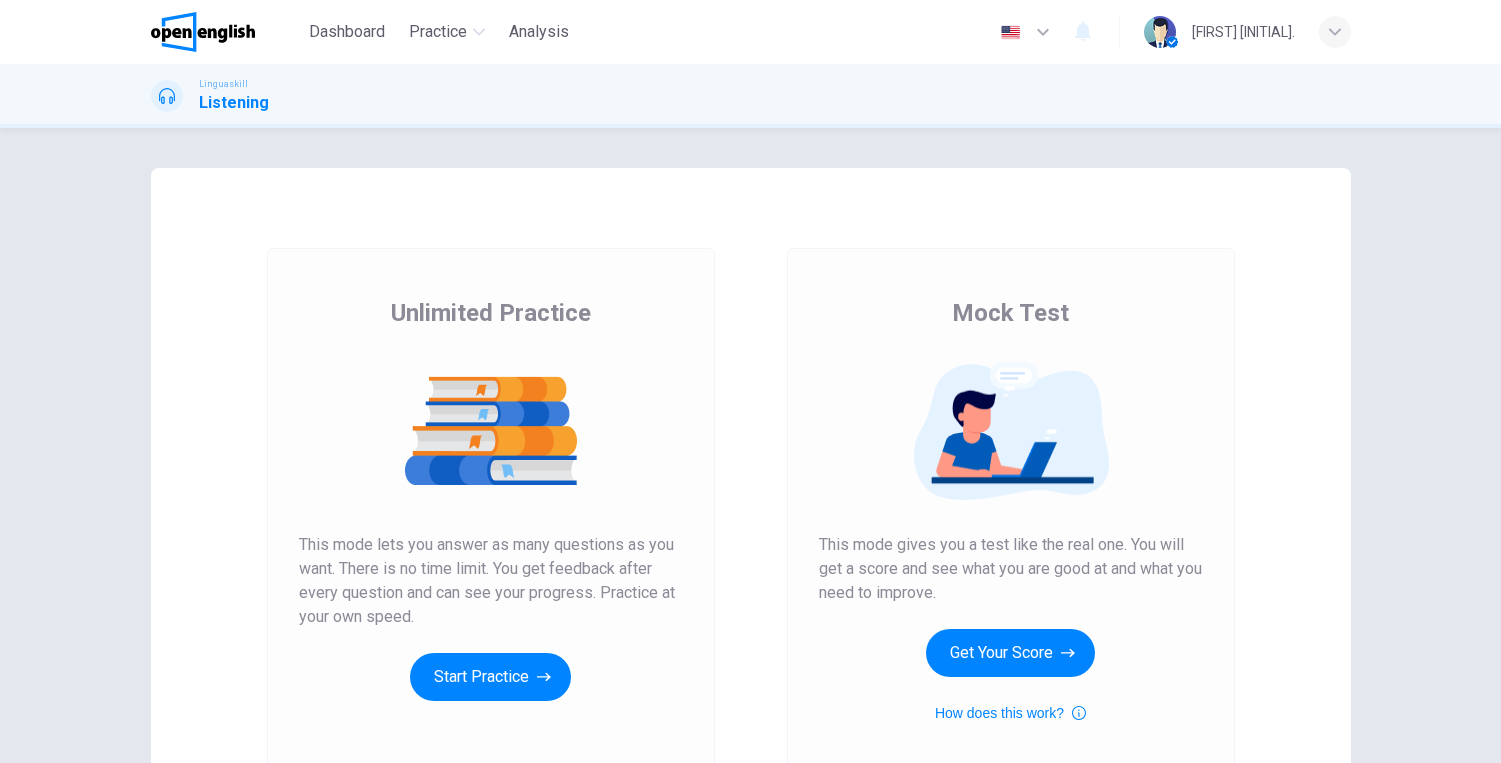 click on "[FIRST] [LAST]" at bounding box center (1243, 32) 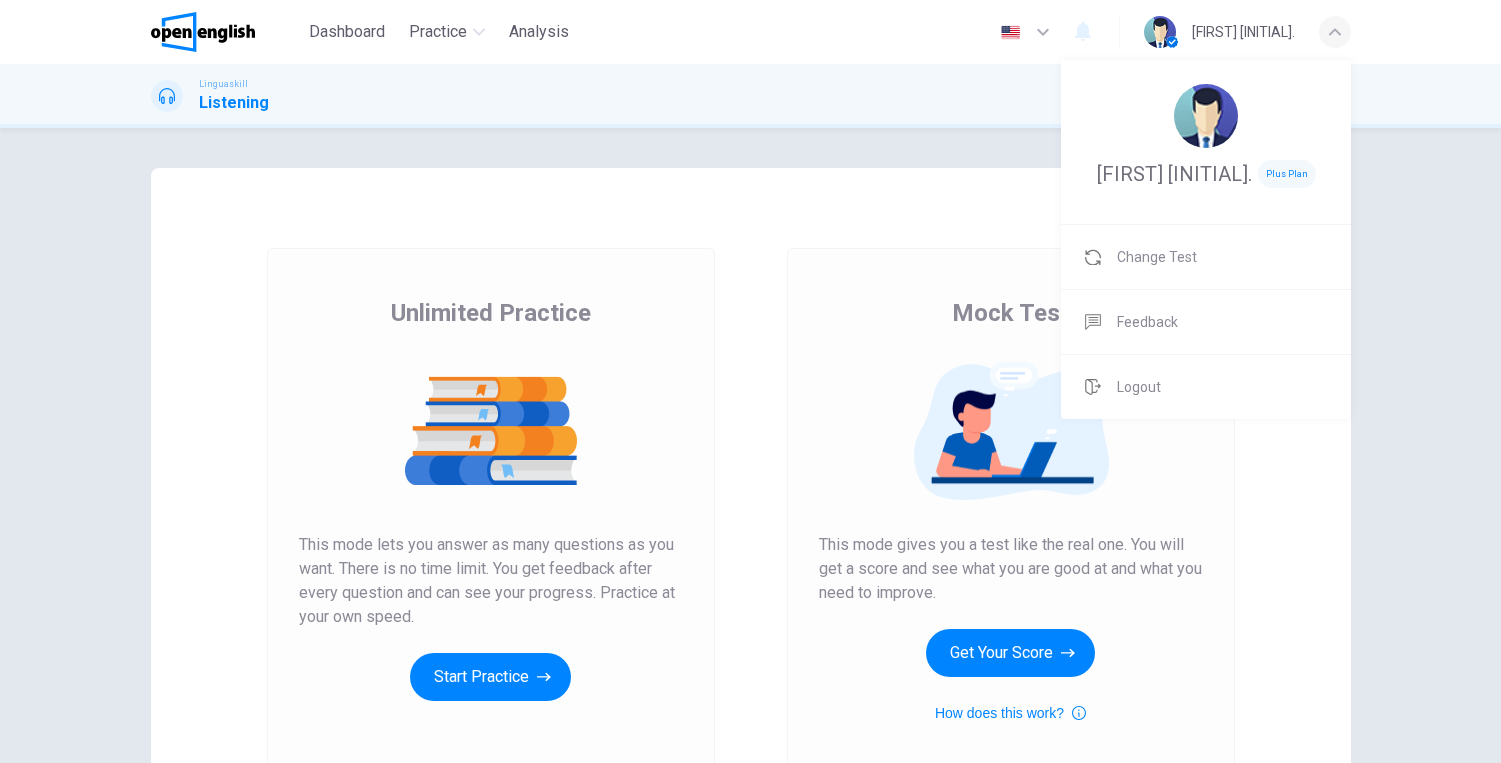 click at bounding box center [750, 381] 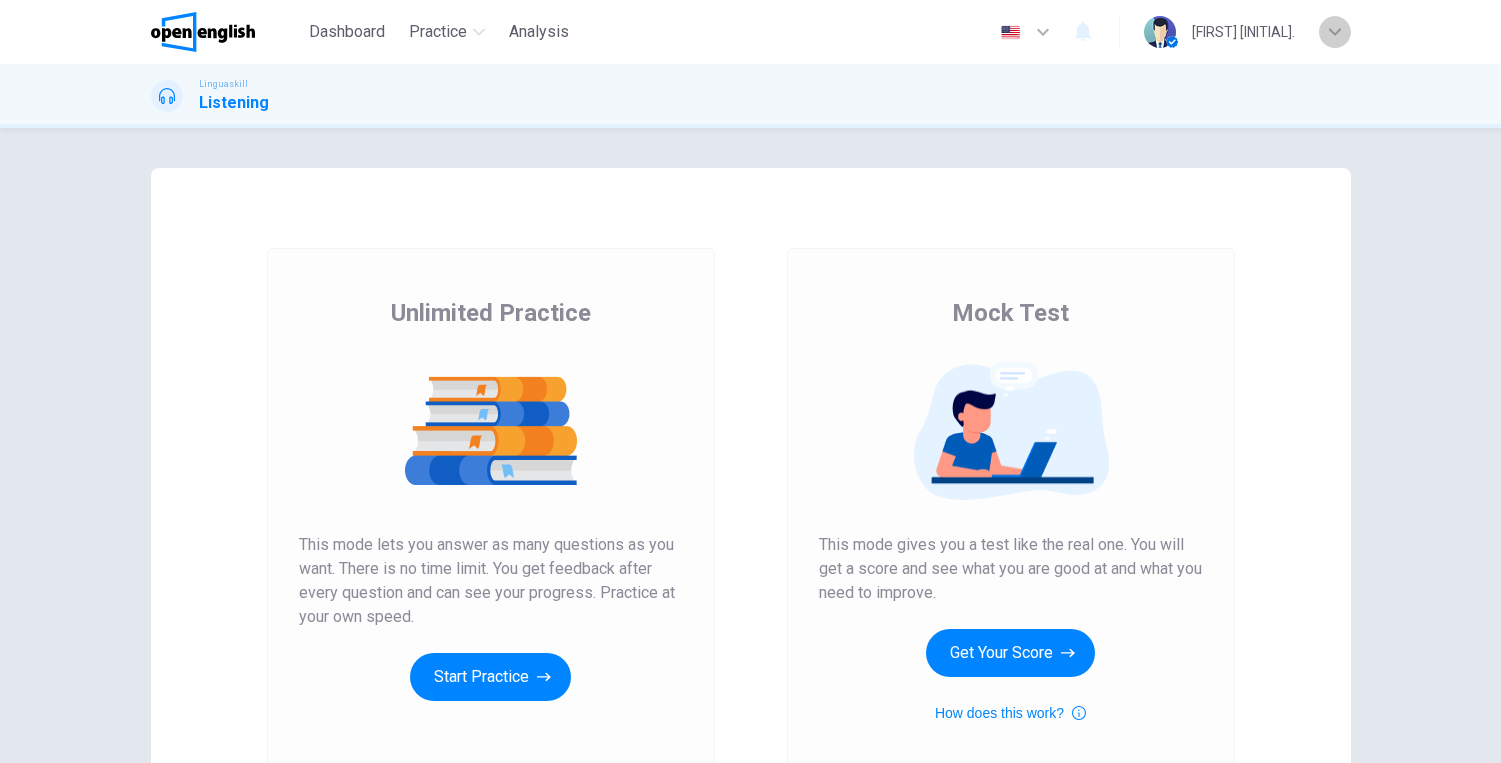 click at bounding box center [1335, 32] 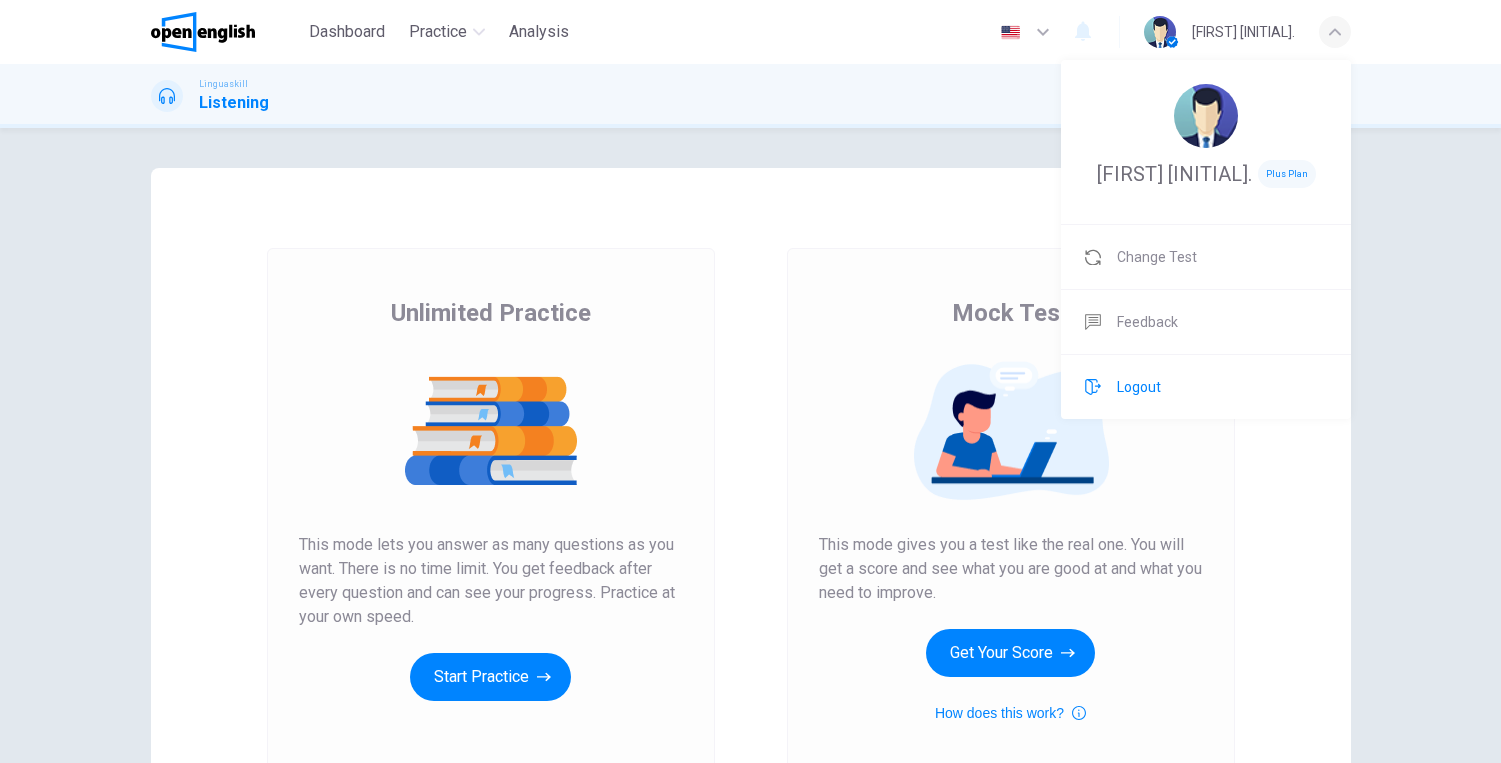 click on "Logout" at bounding box center [1139, 387] 